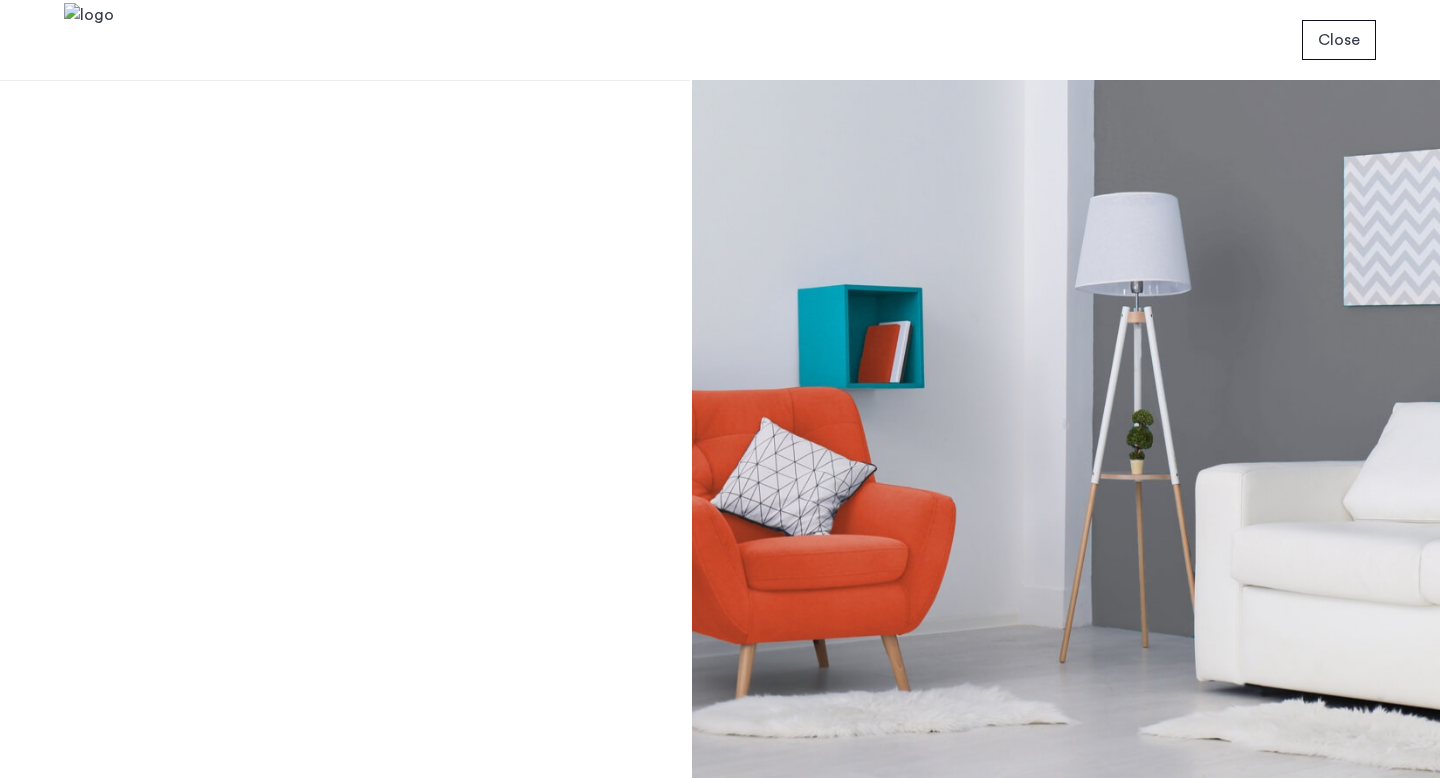 scroll, scrollTop: 0, scrollLeft: 0, axis: both 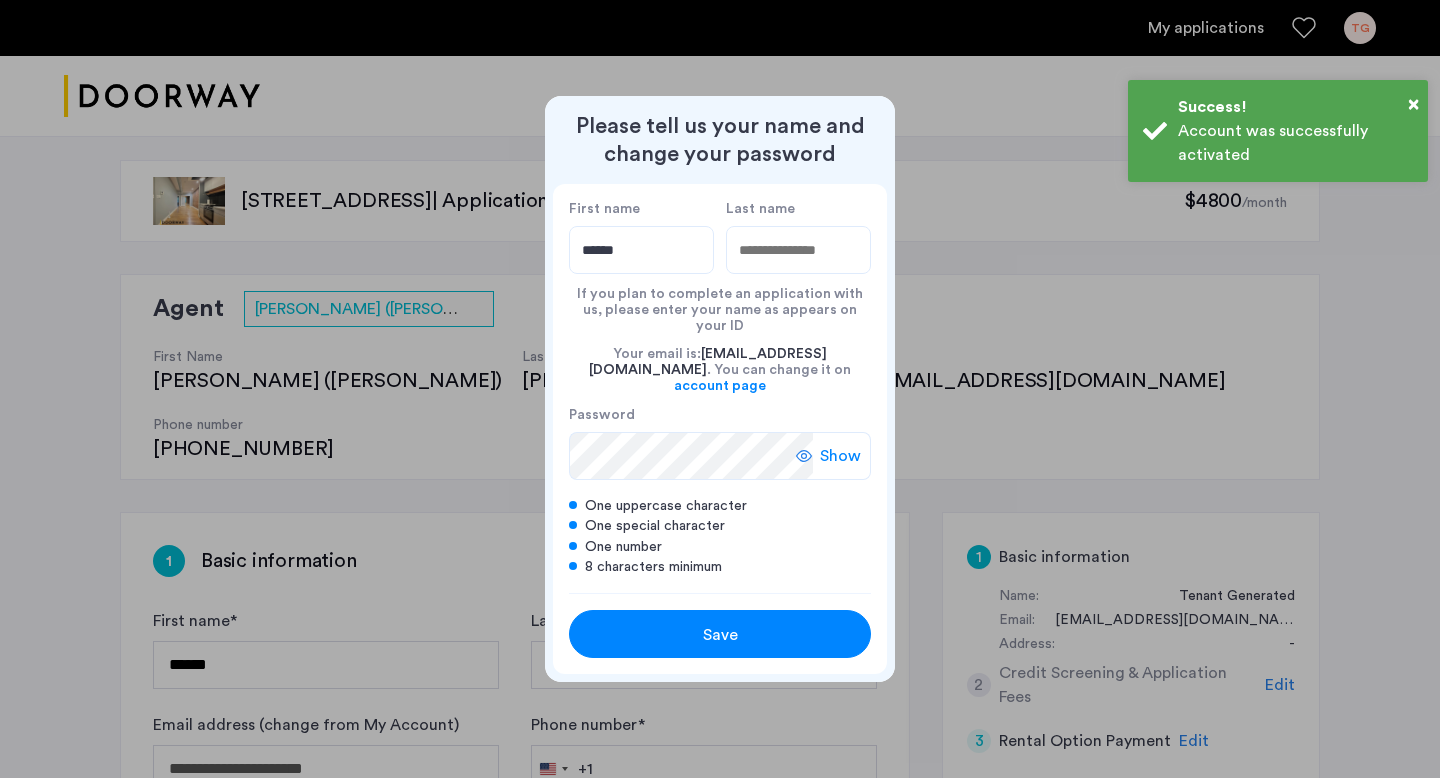 type on "******" 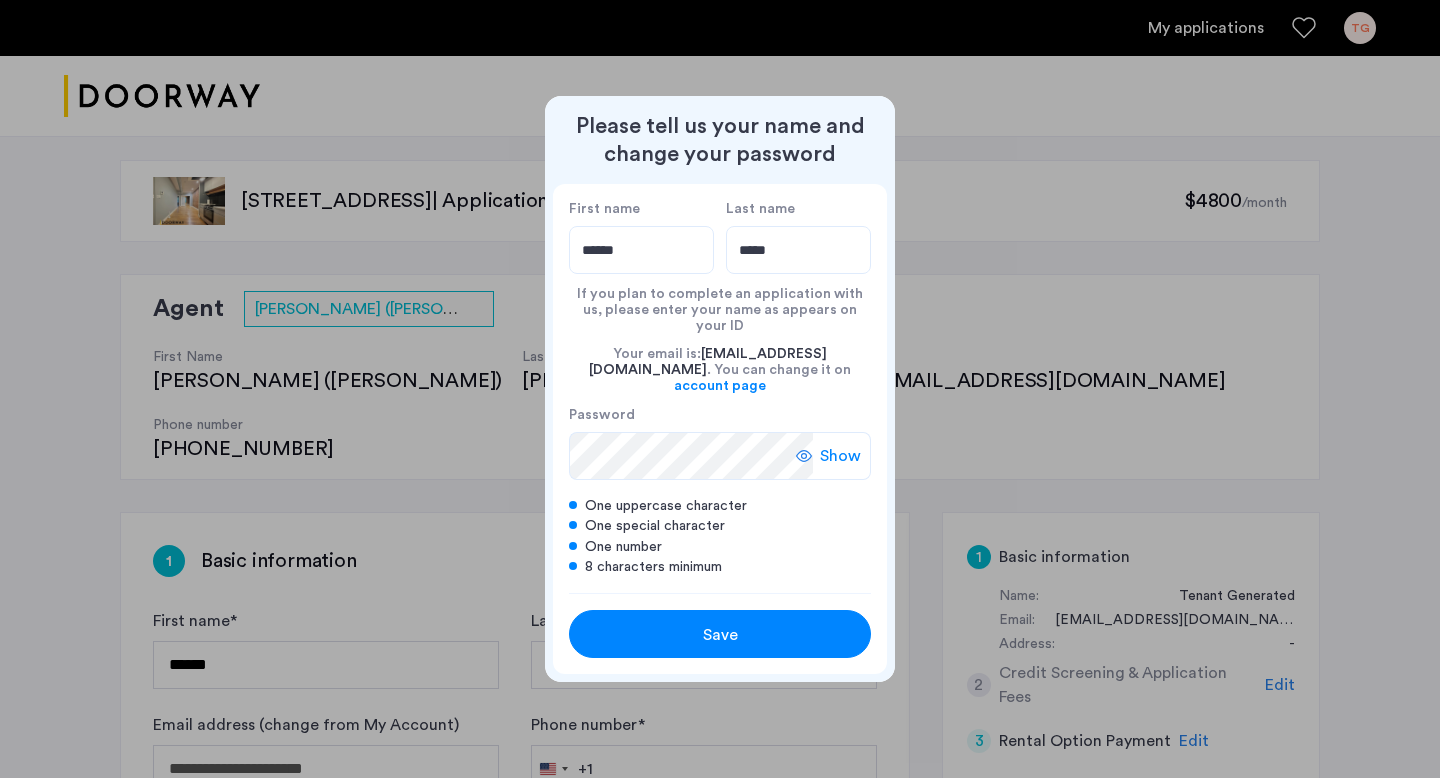 type on "*****" 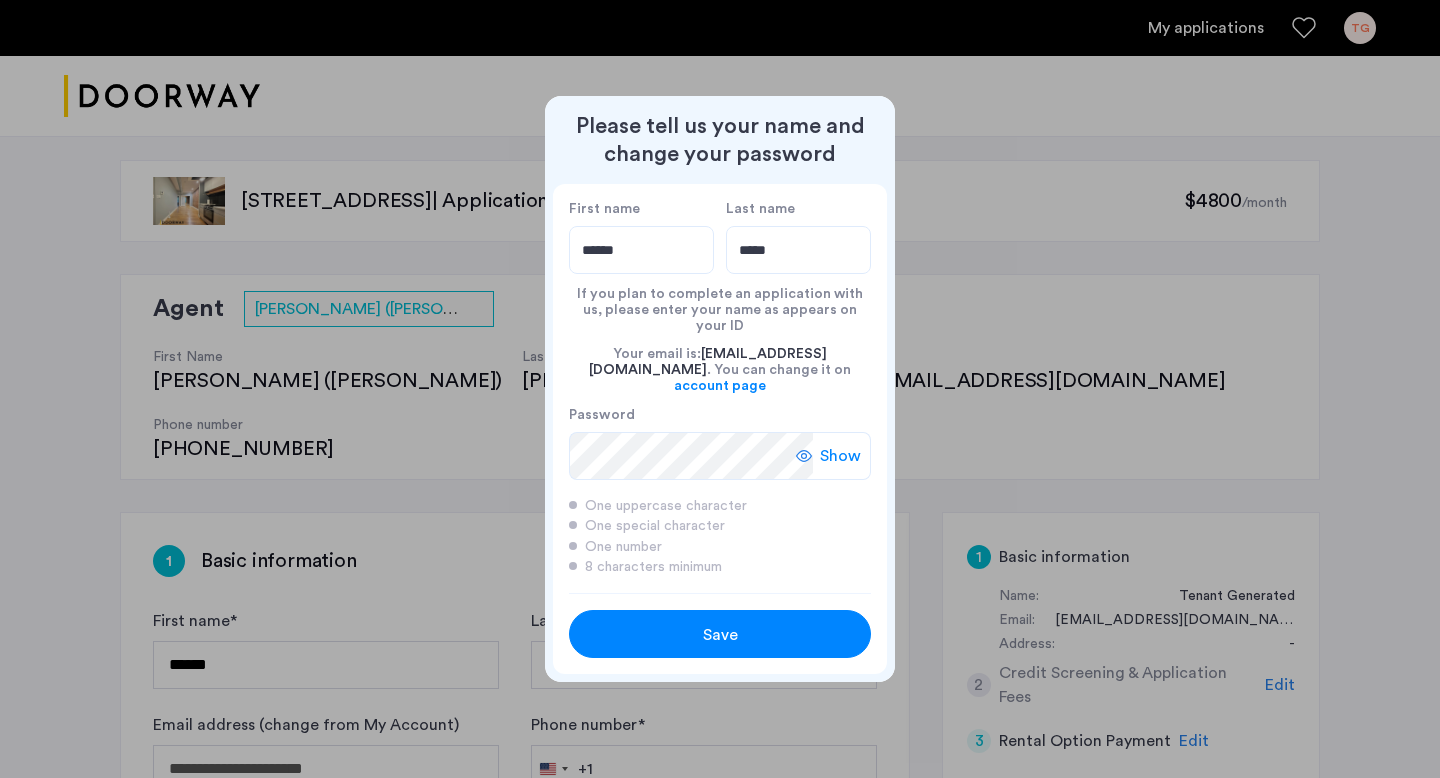 click on "Show" at bounding box center [840, 456] 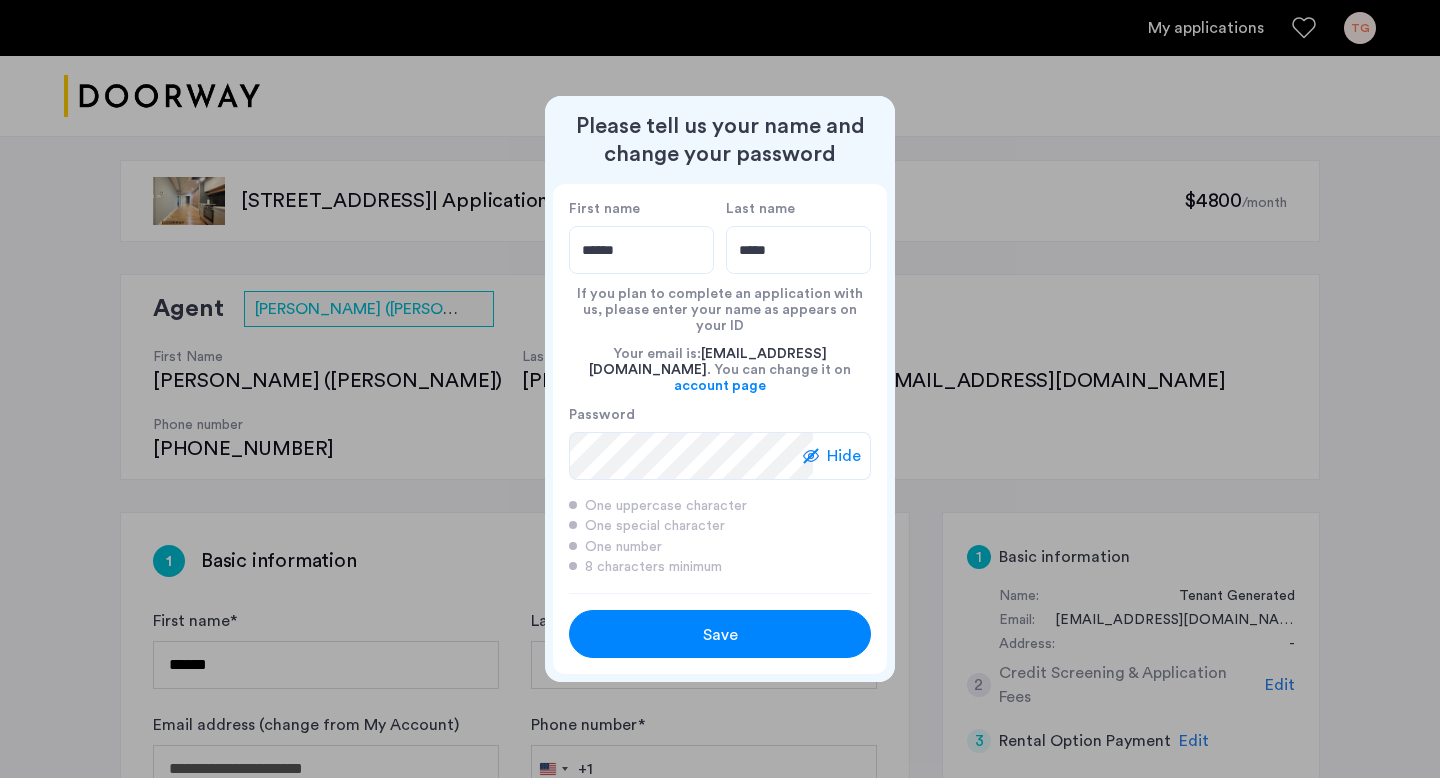click on "Hide" at bounding box center [844, 456] 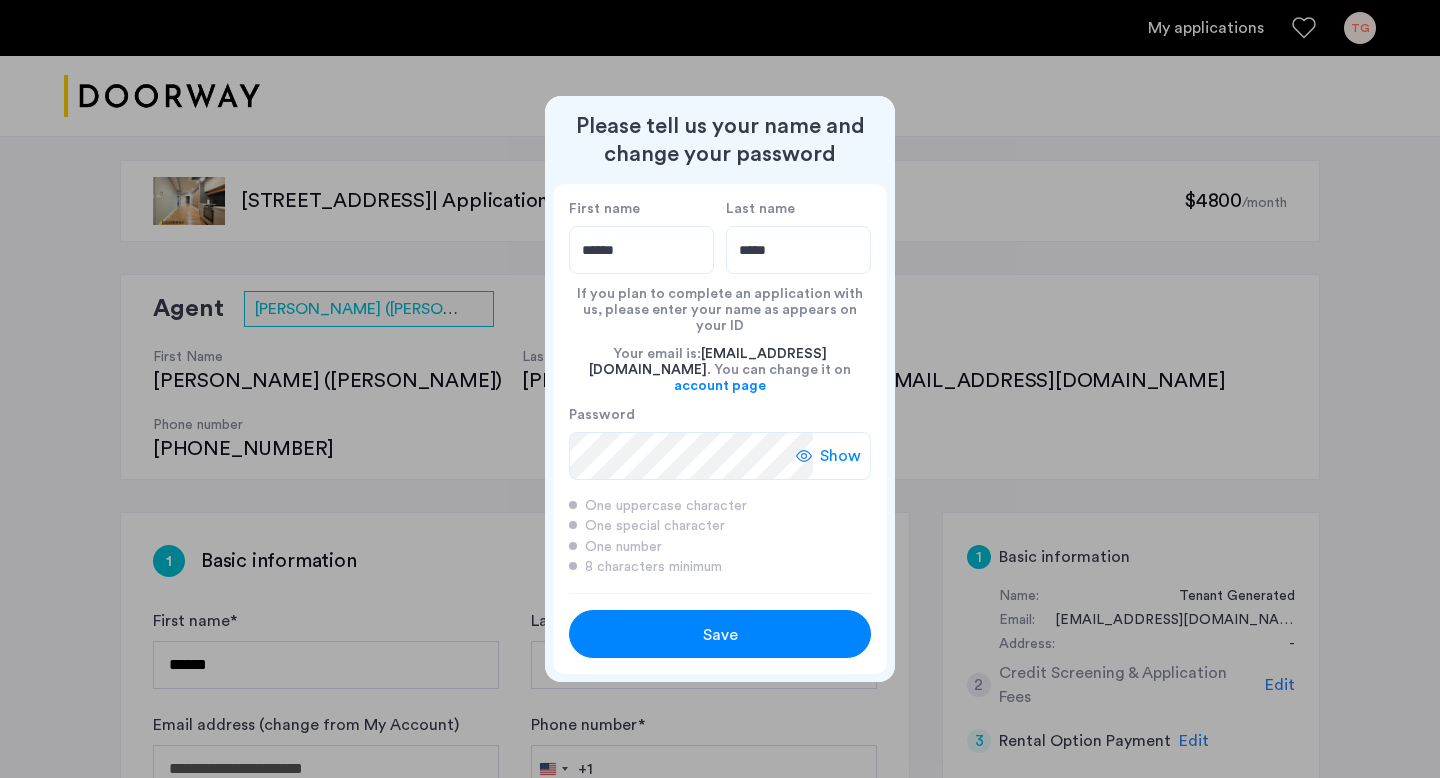 click on "Save" at bounding box center (720, 635) 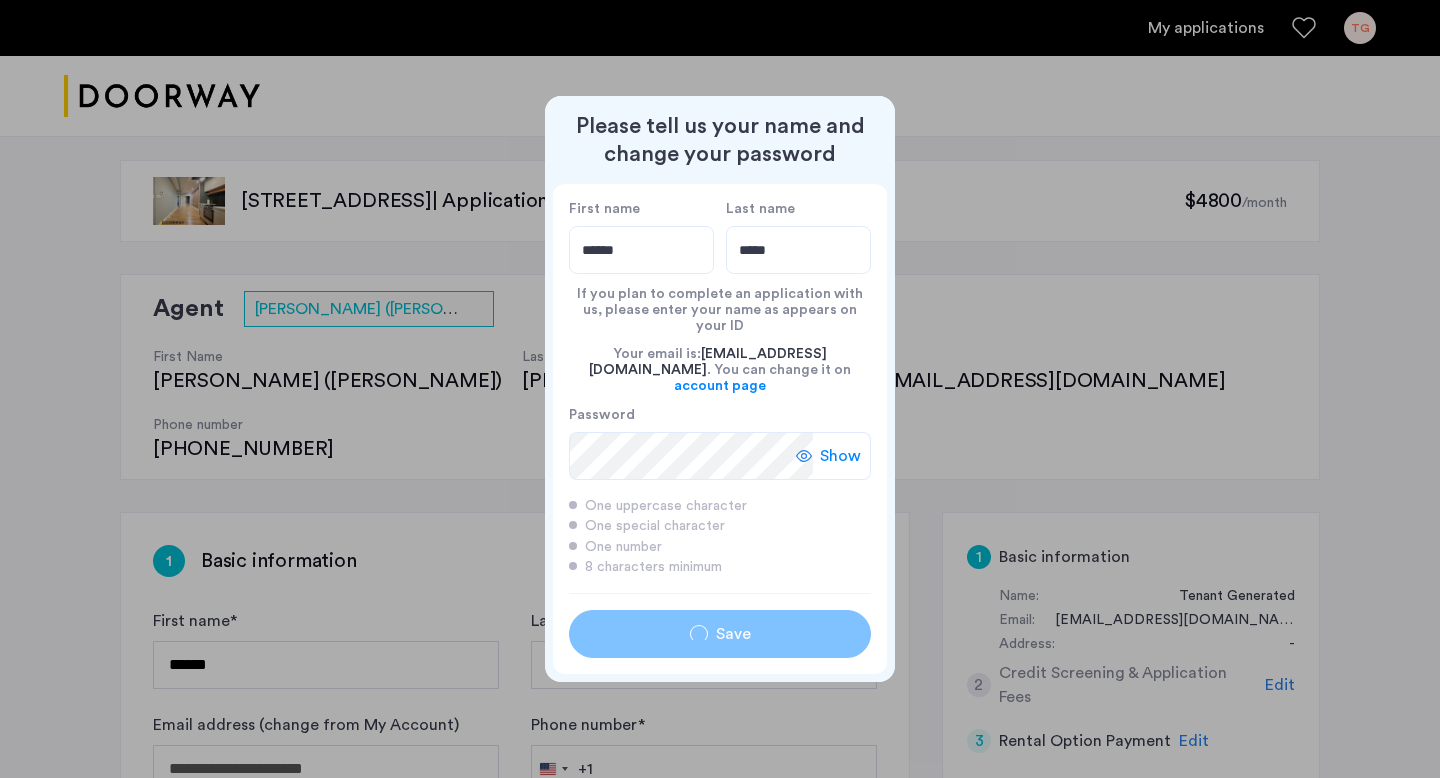type on "******" 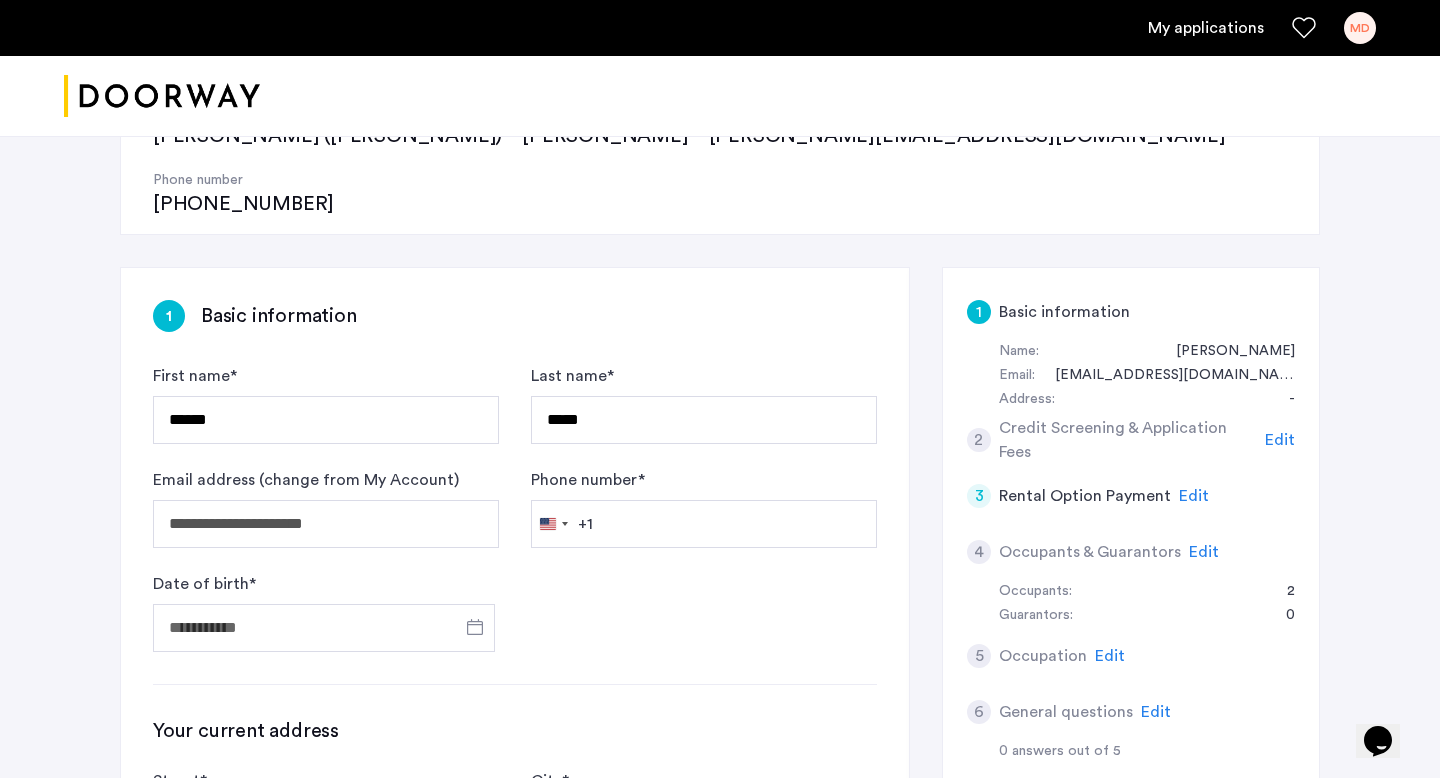 scroll, scrollTop: 248, scrollLeft: 0, axis: vertical 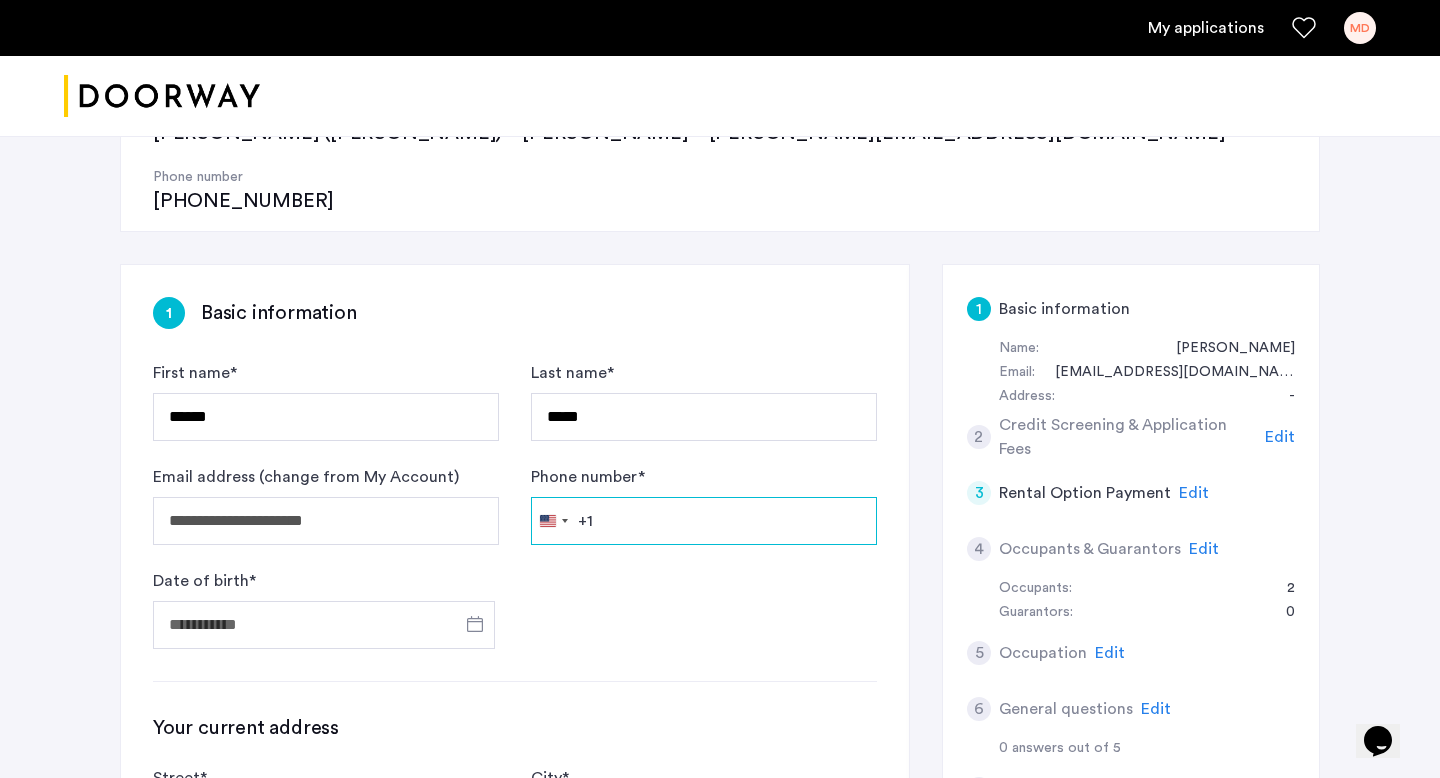 click on "Phone number  *" at bounding box center (704, 521) 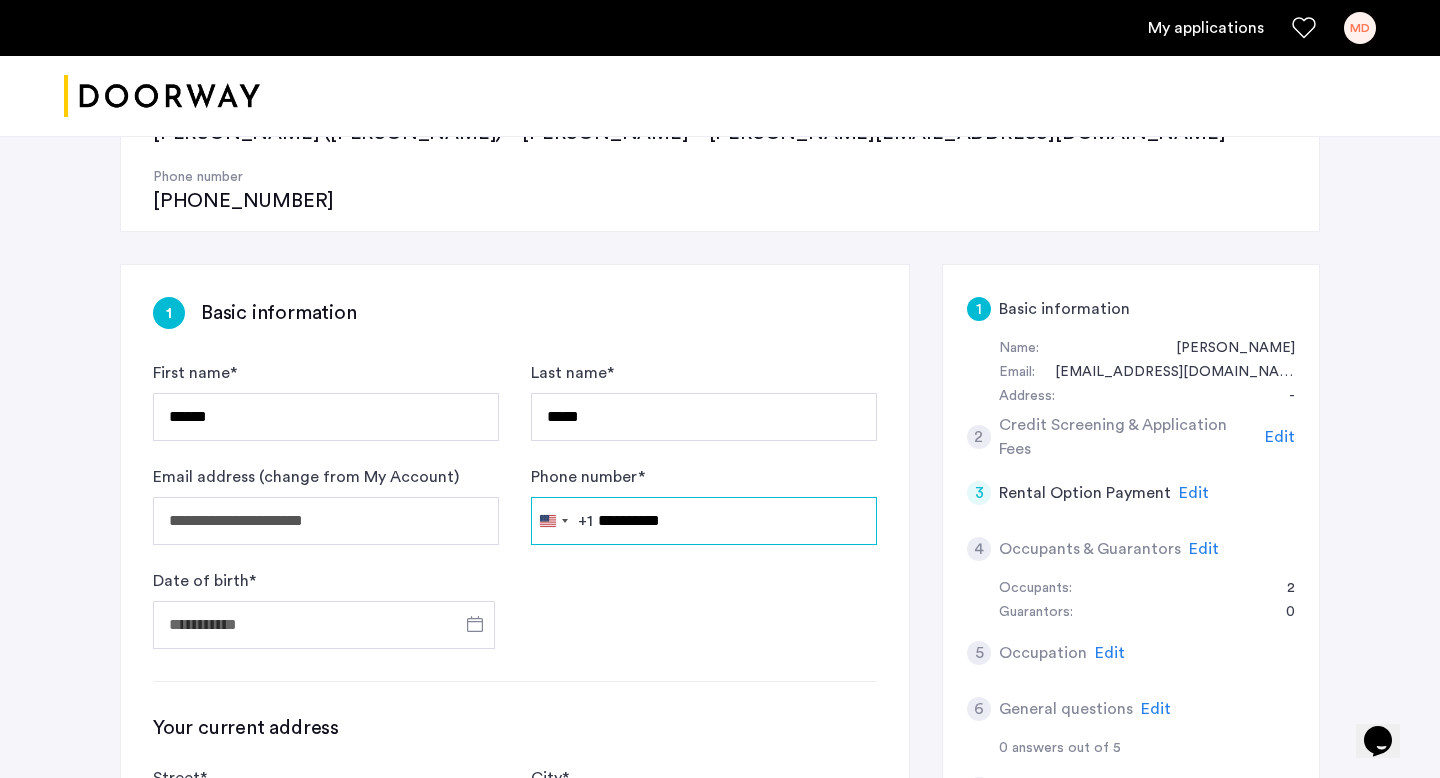 type on "**********" 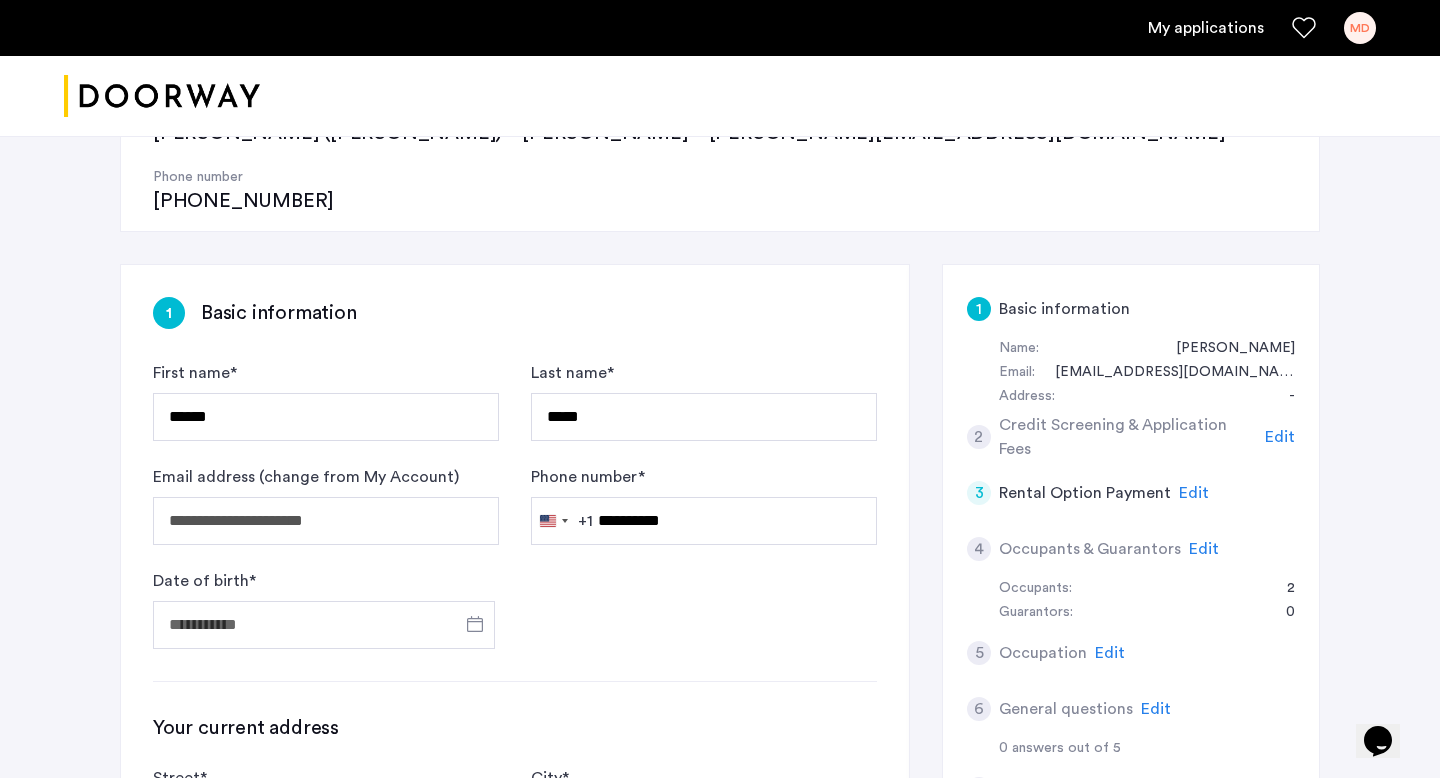 click on "**********" 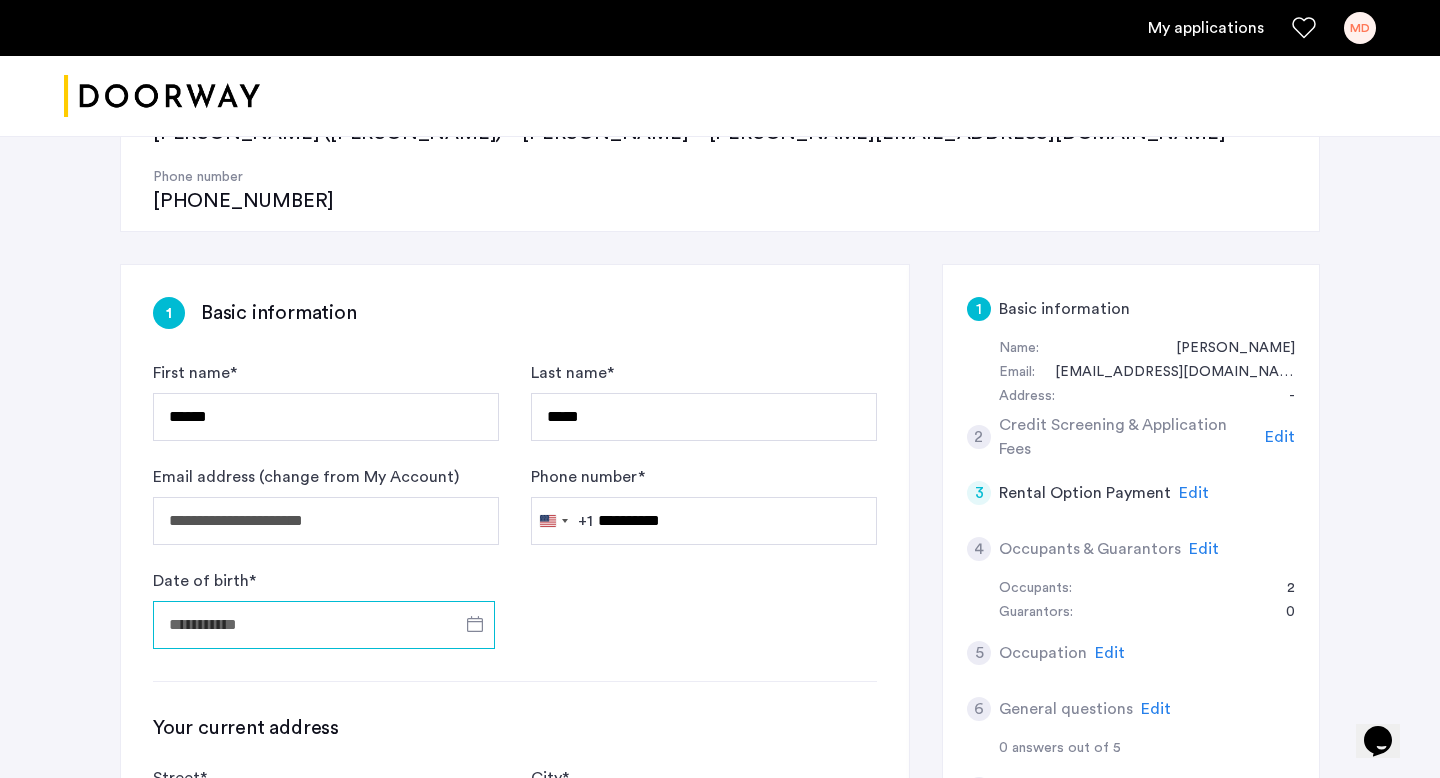 click on "Date of birth  *" at bounding box center (324, 625) 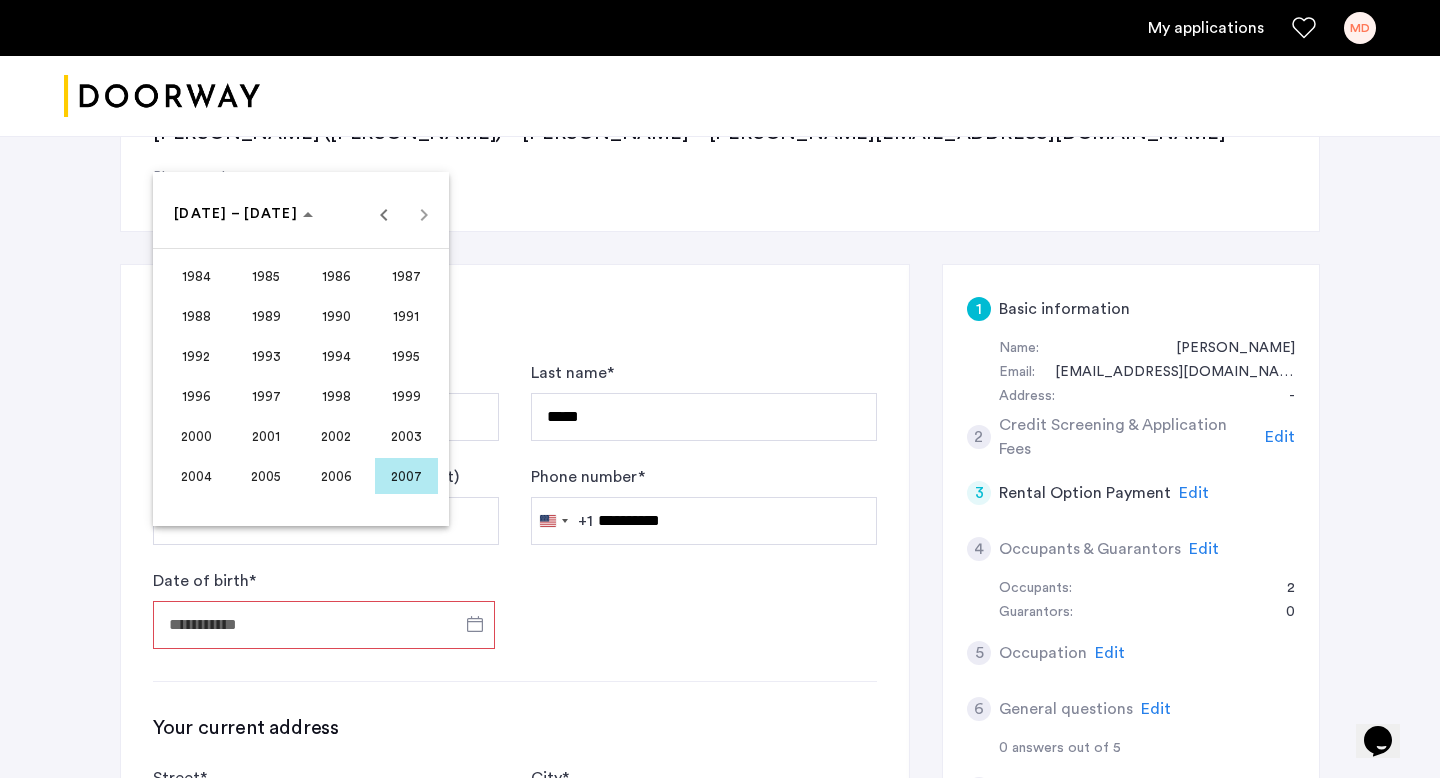 click on "2003" at bounding box center (406, 436) 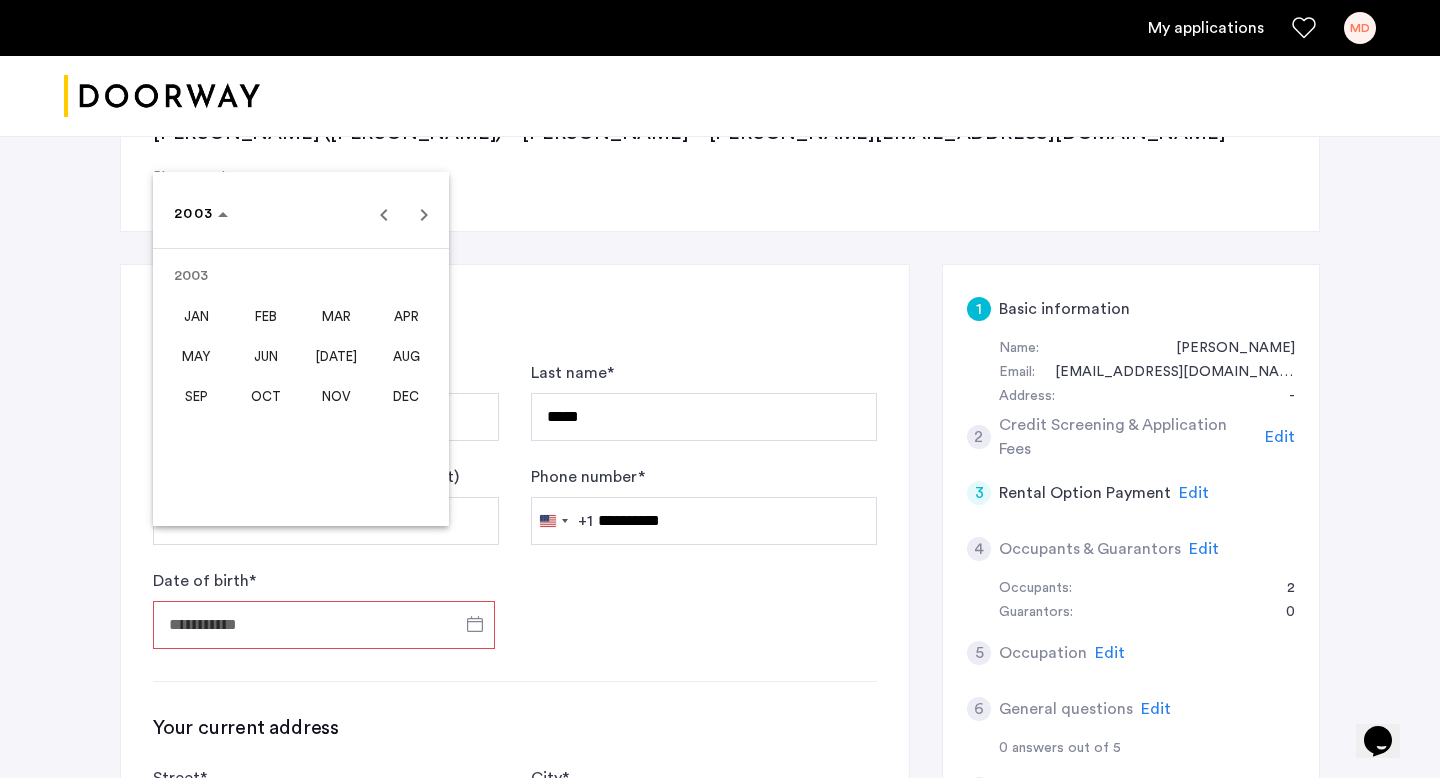 click on "APR" at bounding box center [406, 316] 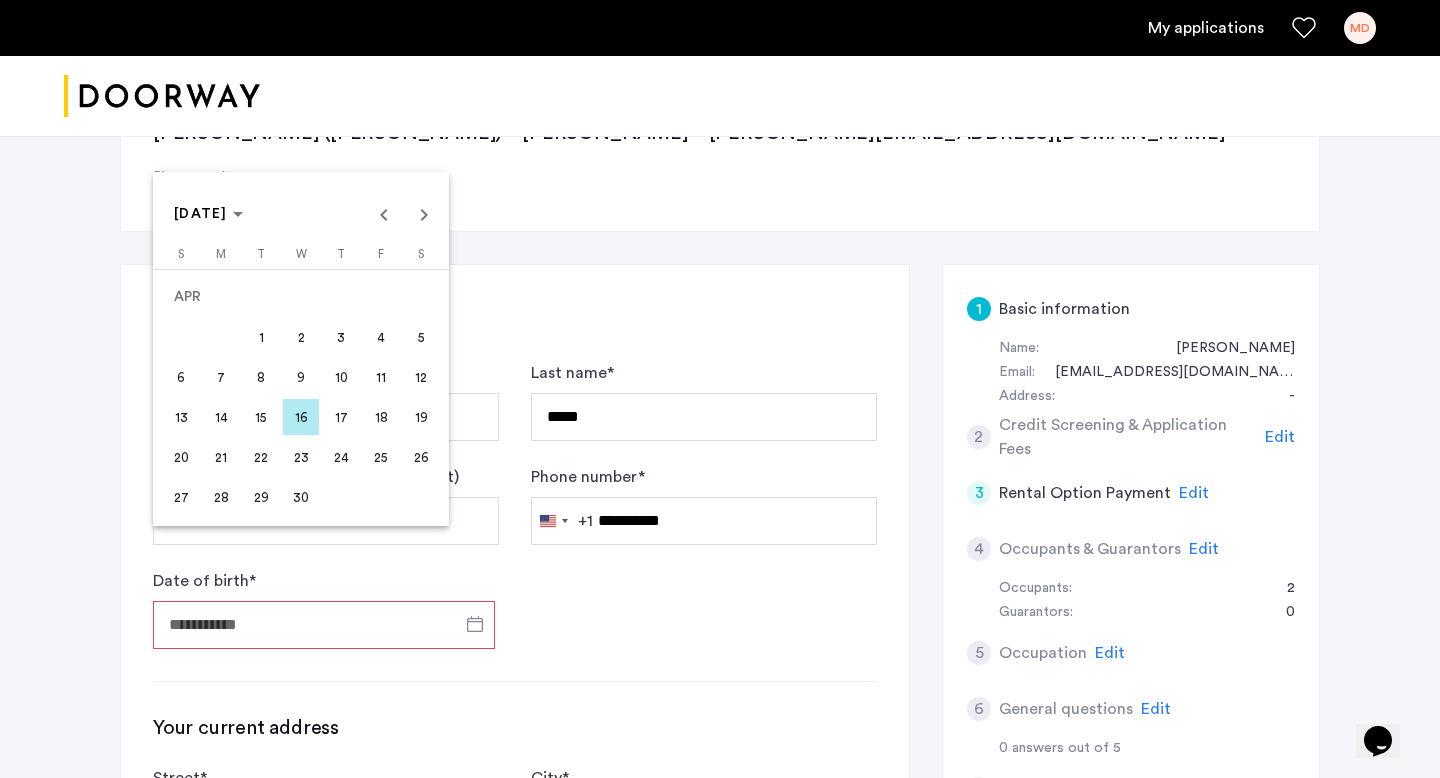 click on "7" at bounding box center (221, 377) 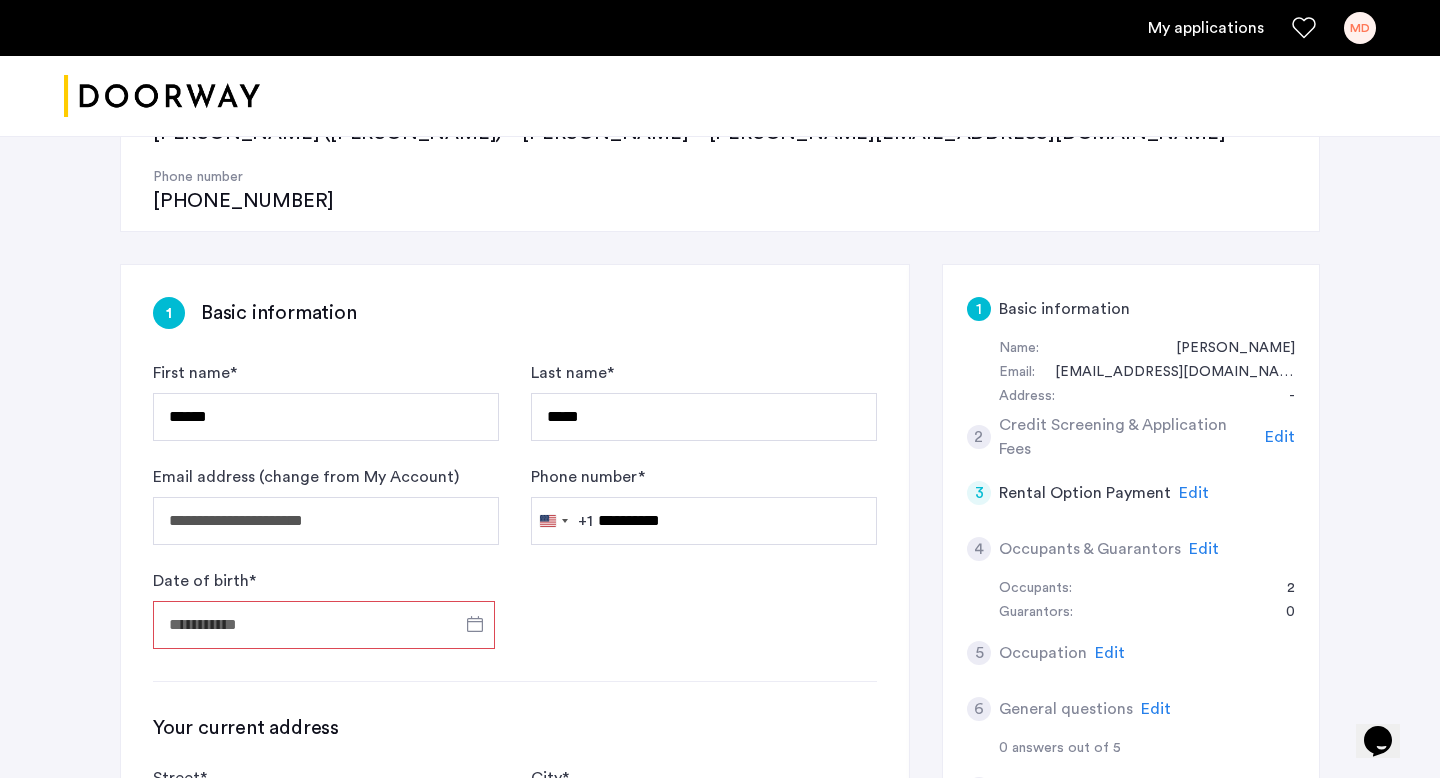 type on "**********" 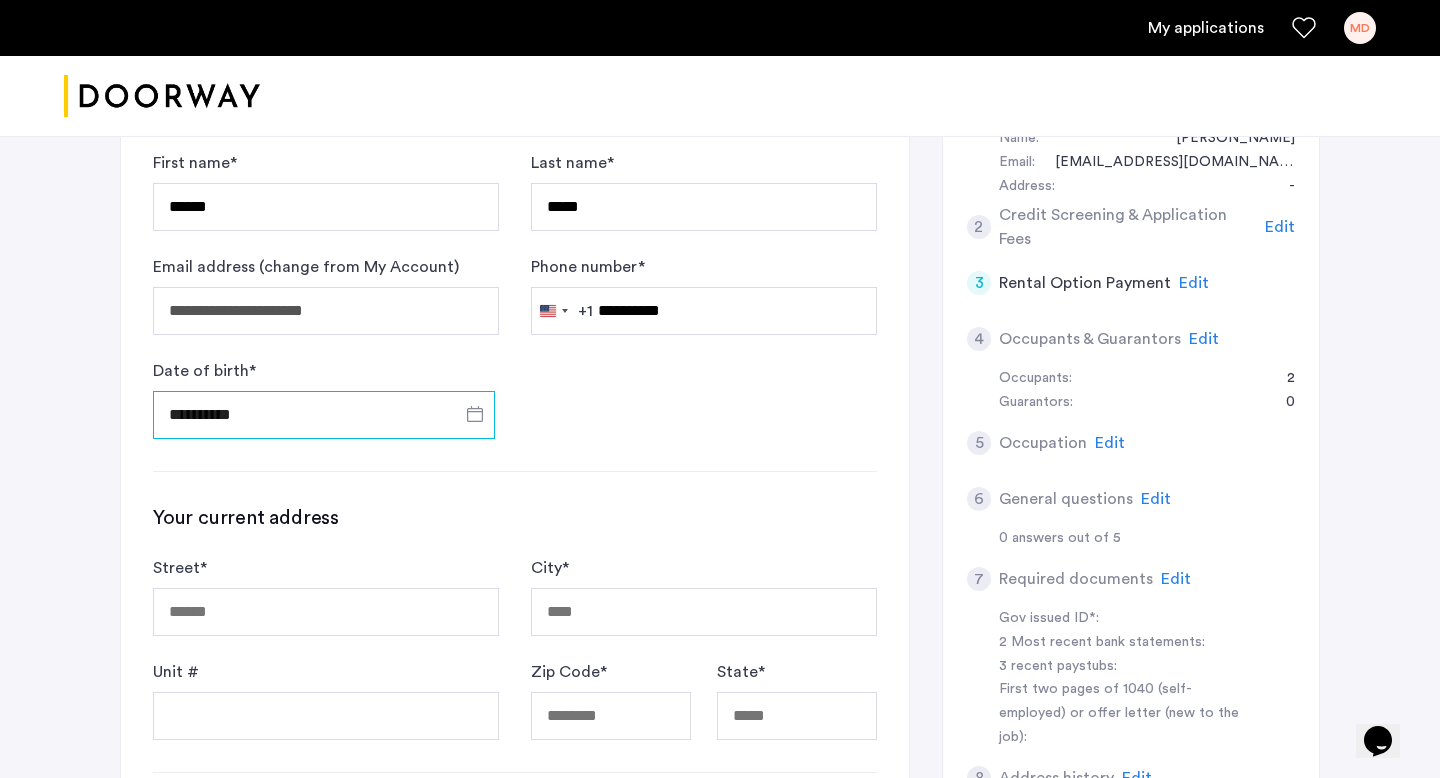 scroll, scrollTop: 459, scrollLeft: 0, axis: vertical 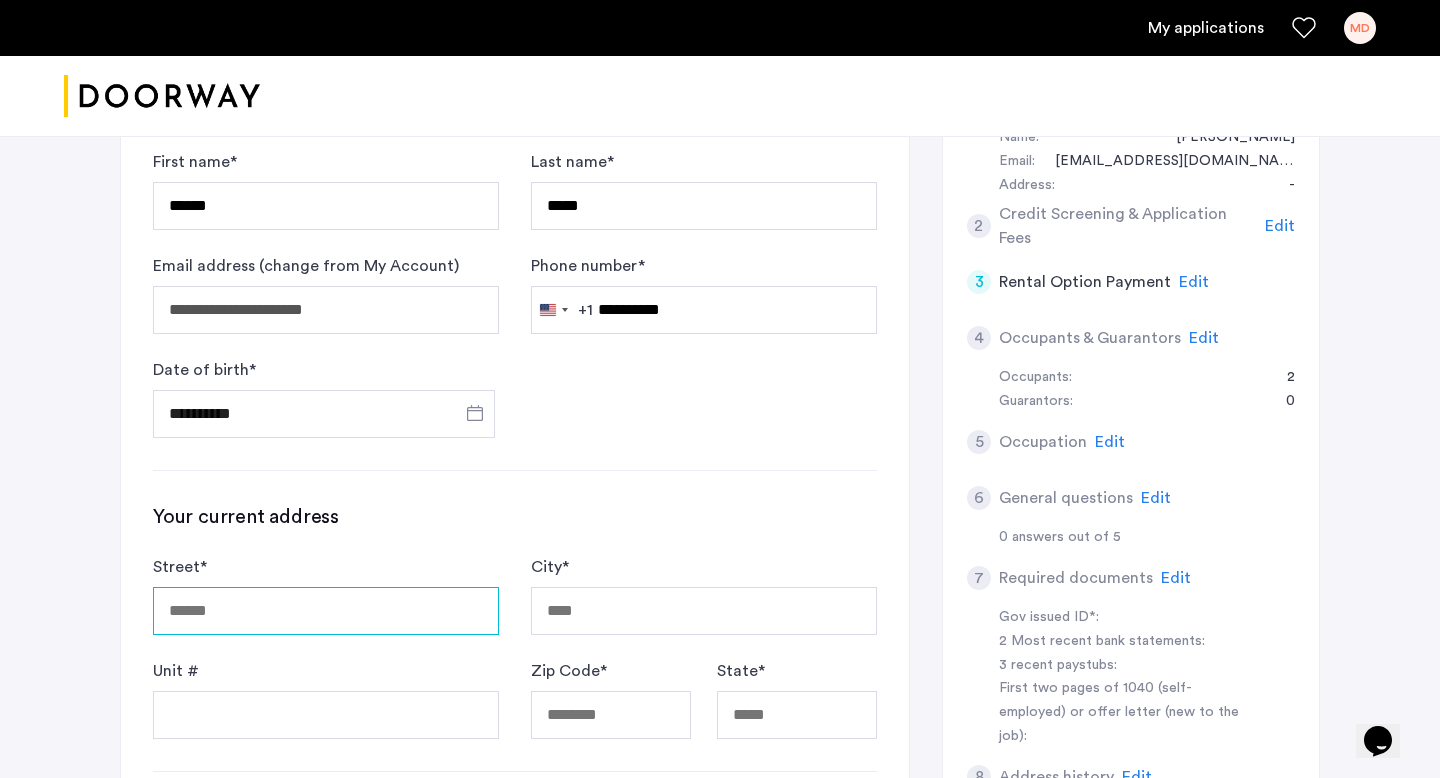click on "Street  *" at bounding box center [326, 611] 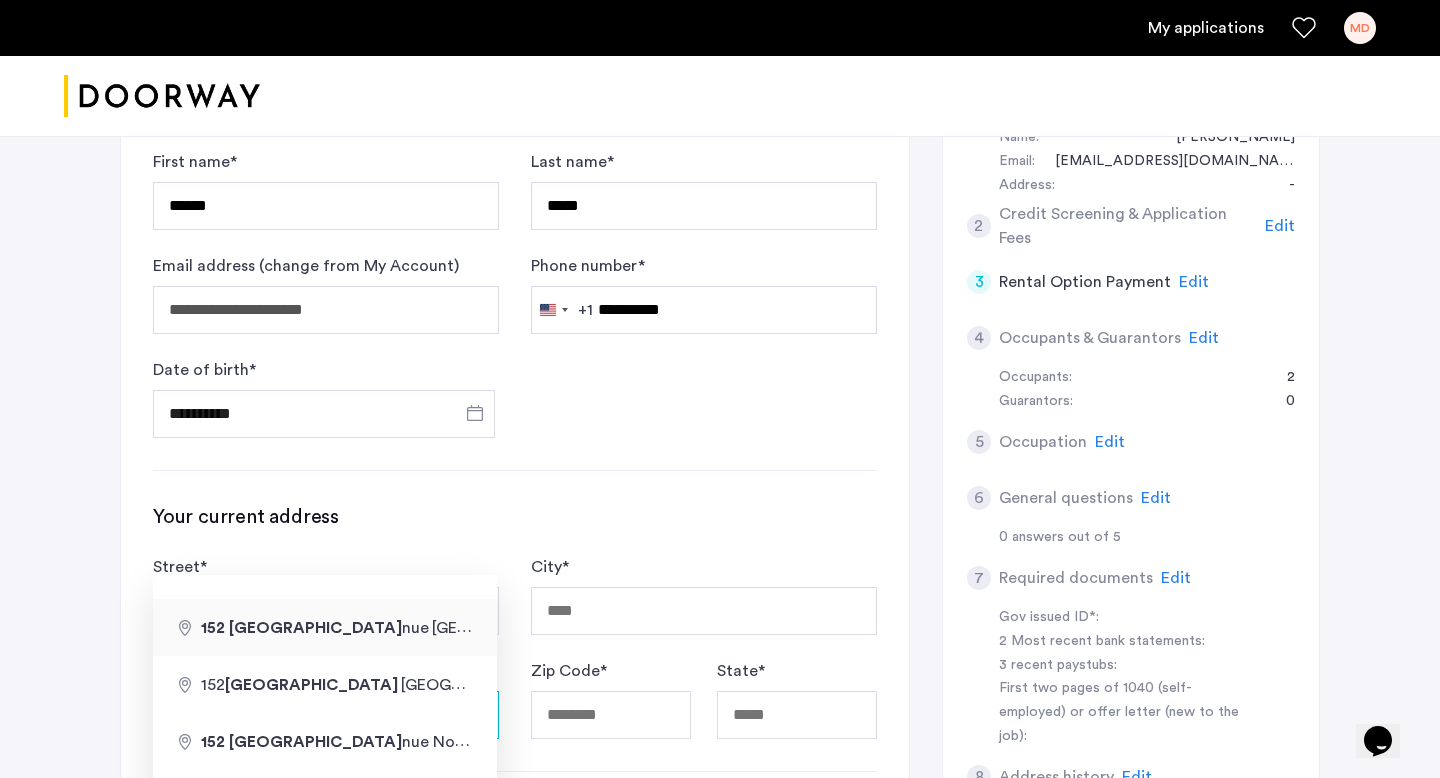 type on "**********" 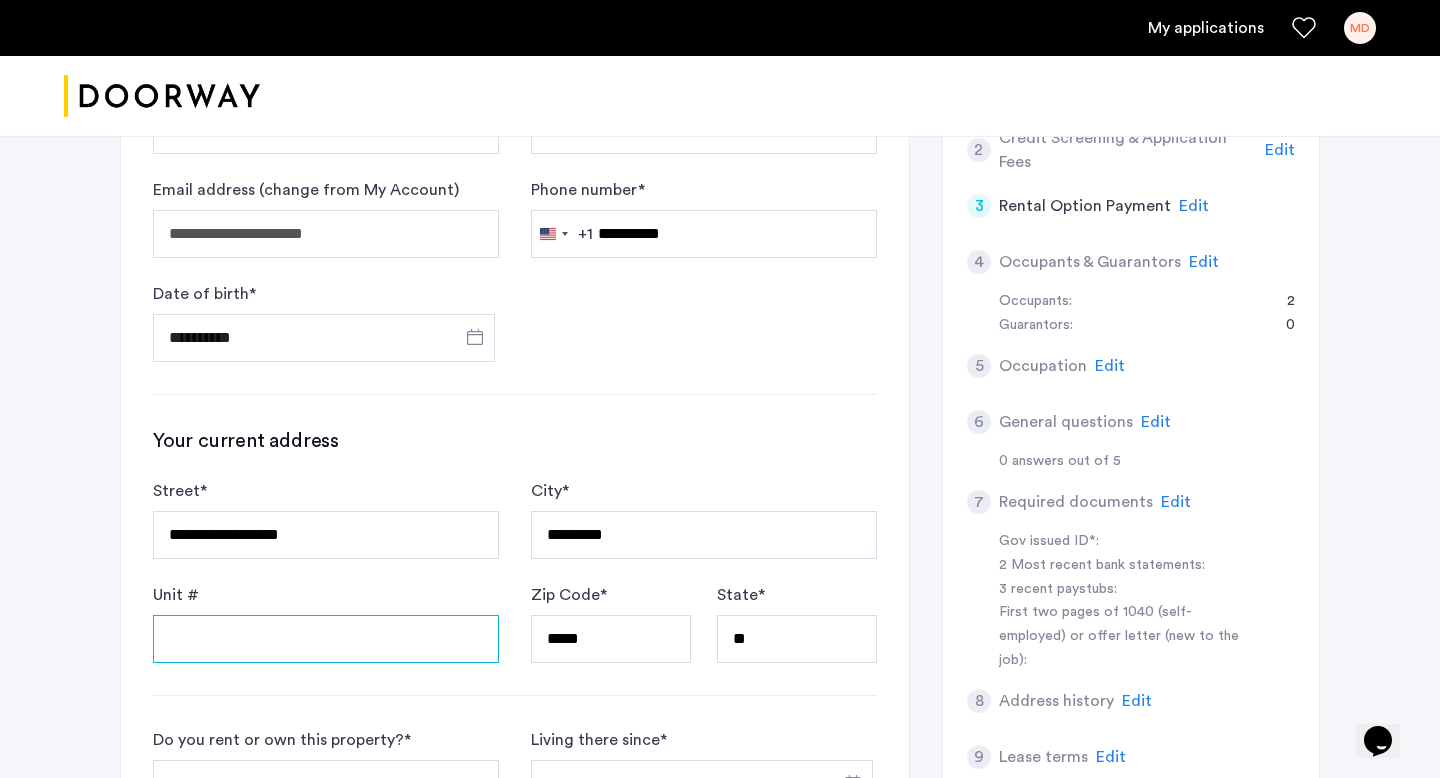 scroll, scrollTop: 566, scrollLeft: 0, axis: vertical 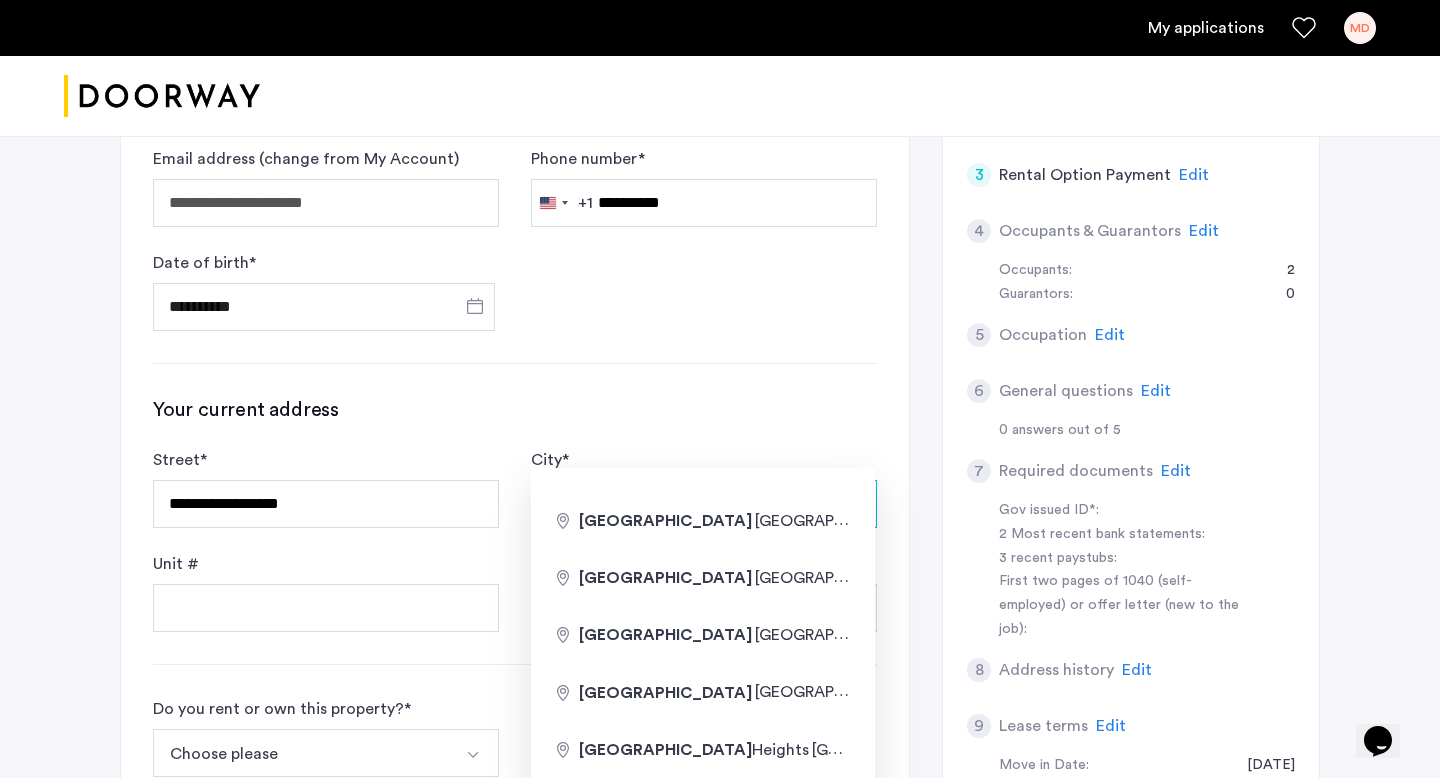drag, startPoint x: 636, startPoint y: 443, endPoint x: 530, endPoint y: 441, distance: 106.01887 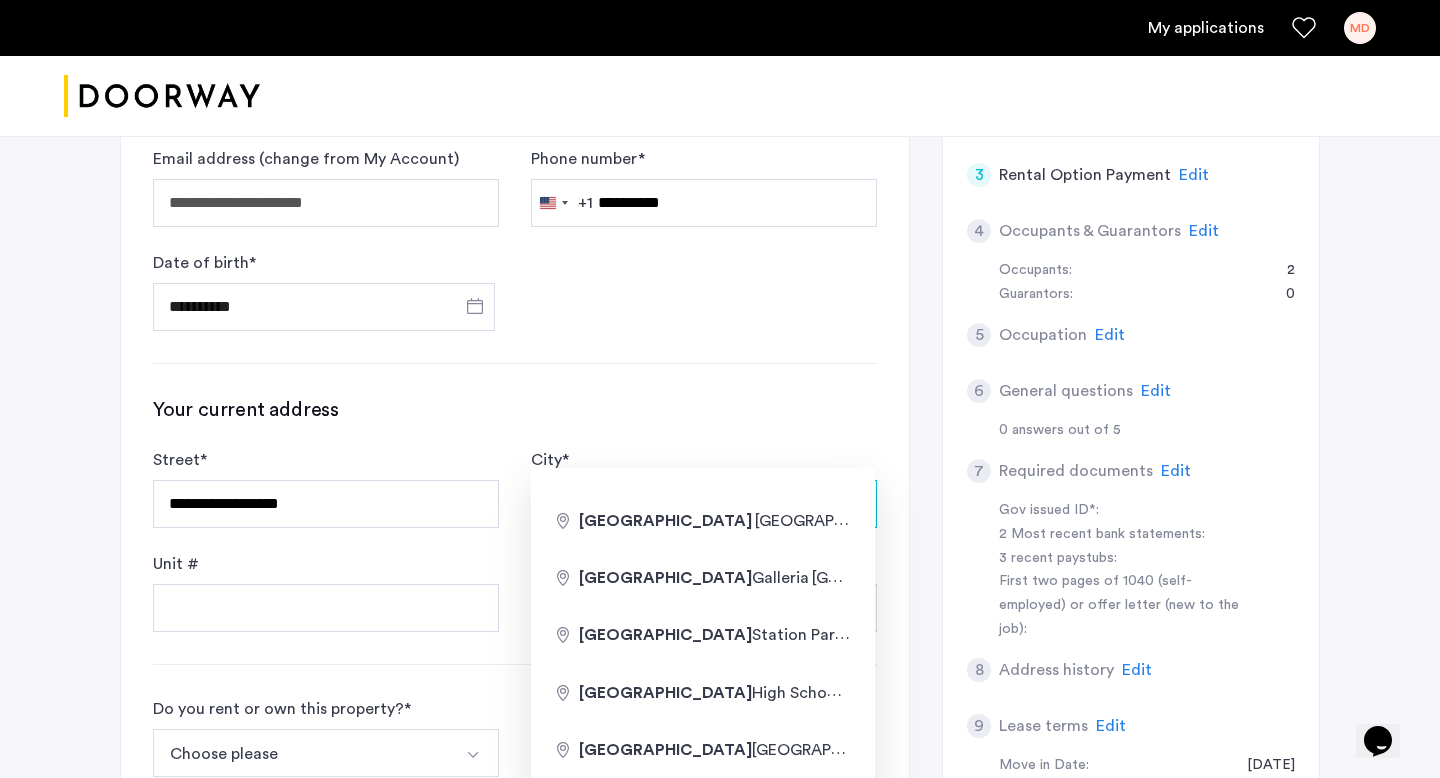 type on "**********" 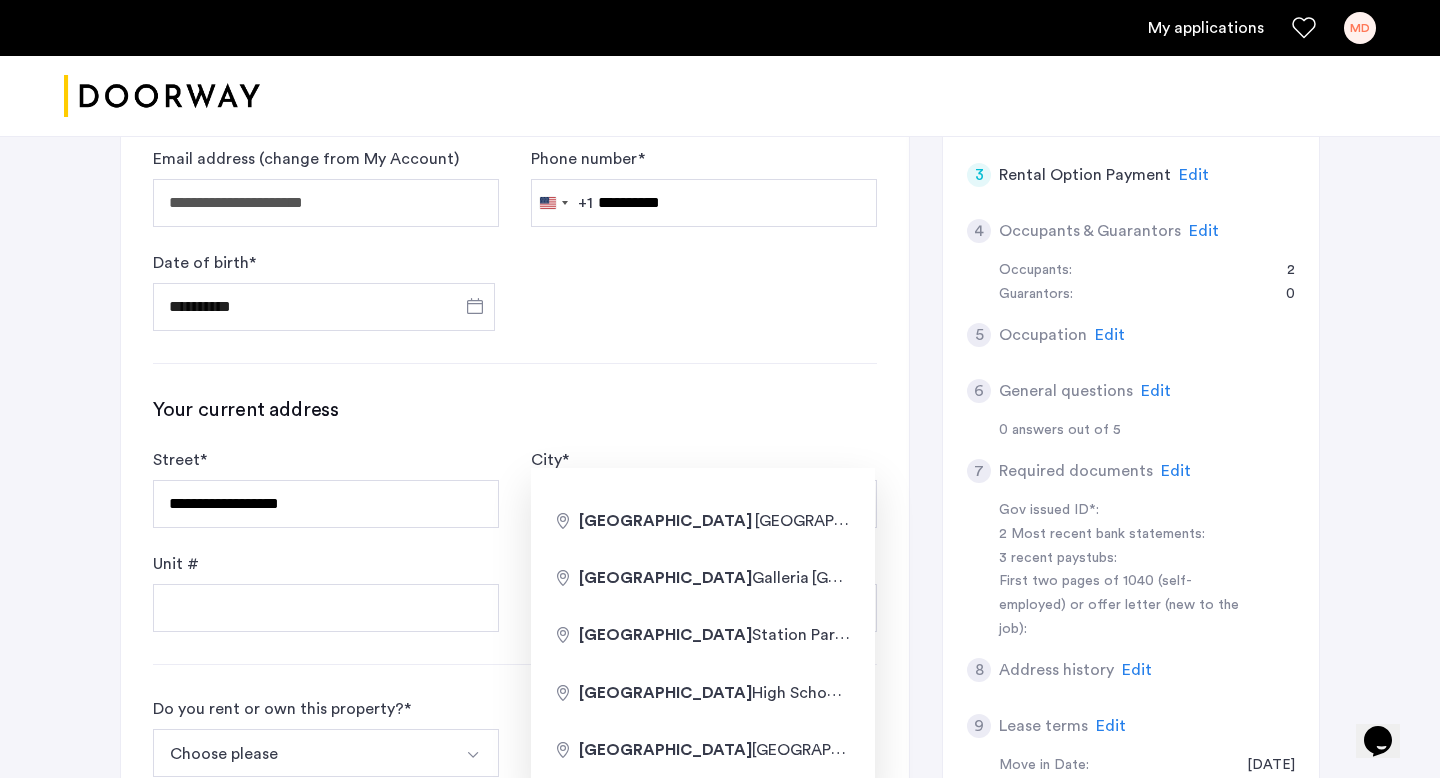 click on "Your current address" 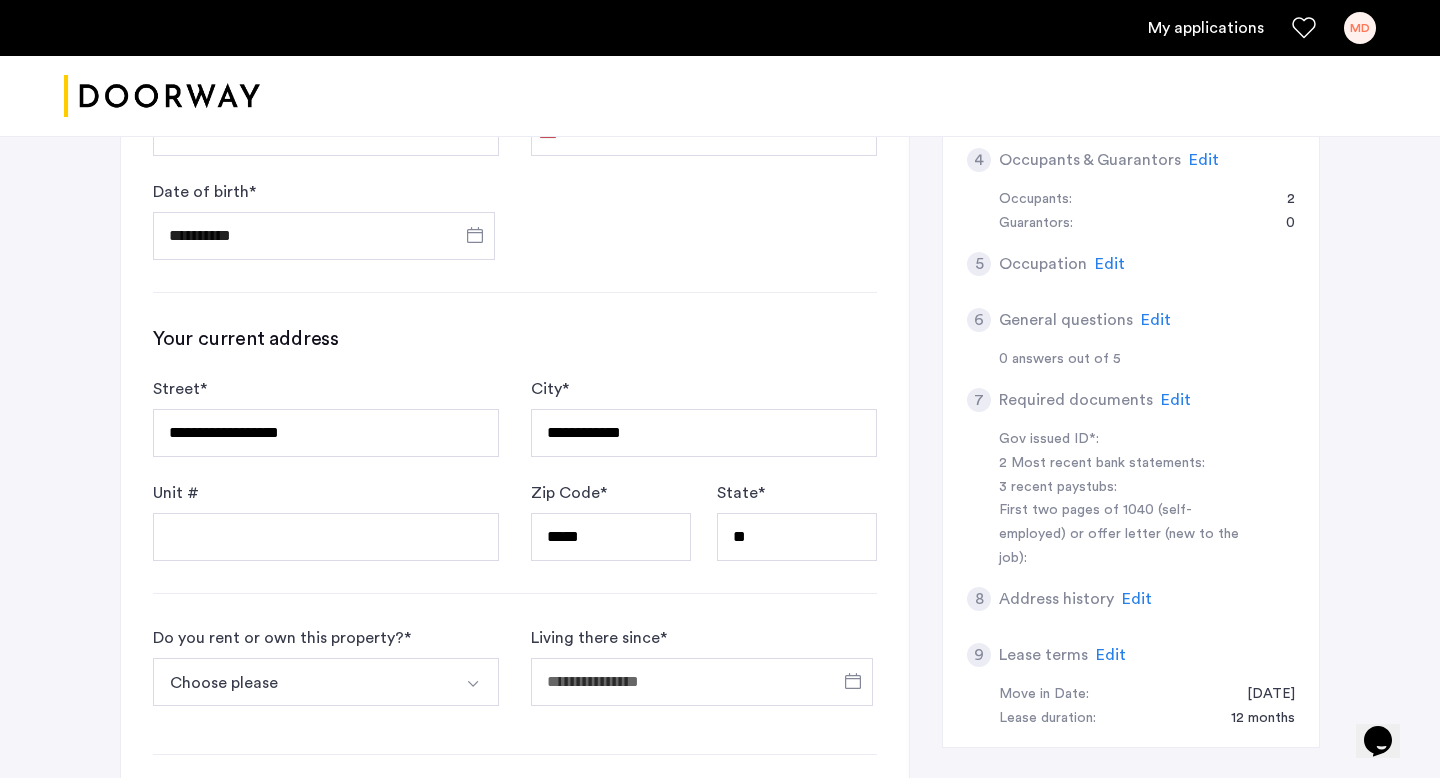 scroll, scrollTop: 651, scrollLeft: 0, axis: vertical 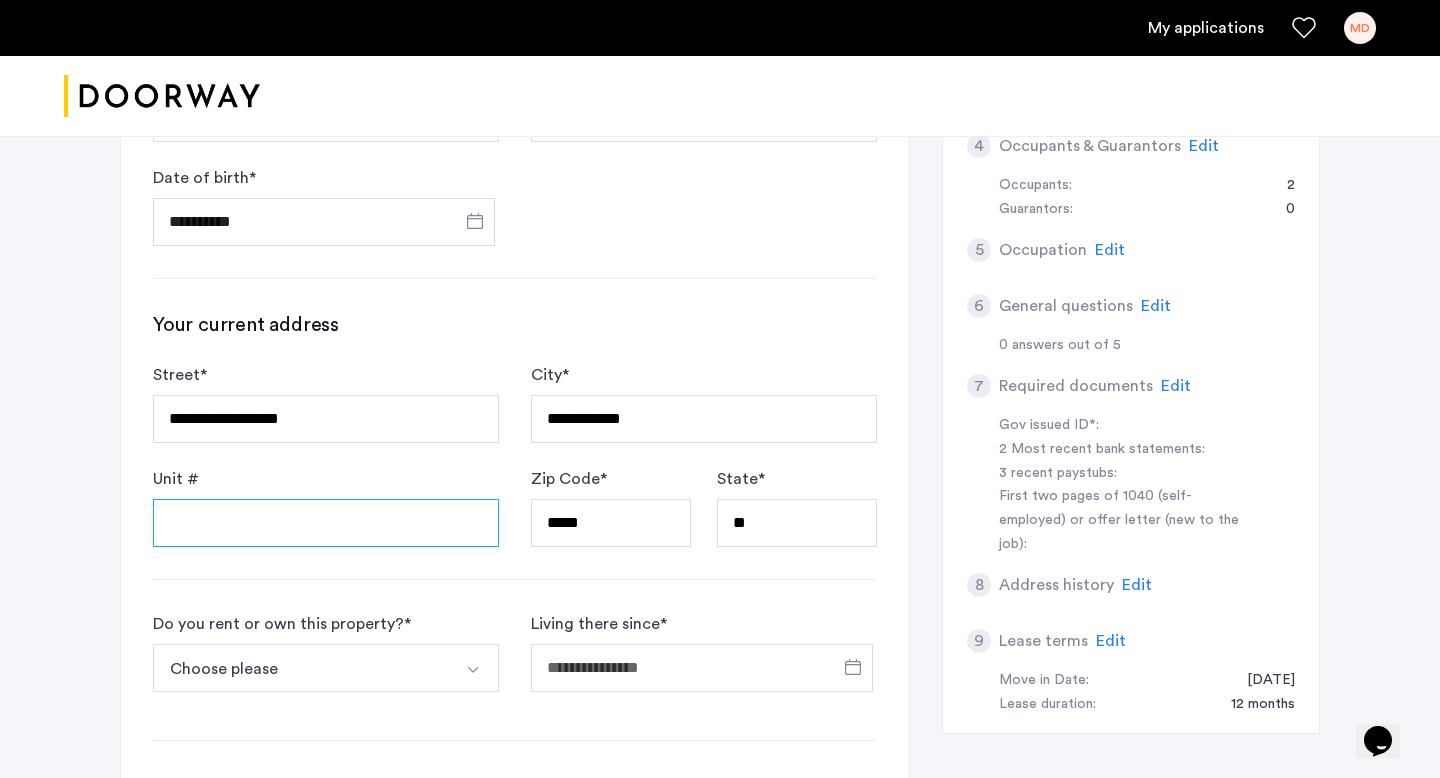click on "Unit #" at bounding box center (326, 523) 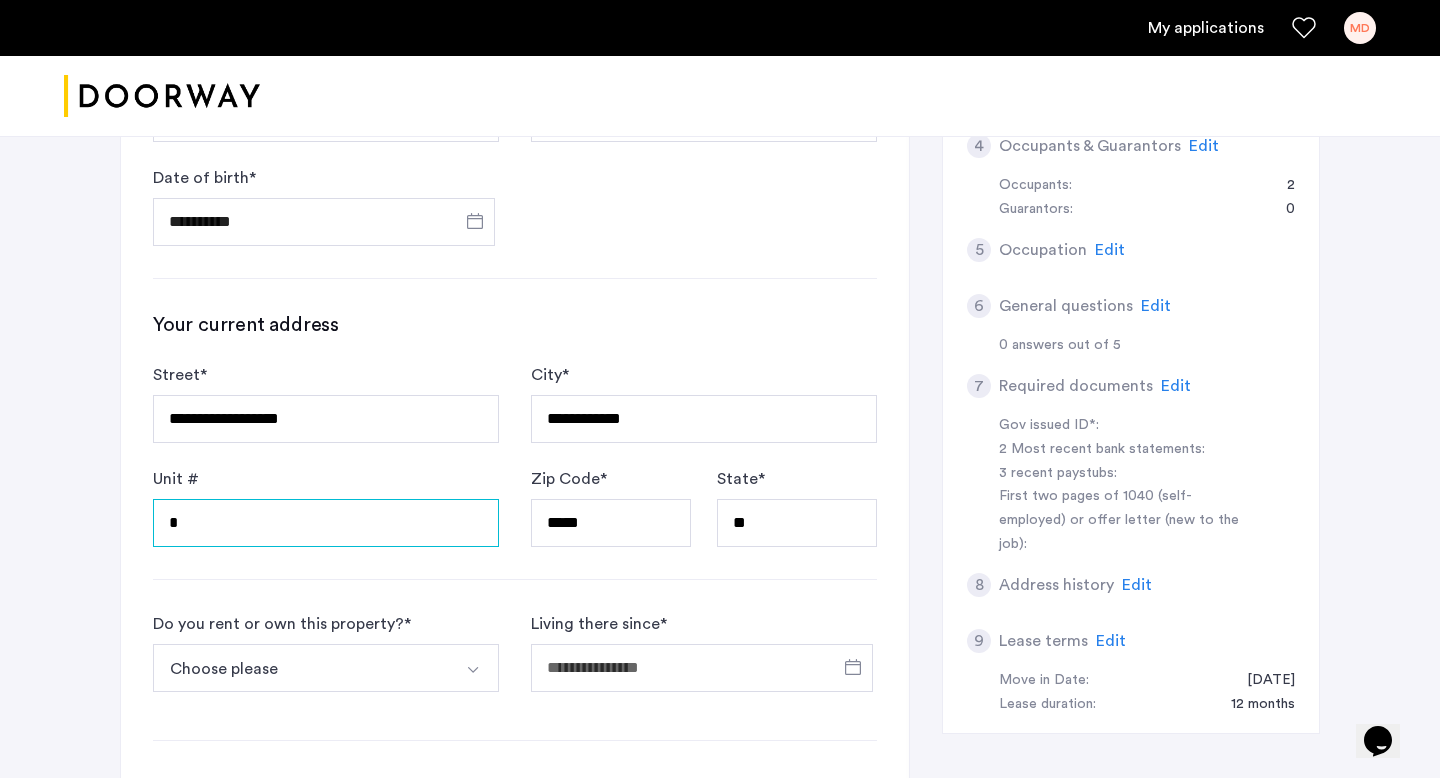 type on "*" 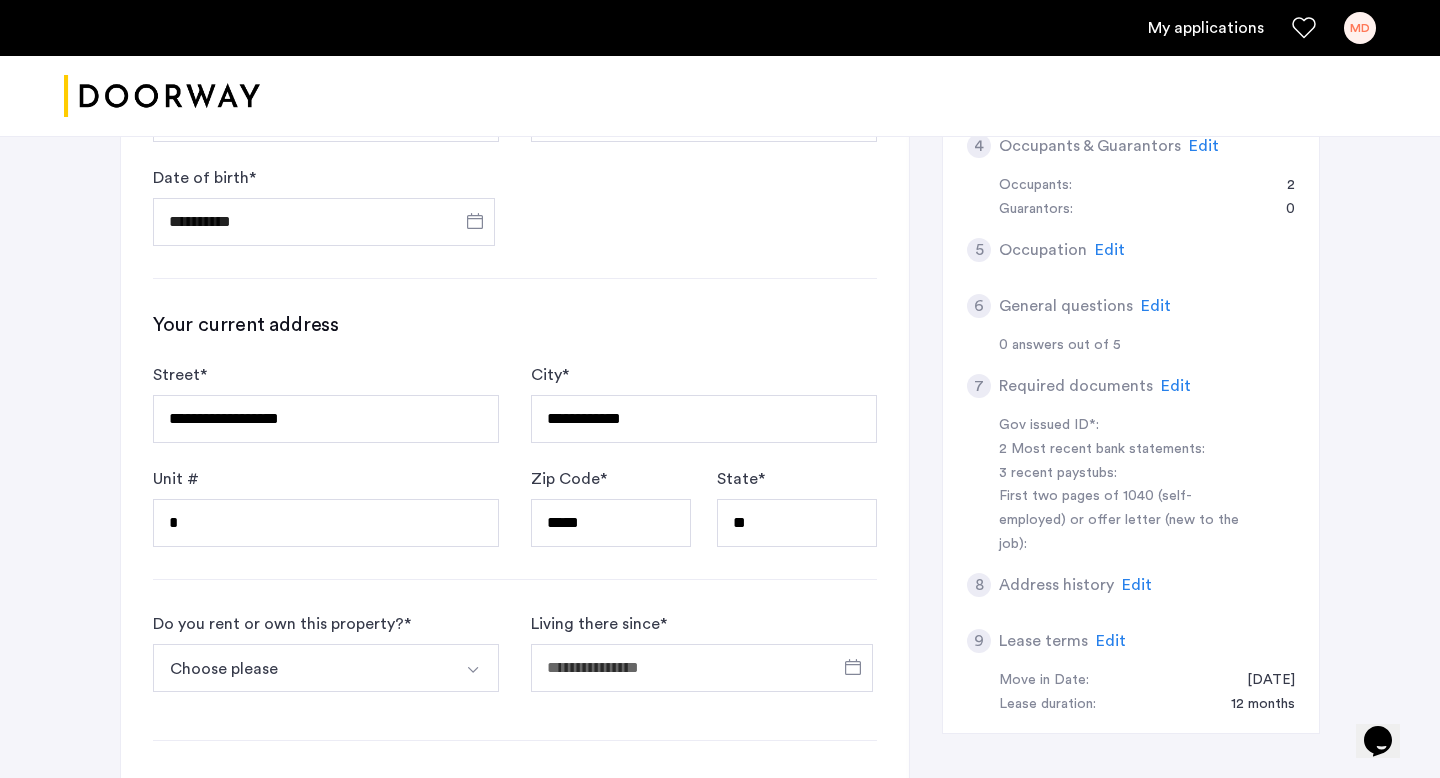click on "**********" 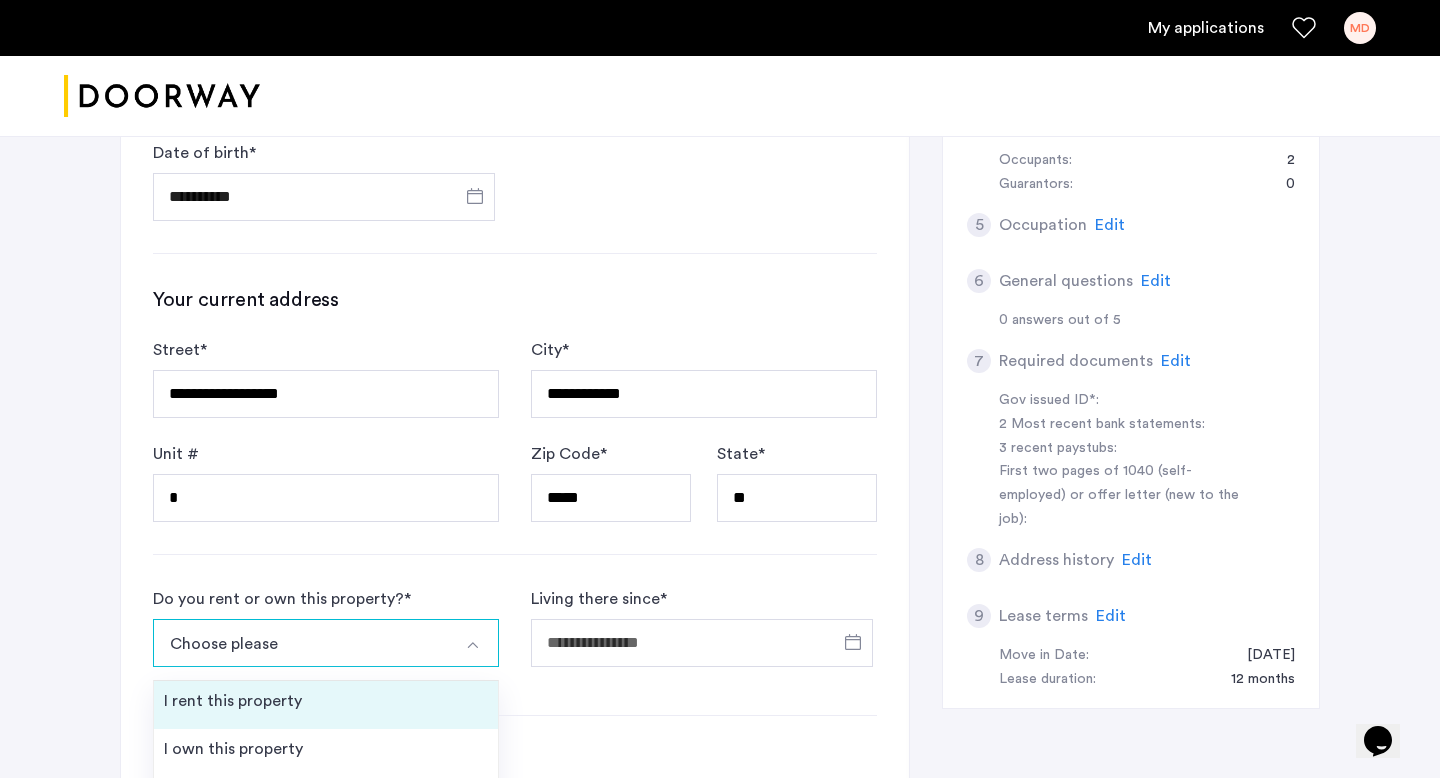 scroll, scrollTop: 716, scrollLeft: 0, axis: vertical 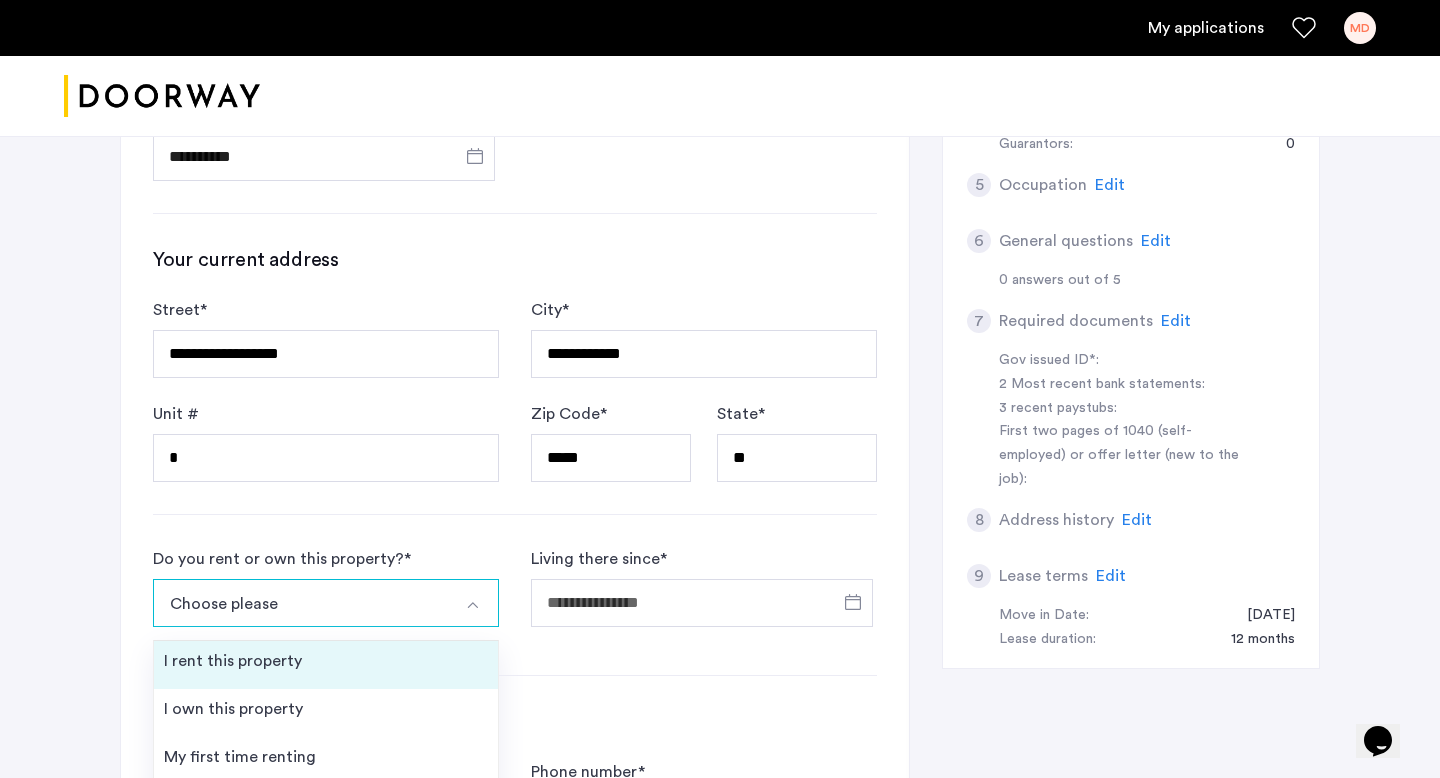 click on "I rent this property" at bounding box center [233, 661] 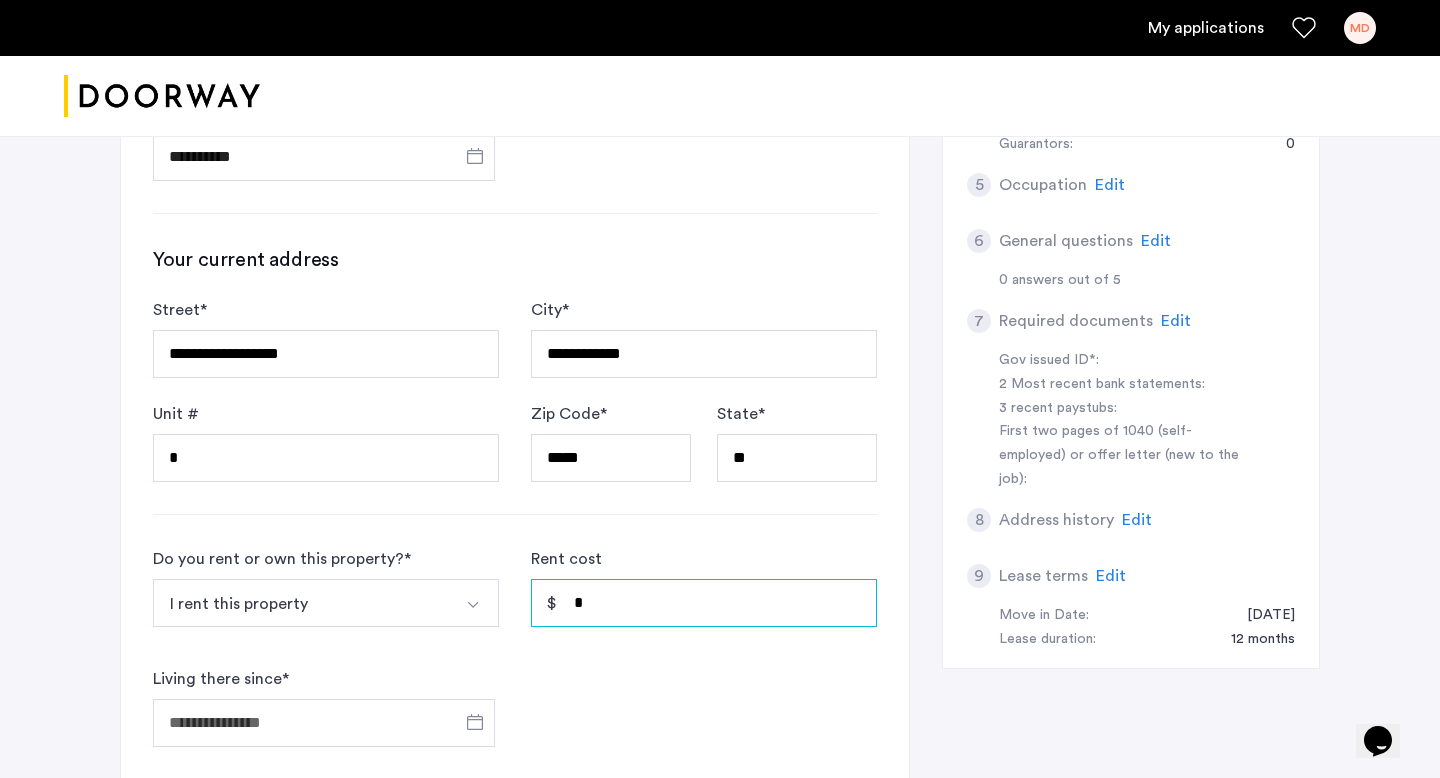 click on "*" at bounding box center [704, 603] 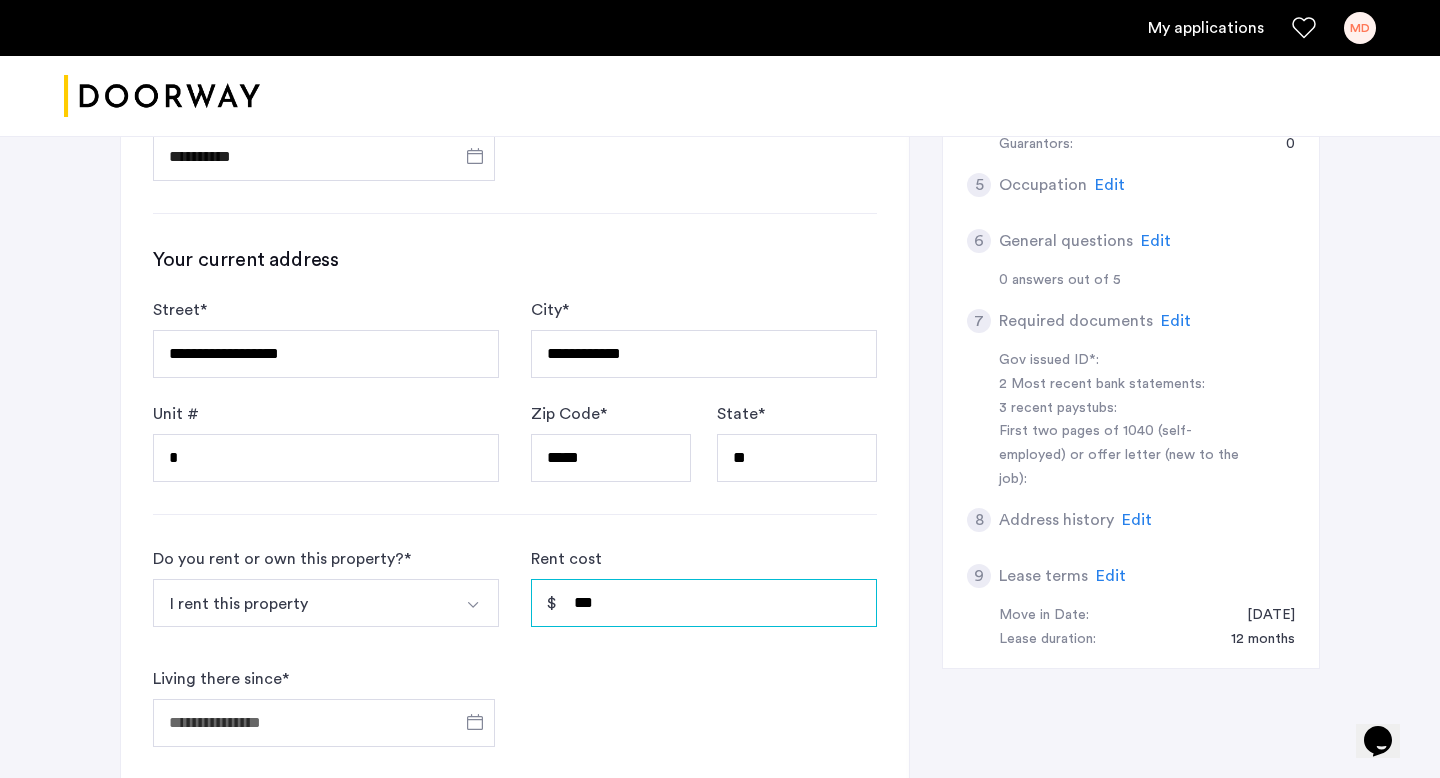 type on "***" 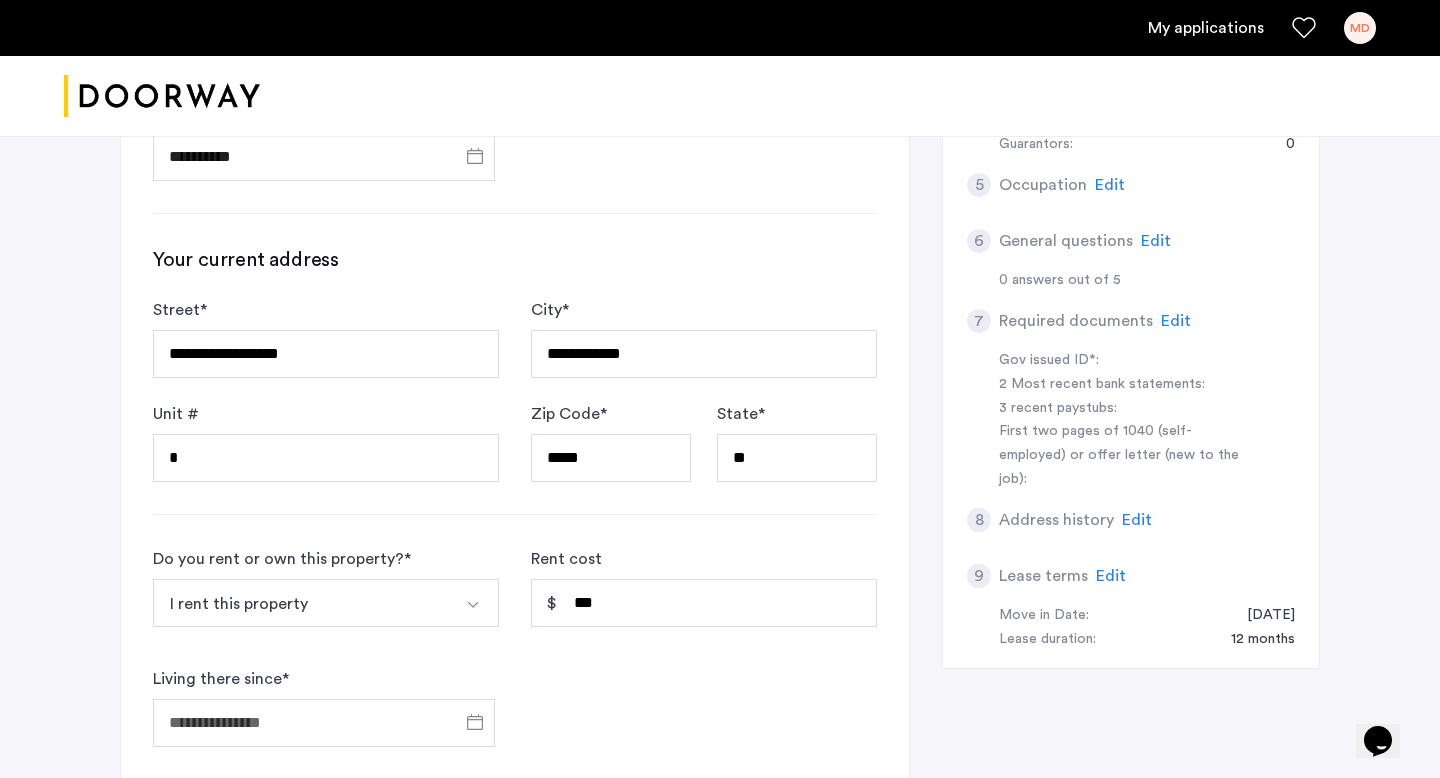 click on "Do you rent or own this property?  * I rent this property I rent this property I own this property My first time renting Other Rent cost *** Living there since  *" 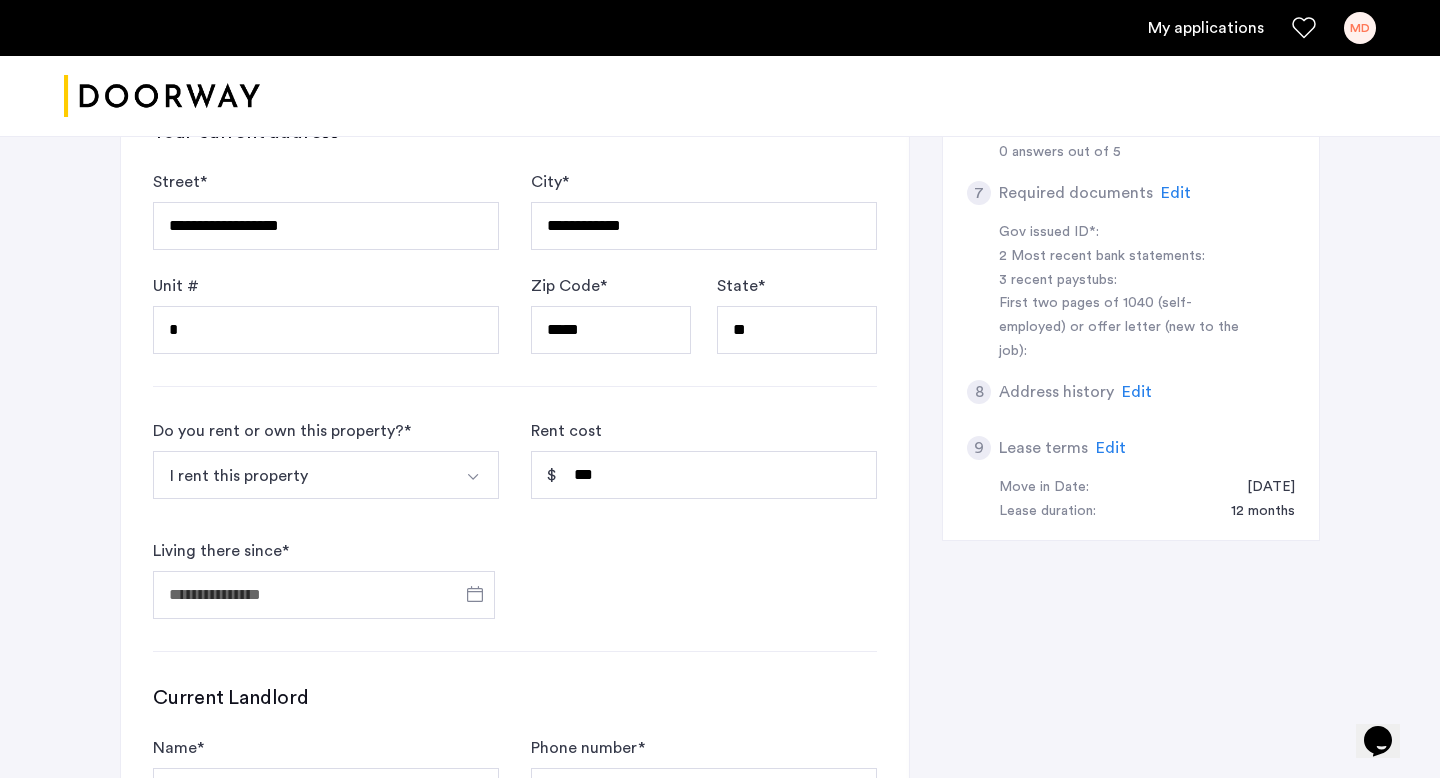 scroll, scrollTop: 847, scrollLeft: 0, axis: vertical 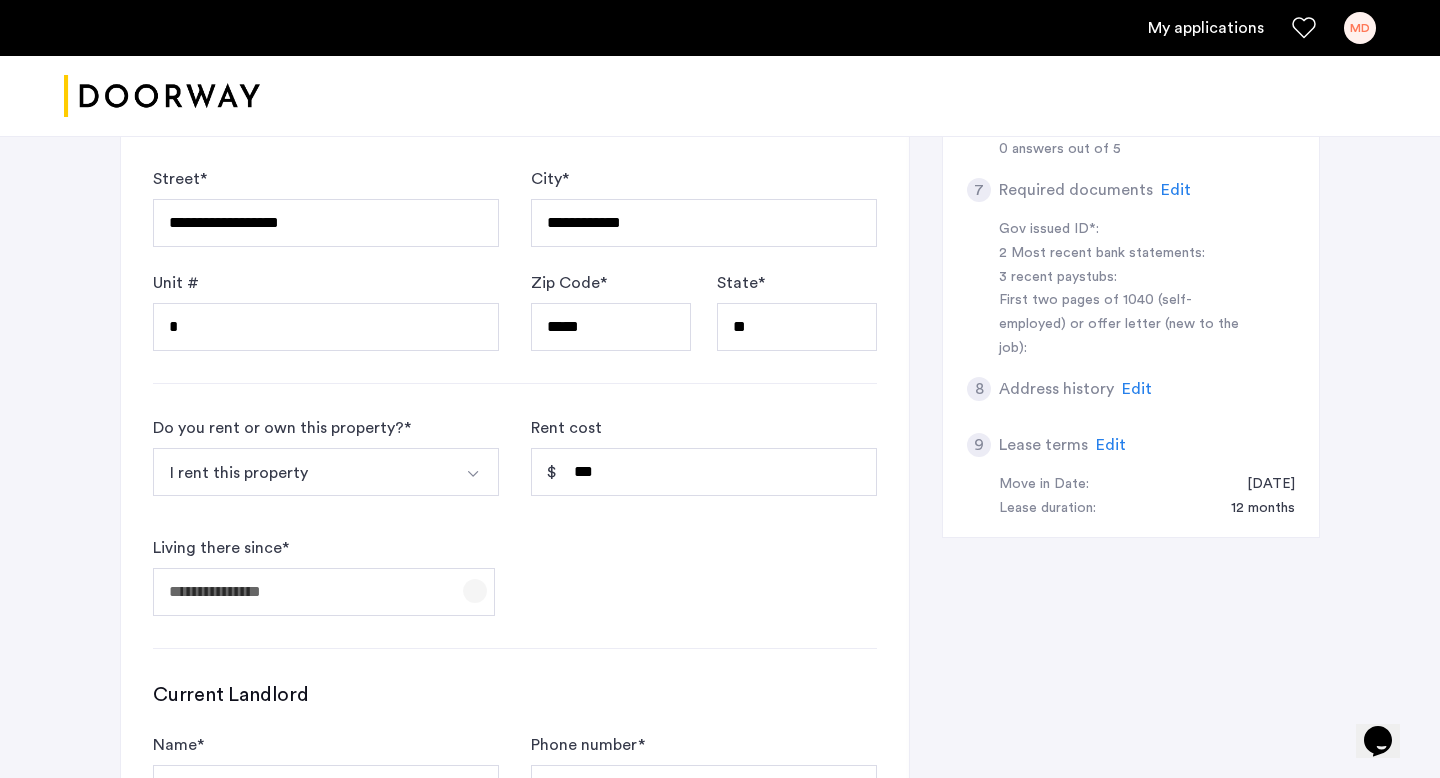 click 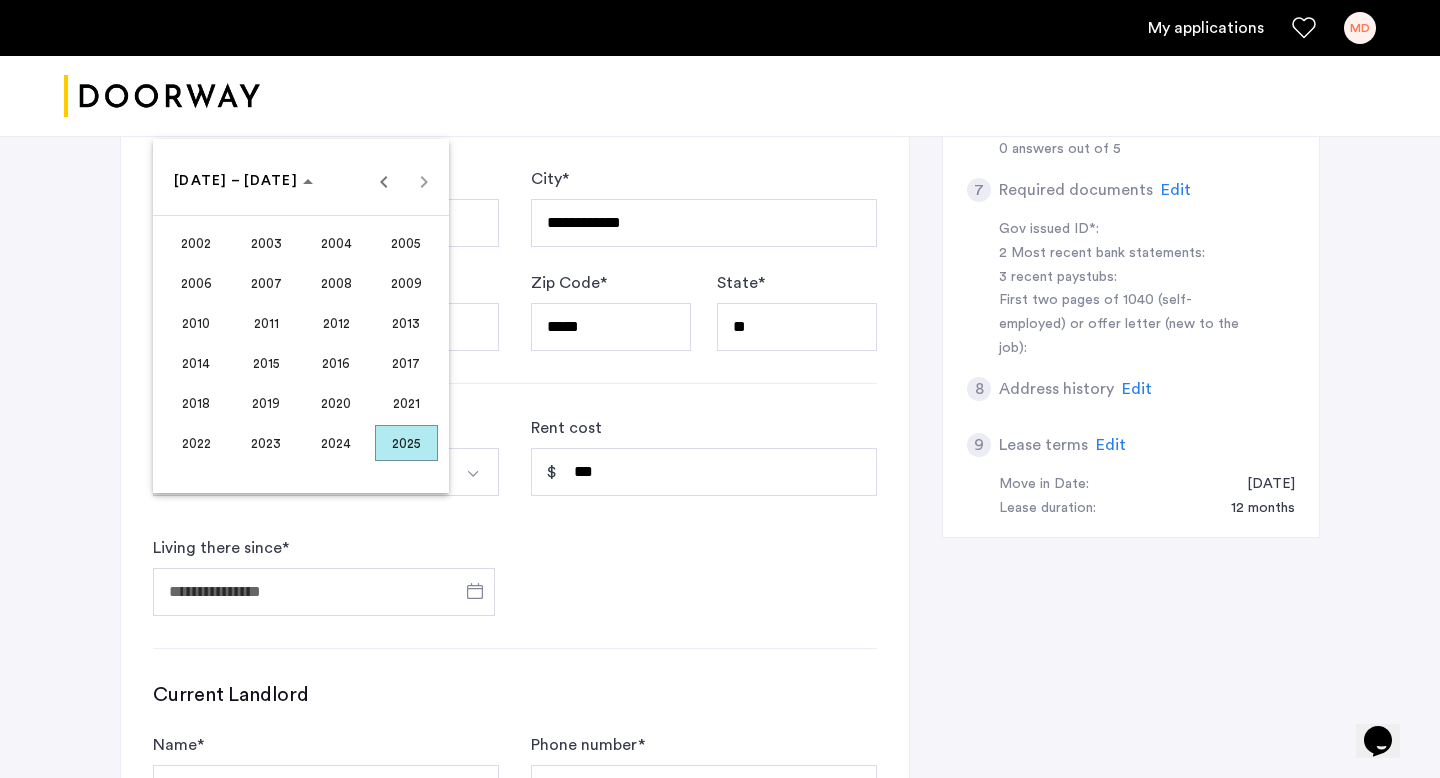 click on "2025" at bounding box center [406, 443] 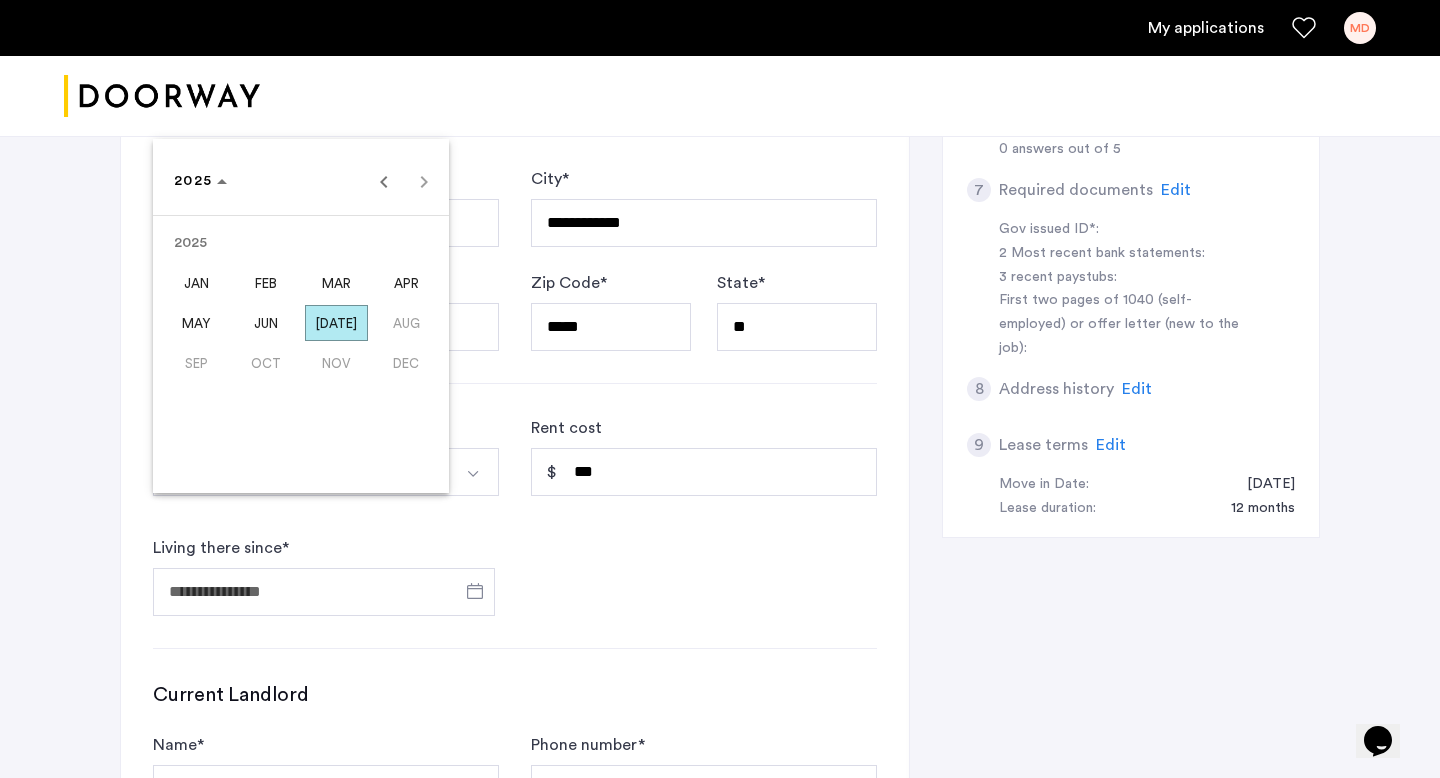click on "MAY" at bounding box center (196, 323) 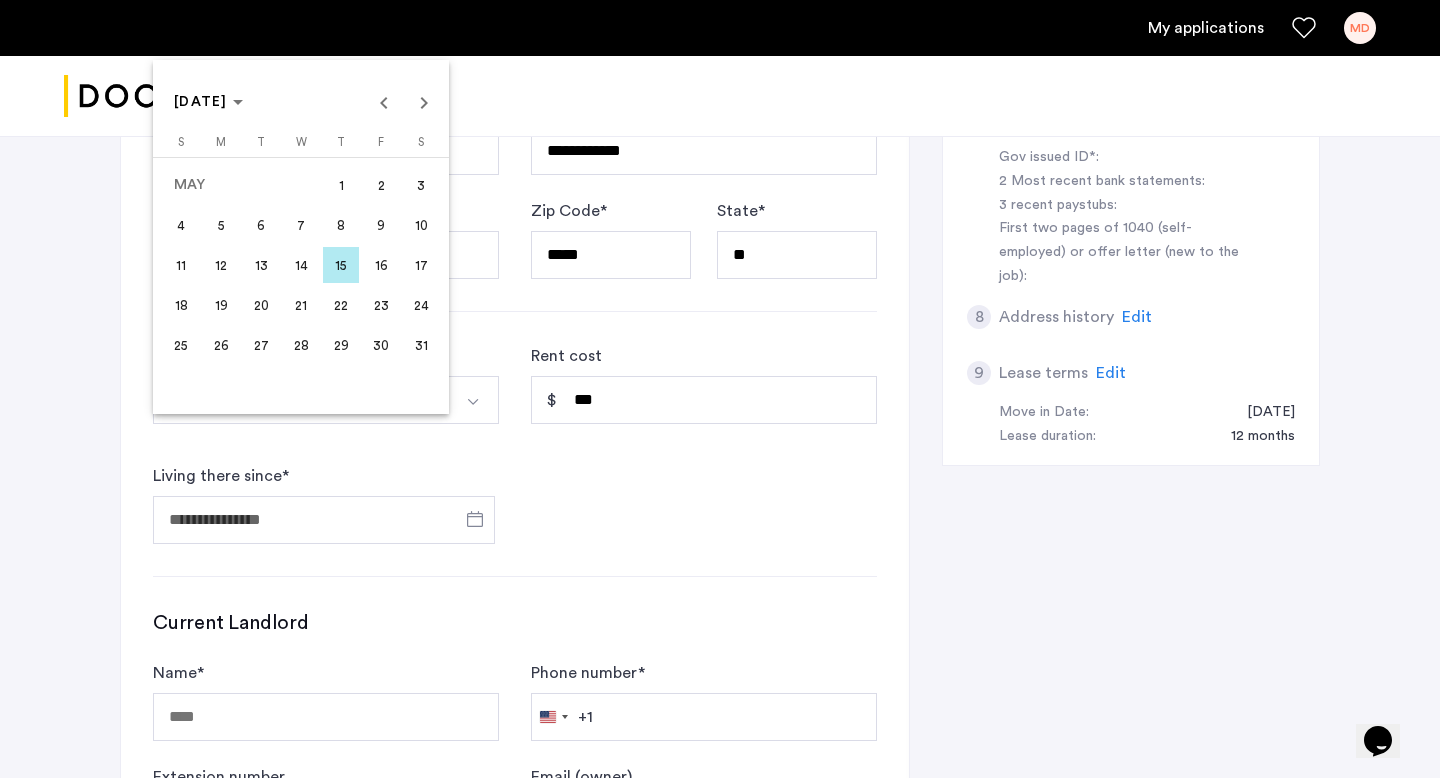 scroll, scrollTop: 927, scrollLeft: 0, axis: vertical 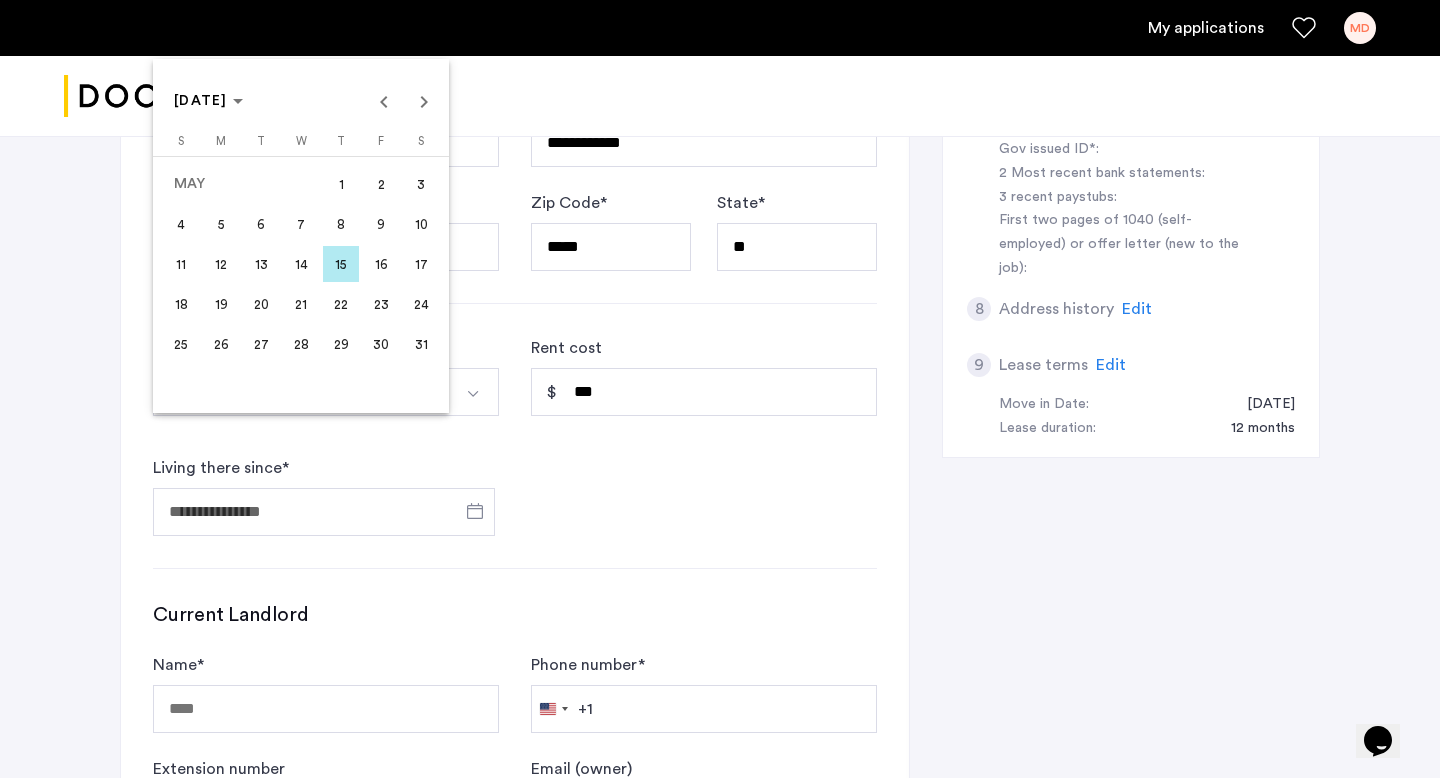 click at bounding box center [720, 389] 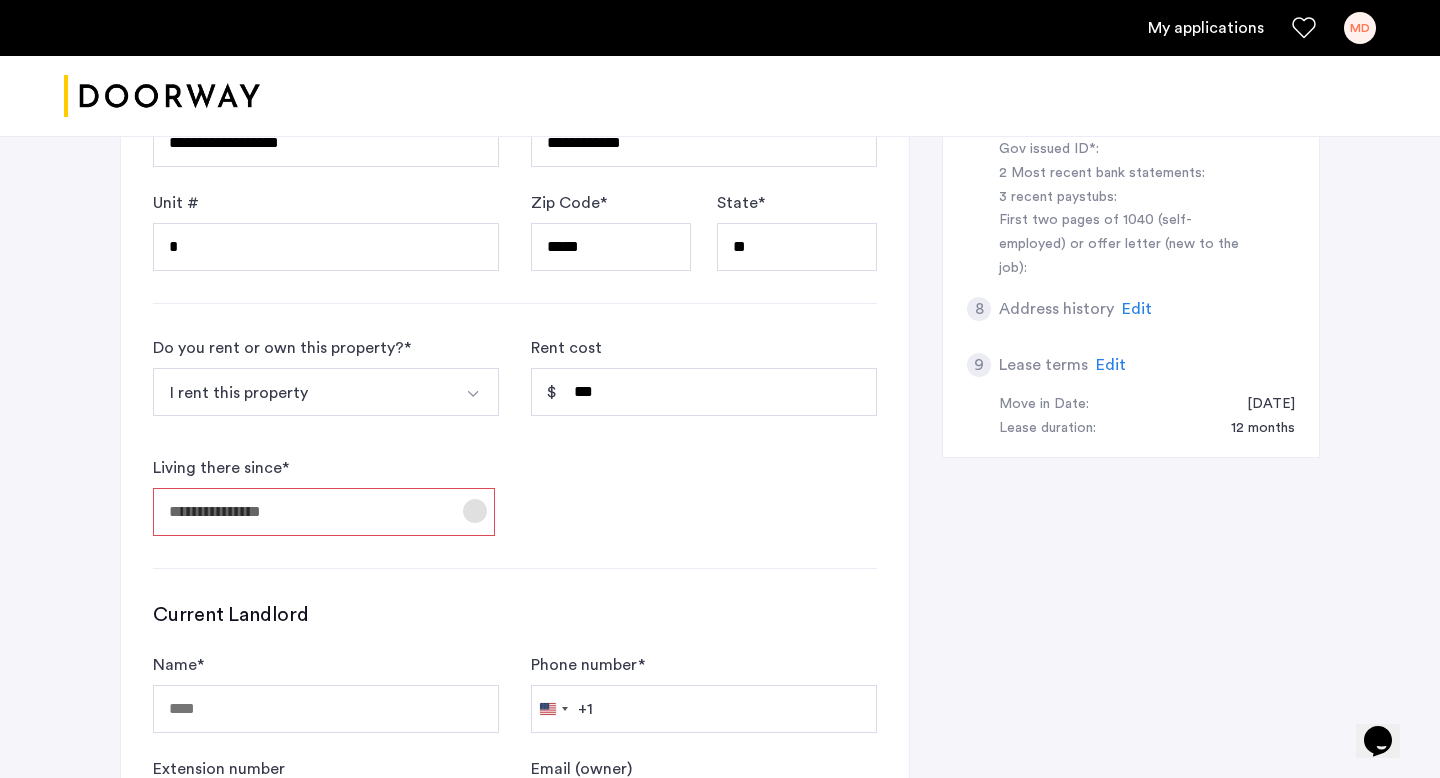 click 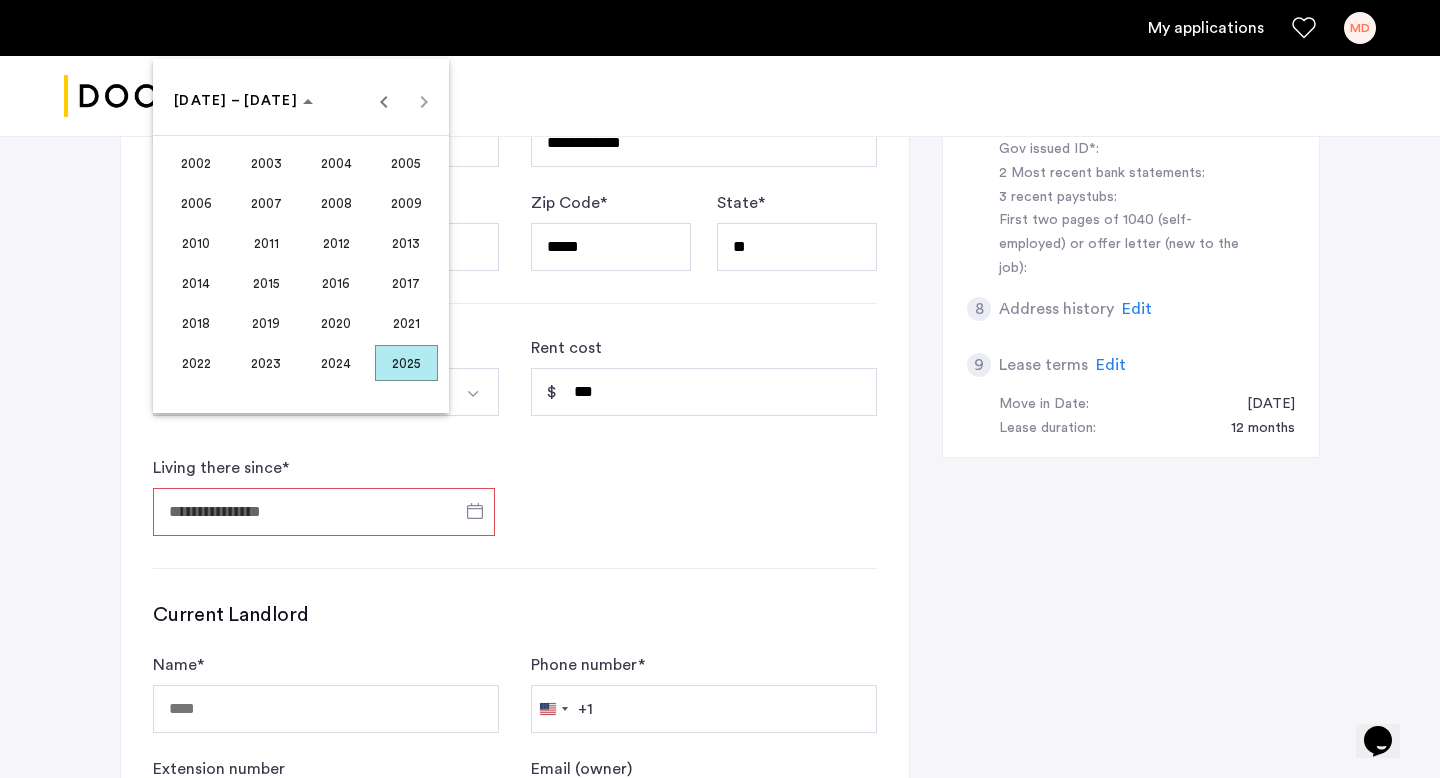 click on "2025" at bounding box center [406, 363] 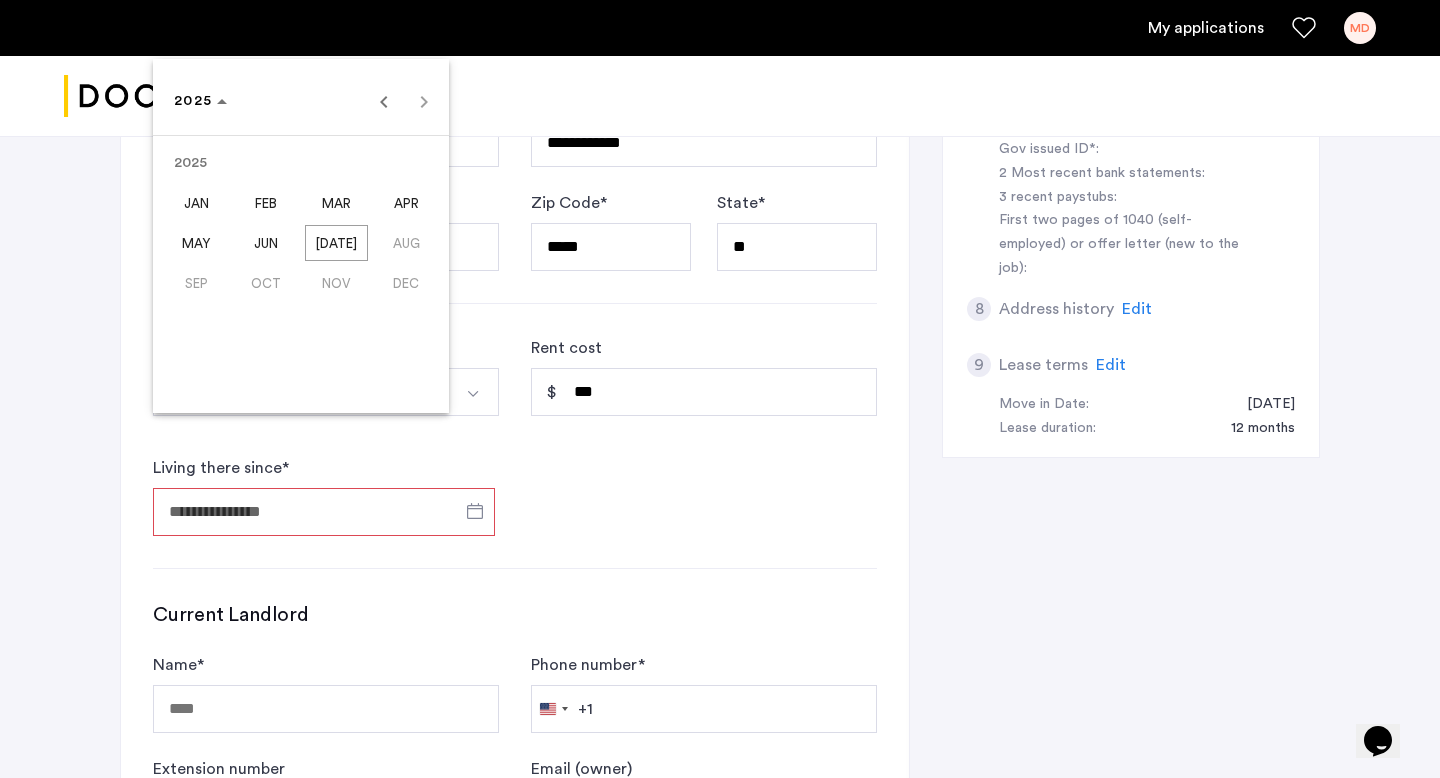 click on "MAY" at bounding box center [196, 243] 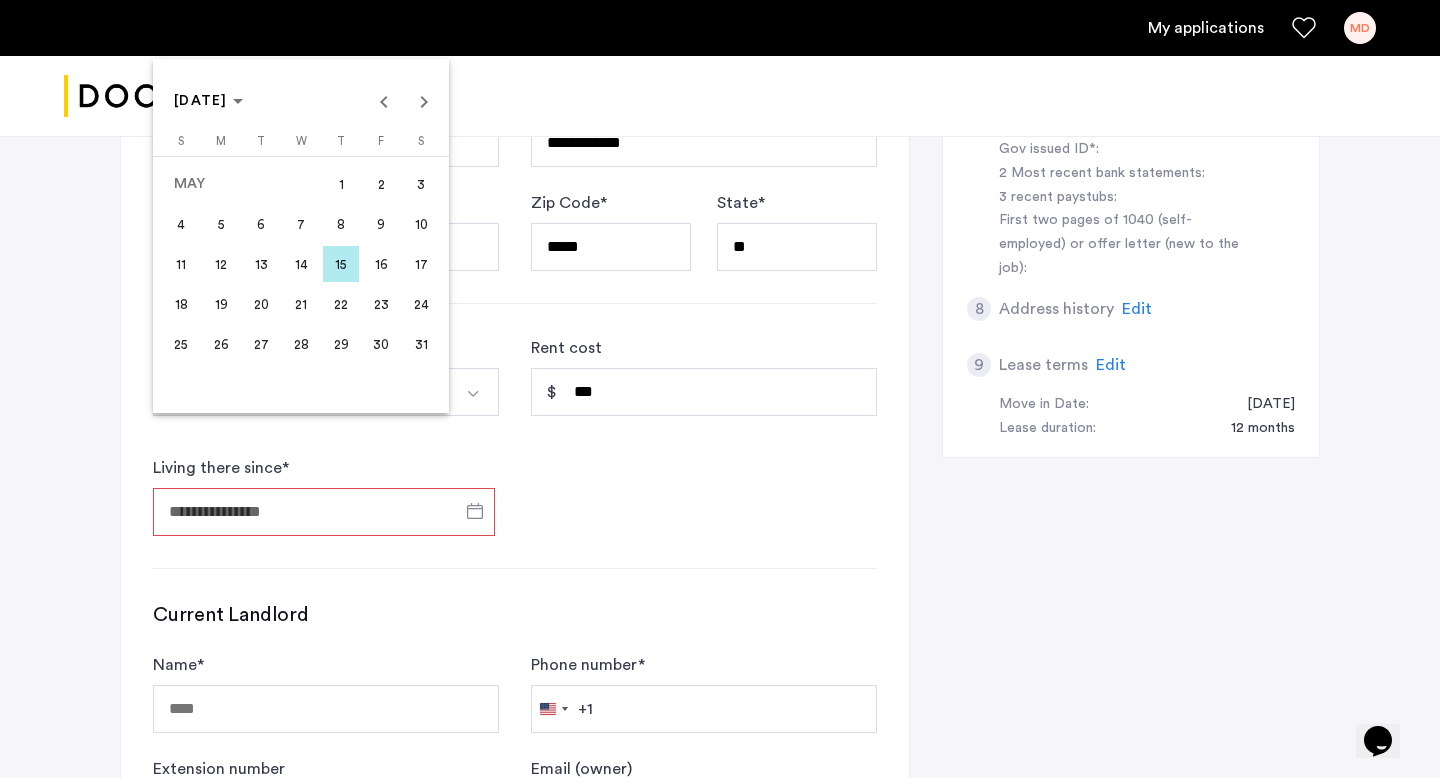 click on "25" at bounding box center (181, 344) 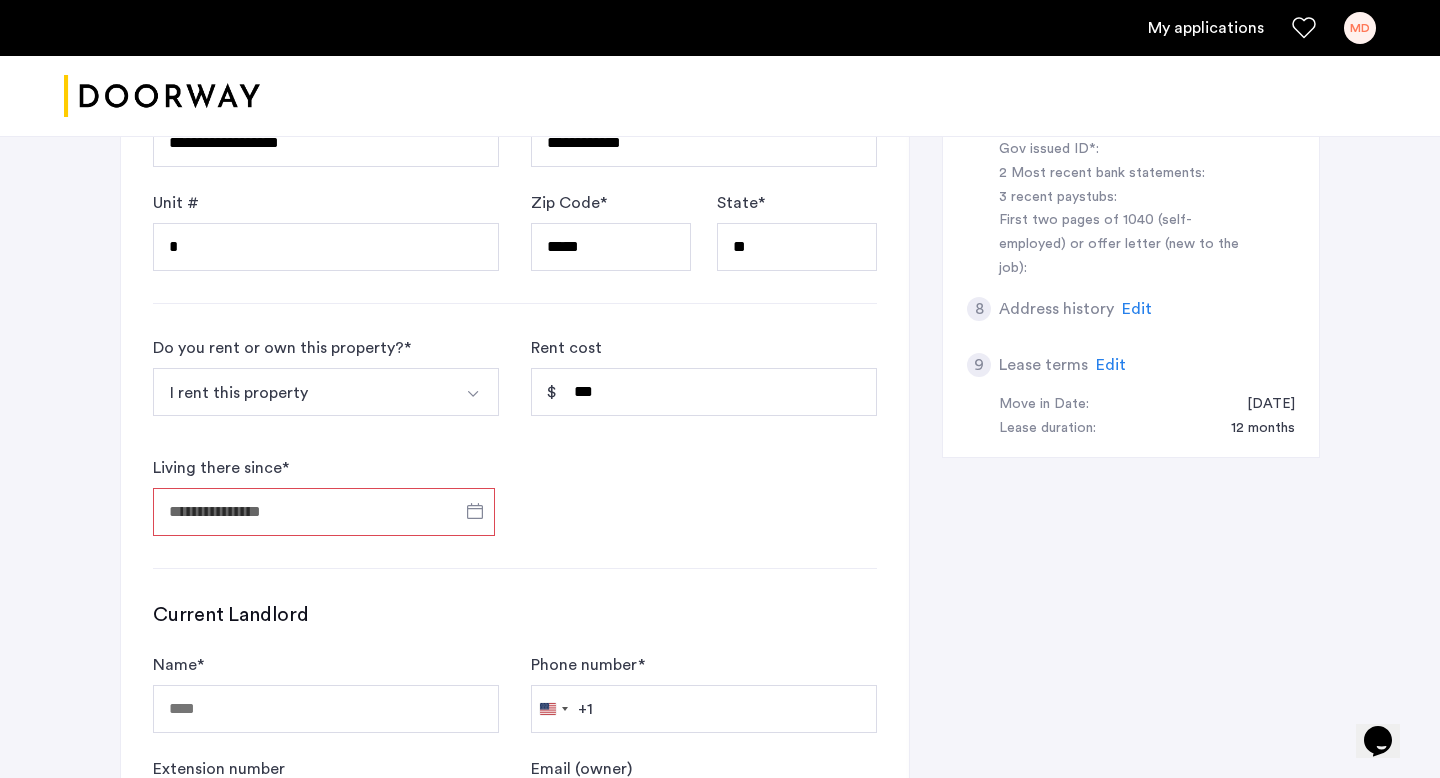 type on "**********" 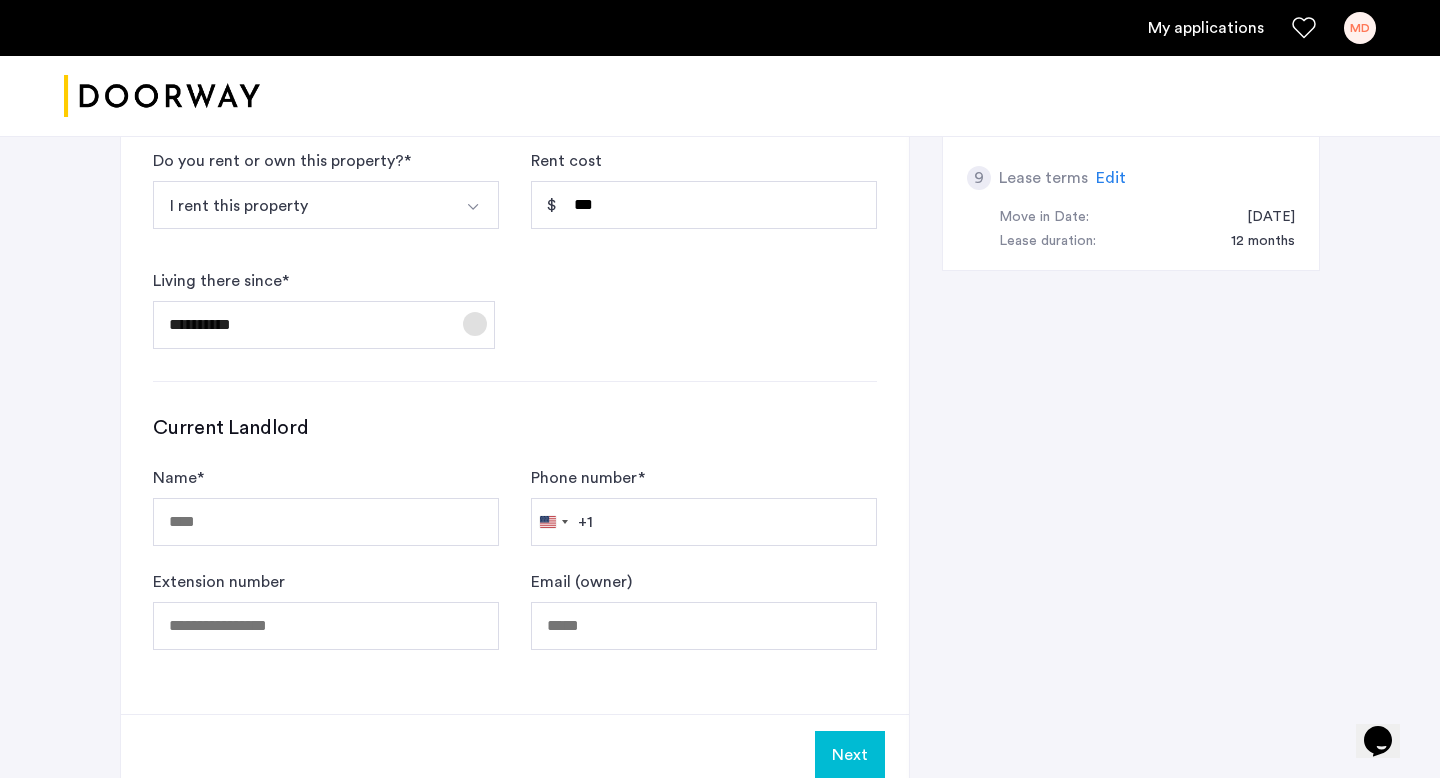 scroll, scrollTop: 1115, scrollLeft: 0, axis: vertical 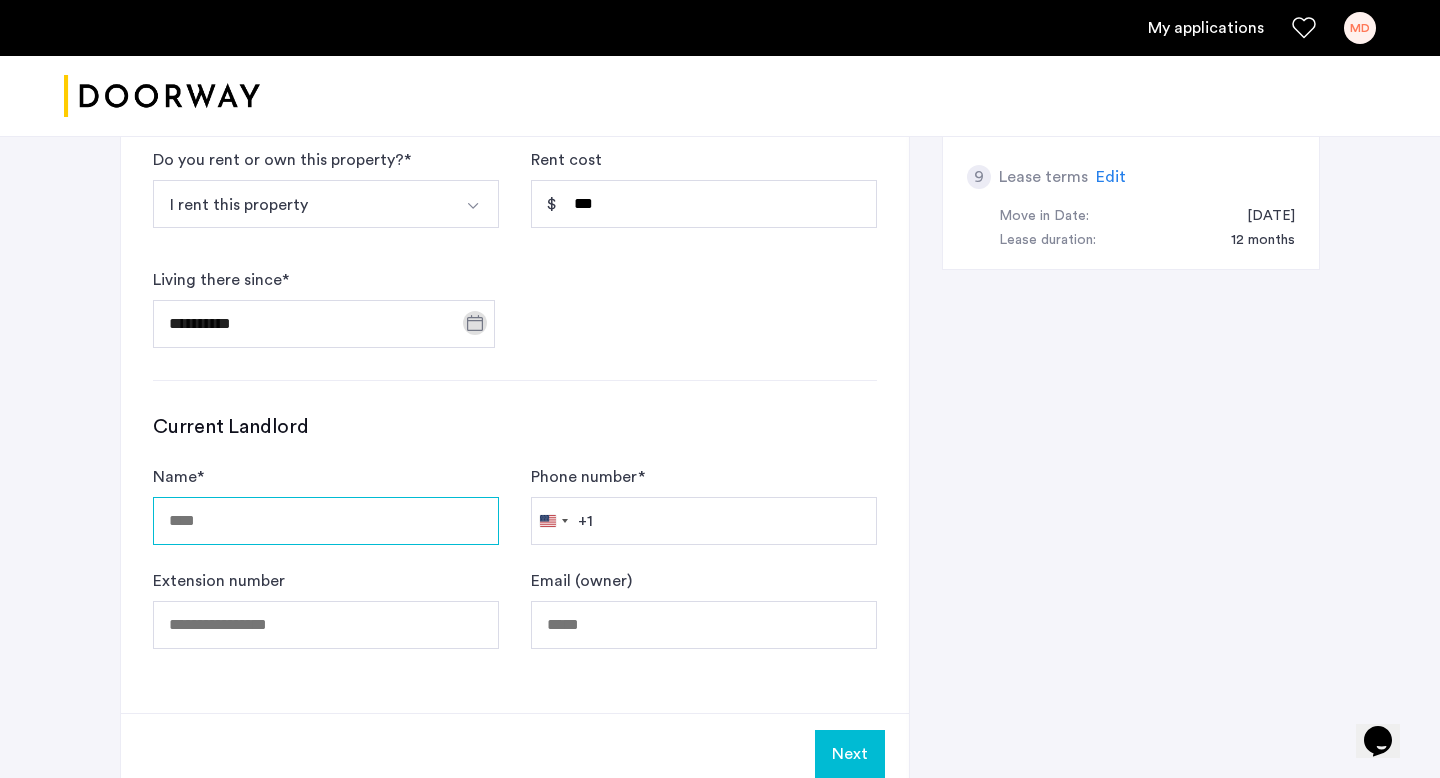 click on "Name  *" at bounding box center [326, 521] 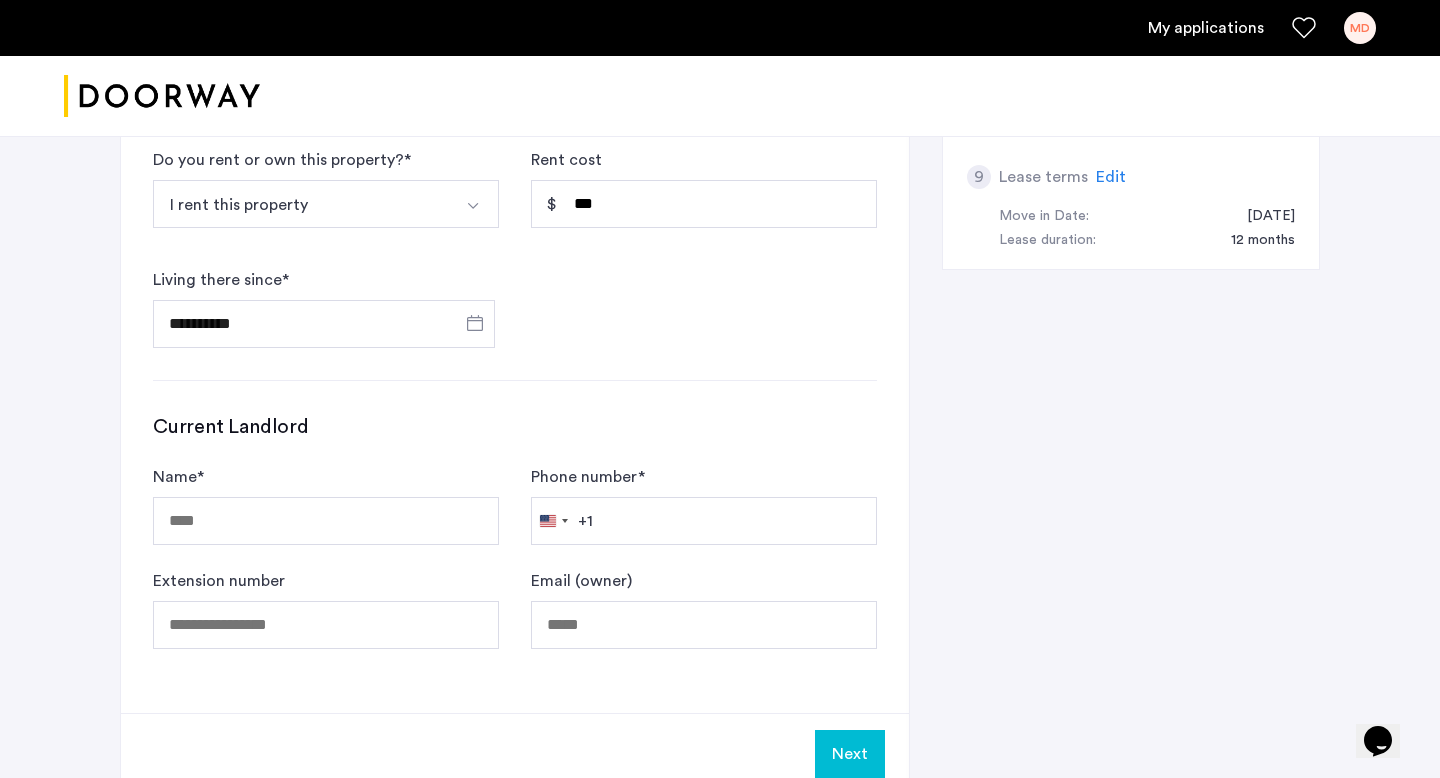 click on "Current Landlord Name  * Phone number  *  [GEOGRAPHIC_DATA] +1 +1 244 results found [GEOGRAPHIC_DATA] +93 [GEOGRAPHIC_DATA] +358 [GEOGRAPHIC_DATA] +355 [GEOGRAPHIC_DATA] +213 [US_STATE] +1 [GEOGRAPHIC_DATA] +376 [GEOGRAPHIC_DATA] +244 [GEOGRAPHIC_DATA] +1 [GEOGRAPHIC_DATA] +1 [GEOGRAPHIC_DATA] +54 [GEOGRAPHIC_DATA] +374 [GEOGRAPHIC_DATA] +297 [DATE][GEOGRAPHIC_DATA] +247 [GEOGRAPHIC_DATA] +61 [GEOGRAPHIC_DATA] +43 [GEOGRAPHIC_DATA] +994 [GEOGRAPHIC_DATA] +1 [GEOGRAPHIC_DATA] +973 [GEOGRAPHIC_DATA] +880 [GEOGRAPHIC_DATA] +1 [GEOGRAPHIC_DATA] +375 [GEOGRAPHIC_DATA] +32 [GEOGRAPHIC_DATA] +501 [GEOGRAPHIC_DATA] +229 [GEOGRAPHIC_DATA] +1 [GEOGRAPHIC_DATA] +975 [GEOGRAPHIC_DATA] +591 [GEOGRAPHIC_DATA] +387 [GEOGRAPHIC_DATA] +267 [GEOGRAPHIC_DATA] +55 [GEOGRAPHIC_DATA] +246 [GEOGRAPHIC_DATA] +1 [GEOGRAPHIC_DATA] +673 [GEOGRAPHIC_DATA] +359 [GEOGRAPHIC_DATA] +226 [GEOGRAPHIC_DATA] +257 [GEOGRAPHIC_DATA] +855 [GEOGRAPHIC_DATA] +237 [GEOGRAPHIC_DATA] +1 [GEOGRAPHIC_DATA] +238 [GEOGRAPHIC_DATA] [GEOGRAPHIC_DATA] +599 [GEOGRAPHIC_DATA] +1 [GEOGRAPHIC_DATA] +236 [GEOGRAPHIC_DATA] +235 [GEOGRAPHIC_DATA] +56 [GEOGRAPHIC_DATA] +86 [GEOGRAPHIC_DATA] +[GEOGRAPHIC_DATA] +61 [GEOGRAPHIC_DATA] +57 [GEOGRAPHIC_DATA] +269 [GEOGRAPHIC_DATA] - [GEOGRAPHIC_DATA] +242 [GEOGRAPHIC_DATA] - [GEOGRAPHIC_DATA] +243 [GEOGRAPHIC_DATA] +682 [GEOGRAPHIC_DATA] +506 [GEOGRAPHIC_DATA] +225 [GEOGRAPHIC_DATA] +385 [GEOGRAPHIC_DATA] +53 [GEOGRAPHIC_DATA] +599 [GEOGRAPHIC_DATA] +357 [GEOGRAPHIC_DATA] +420" 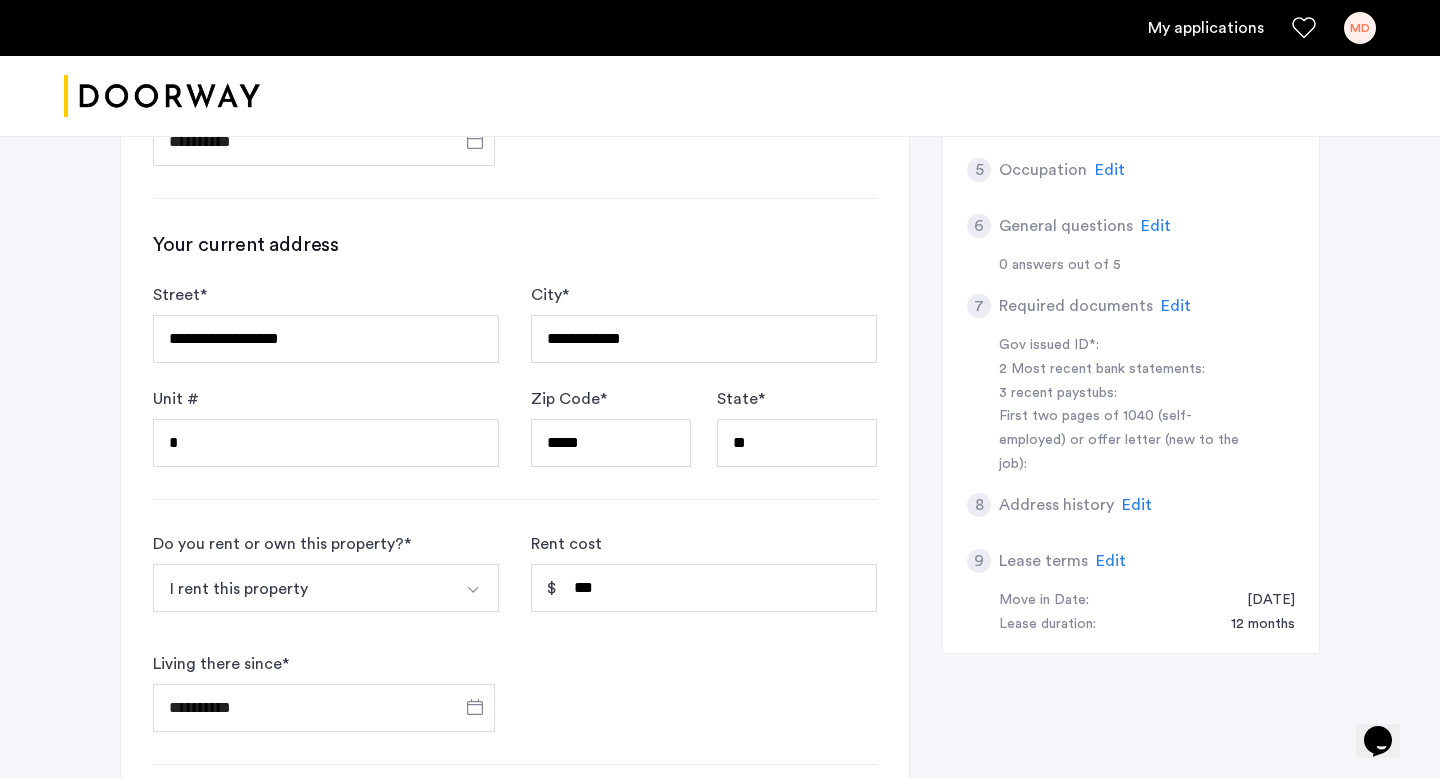 scroll, scrollTop: 733, scrollLeft: 0, axis: vertical 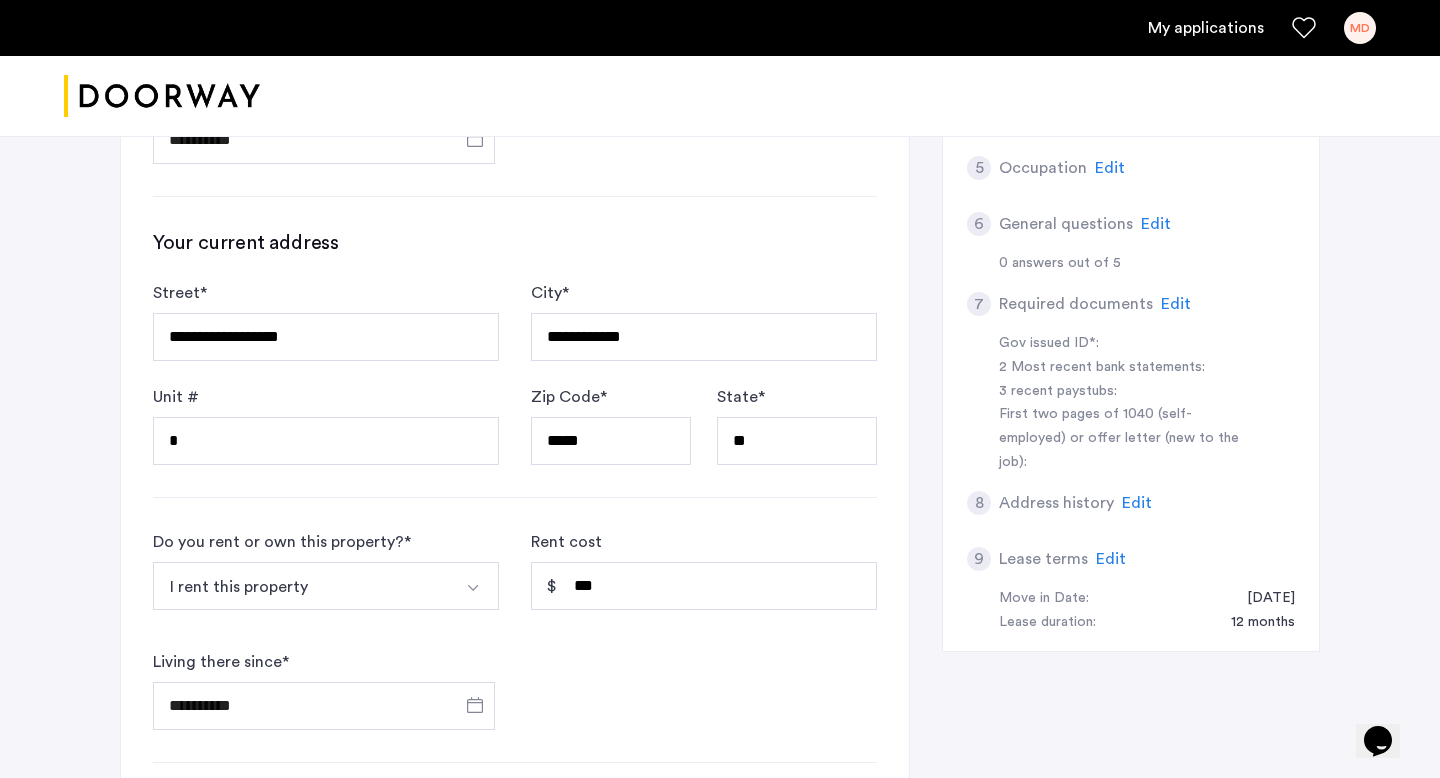 click on "I rent this property" at bounding box center (302, 586) 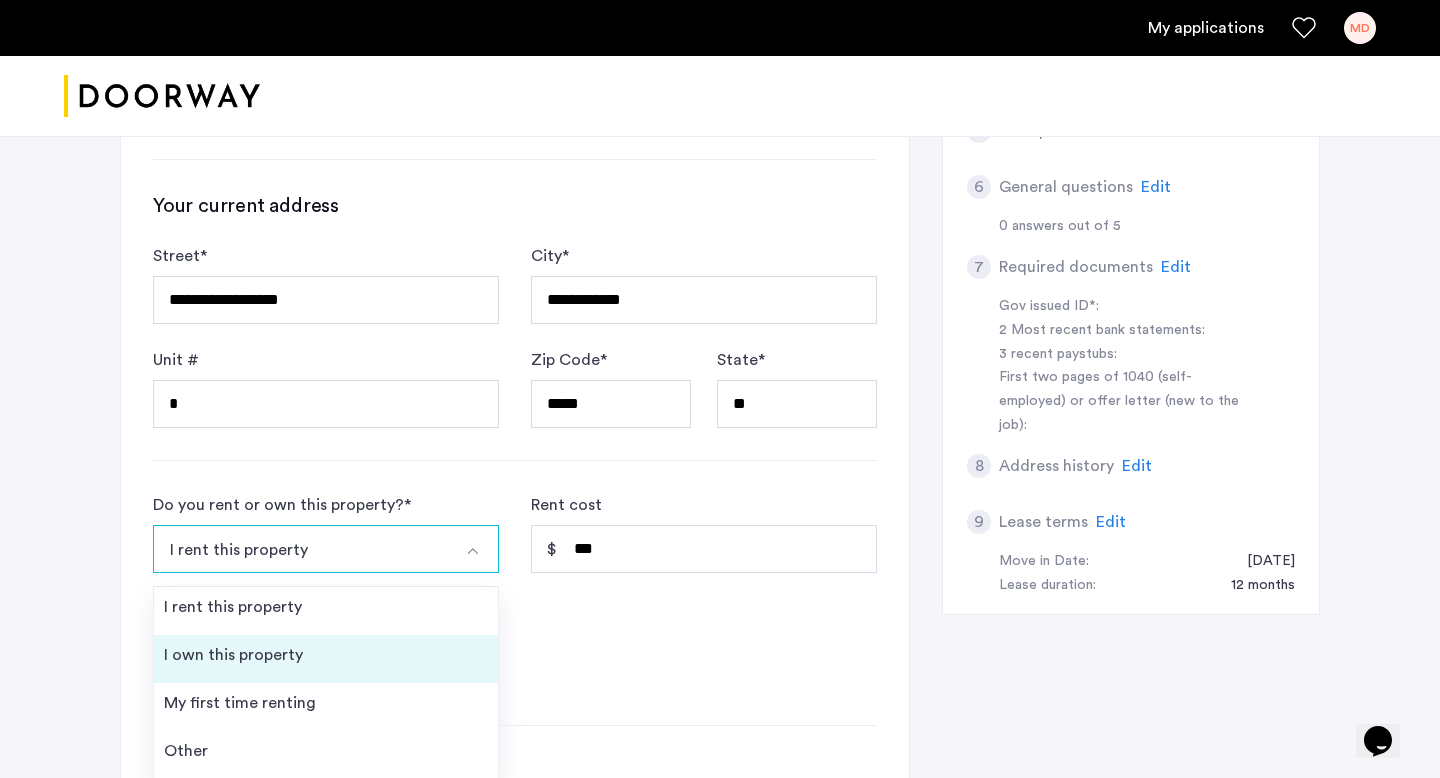 scroll, scrollTop: 774, scrollLeft: 0, axis: vertical 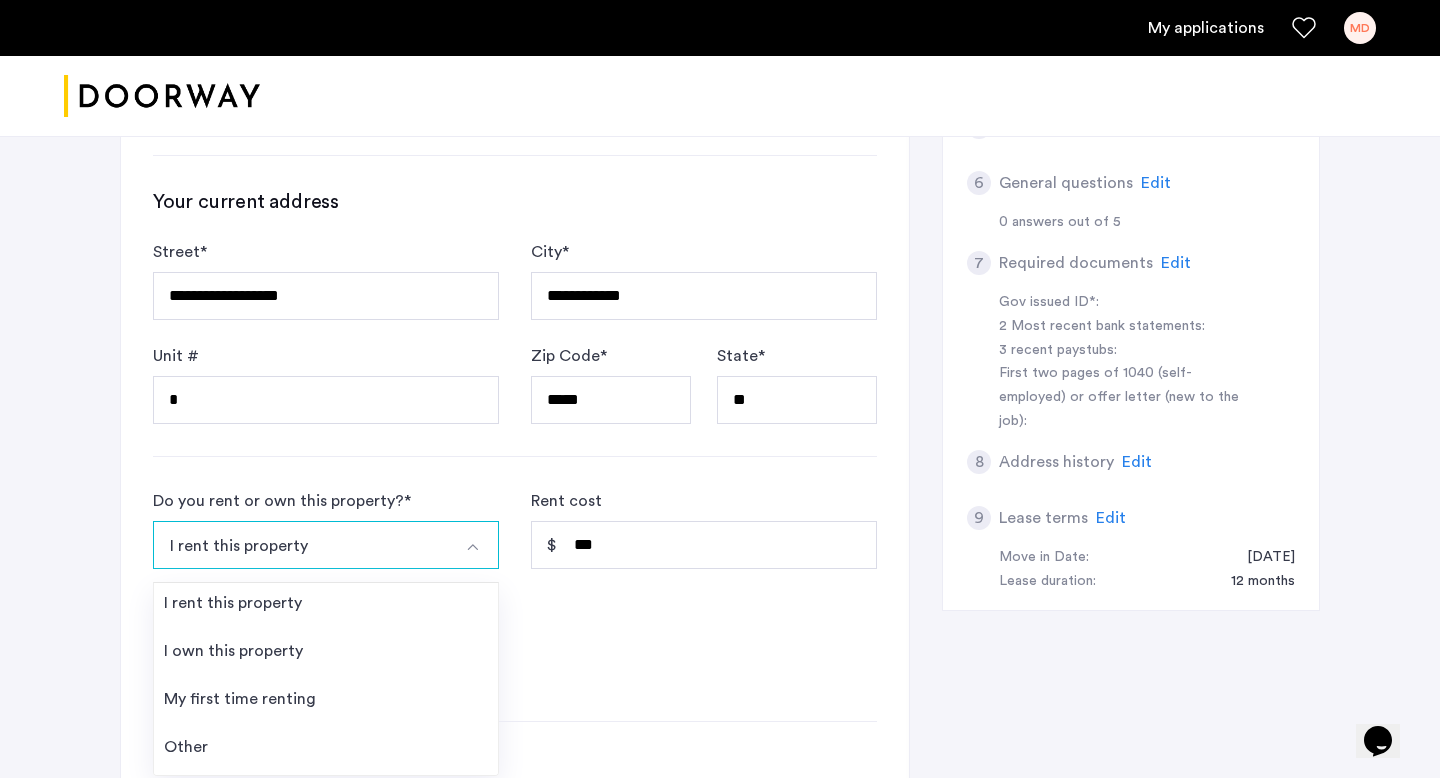 click on "**********" 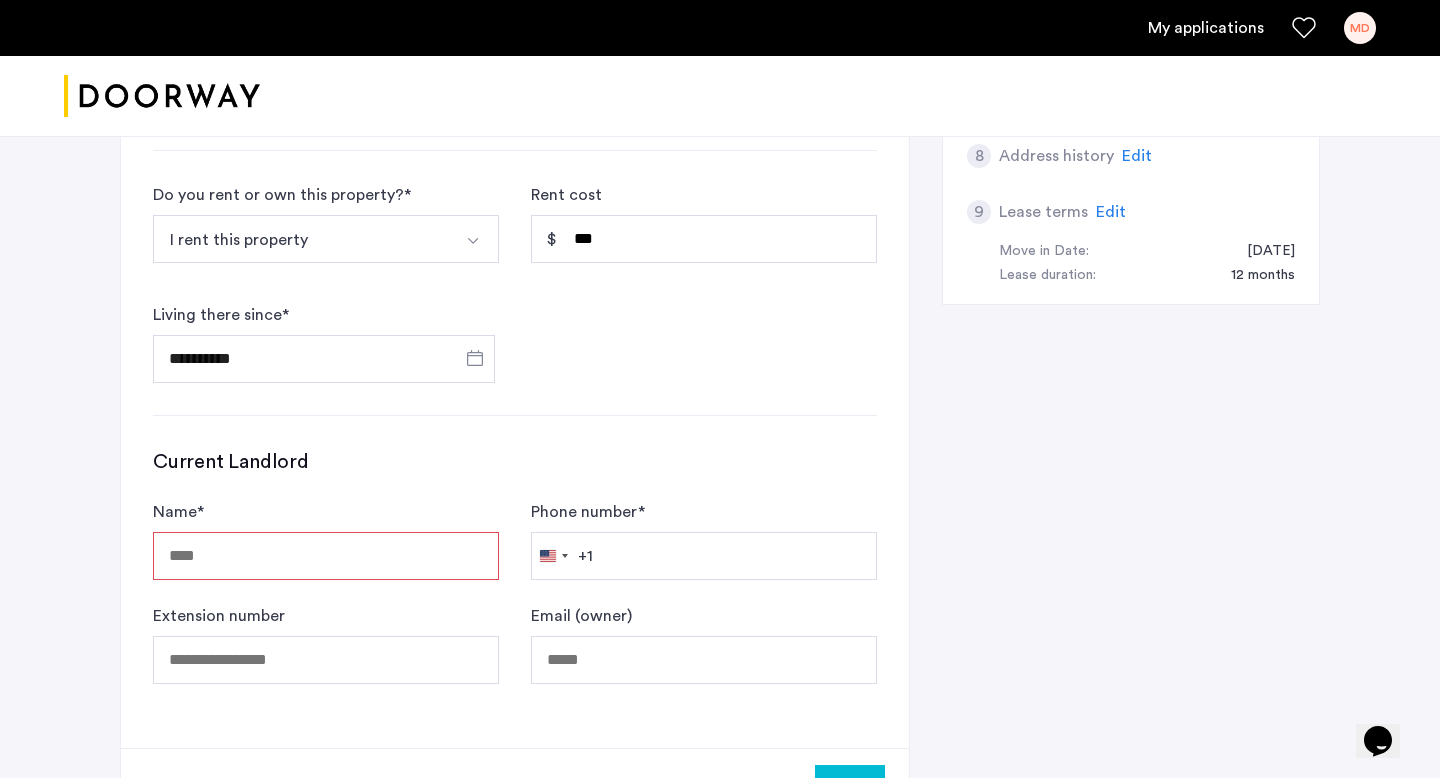 scroll, scrollTop: 1110, scrollLeft: 0, axis: vertical 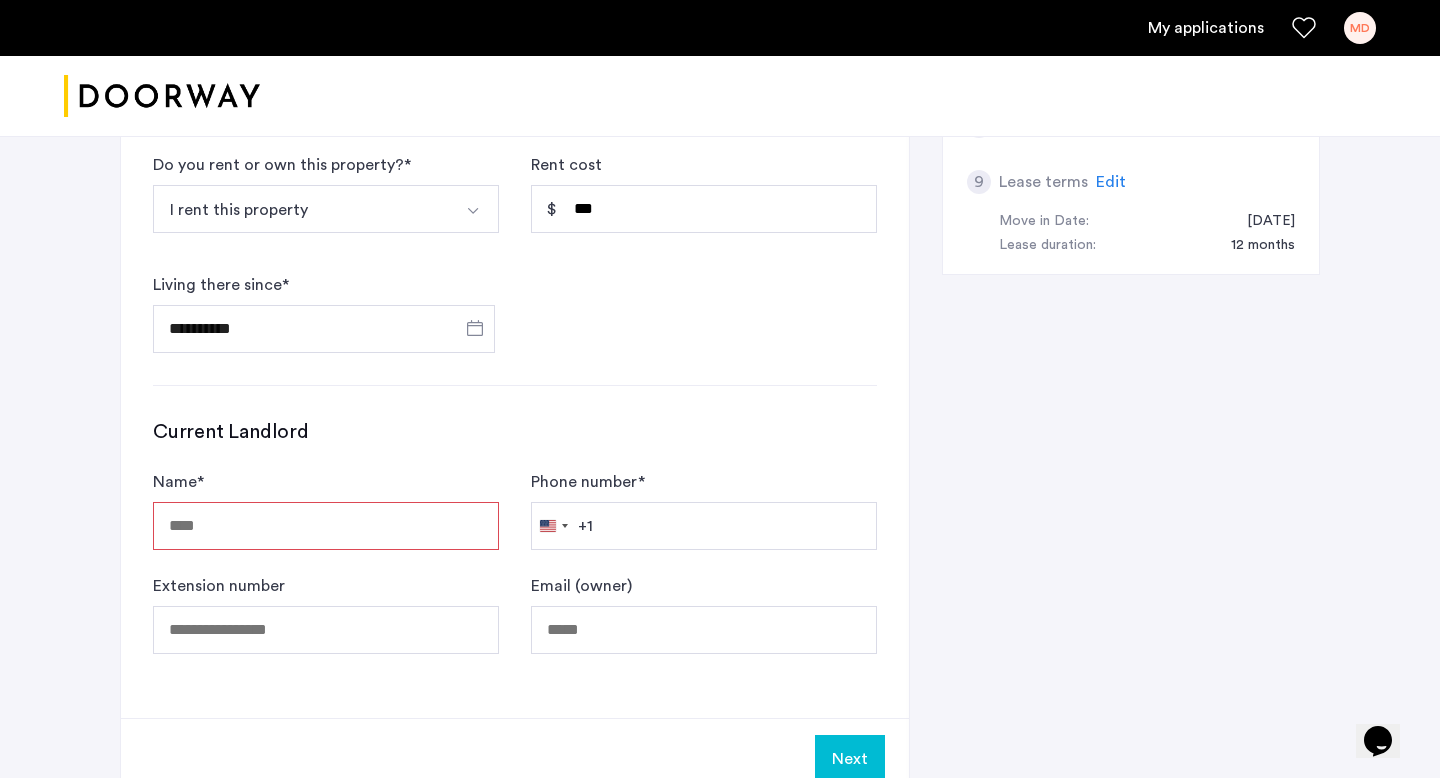 click on "Name  *" at bounding box center (326, 526) 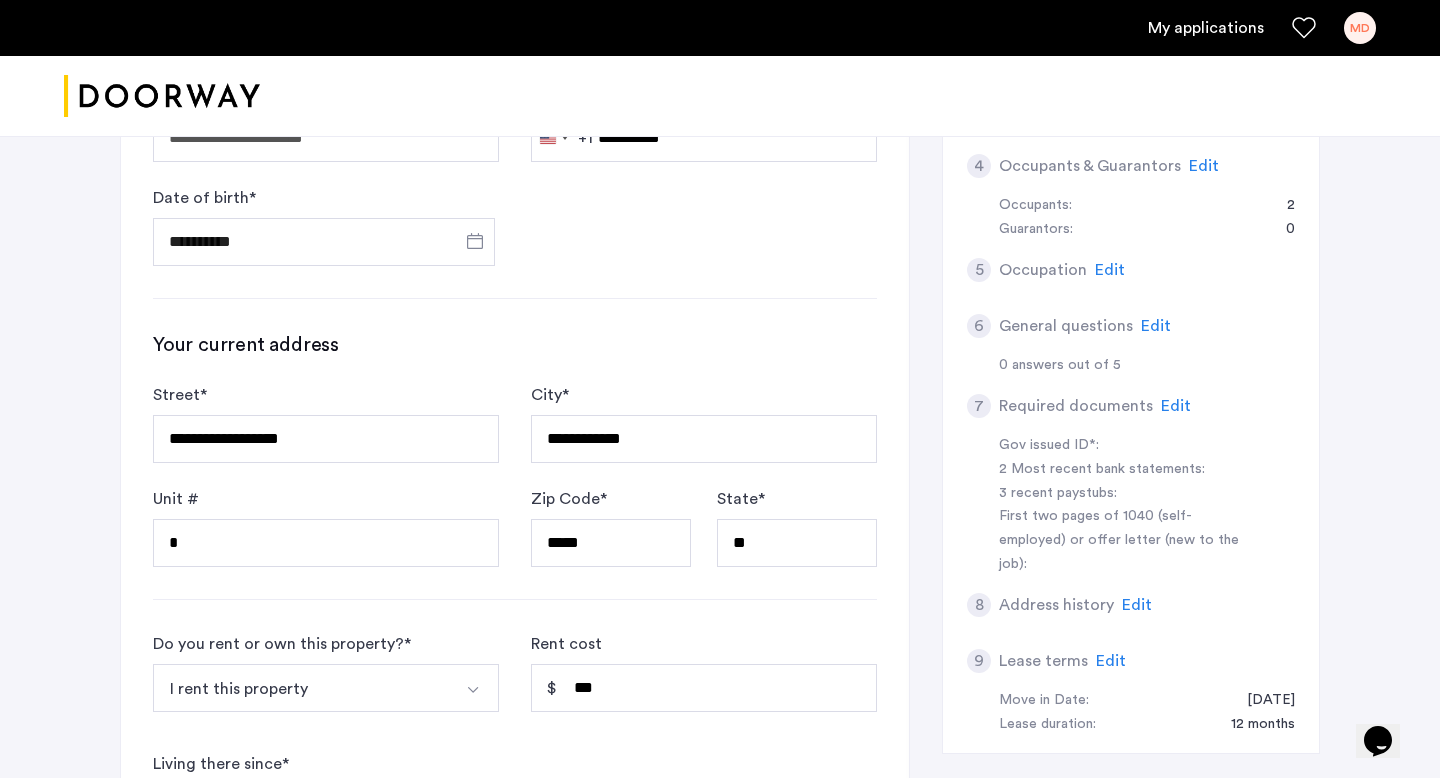 scroll, scrollTop: 620, scrollLeft: 0, axis: vertical 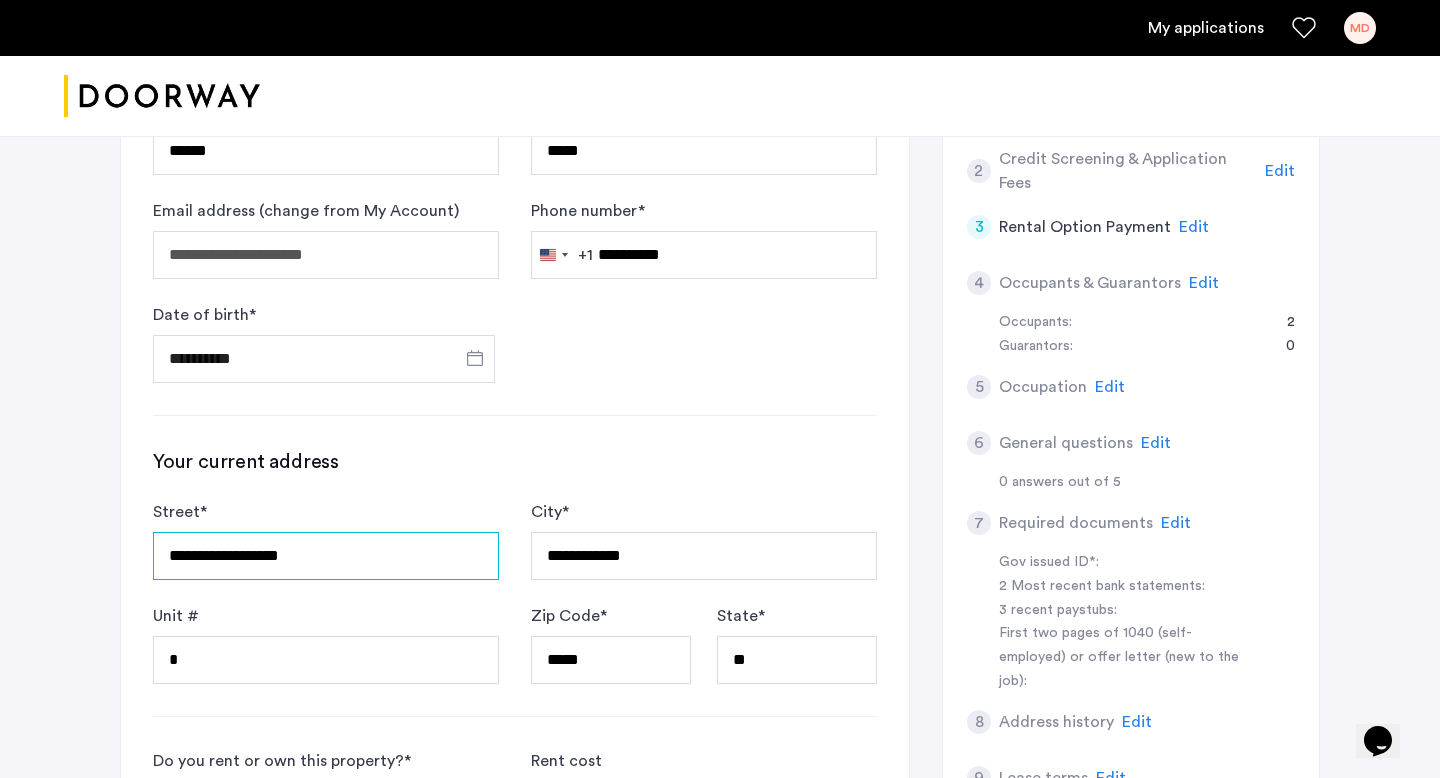 click on "**********" at bounding box center [326, 556] 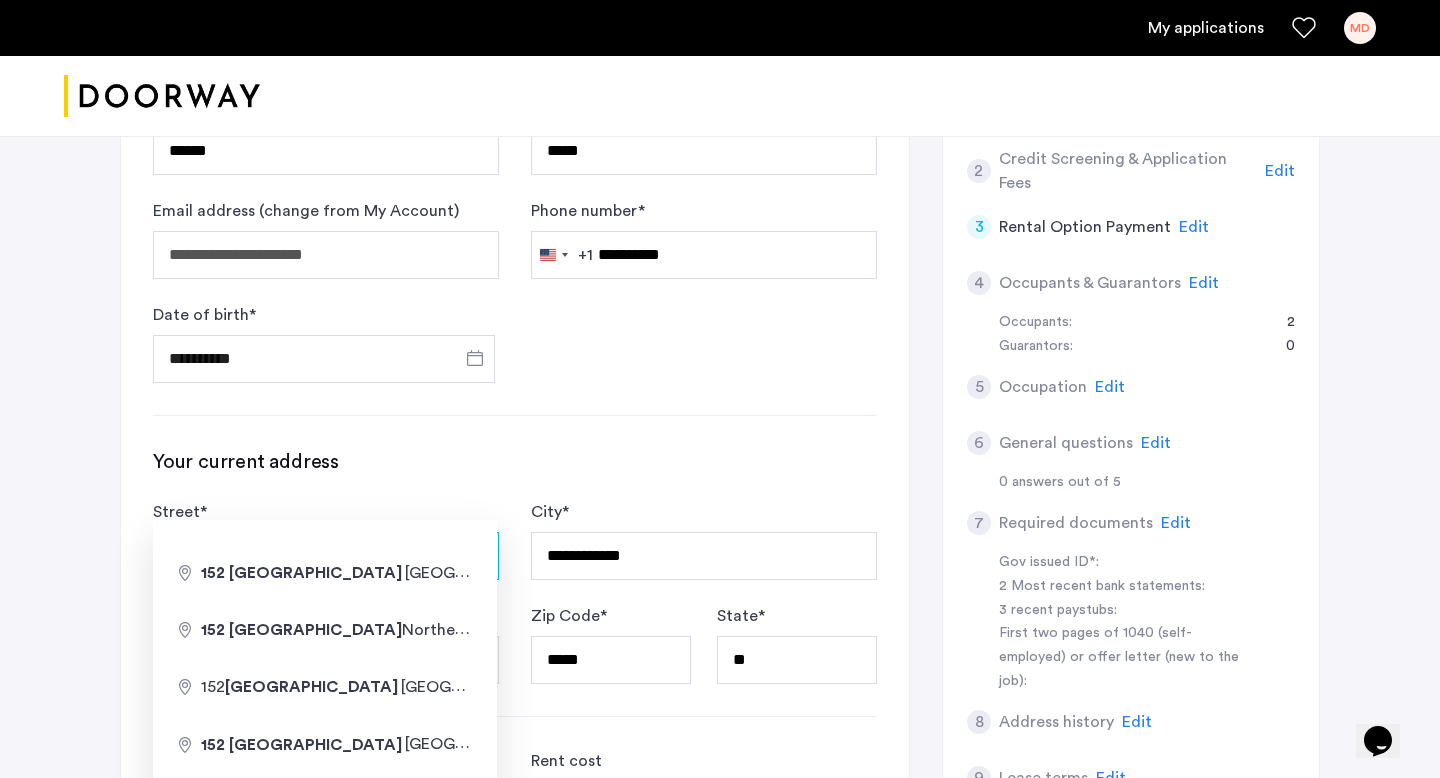 scroll, scrollTop: 511, scrollLeft: 0, axis: vertical 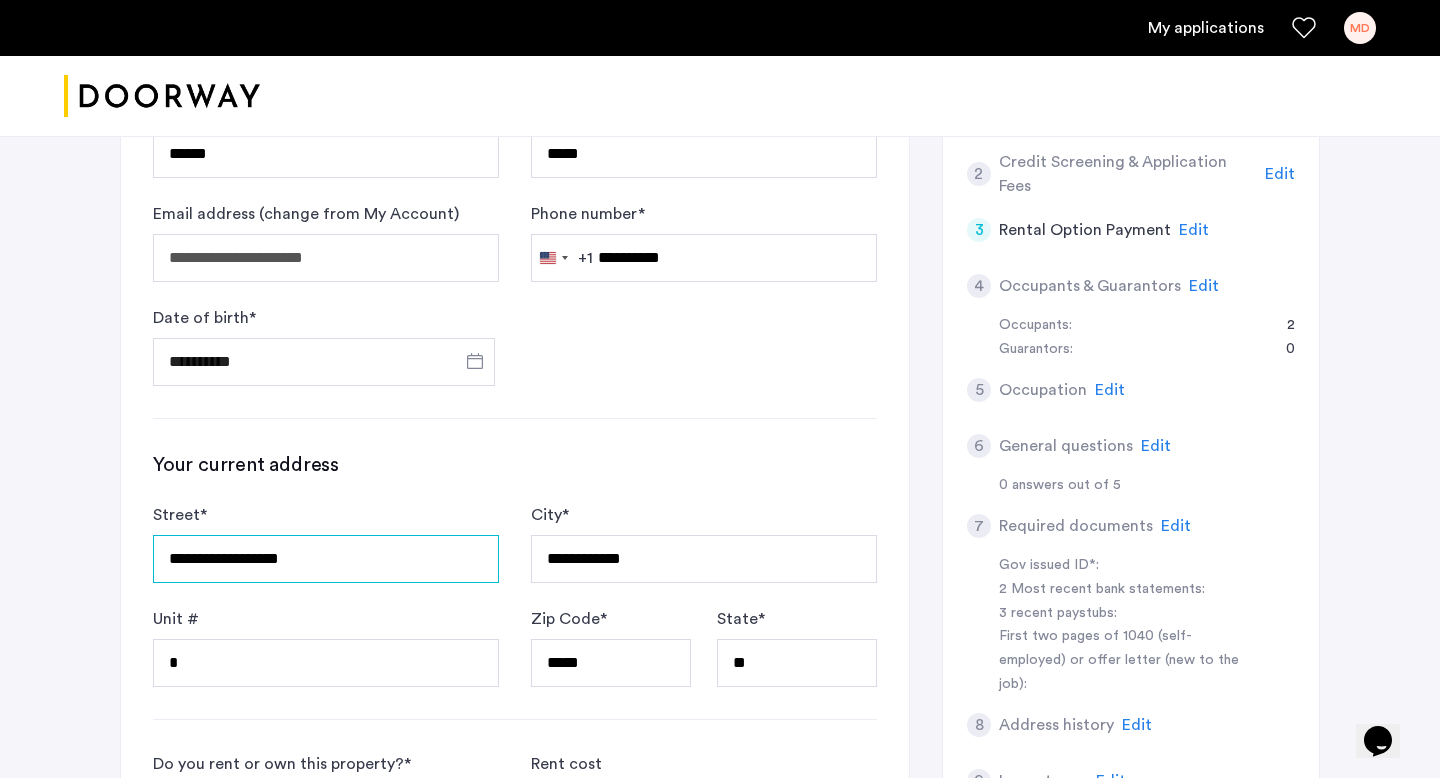 drag, startPoint x: 378, startPoint y: 494, endPoint x: 151, endPoint y: 494, distance: 227 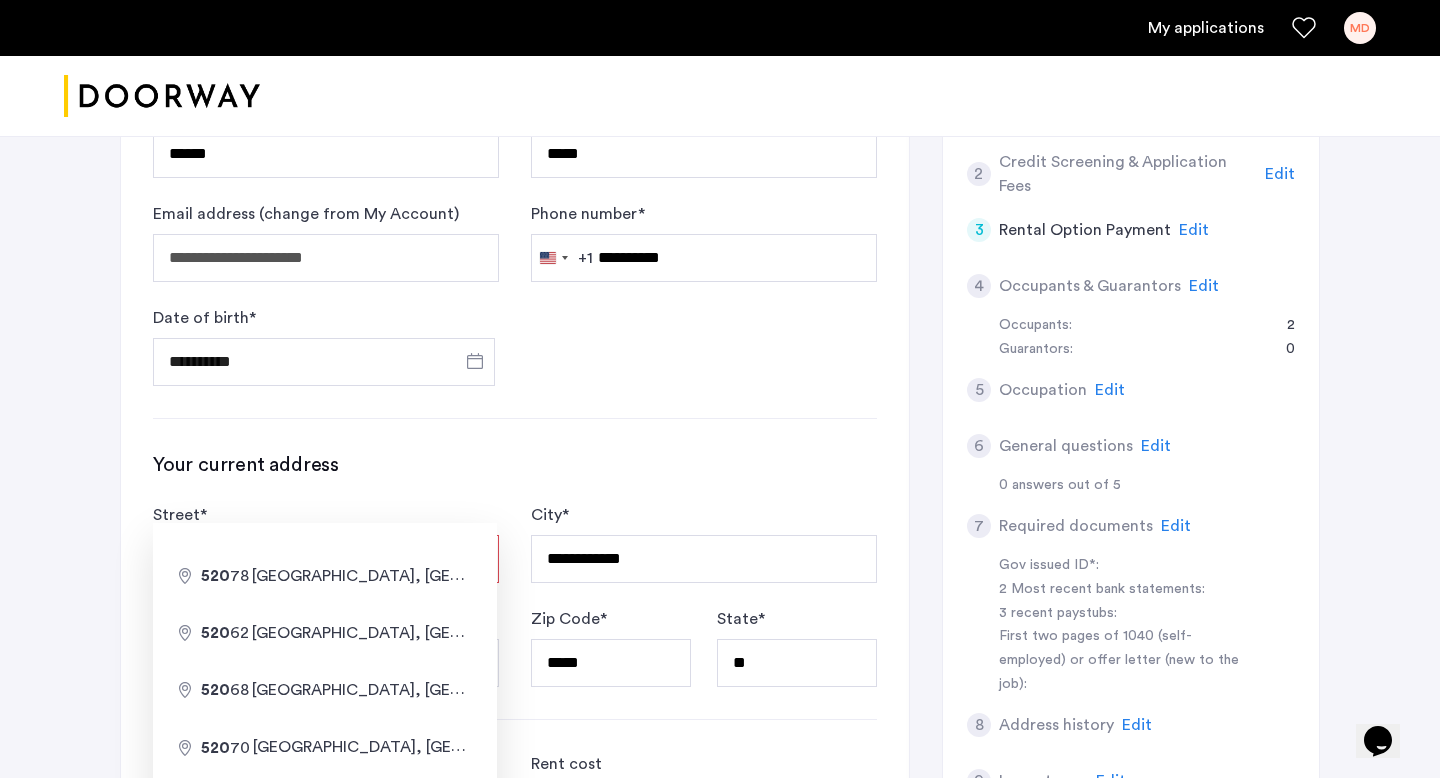type on "**********" 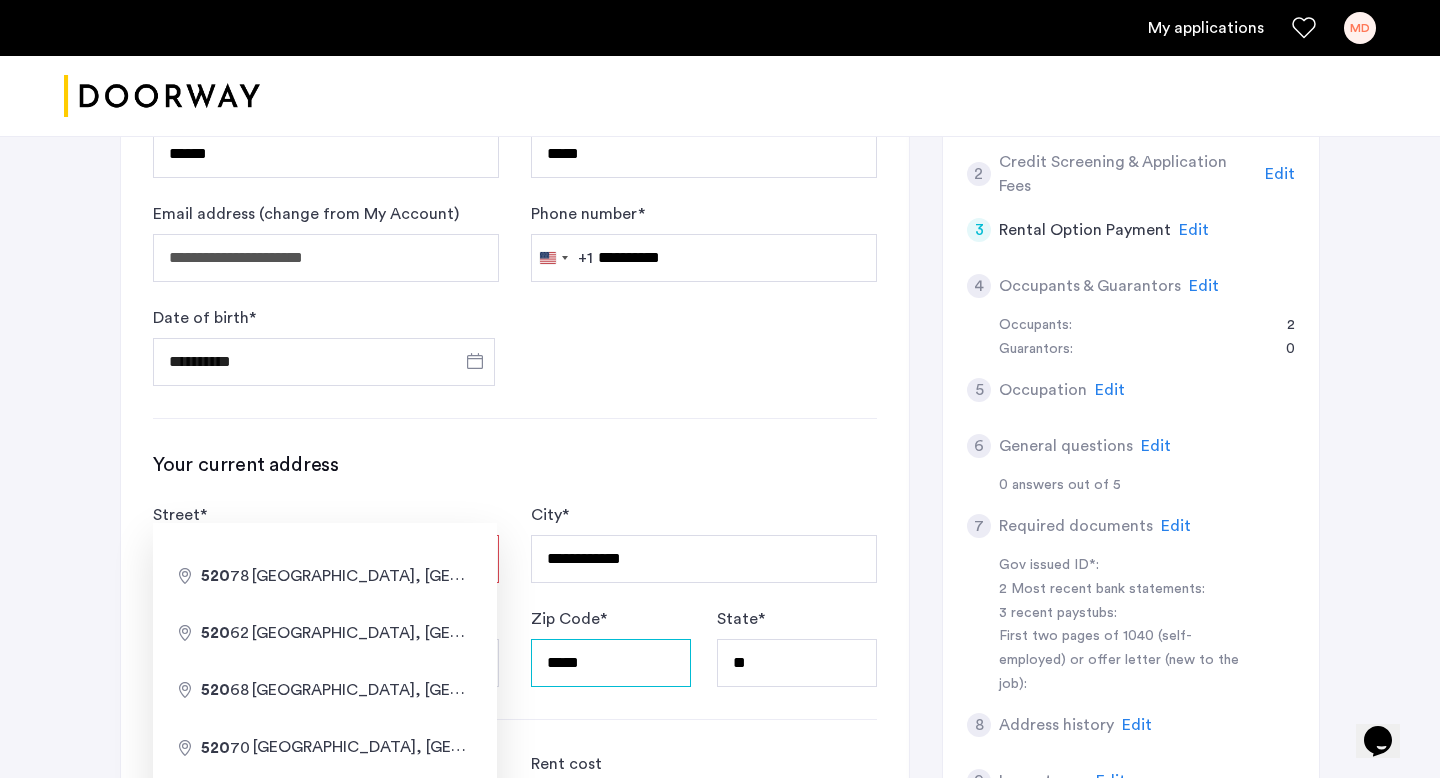 type on "*****" 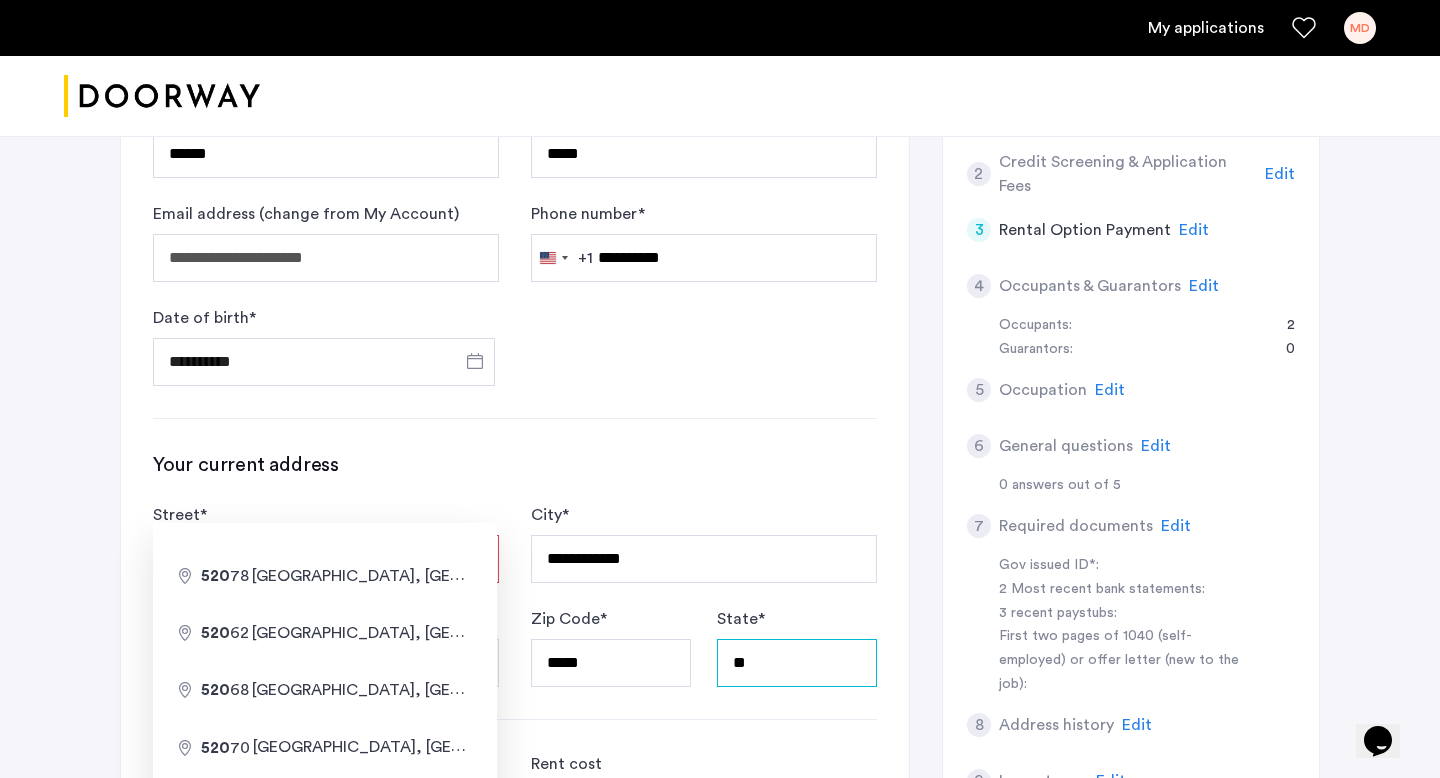 type on "********" 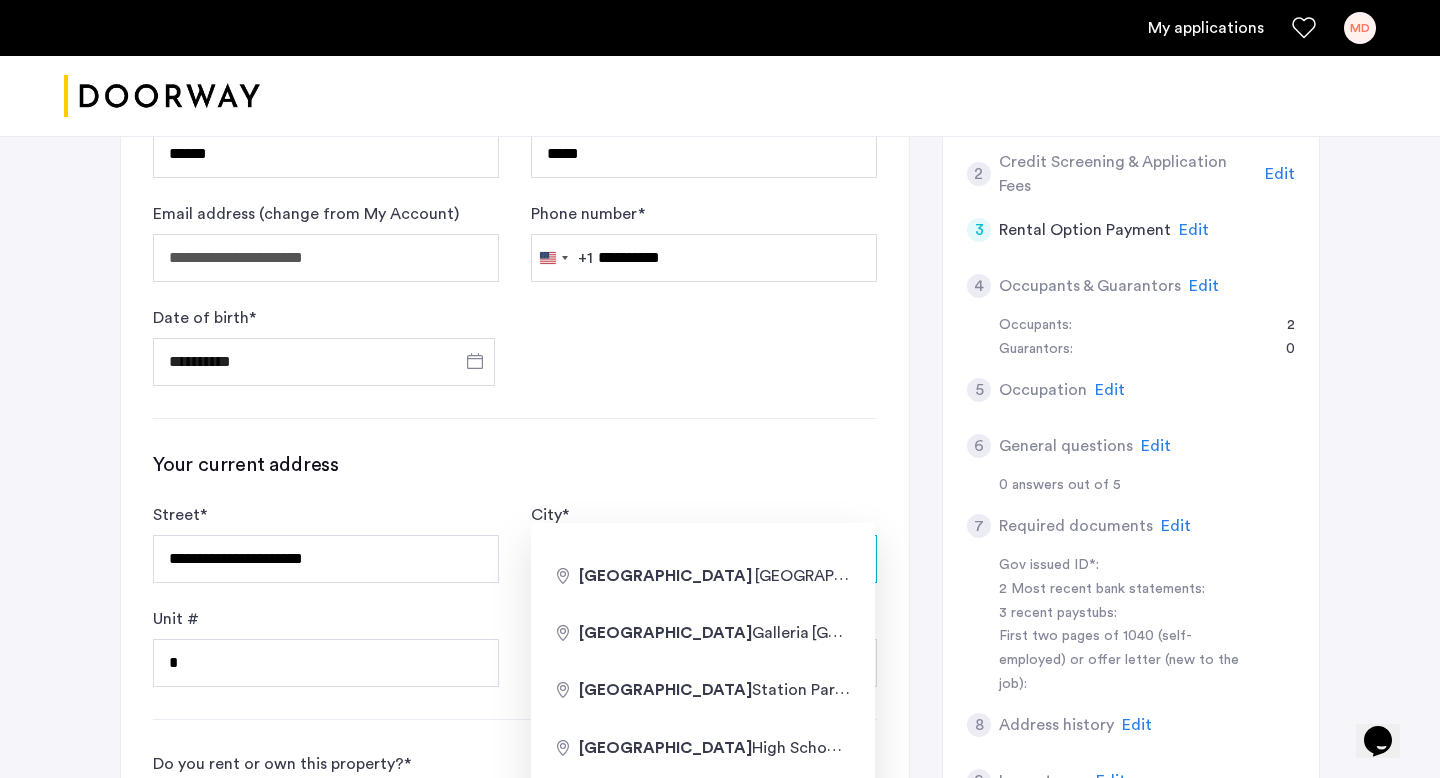 drag, startPoint x: 671, startPoint y: 497, endPoint x: 546, endPoint y: 497, distance: 125 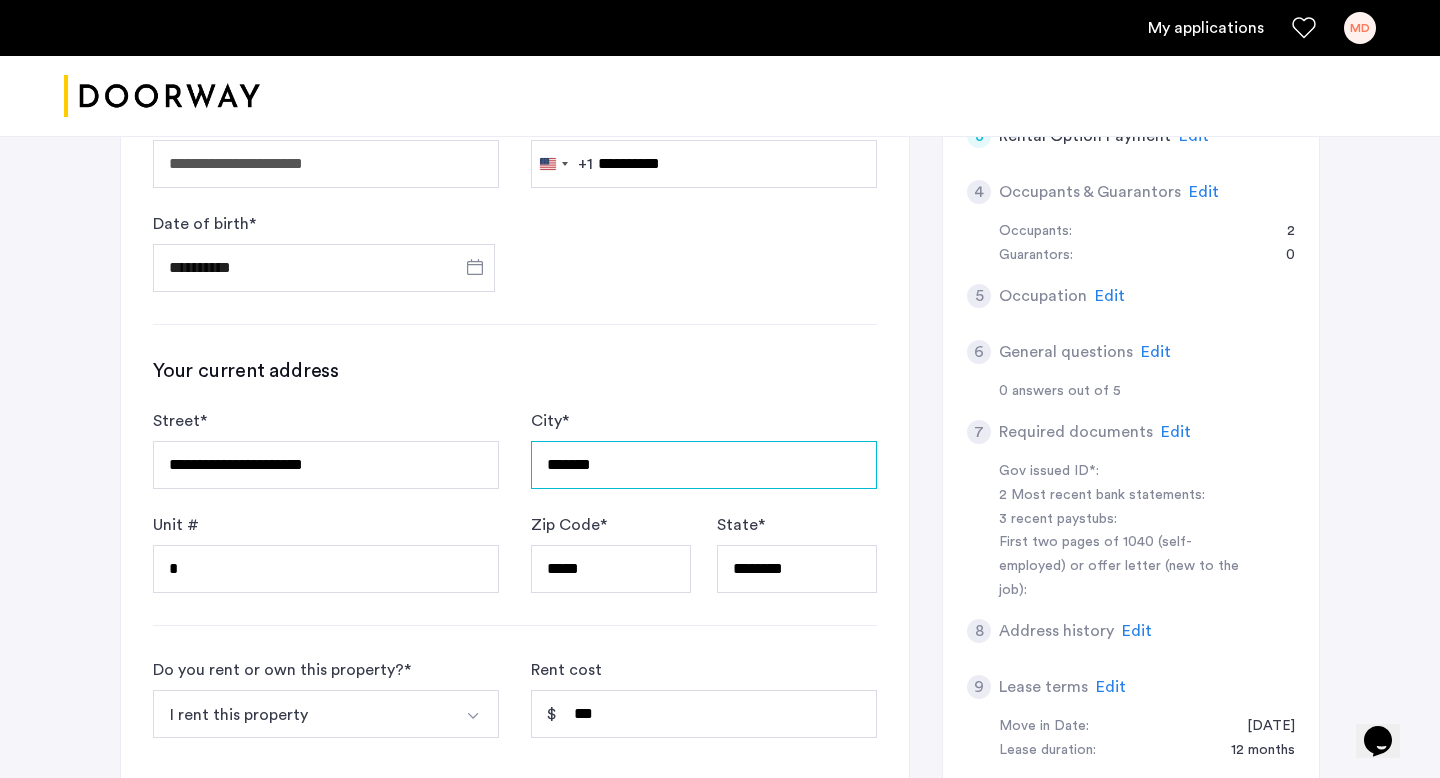 scroll, scrollTop: 623, scrollLeft: 0, axis: vertical 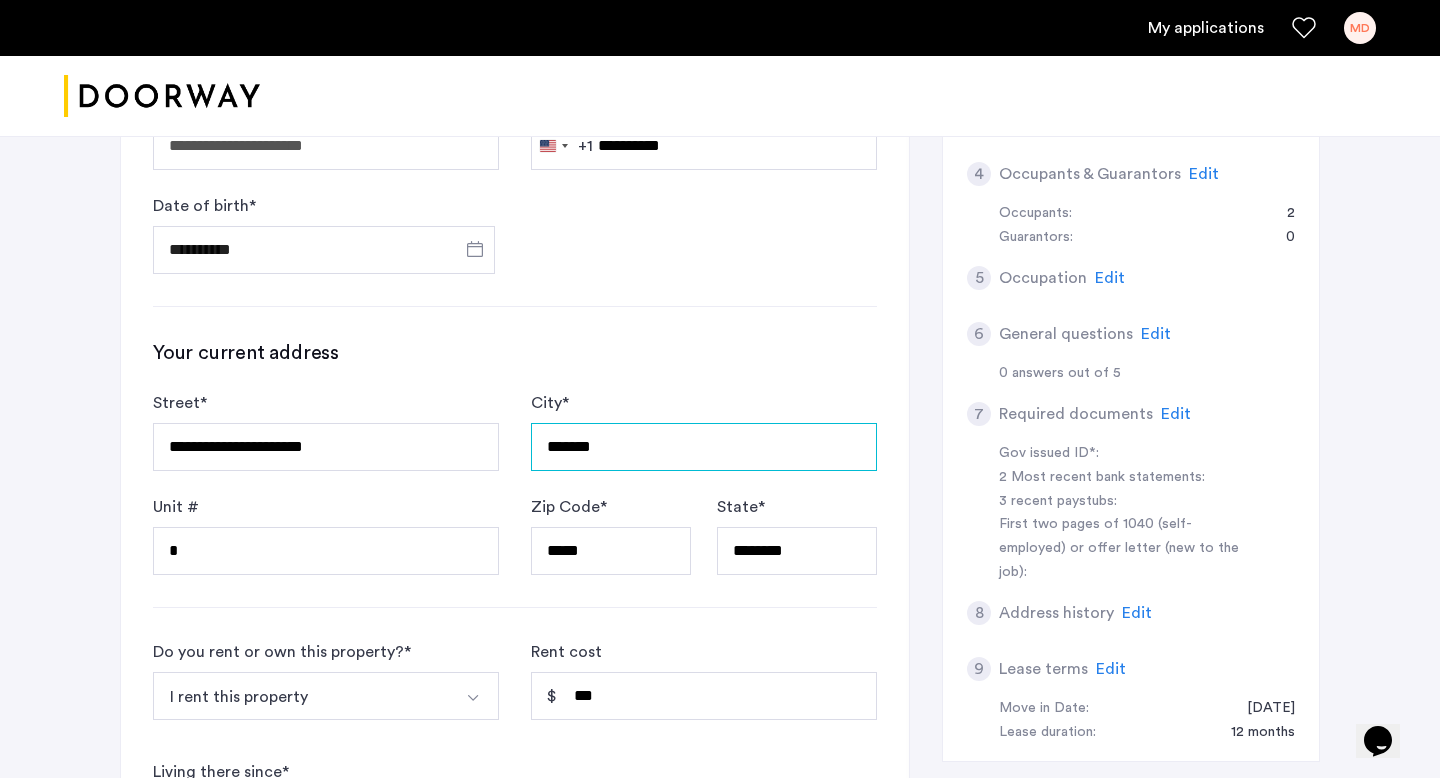 type on "*******" 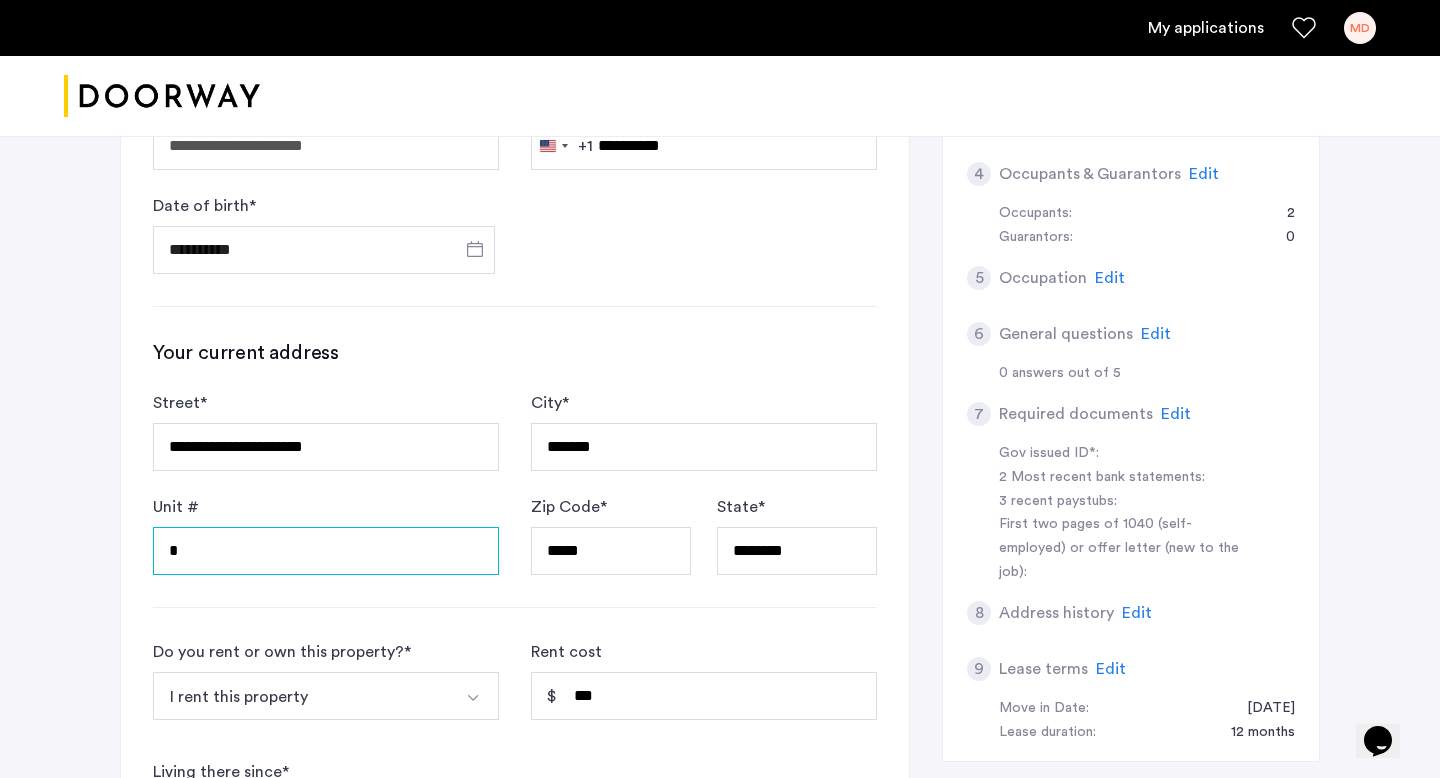 click on "*" at bounding box center (326, 551) 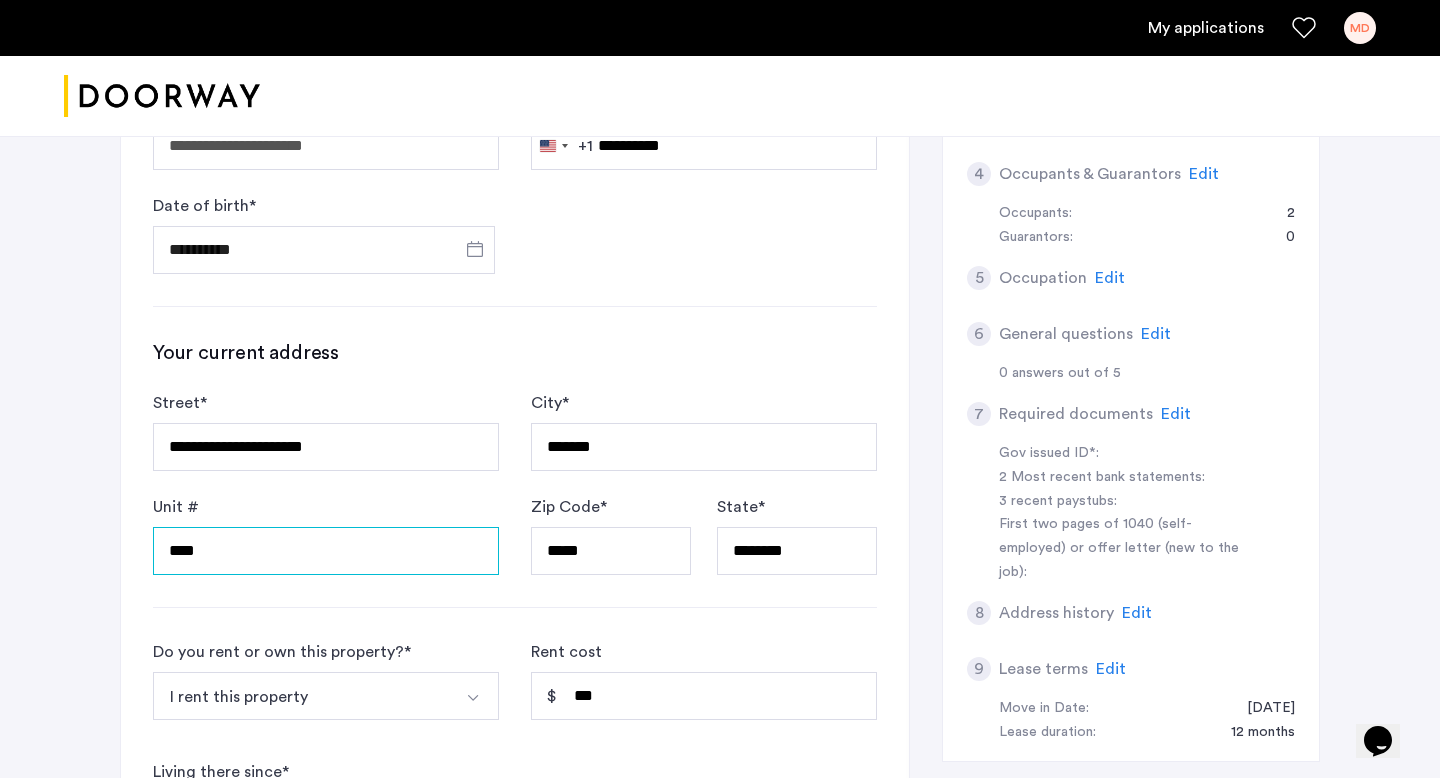 type on "****" 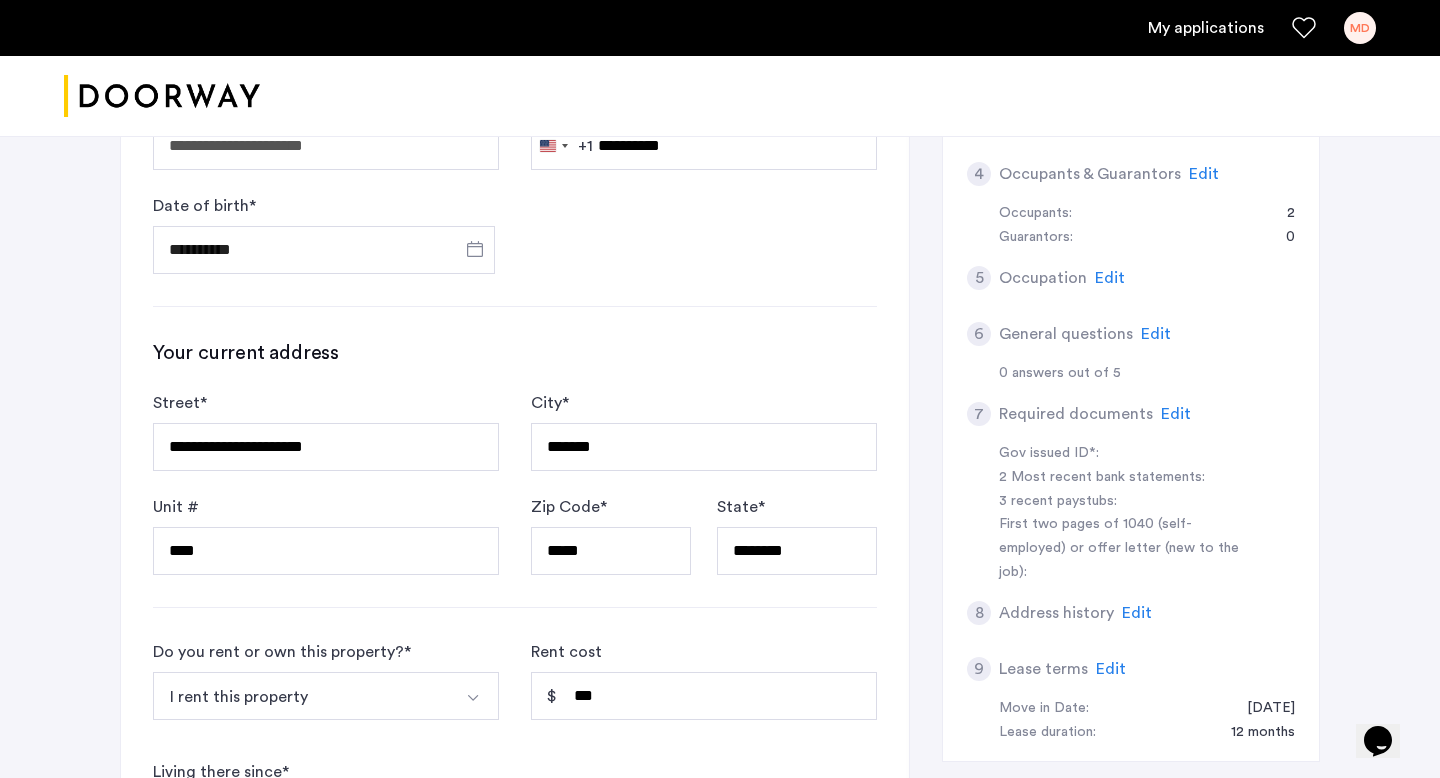 click on "**********" 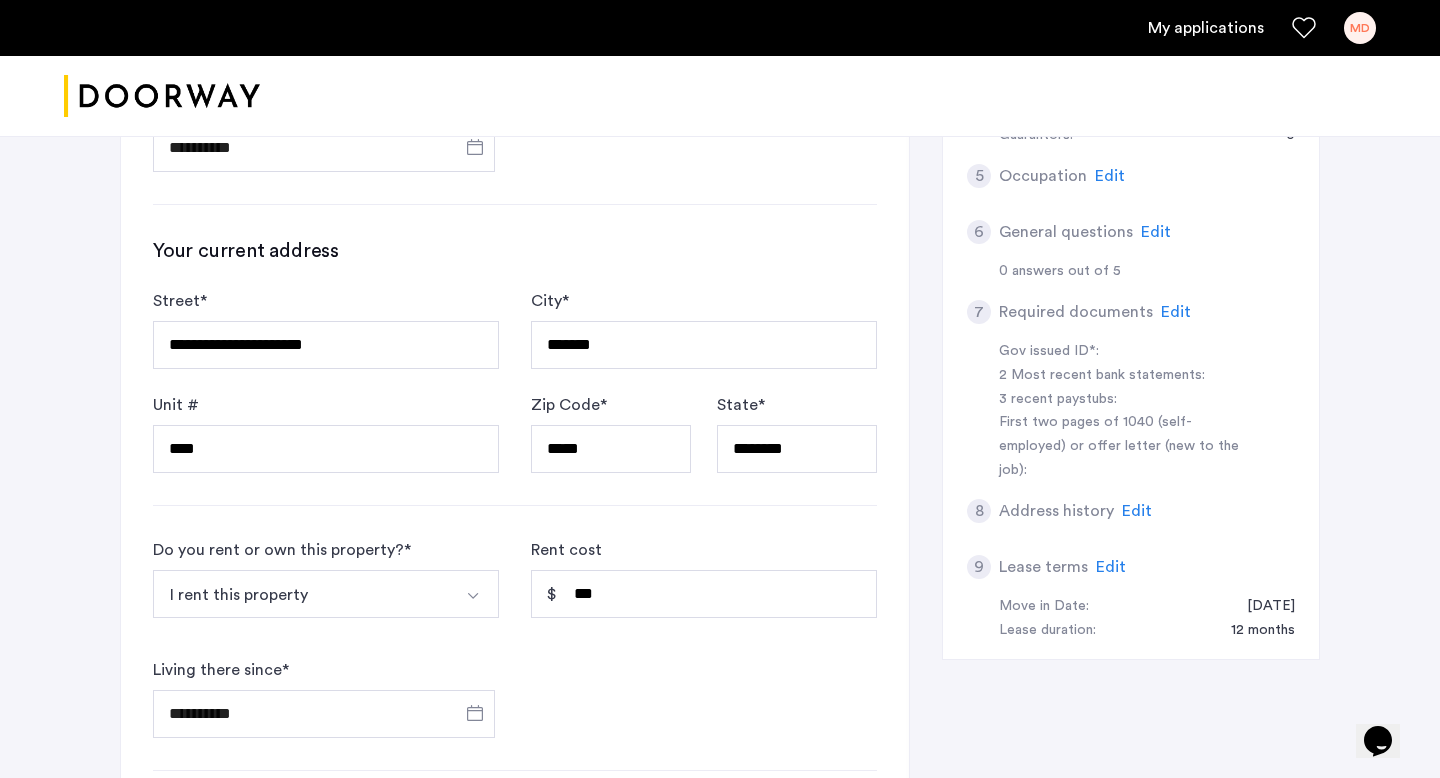 click at bounding box center [475, 594] 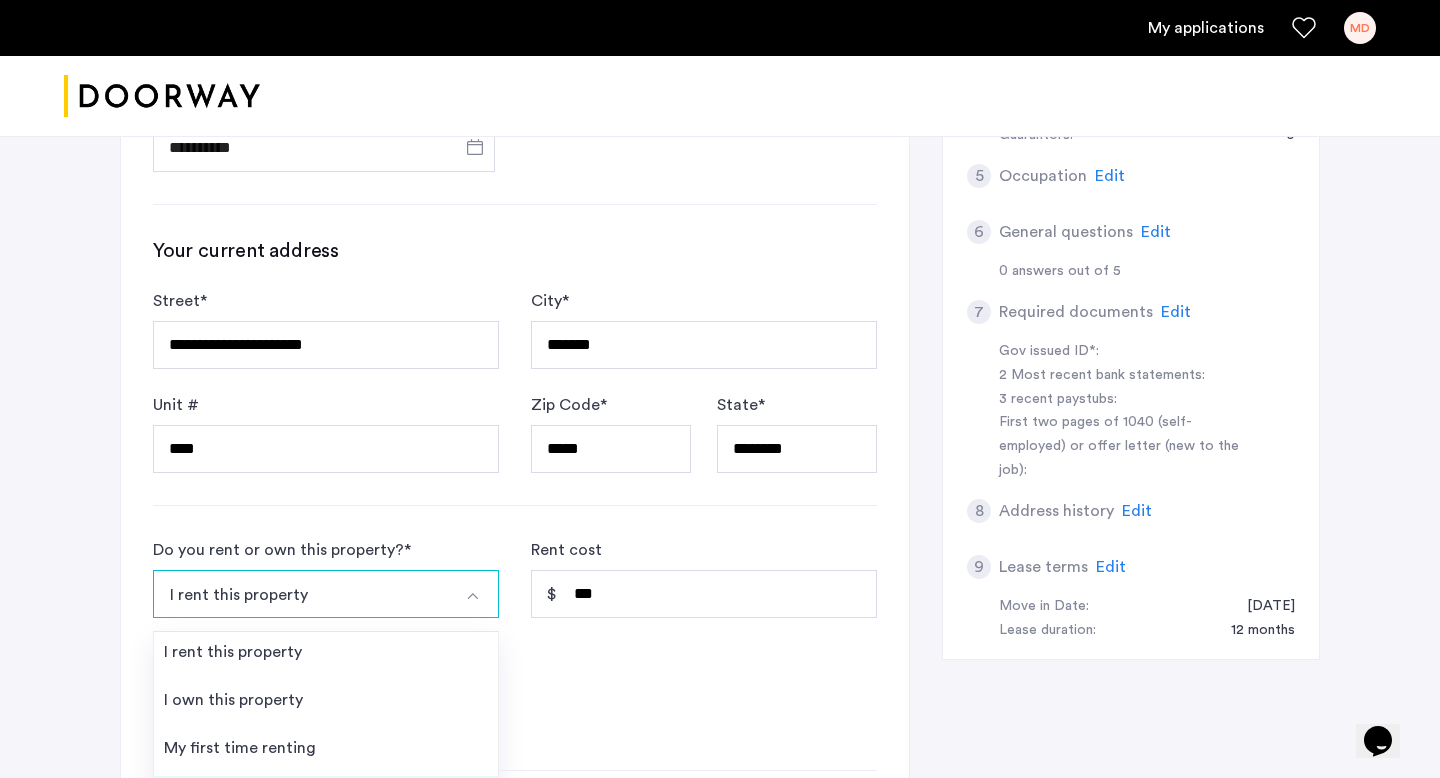 click on "Other" at bounding box center (326, 800) 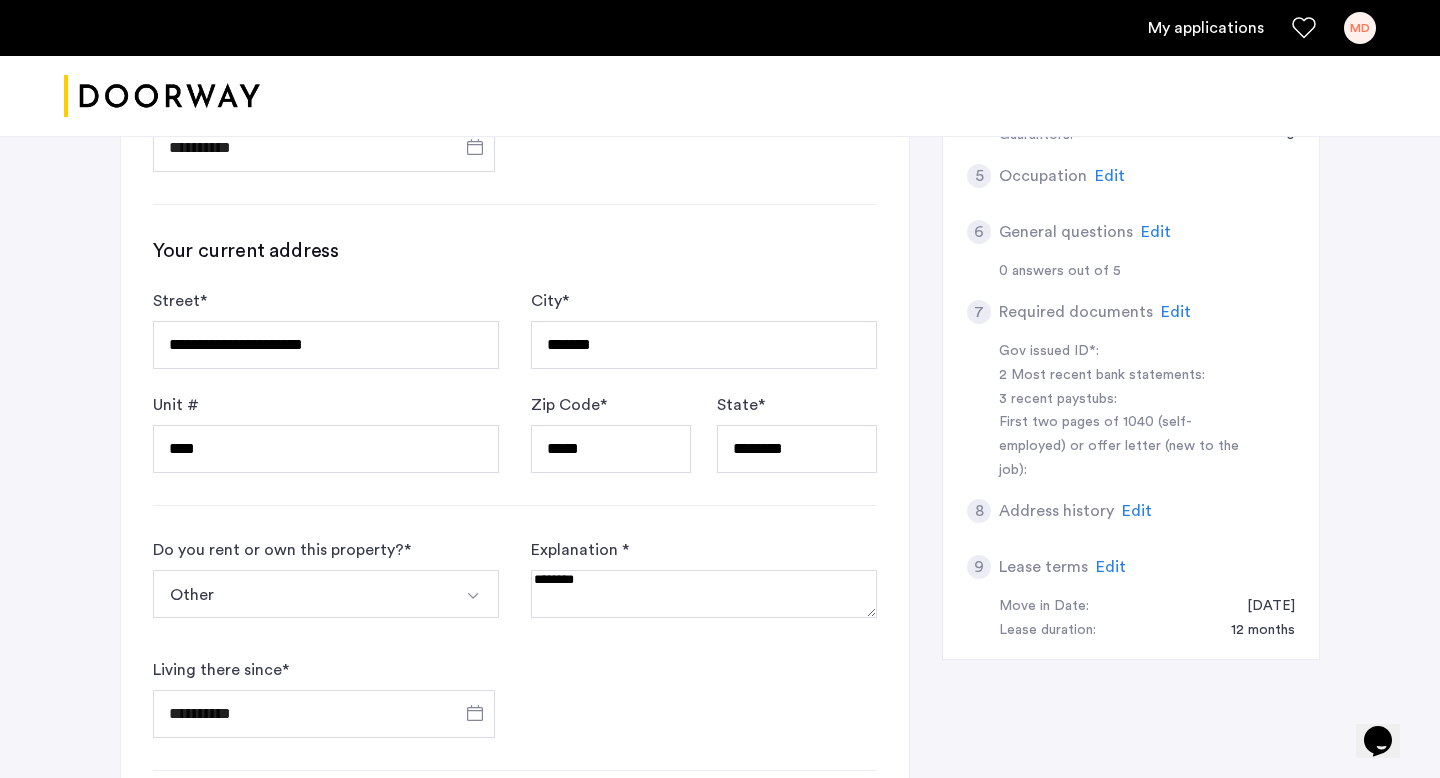 click at bounding box center [704, 594] 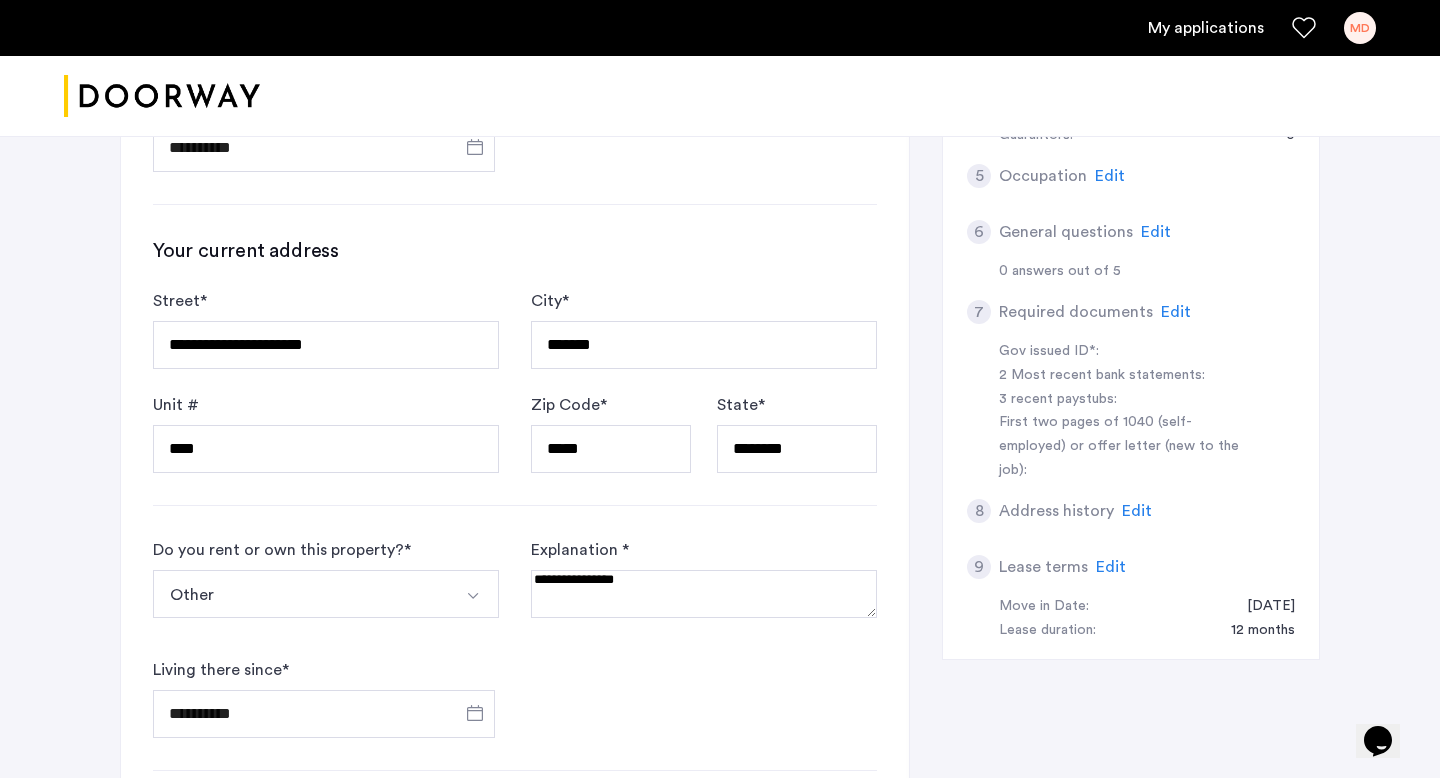 type on "**********" 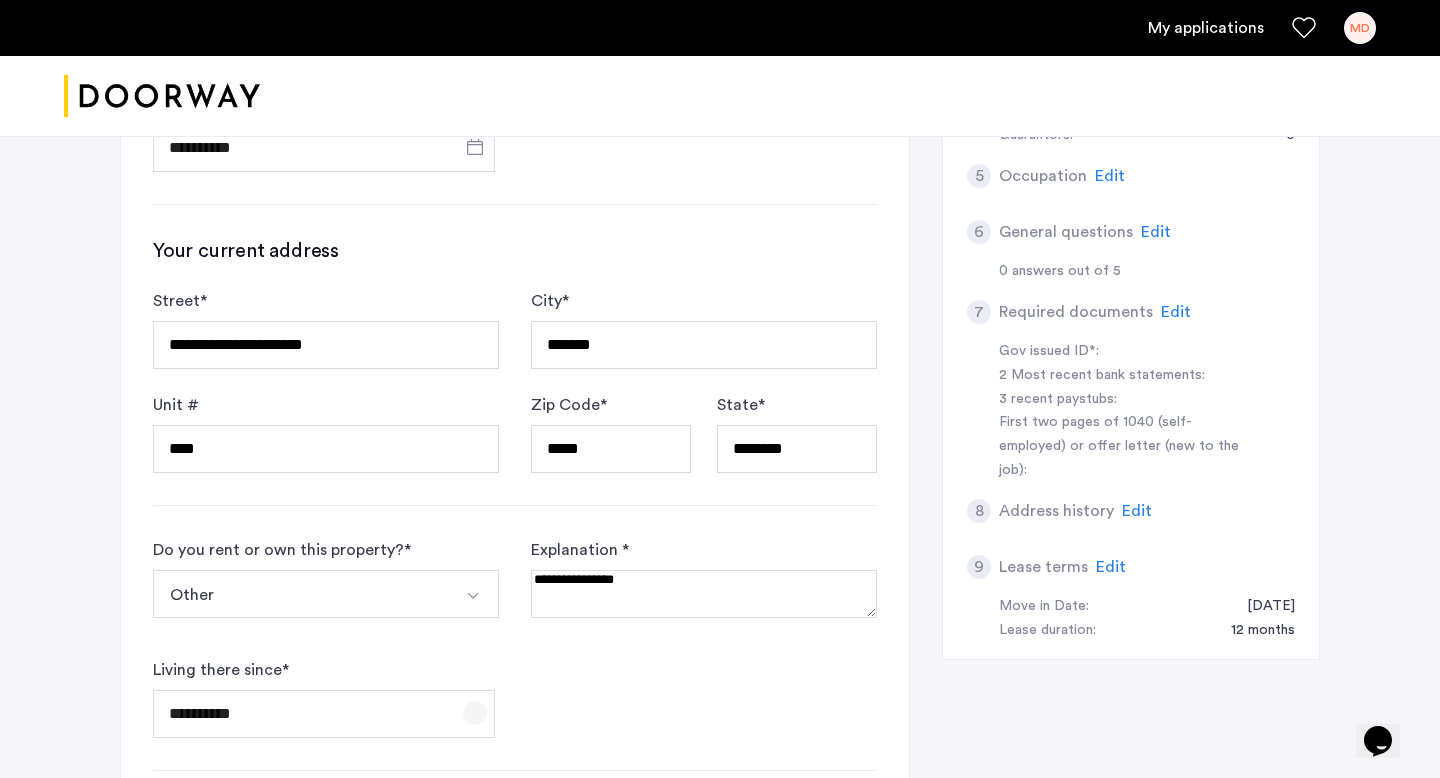 click 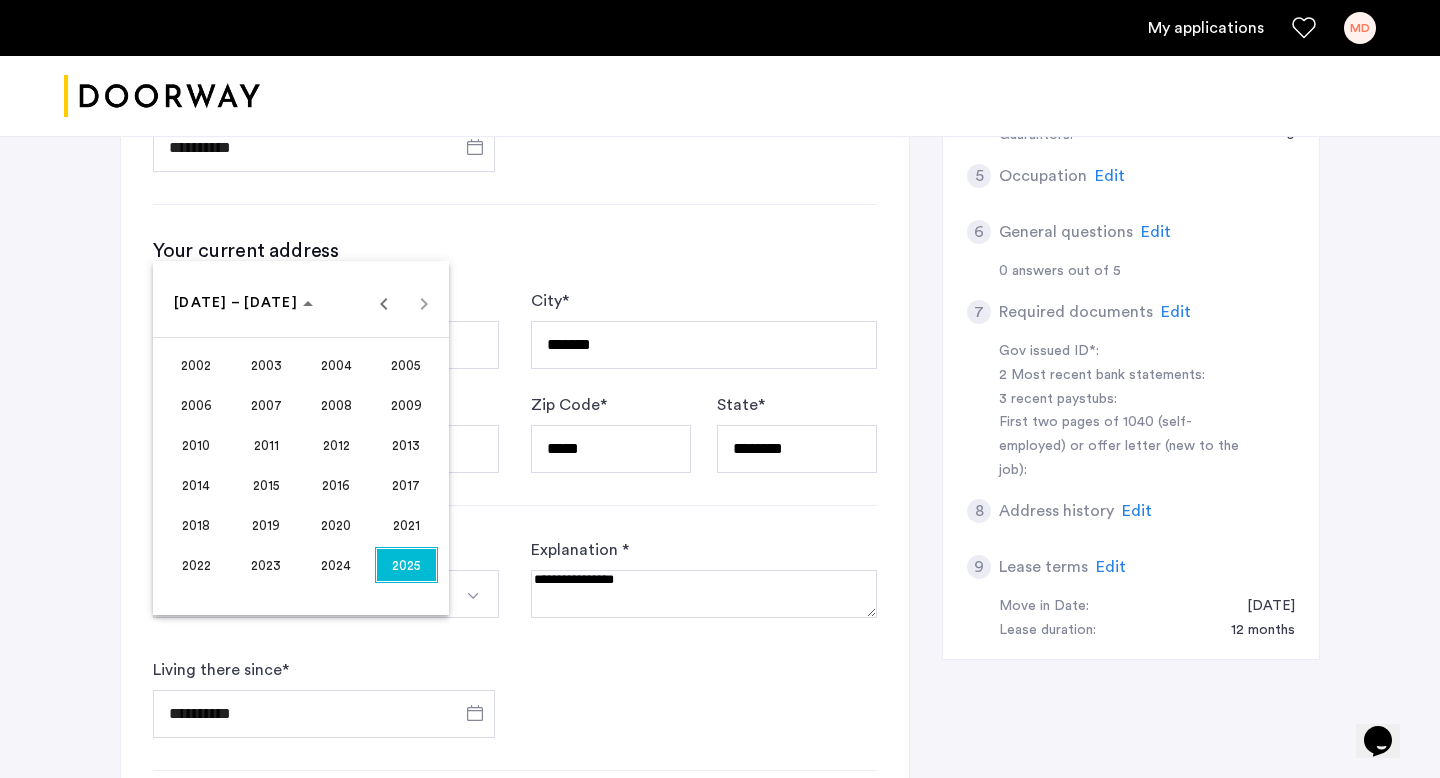 click on "2020" at bounding box center [336, 525] 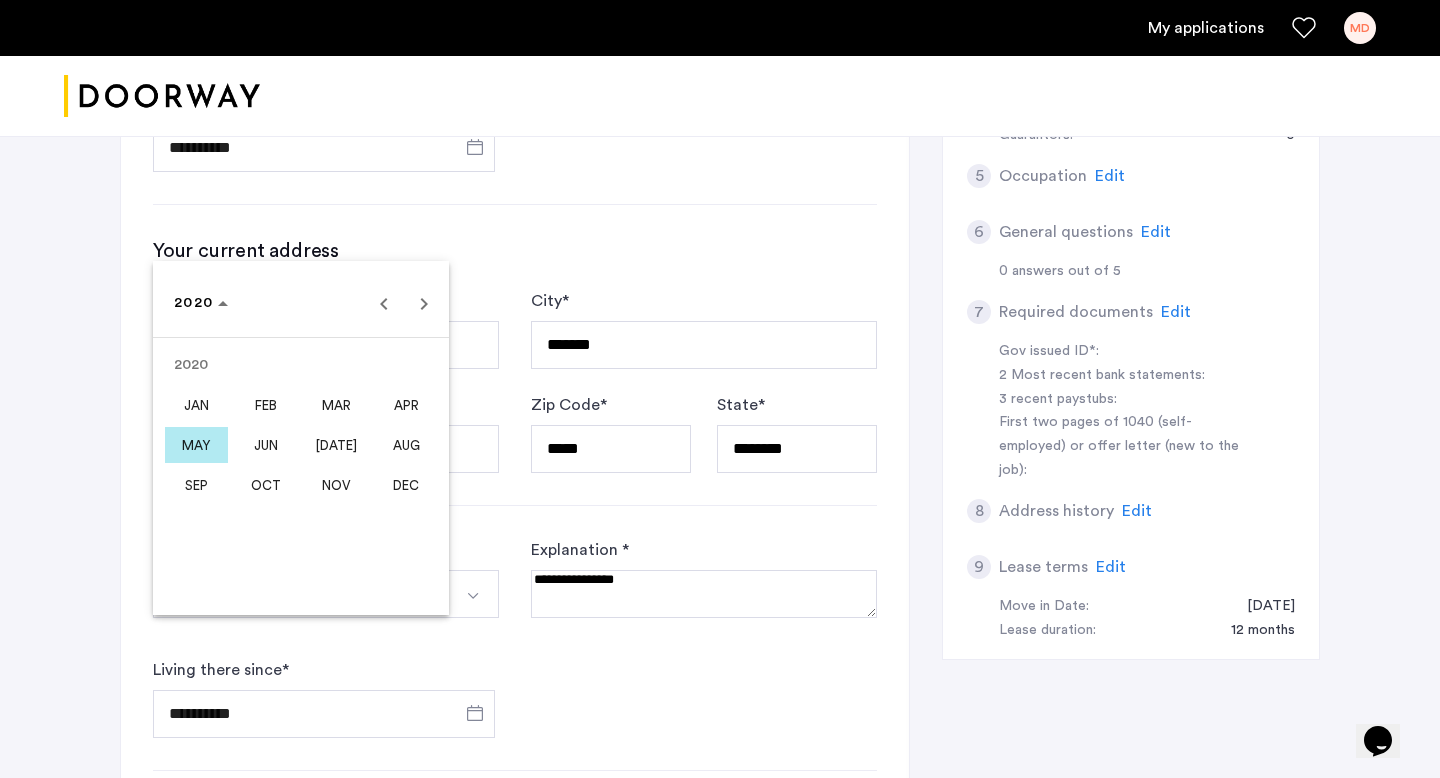 click on "FEB" at bounding box center [266, 405] 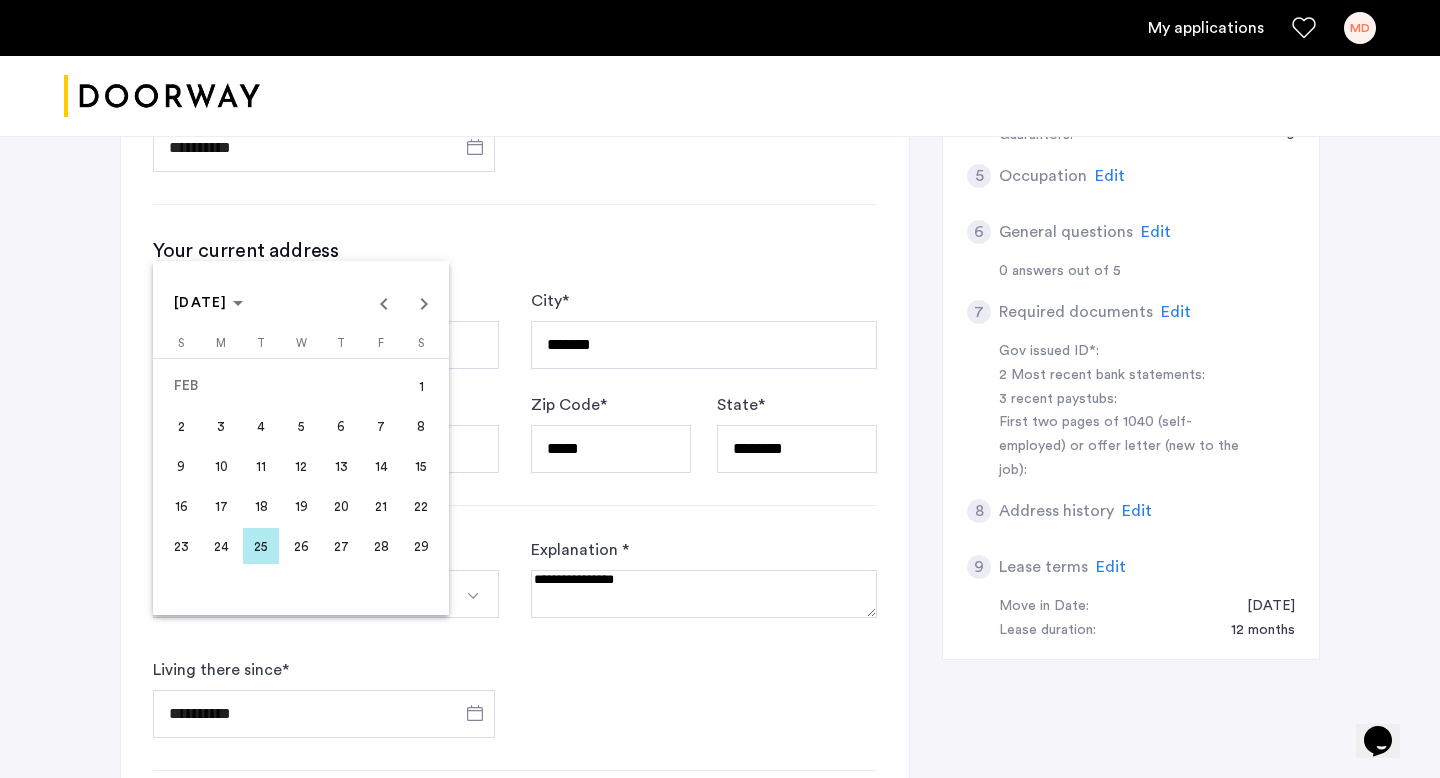 click on "12" at bounding box center [301, 466] 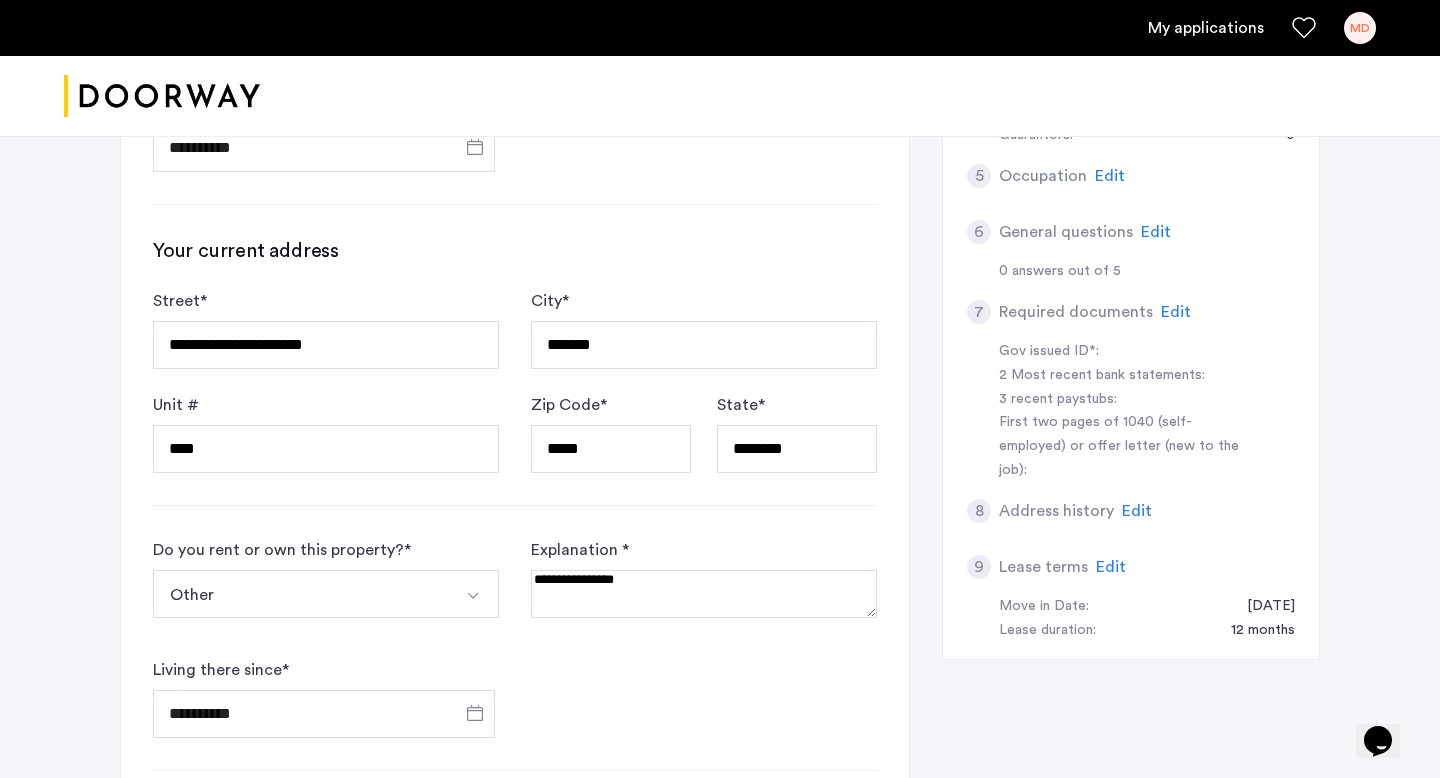 type on "**********" 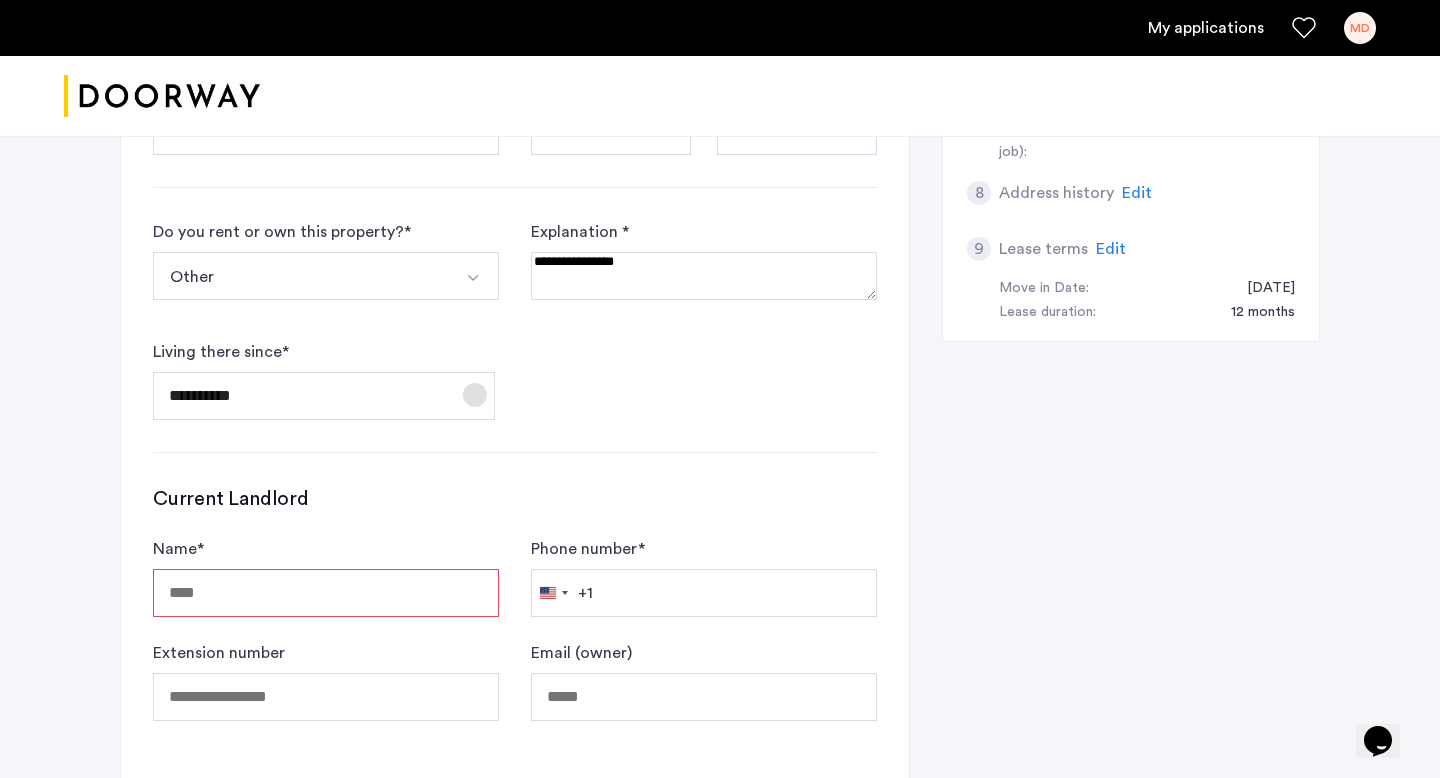 scroll, scrollTop: 1042, scrollLeft: 0, axis: vertical 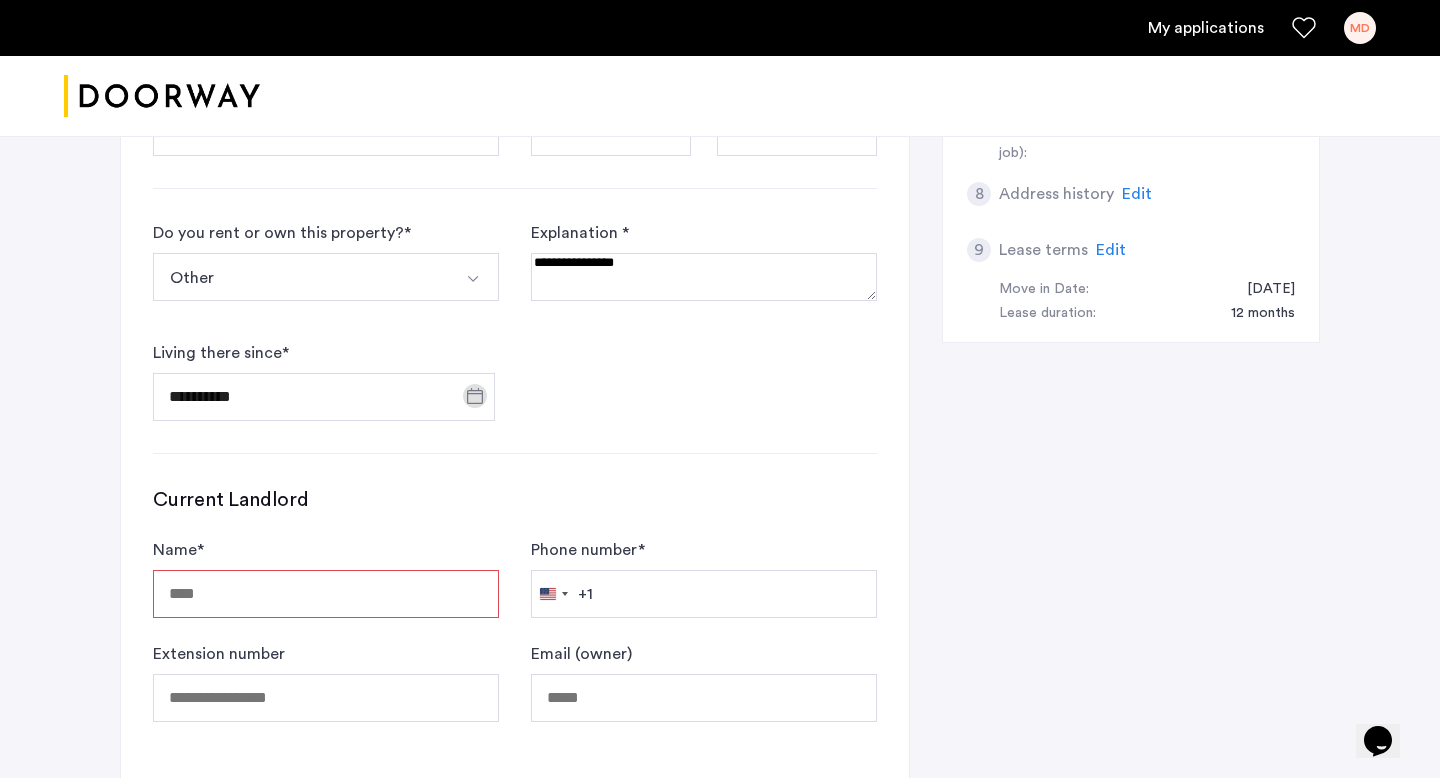 click on "Name  *" at bounding box center (326, 594) 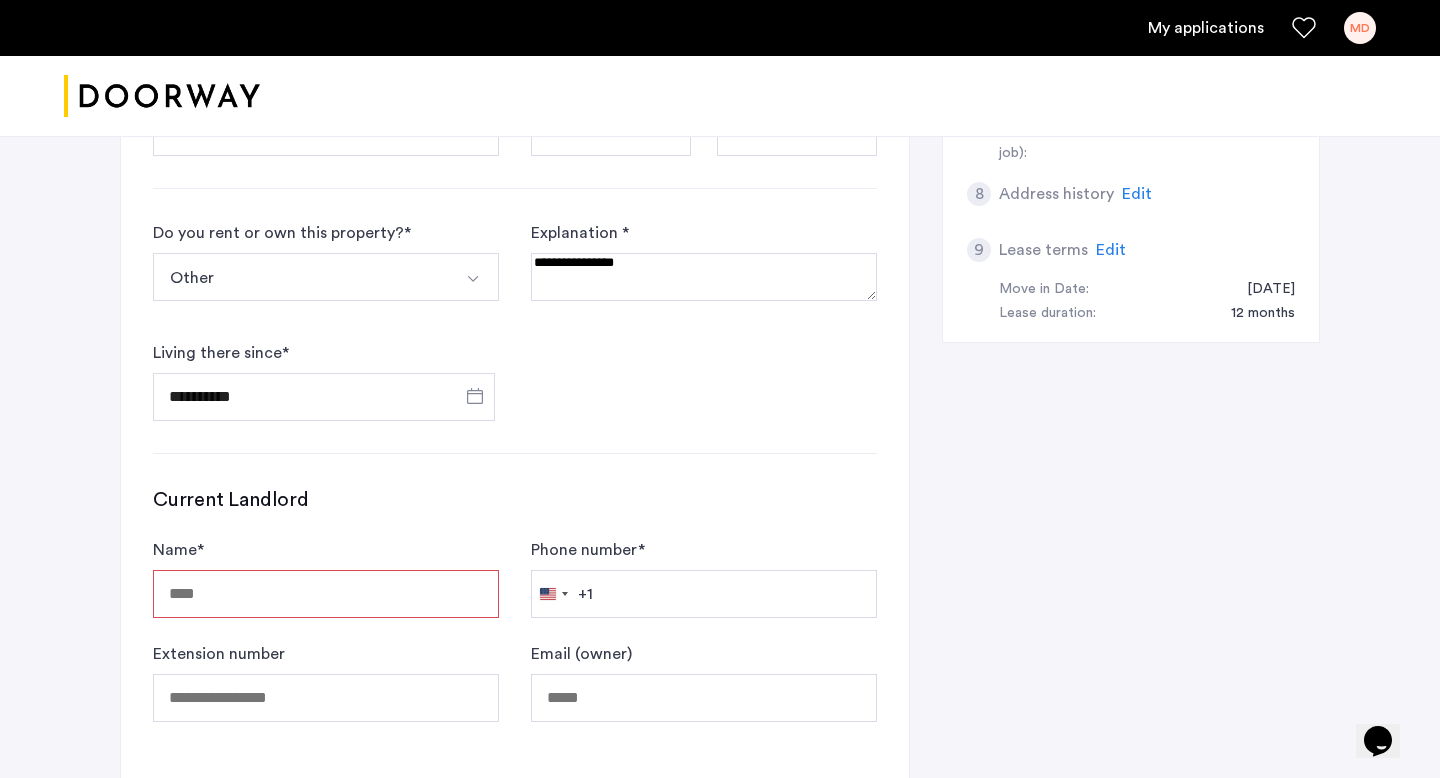 click on "Current Landlord Name  * Phone number  *  [GEOGRAPHIC_DATA] +1 +1 244 results found [GEOGRAPHIC_DATA] +93 [GEOGRAPHIC_DATA] +358 [GEOGRAPHIC_DATA] +355 [GEOGRAPHIC_DATA] +213 [US_STATE] +1 [GEOGRAPHIC_DATA] +376 [GEOGRAPHIC_DATA] +244 [GEOGRAPHIC_DATA] +1 [GEOGRAPHIC_DATA] +1 [GEOGRAPHIC_DATA] +54 [GEOGRAPHIC_DATA] +374 [GEOGRAPHIC_DATA] +297 [DATE][GEOGRAPHIC_DATA] +247 [GEOGRAPHIC_DATA] +61 [GEOGRAPHIC_DATA] +43 [GEOGRAPHIC_DATA] +994 [GEOGRAPHIC_DATA] +1 [GEOGRAPHIC_DATA] +973 [GEOGRAPHIC_DATA] +880 [GEOGRAPHIC_DATA] +1 [GEOGRAPHIC_DATA] +375 [GEOGRAPHIC_DATA] +32 [GEOGRAPHIC_DATA] +501 [GEOGRAPHIC_DATA] +229 [GEOGRAPHIC_DATA] +1 [GEOGRAPHIC_DATA] +975 [GEOGRAPHIC_DATA] +591 [GEOGRAPHIC_DATA] +387 [GEOGRAPHIC_DATA] +267 [GEOGRAPHIC_DATA] +55 [GEOGRAPHIC_DATA] +246 [GEOGRAPHIC_DATA] +1 [GEOGRAPHIC_DATA] +673 [GEOGRAPHIC_DATA] +359 [GEOGRAPHIC_DATA] +226 [GEOGRAPHIC_DATA] +257 [GEOGRAPHIC_DATA] +855 [GEOGRAPHIC_DATA] +237 [GEOGRAPHIC_DATA] +1 [GEOGRAPHIC_DATA] +238 [GEOGRAPHIC_DATA] [GEOGRAPHIC_DATA] +599 [GEOGRAPHIC_DATA] +1 [GEOGRAPHIC_DATA] +236 [GEOGRAPHIC_DATA] +235 [GEOGRAPHIC_DATA] +56 [GEOGRAPHIC_DATA] +86 [GEOGRAPHIC_DATA] +[GEOGRAPHIC_DATA] +61 [GEOGRAPHIC_DATA] +57 [GEOGRAPHIC_DATA] +269 [GEOGRAPHIC_DATA] - [GEOGRAPHIC_DATA] +242 [GEOGRAPHIC_DATA] - [GEOGRAPHIC_DATA] +243 [GEOGRAPHIC_DATA] +682 [GEOGRAPHIC_DATA] +506 [GEOGRAPHIC_DATA] +225 [GEOGRAPHIC_DATA] +385 [GEOGRAPHIC_DATA] +53 [GEOGRAPHIC_DATA] +599 [GEOGRAPHIC_DATA] +357 [GEOGRAPHIC_DATA] +420" 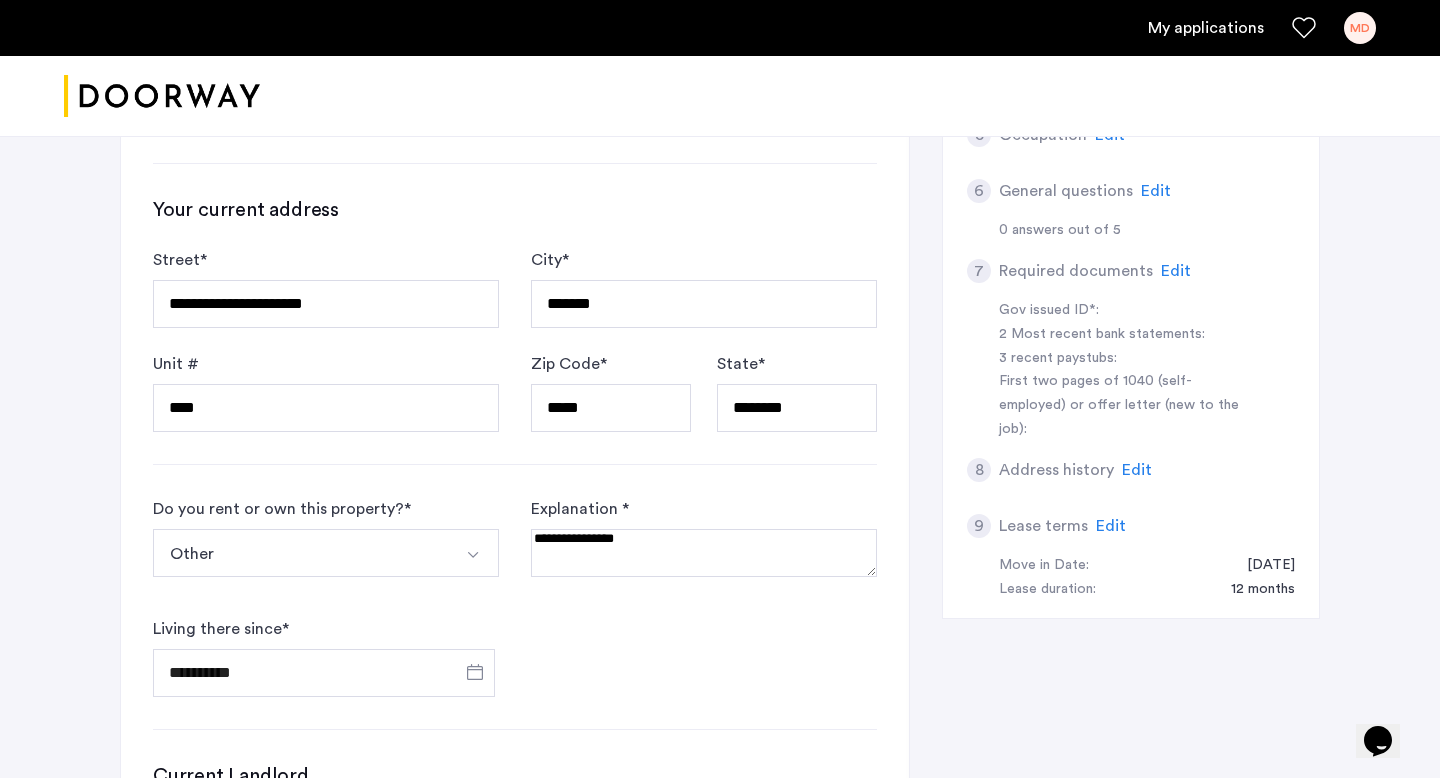 scroll, scrollTop: 762, scrollLeft: 0, axis: vertical 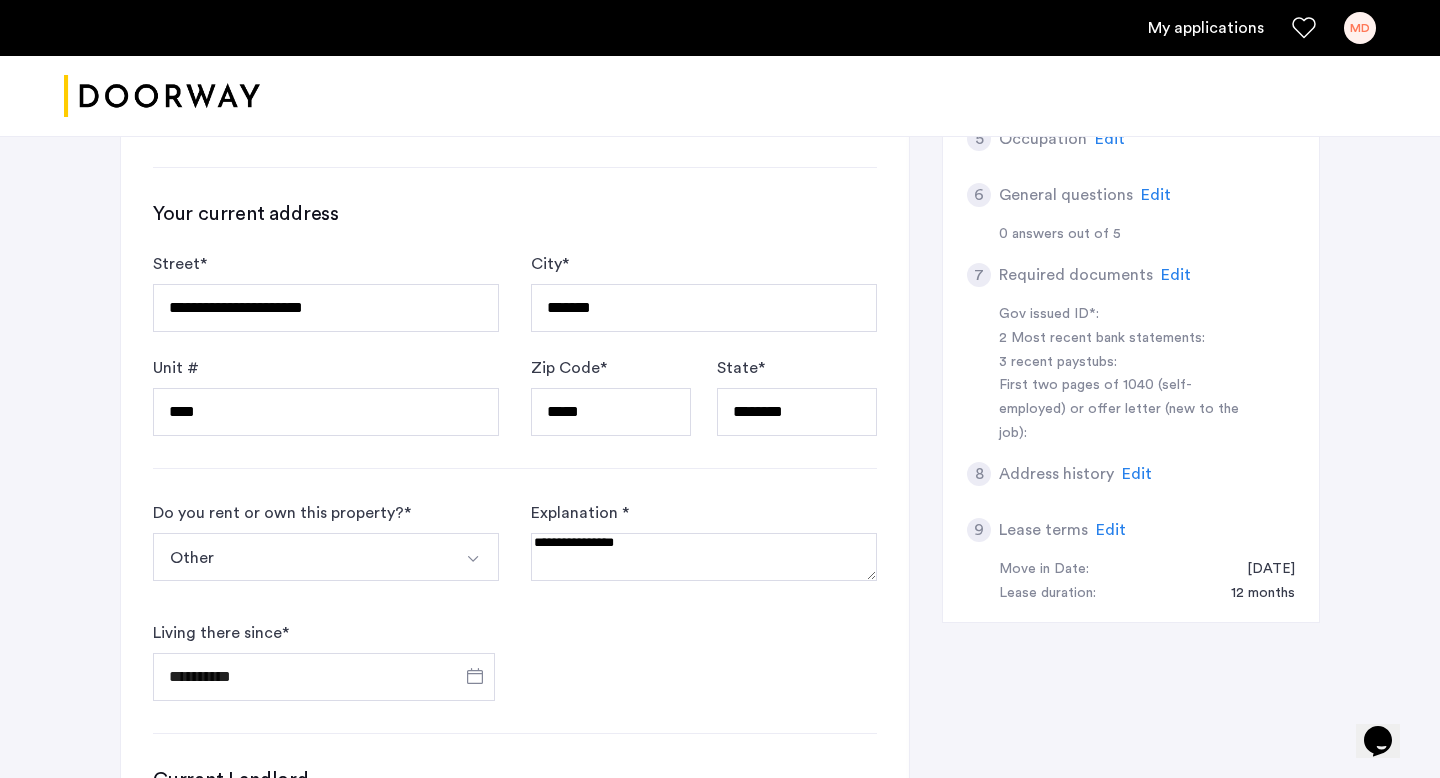 click on "Other" at bounding box center [302, 557] 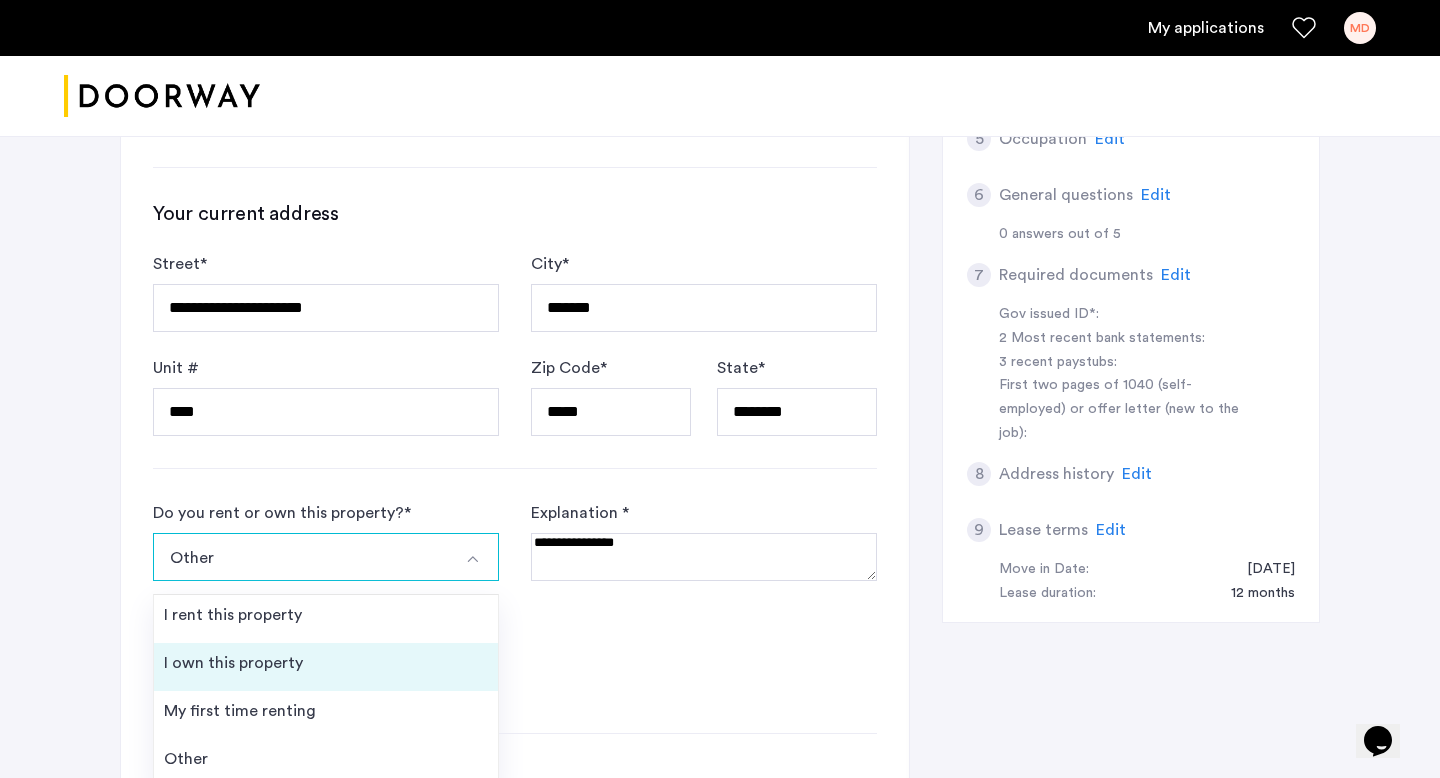 click on "I own this property" at bounding box center (326, 667) 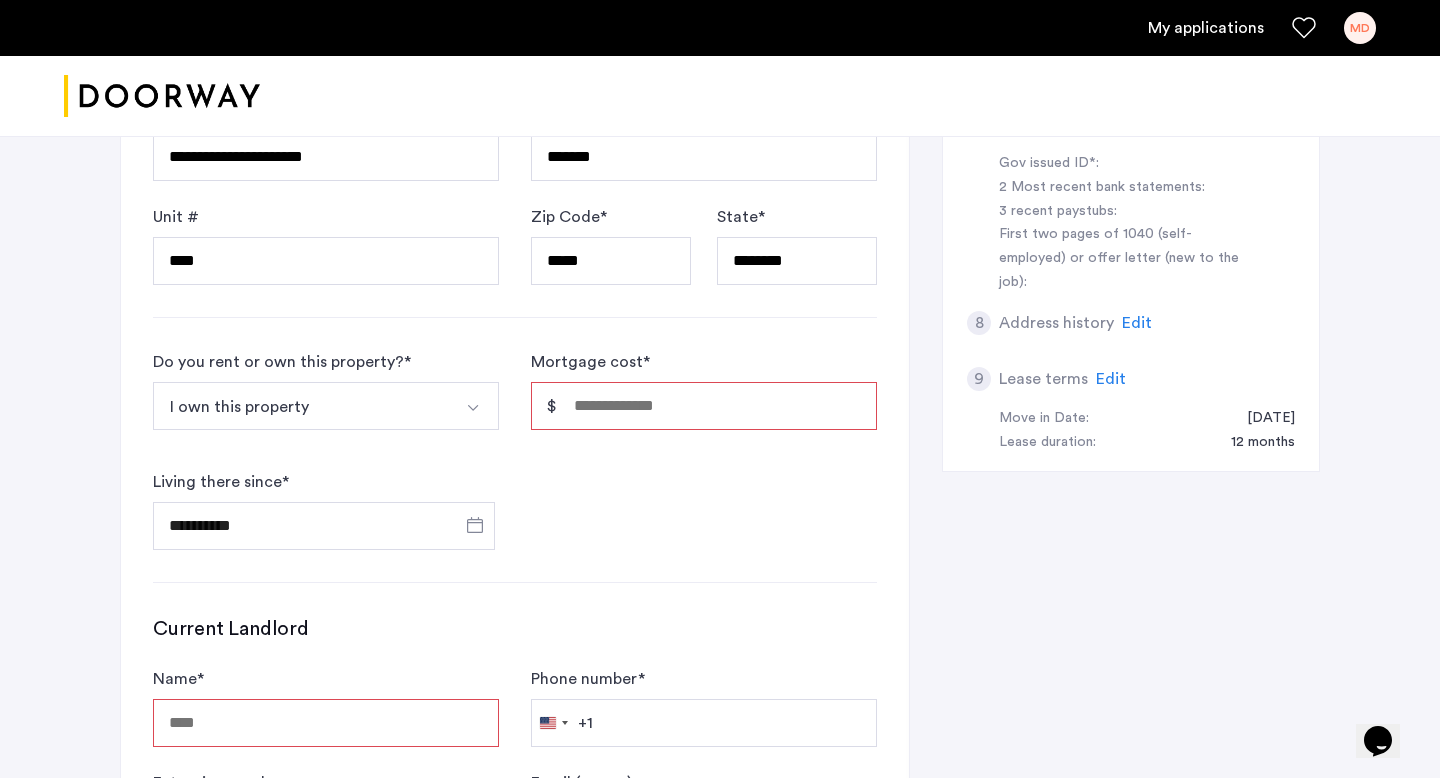 scroll, scrollTop: 915, scrollLeft: 0, axis: vertical 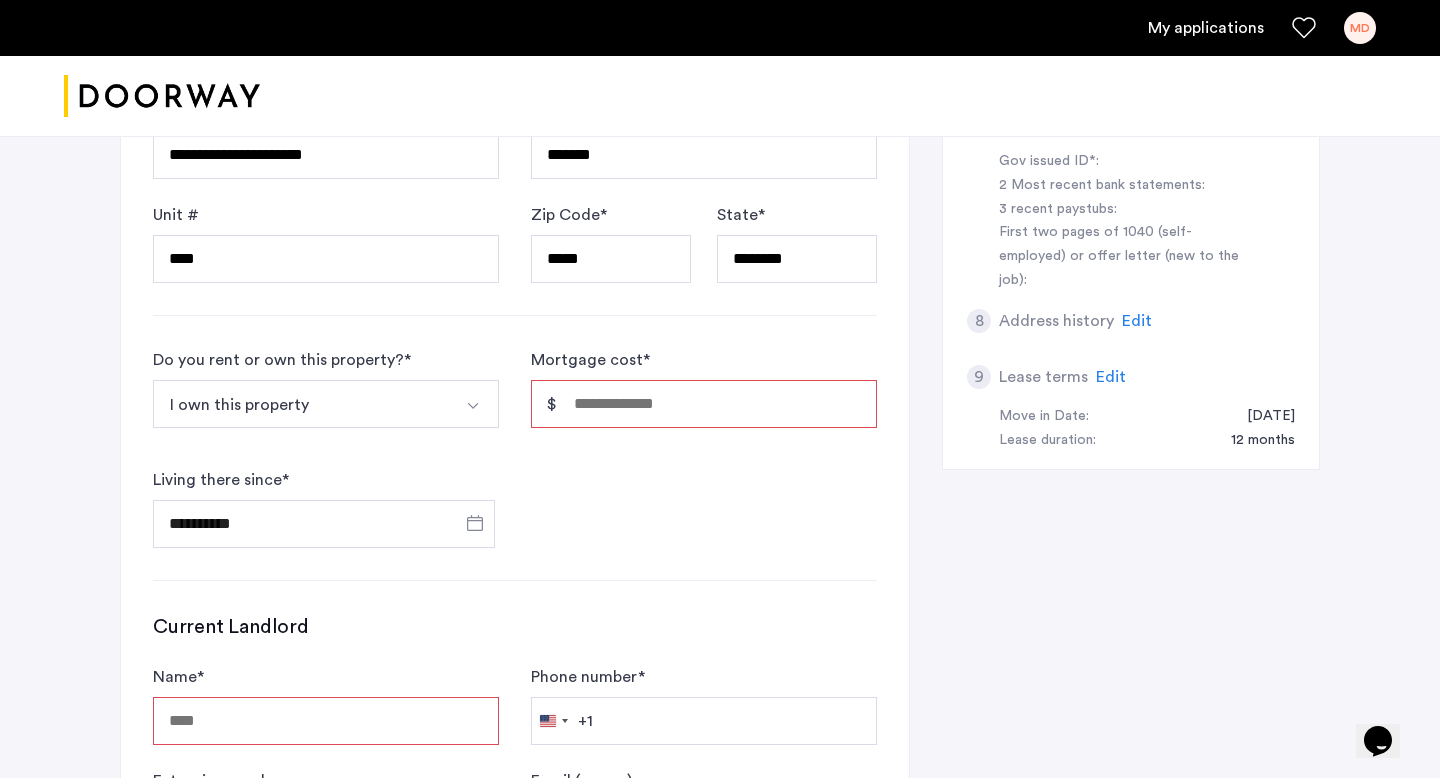 click on "I own this property" at bounding box center (302, 404) 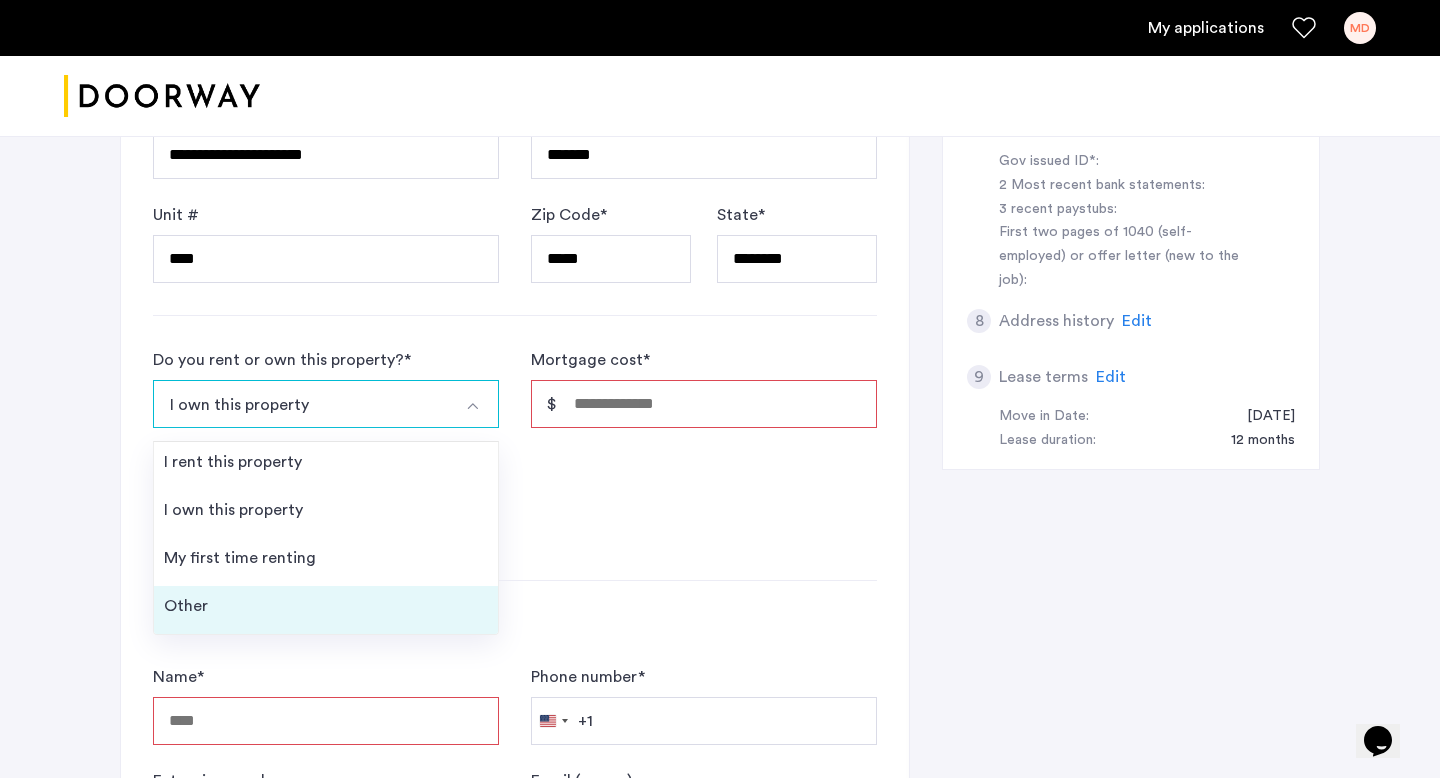 click on "Other" at bounding box center (326, 610) 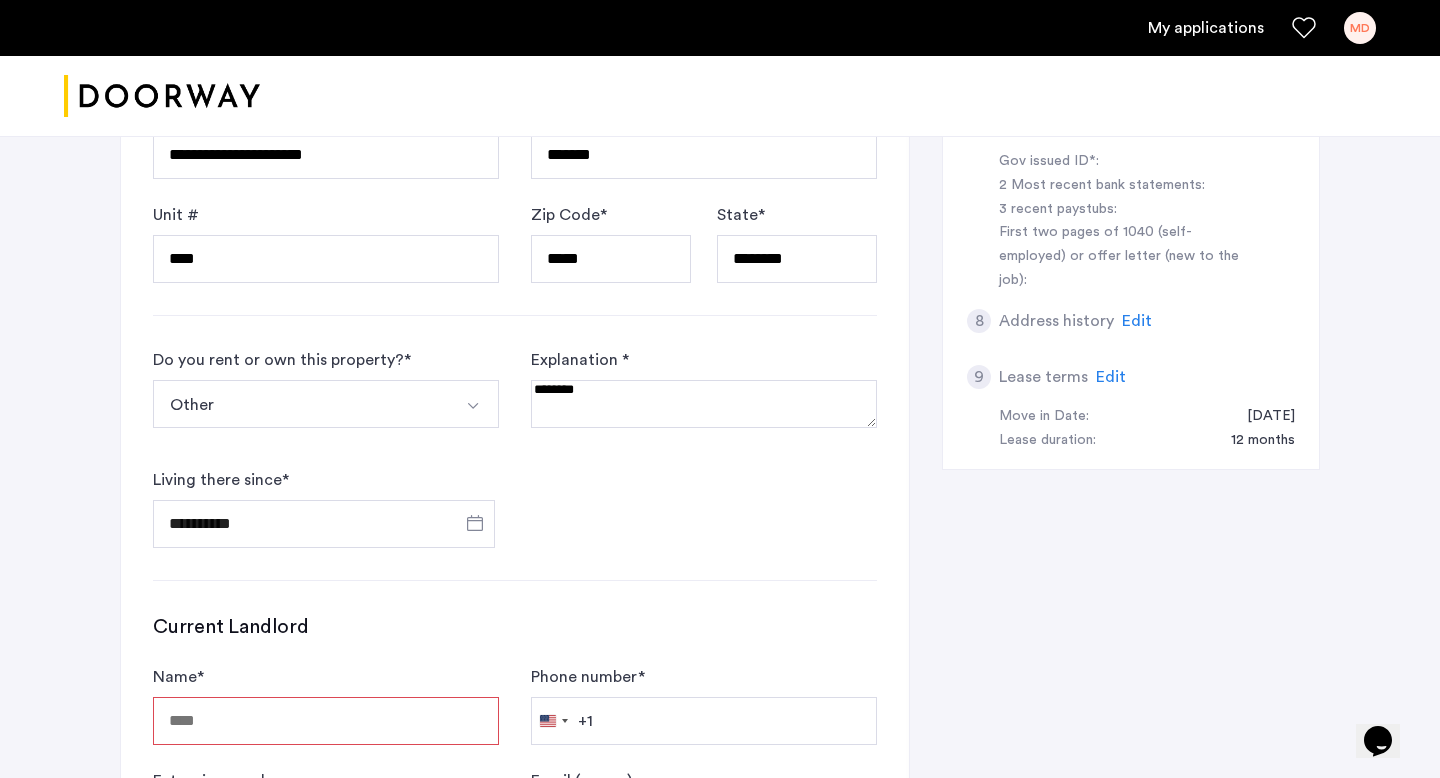 click at bounding box center (704, 404) 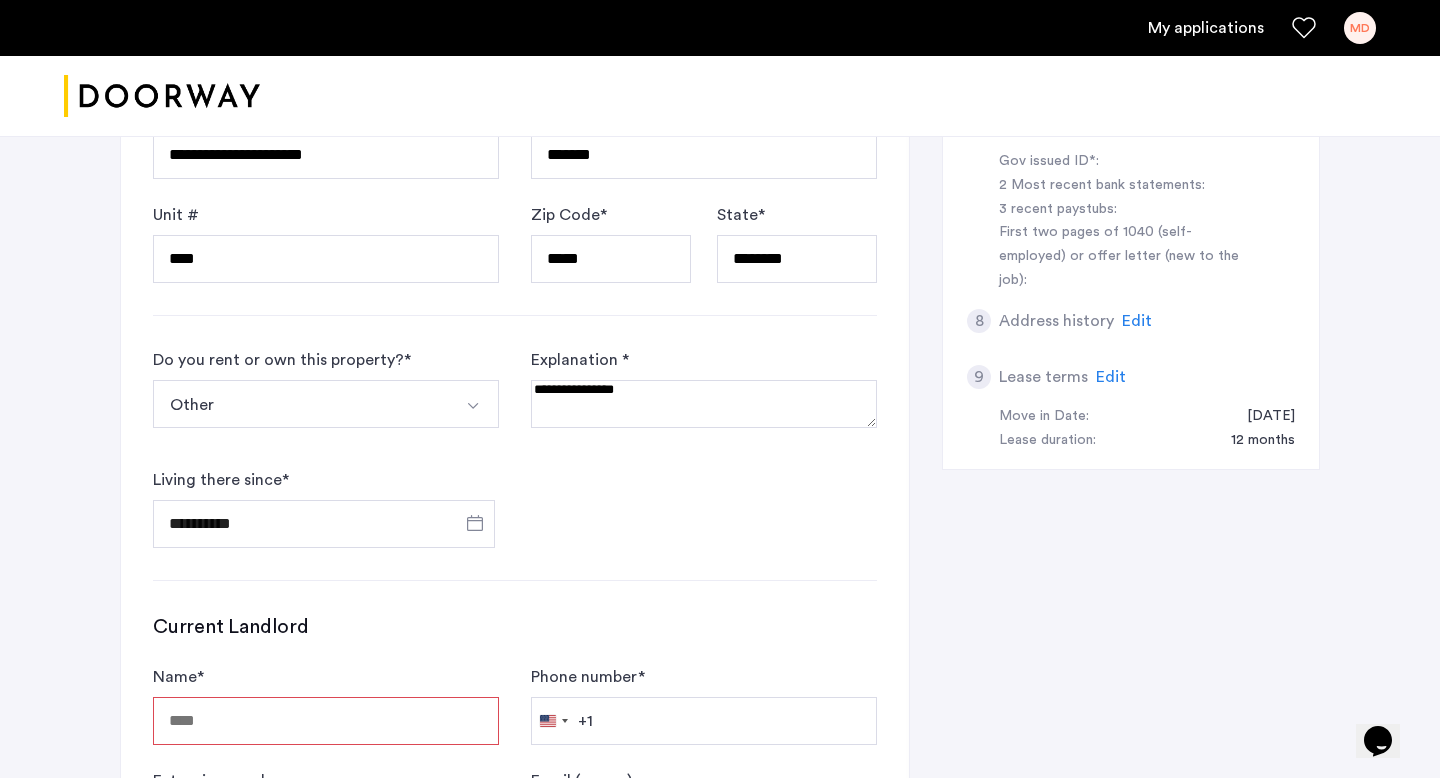 type on "**********" 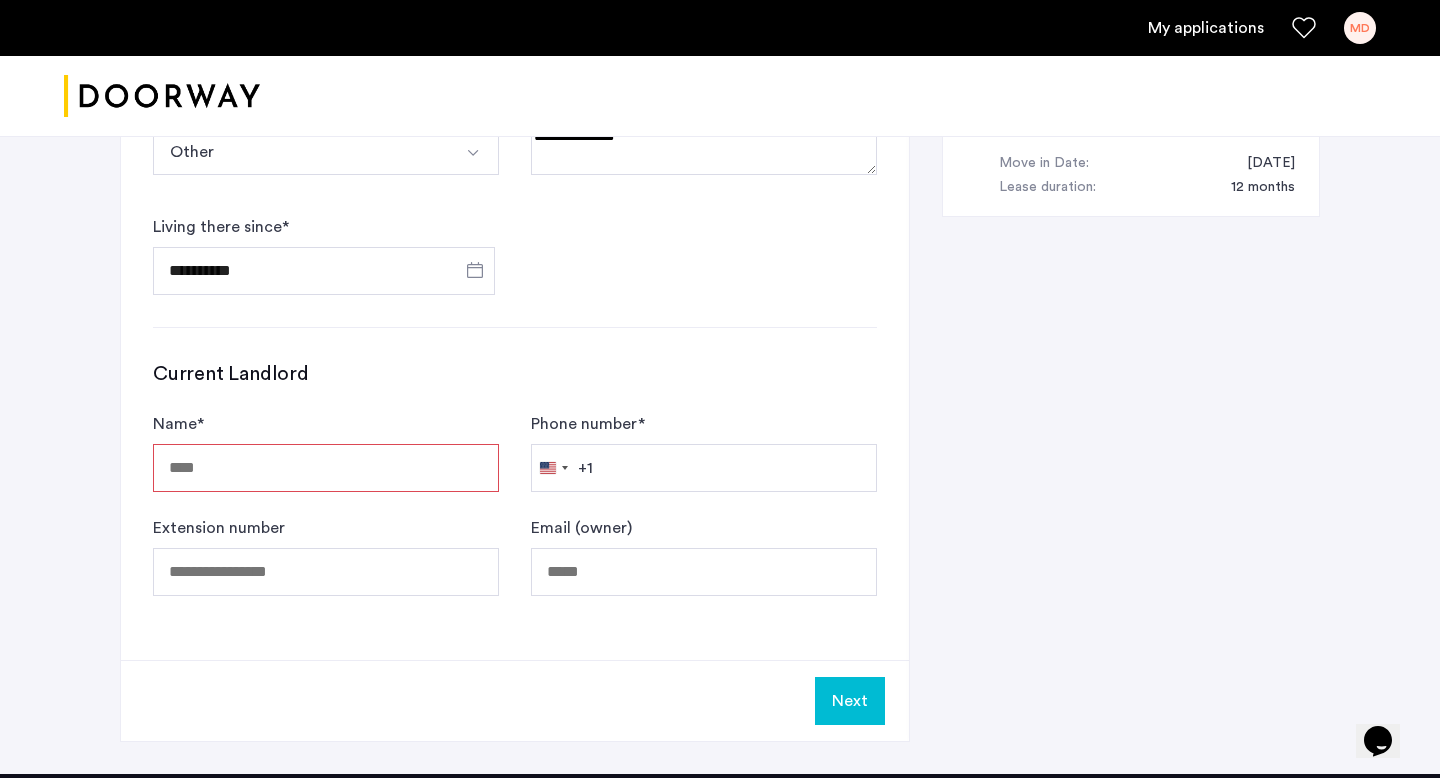 click on "Name  *" at bounding box center [326, 468] 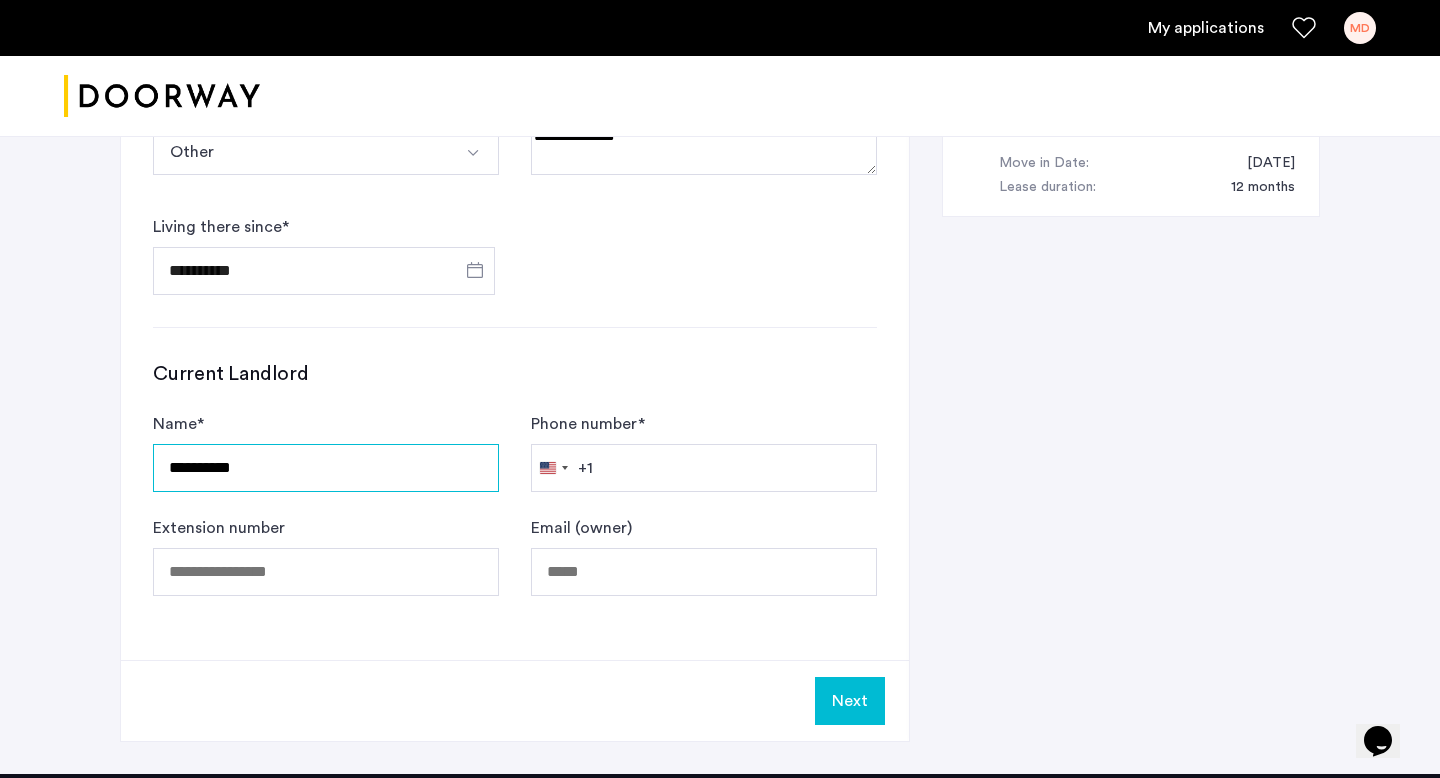 type on "**********" 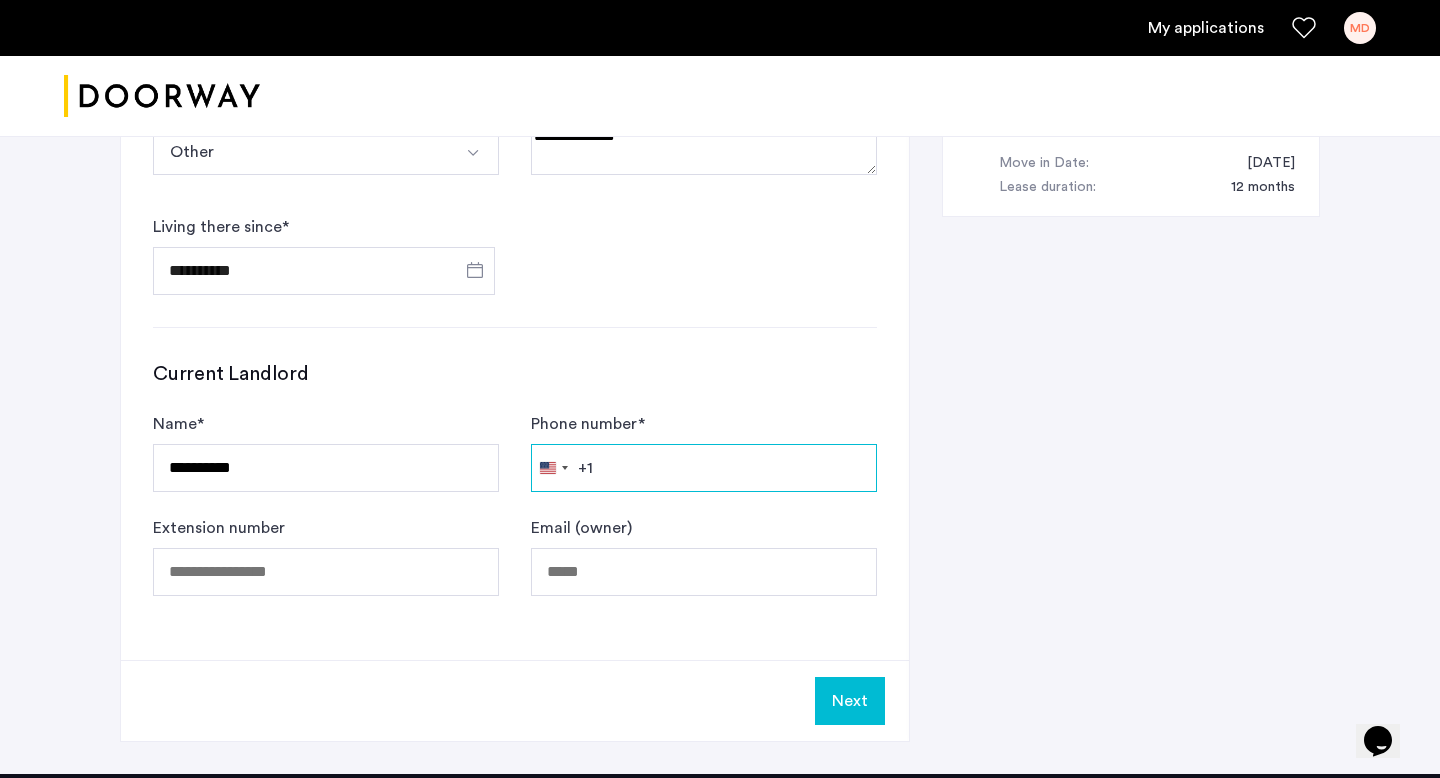 click on "Phone number  *" at bounding box center [704, 468] 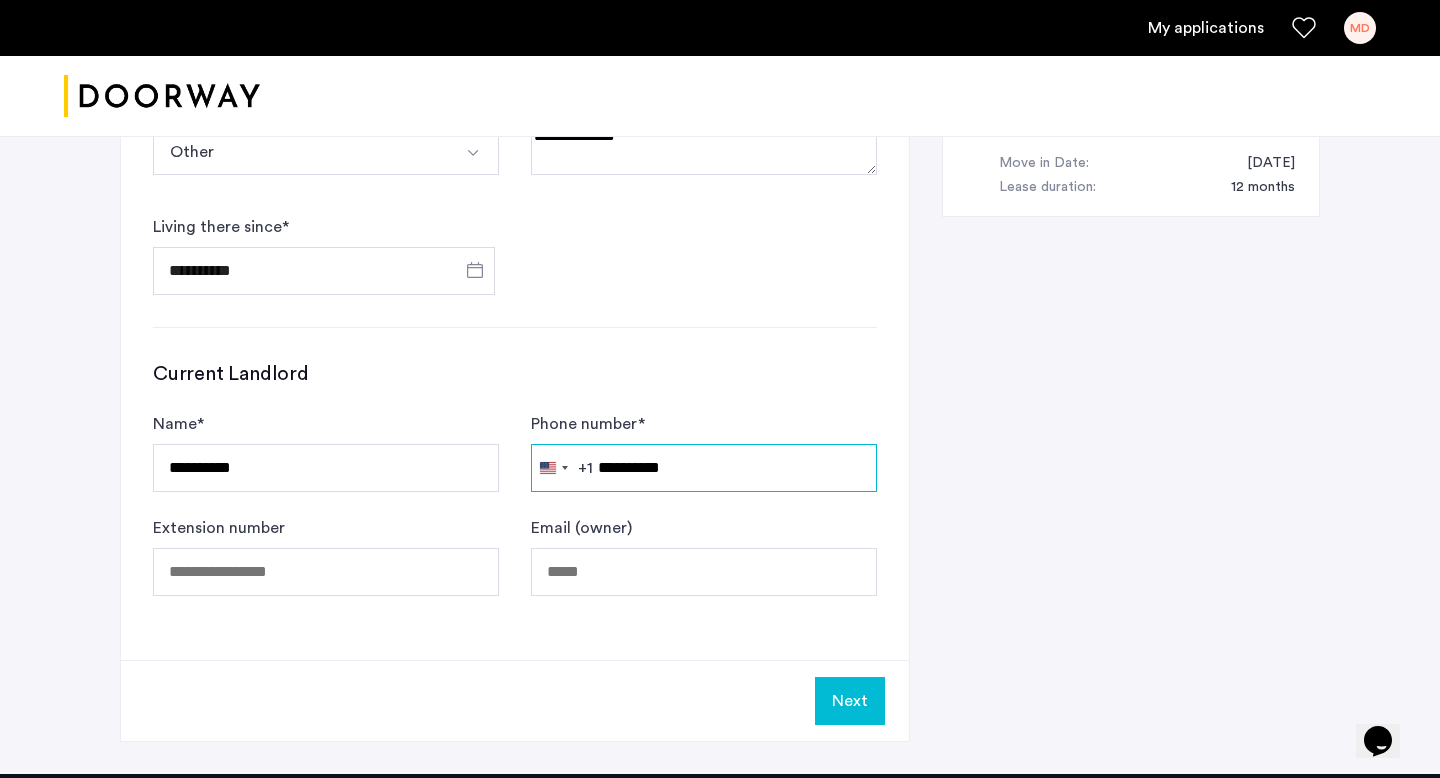 type on "**********" 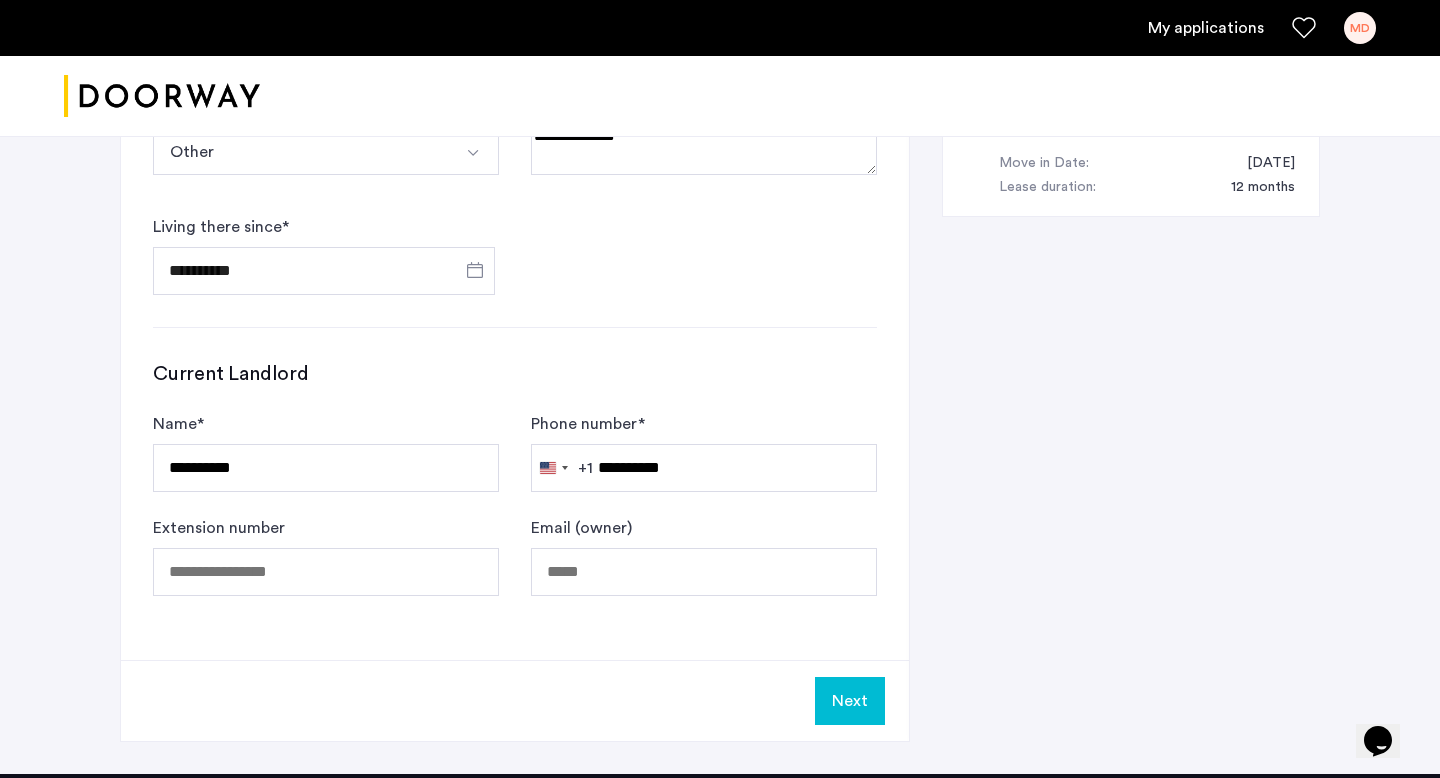 click on "Email (owner)" 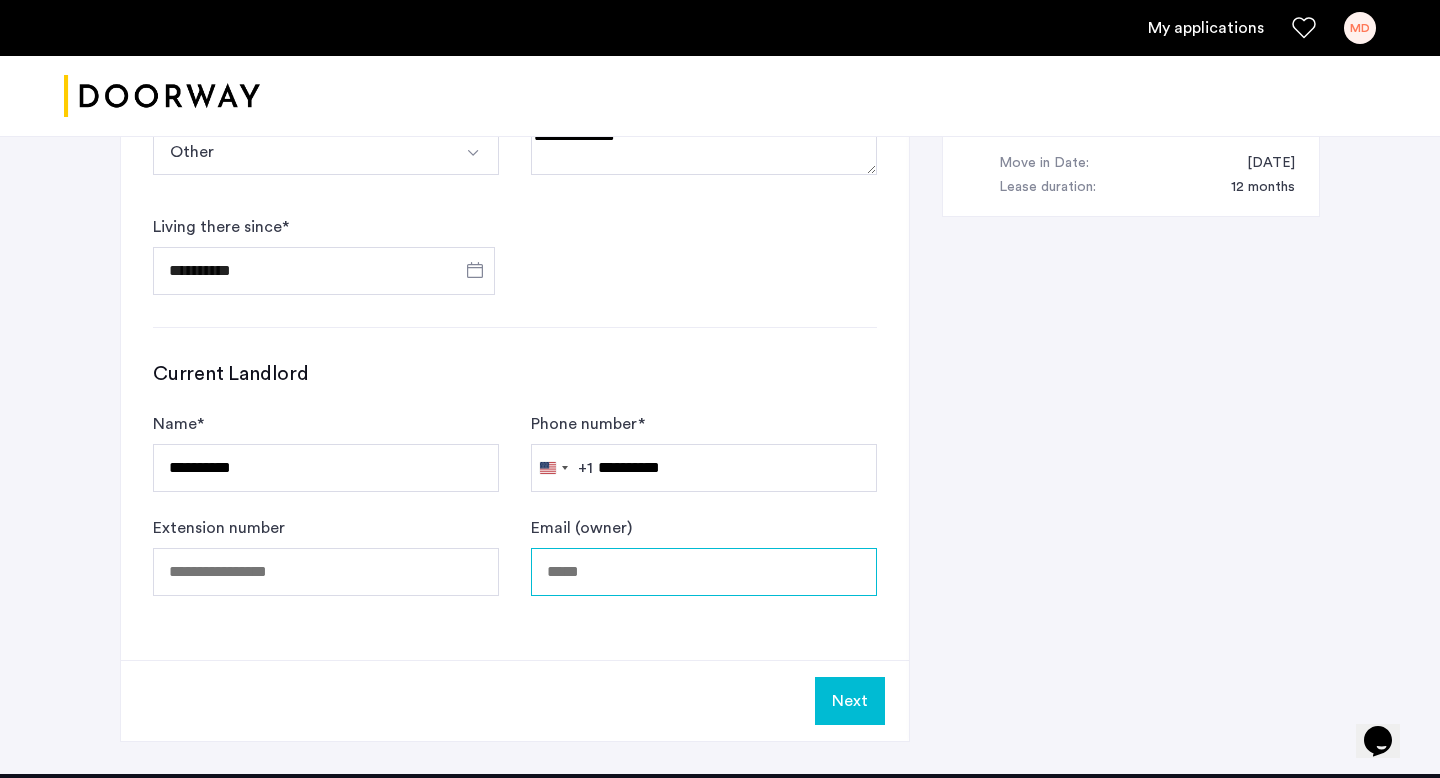click on "Email (owner)" at bounding box center (704, 572) 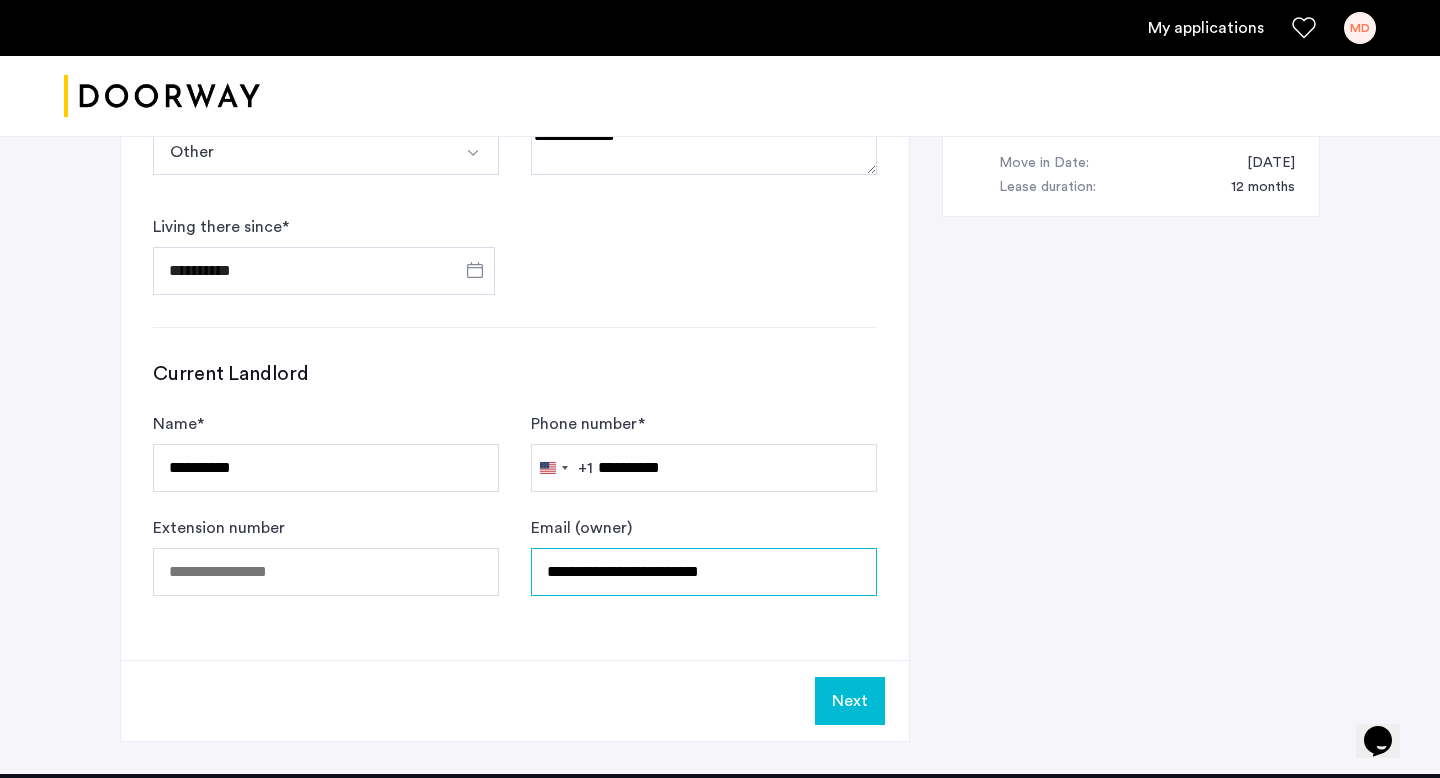 type on "**********" 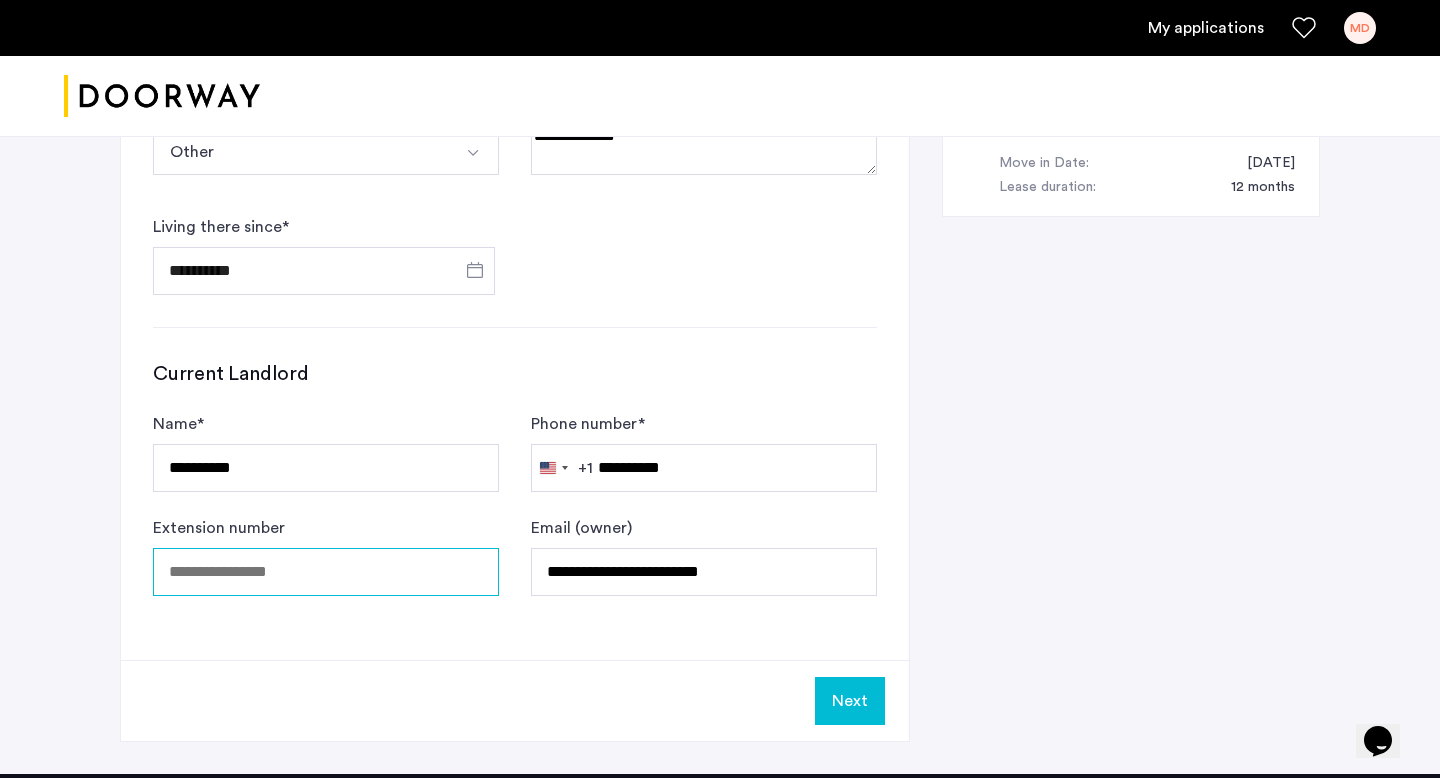 click on "Extension number" at bounding box center [326, 572] 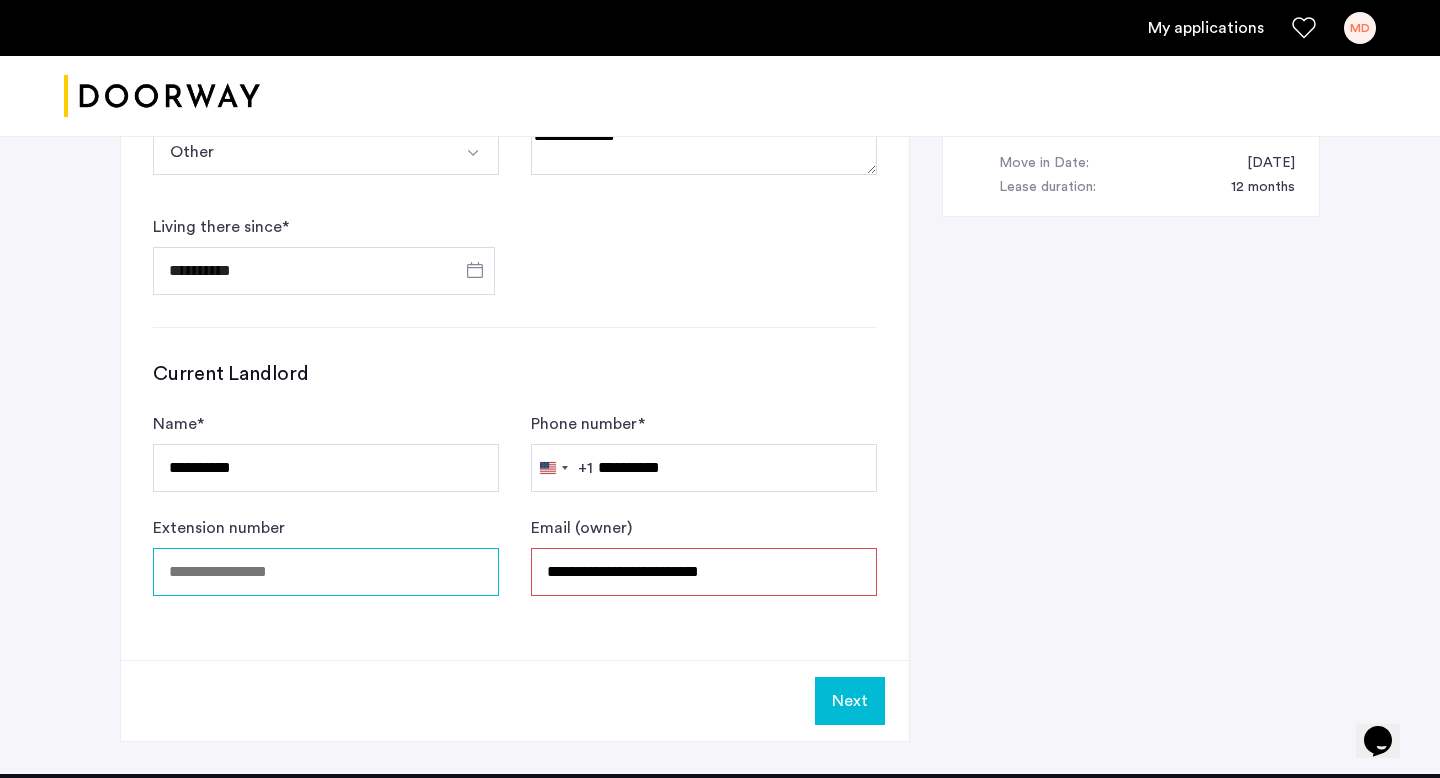 type on "*" 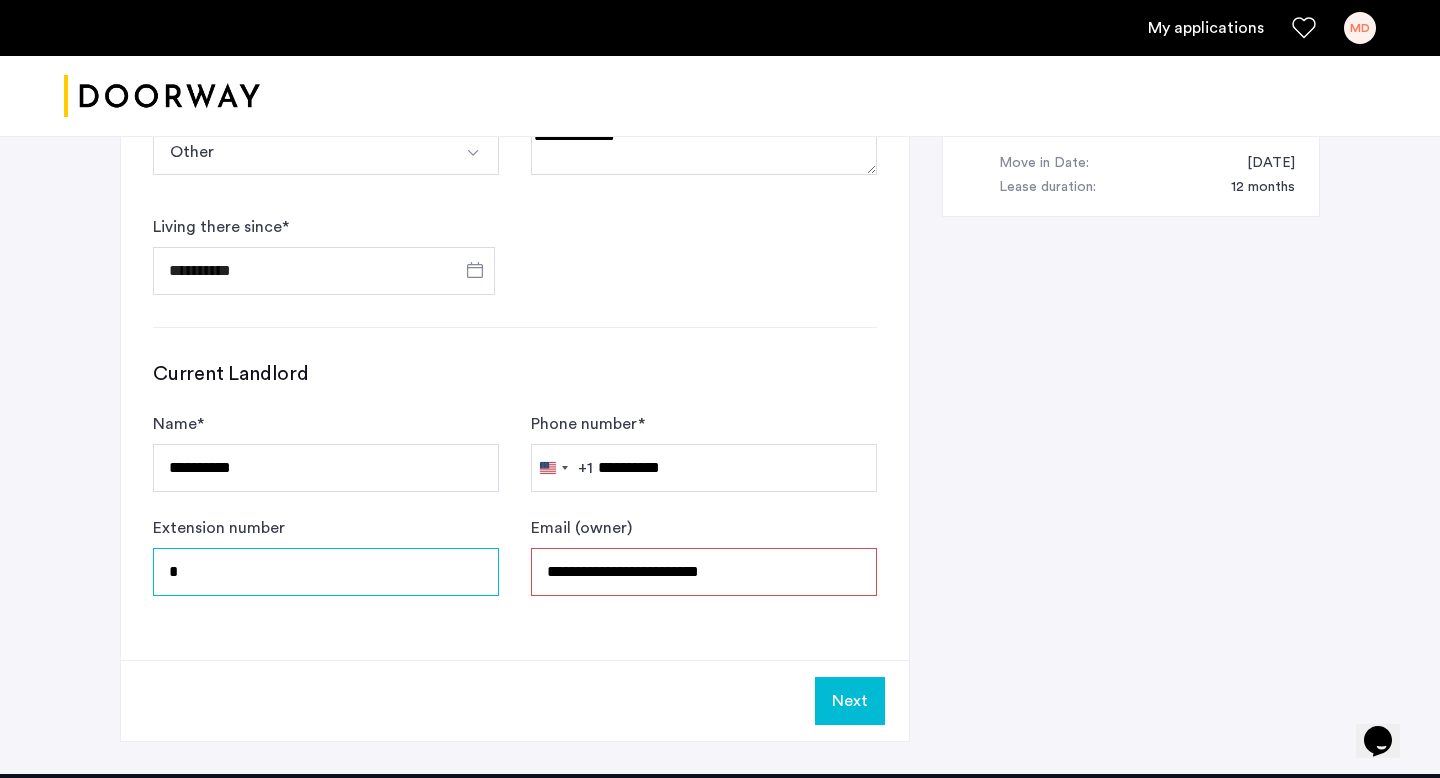 type 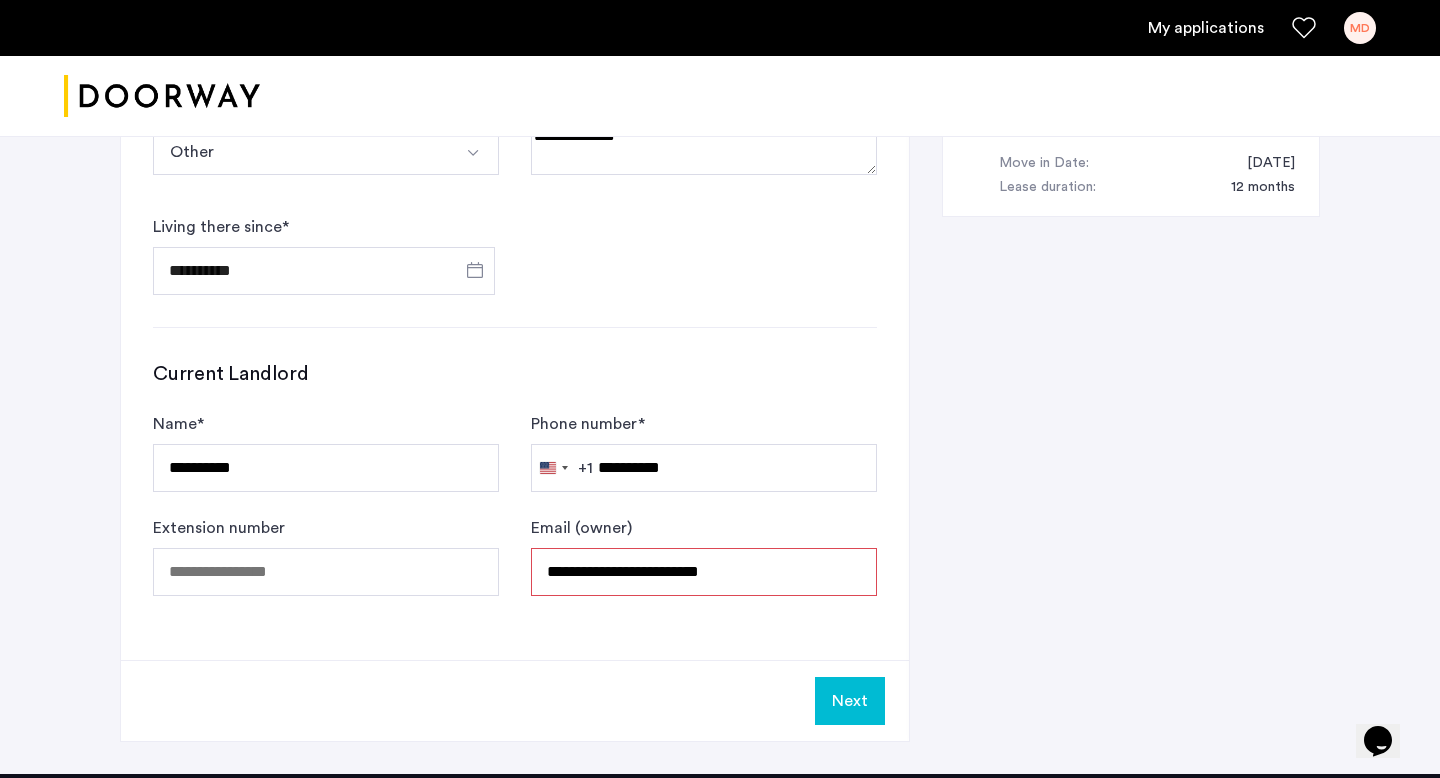 click on "**********" 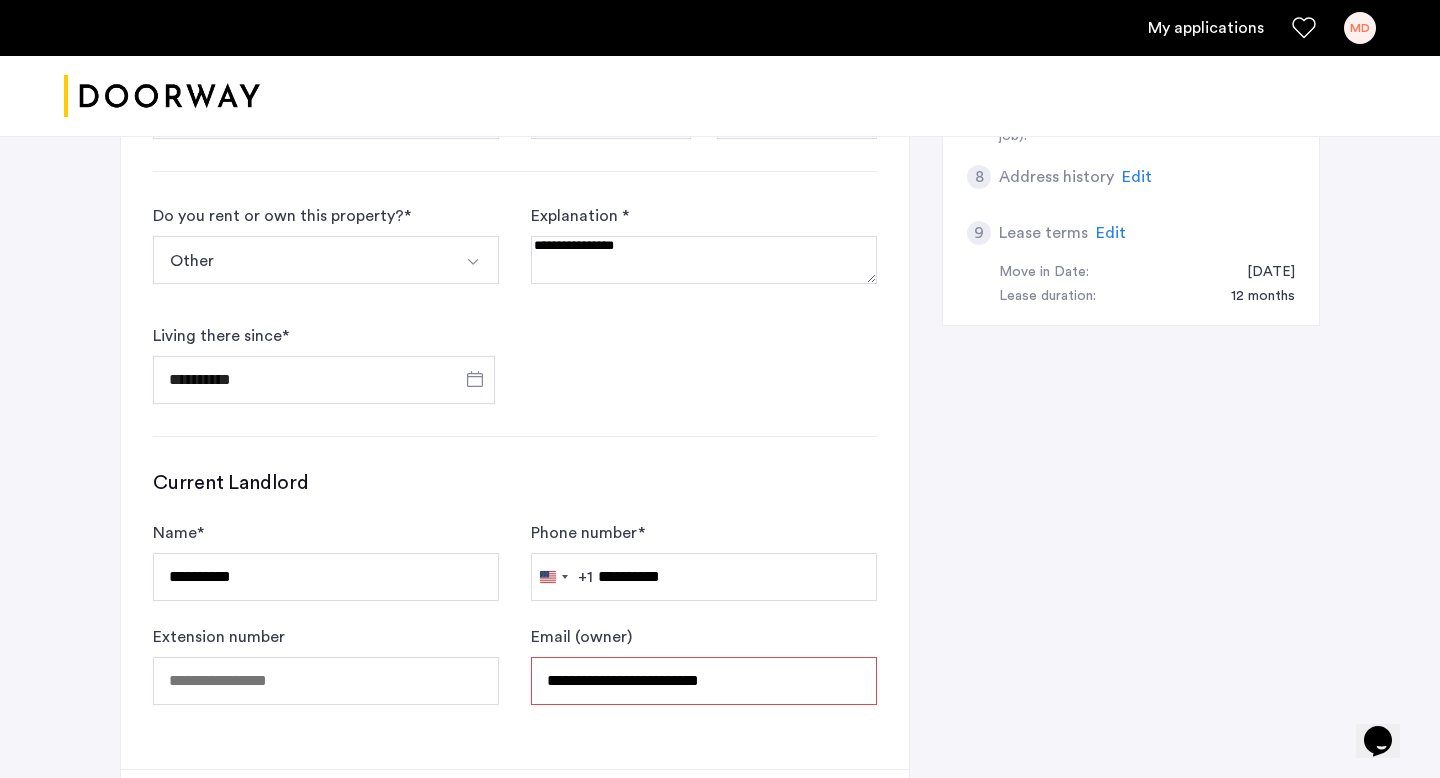 scroll, scrollTop: 1096, scrollLeft: 0, axis: vertical 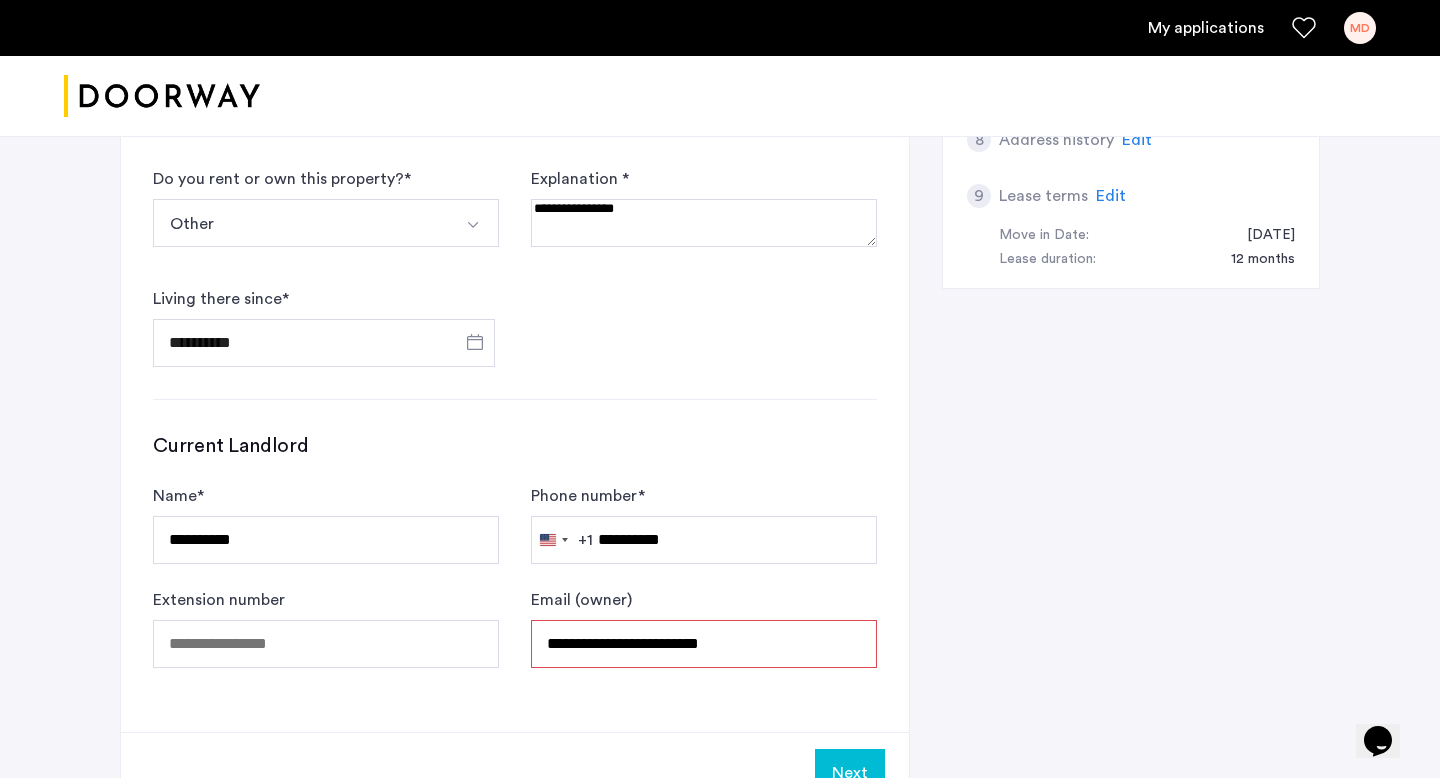 click on "Next" 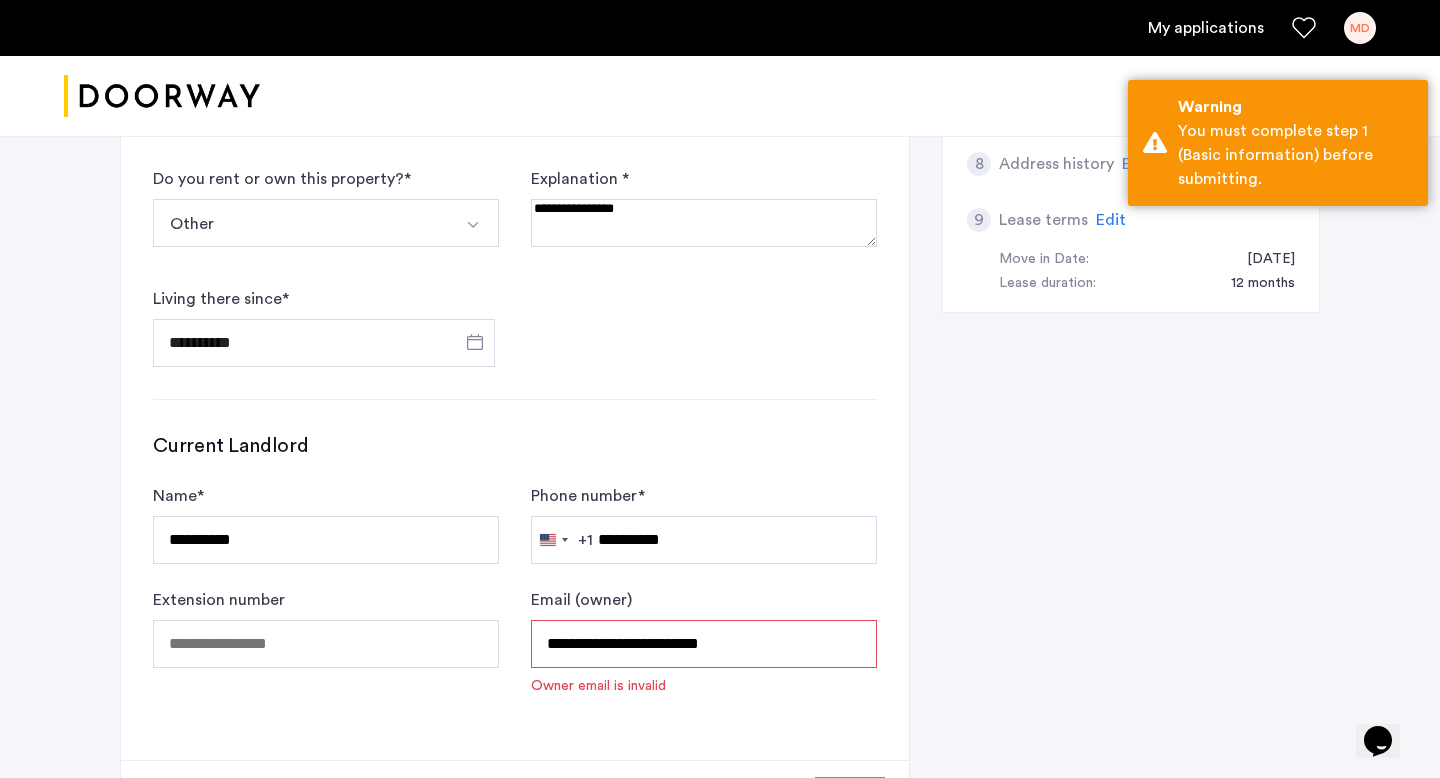 click on "**********" at bounding box center [704, 644] 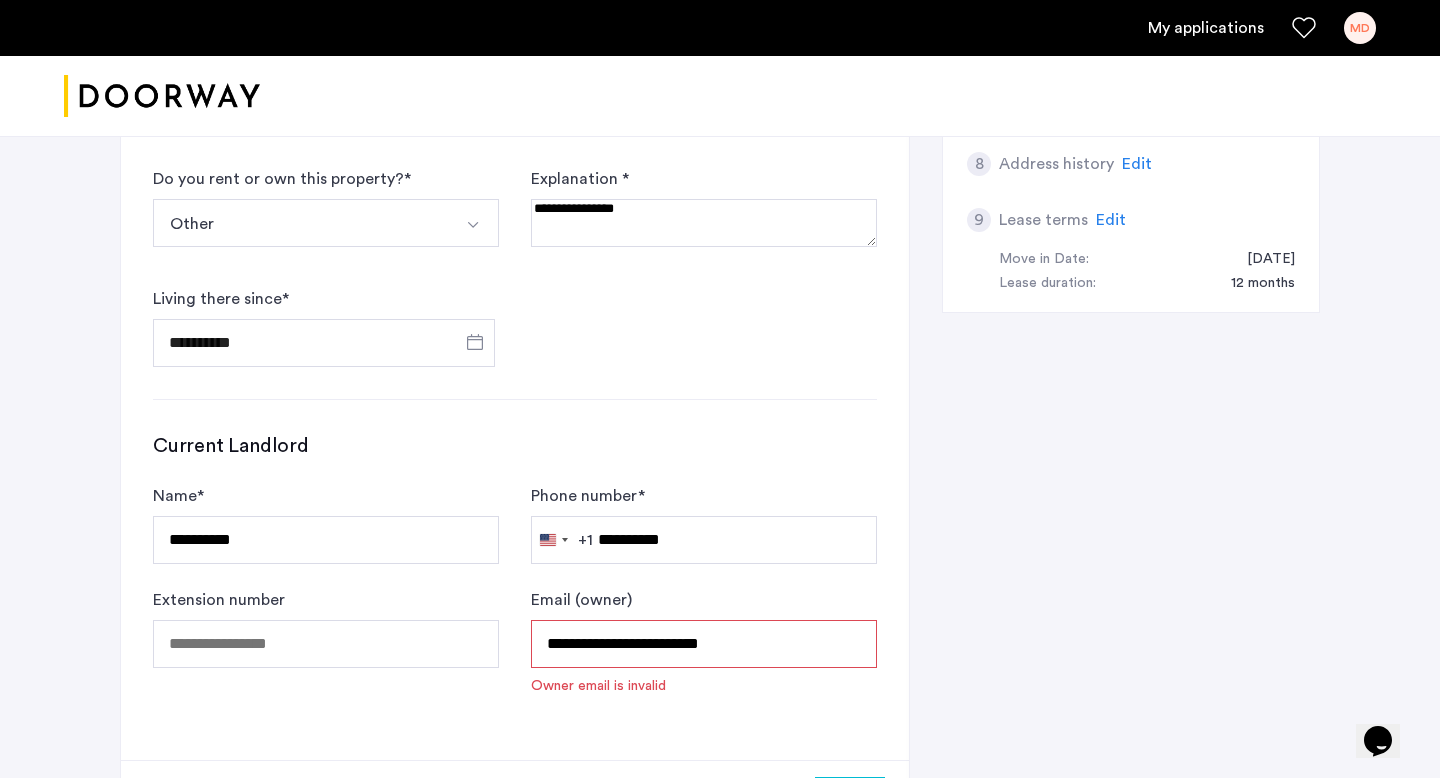 click on "**********" 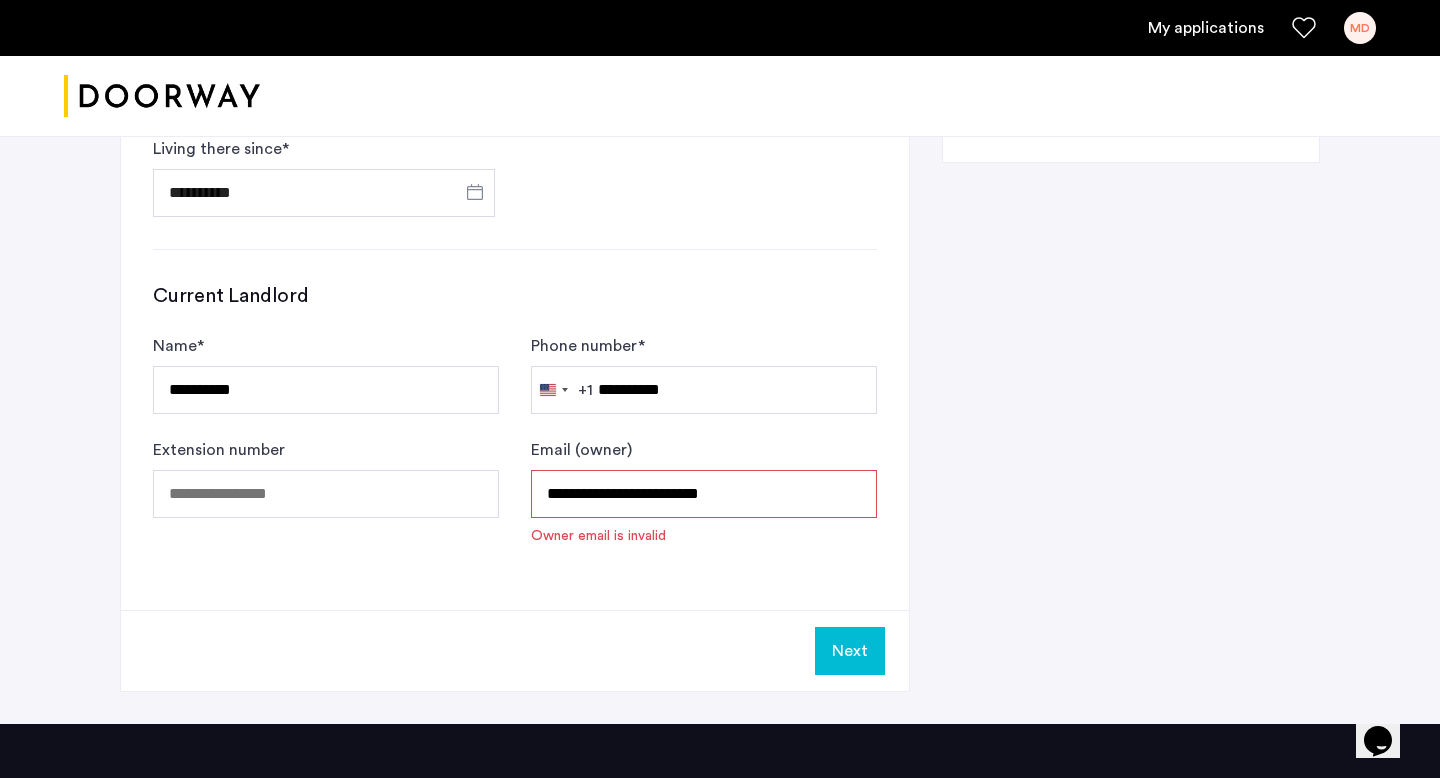scroll, scrollTop: 1243, scrollLeft: 0, axis: vertical 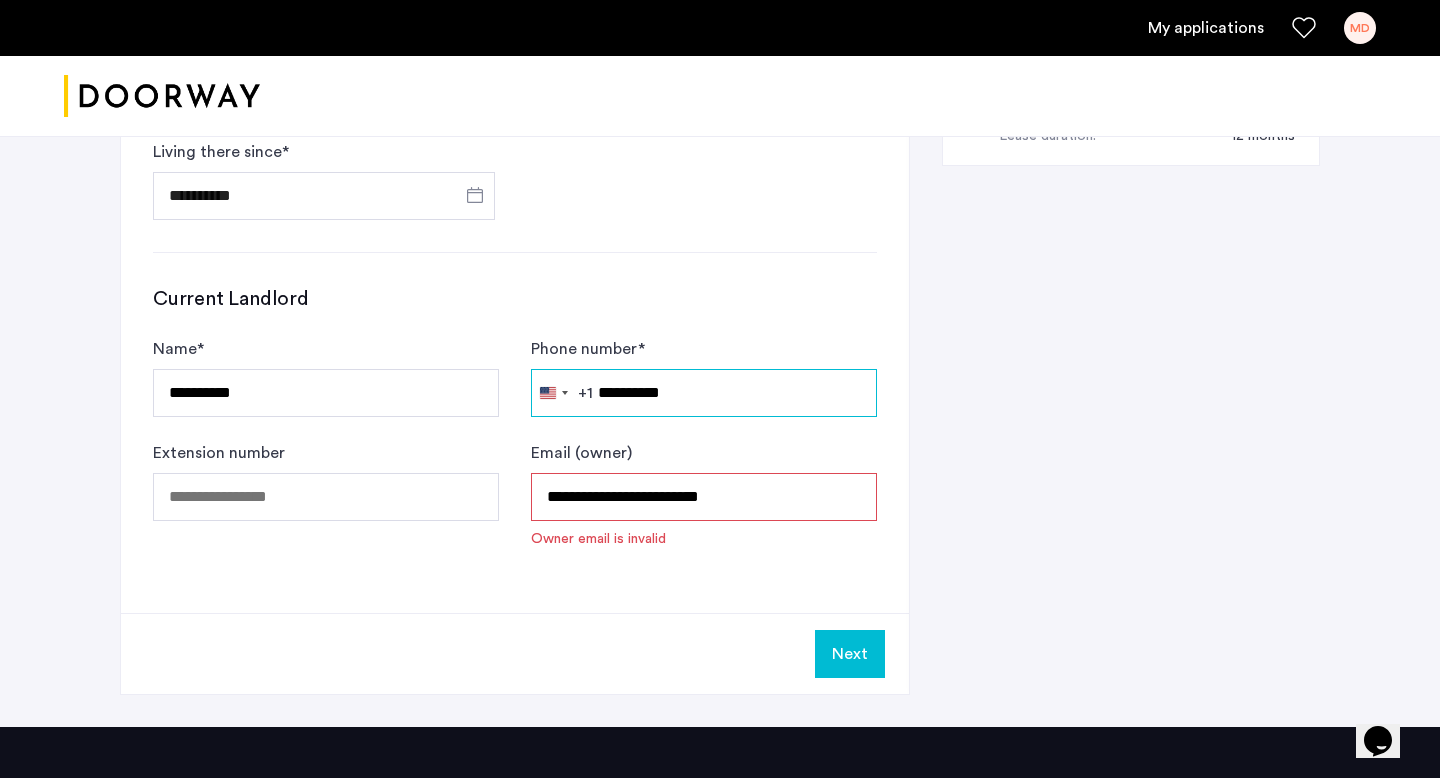 click on "**********" at bounding box center [704, 393] 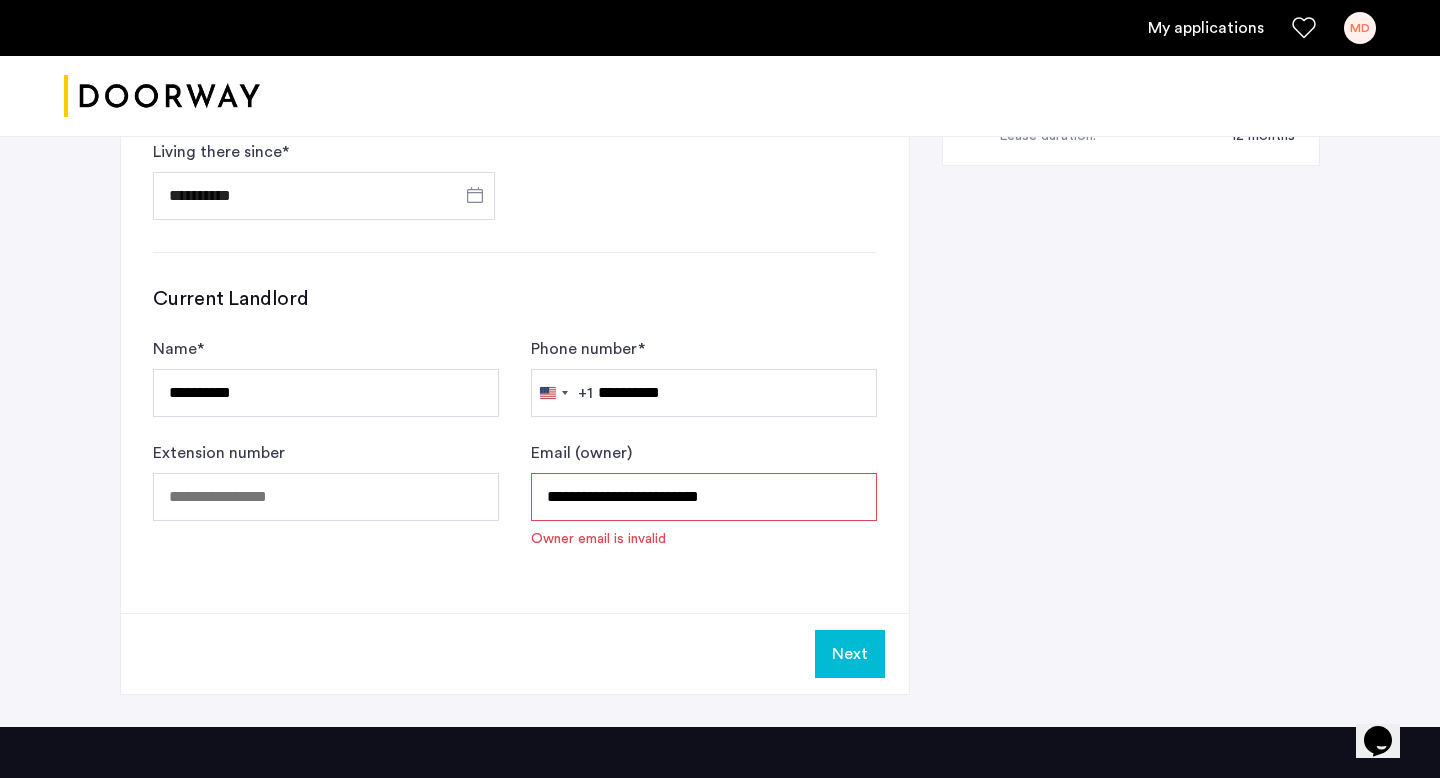 click on "**********" 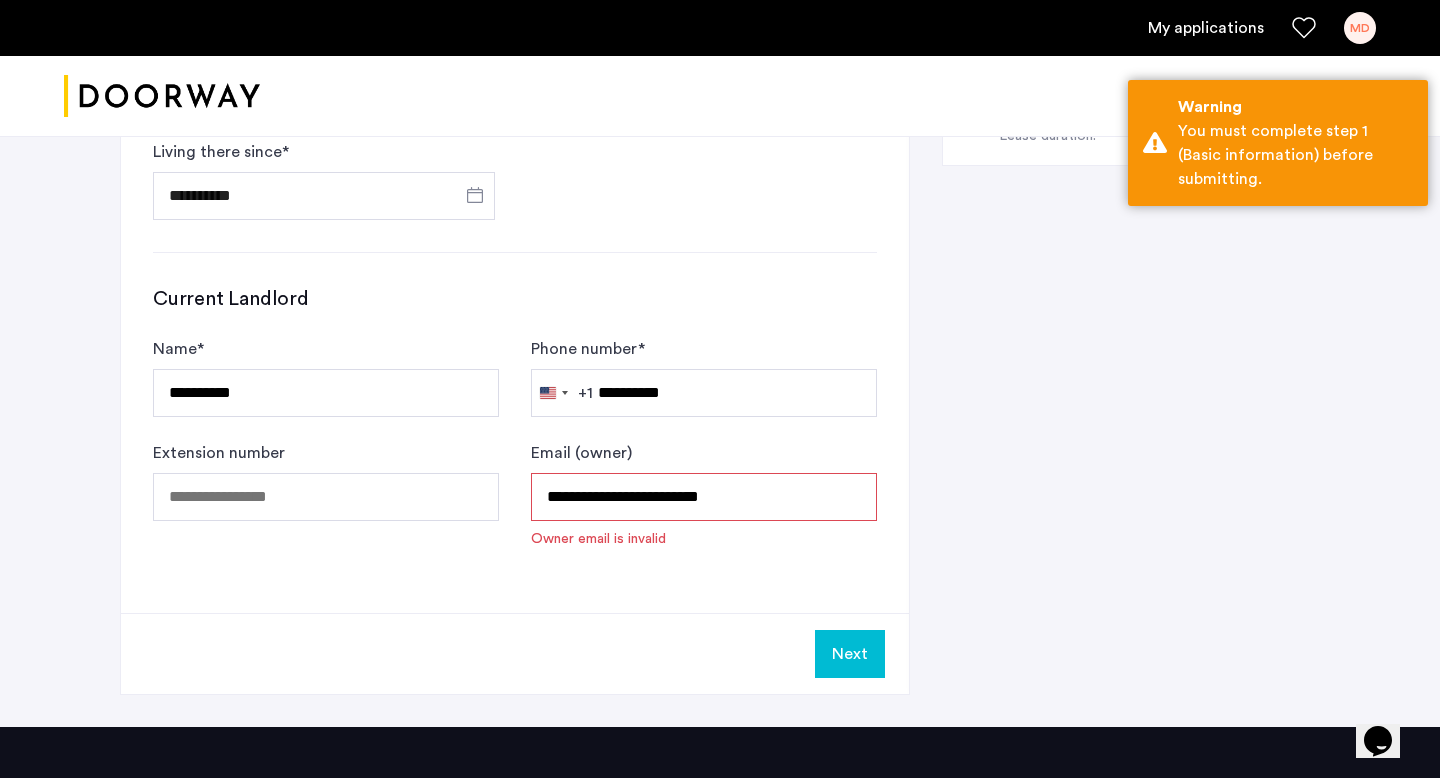 click on "Next" 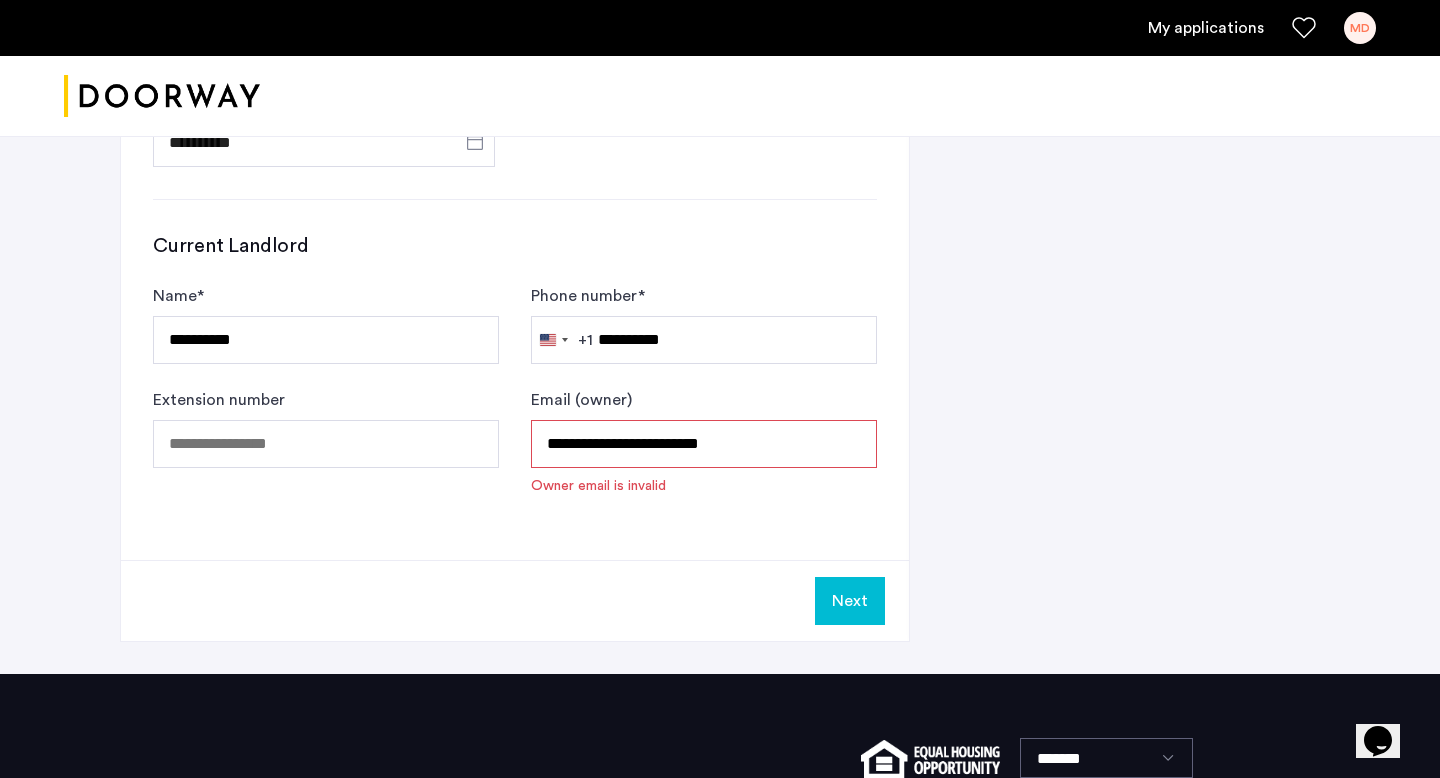 scroll, scrollTop: 1369, scrollLeft: 0, axis: vertical 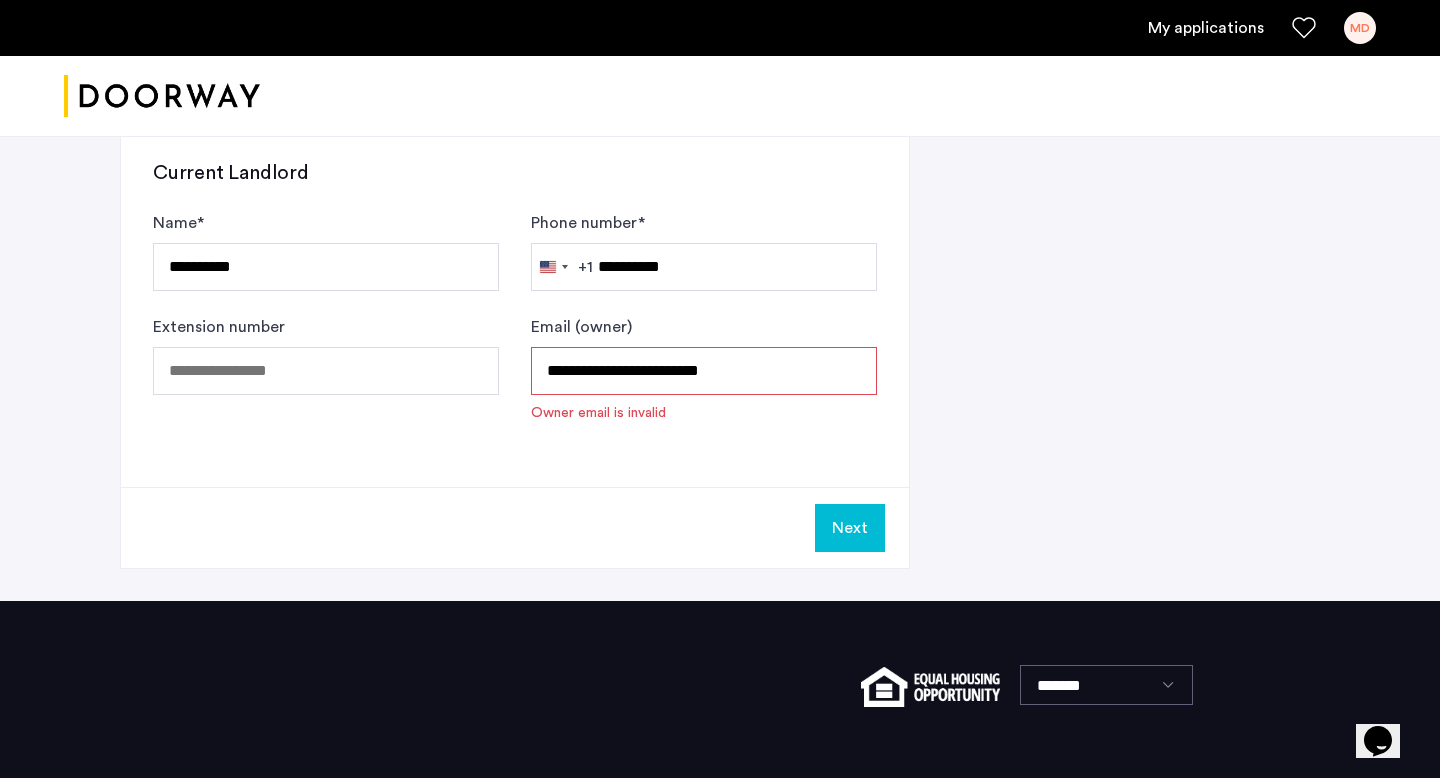 click on "**********" at bounding box center (704, 371) 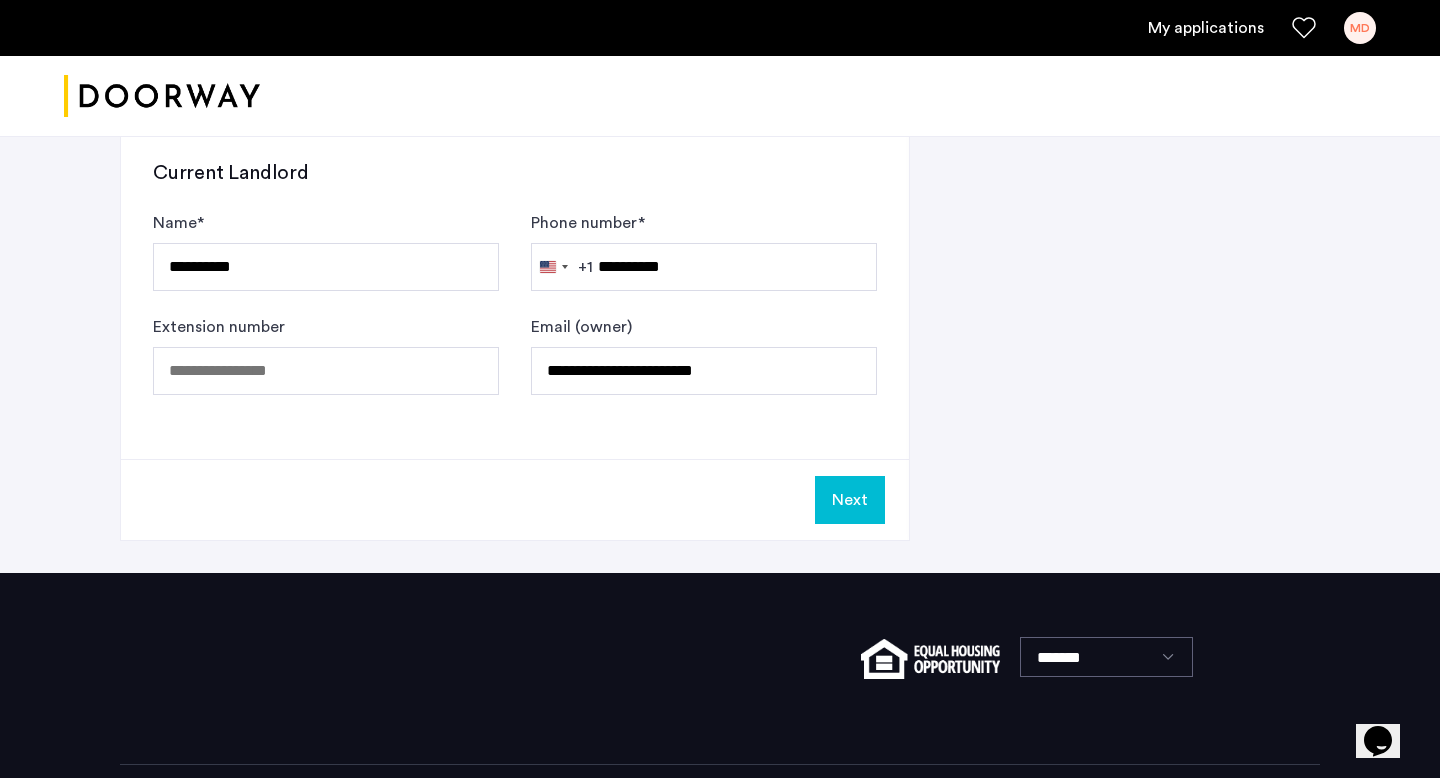 click on "**********" 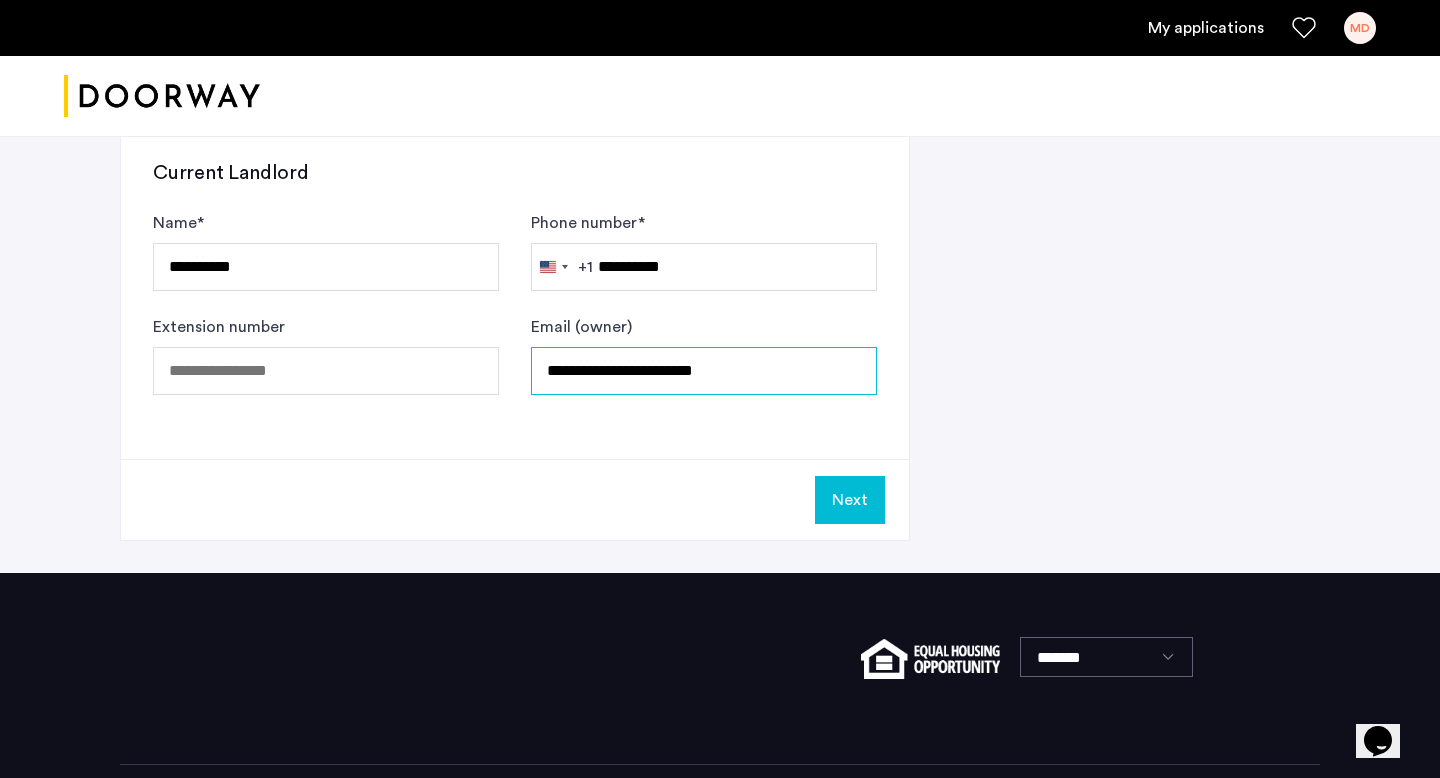 click on "**********" at bounding box center (704, 371) 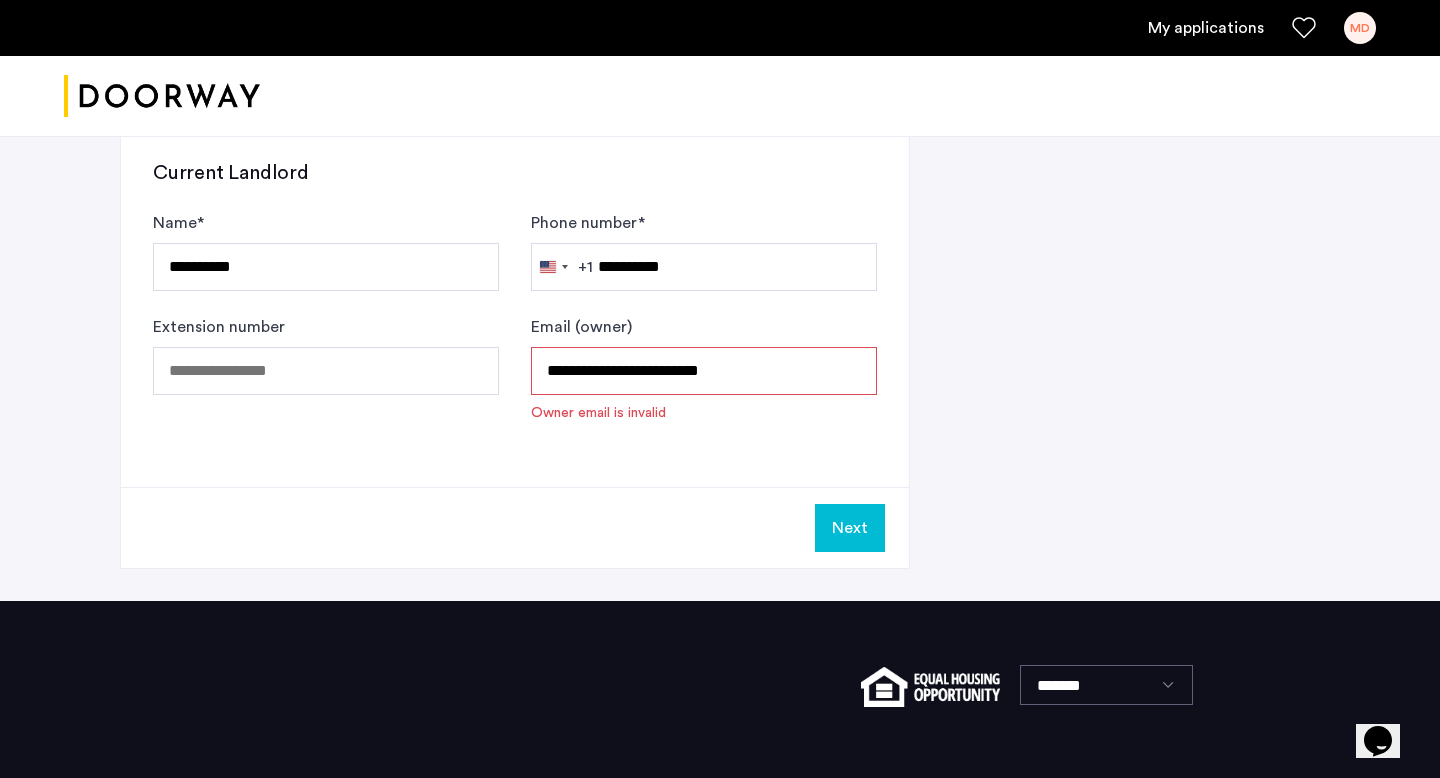 click on "Next" 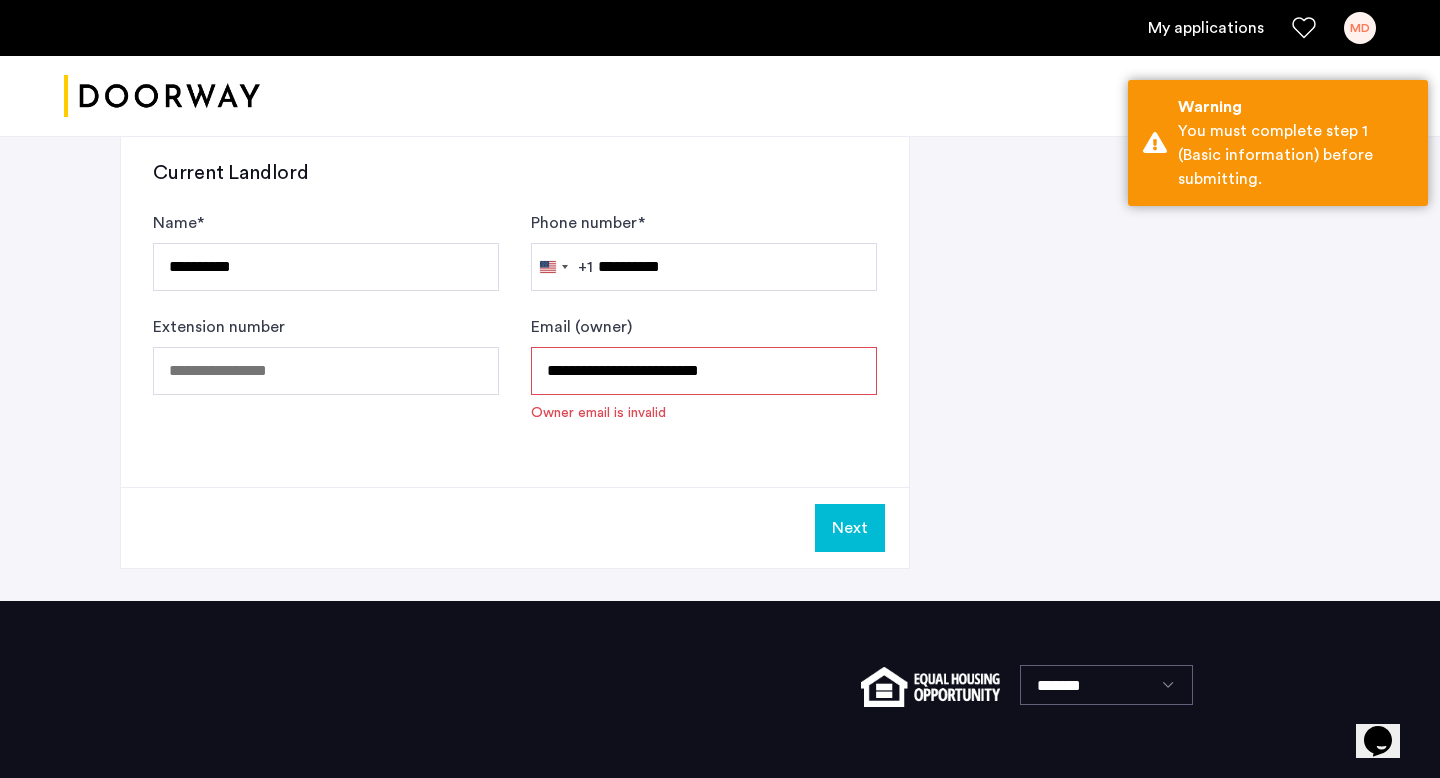 click on "**********" at bounding box center [704, 371] 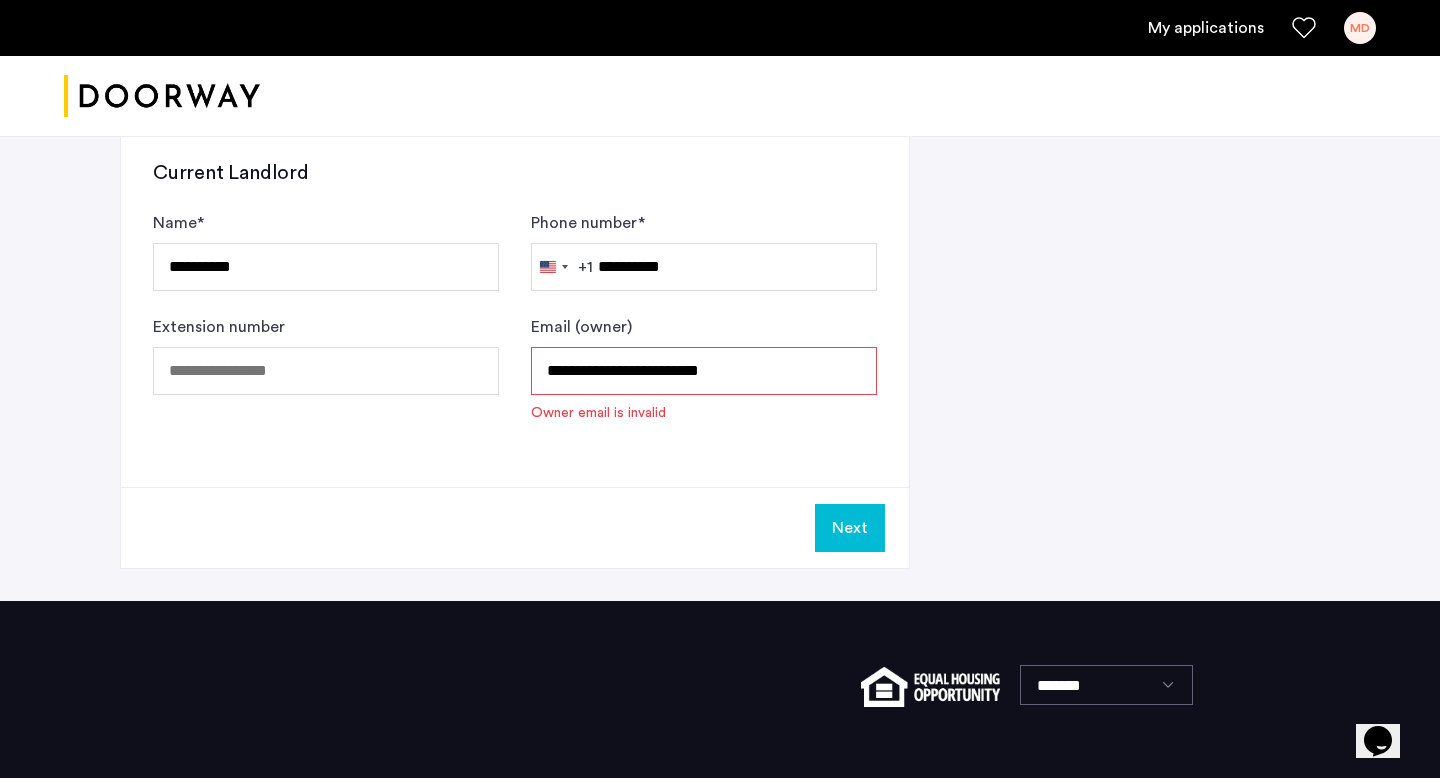 drag, startPoint x: 791, startPoint y: 313, endPoint x: 528, endPoint y: 313, distance: 263 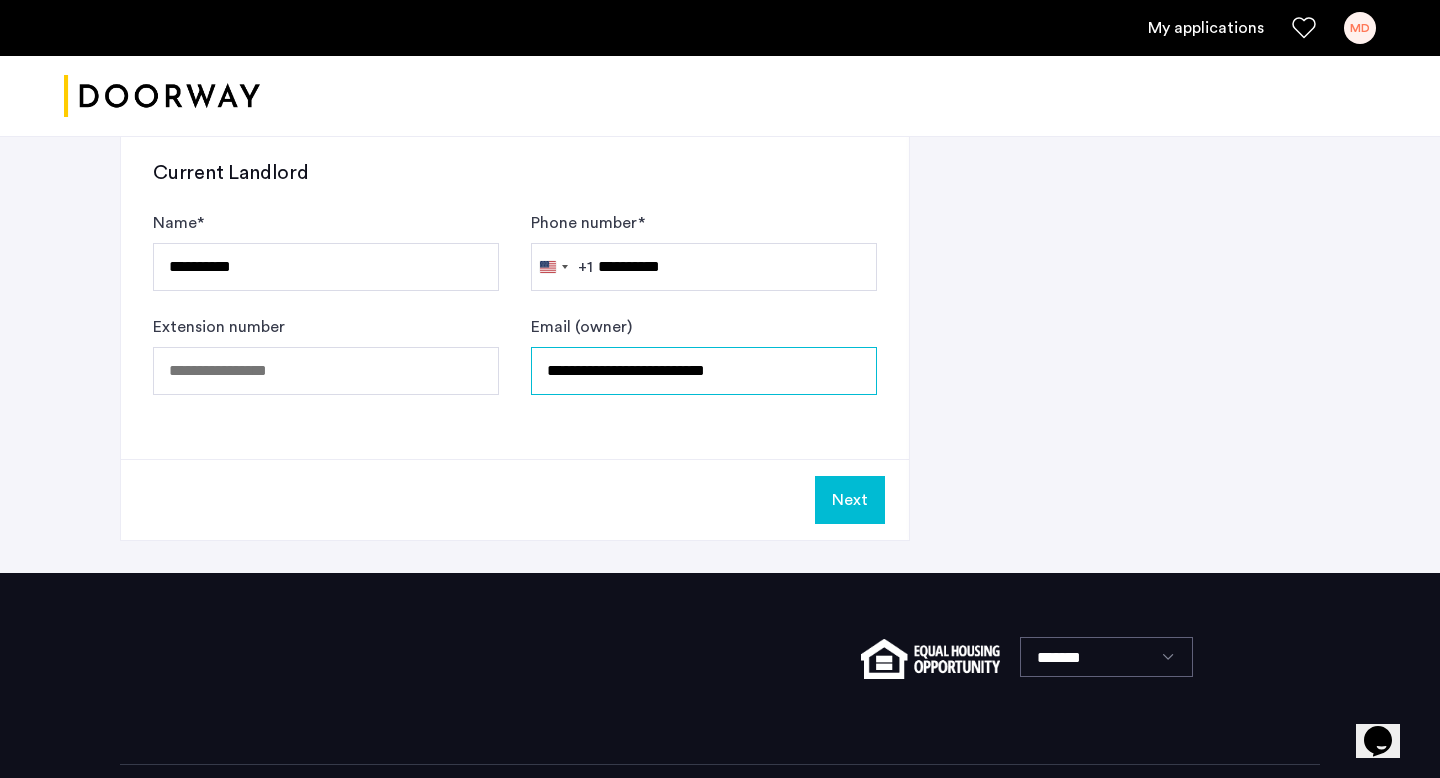 click on "**********" at bounding box center [704, 371] 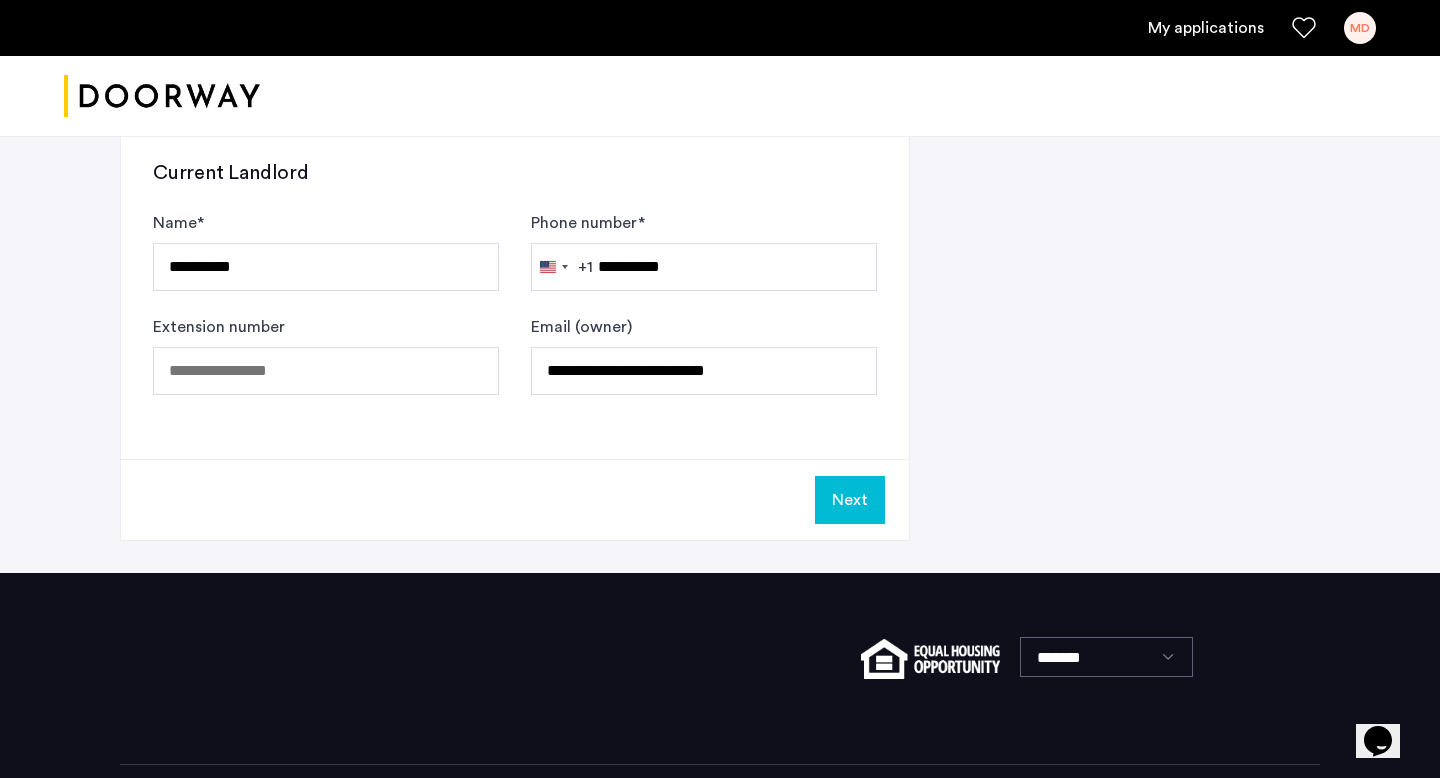 click on "Next" 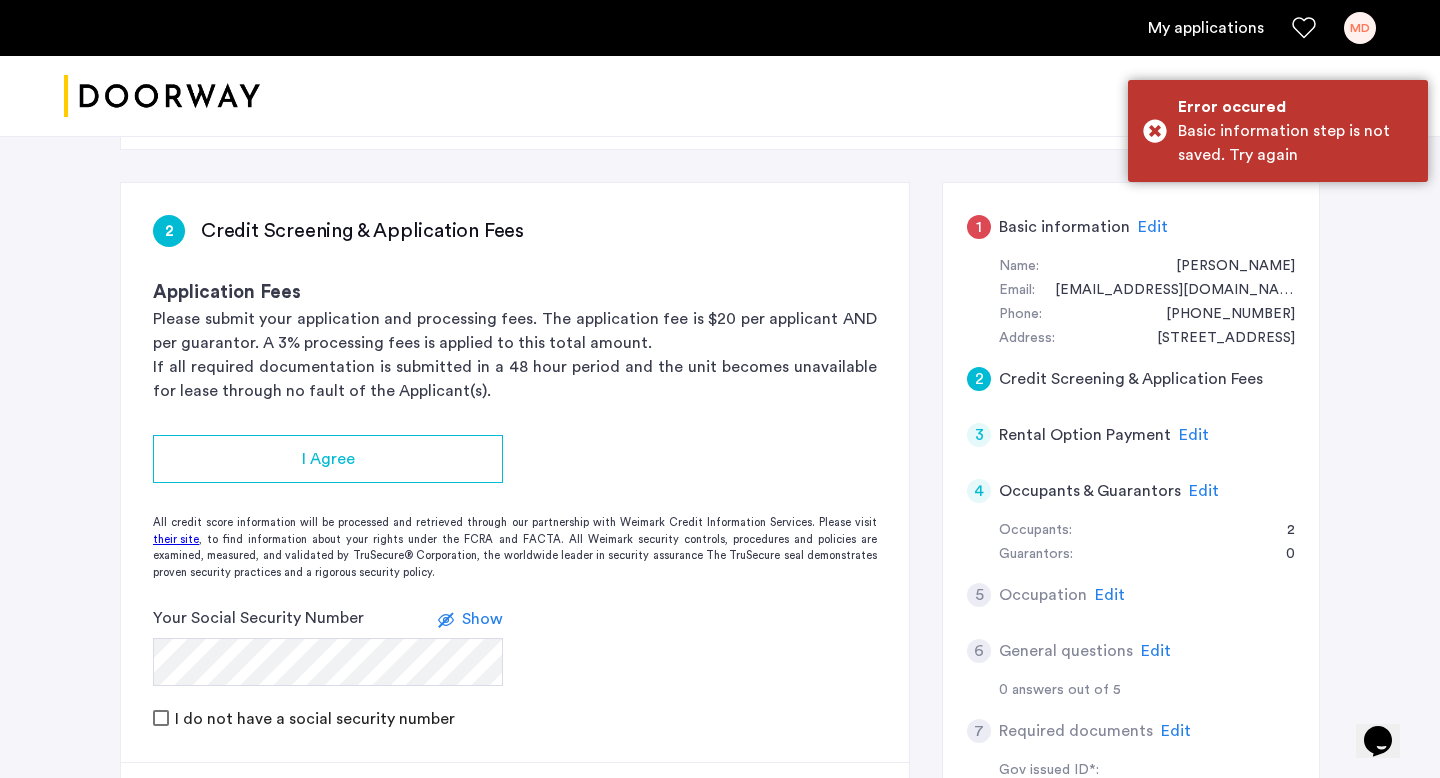 scroll, scrollTop: 341, scrollLeft: 0, axis: vertical 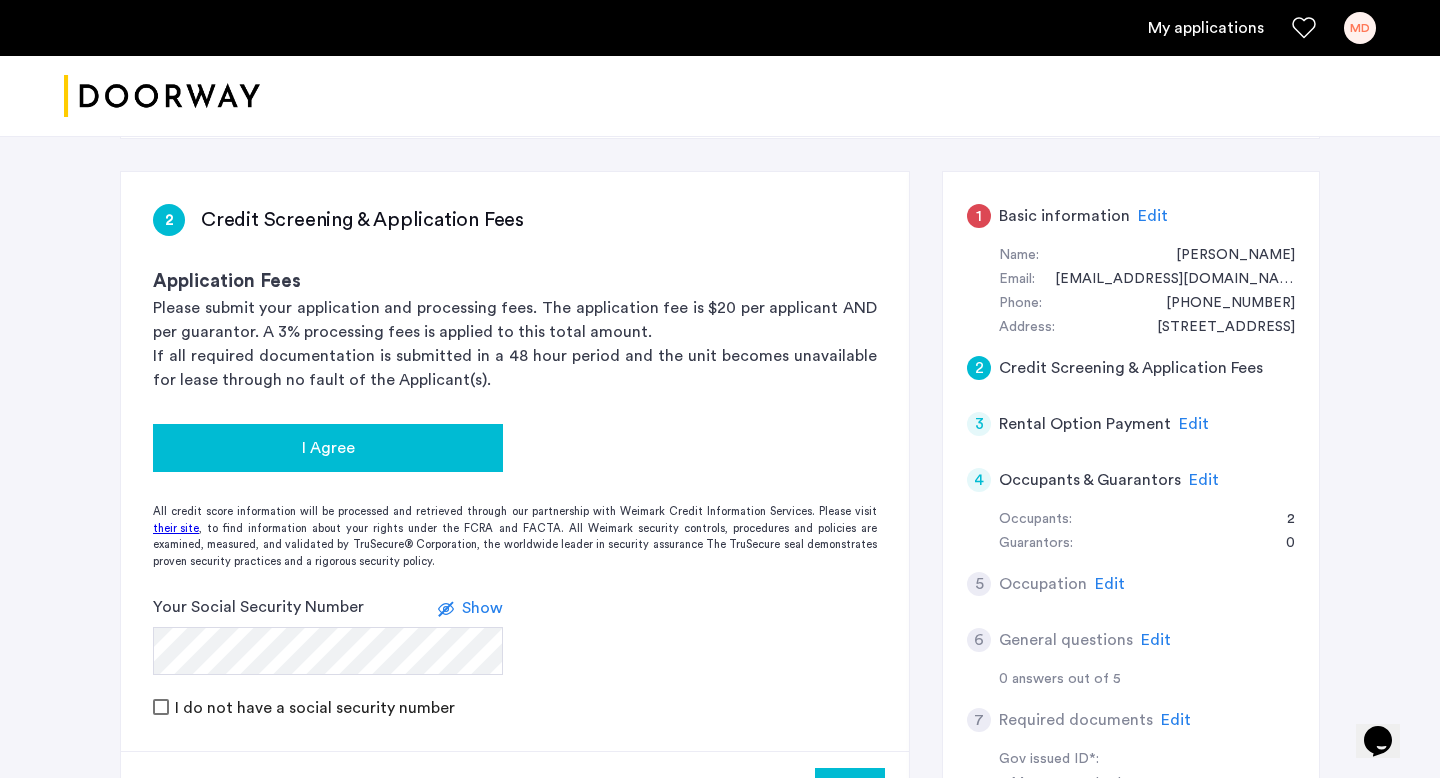 click on "I Agree" 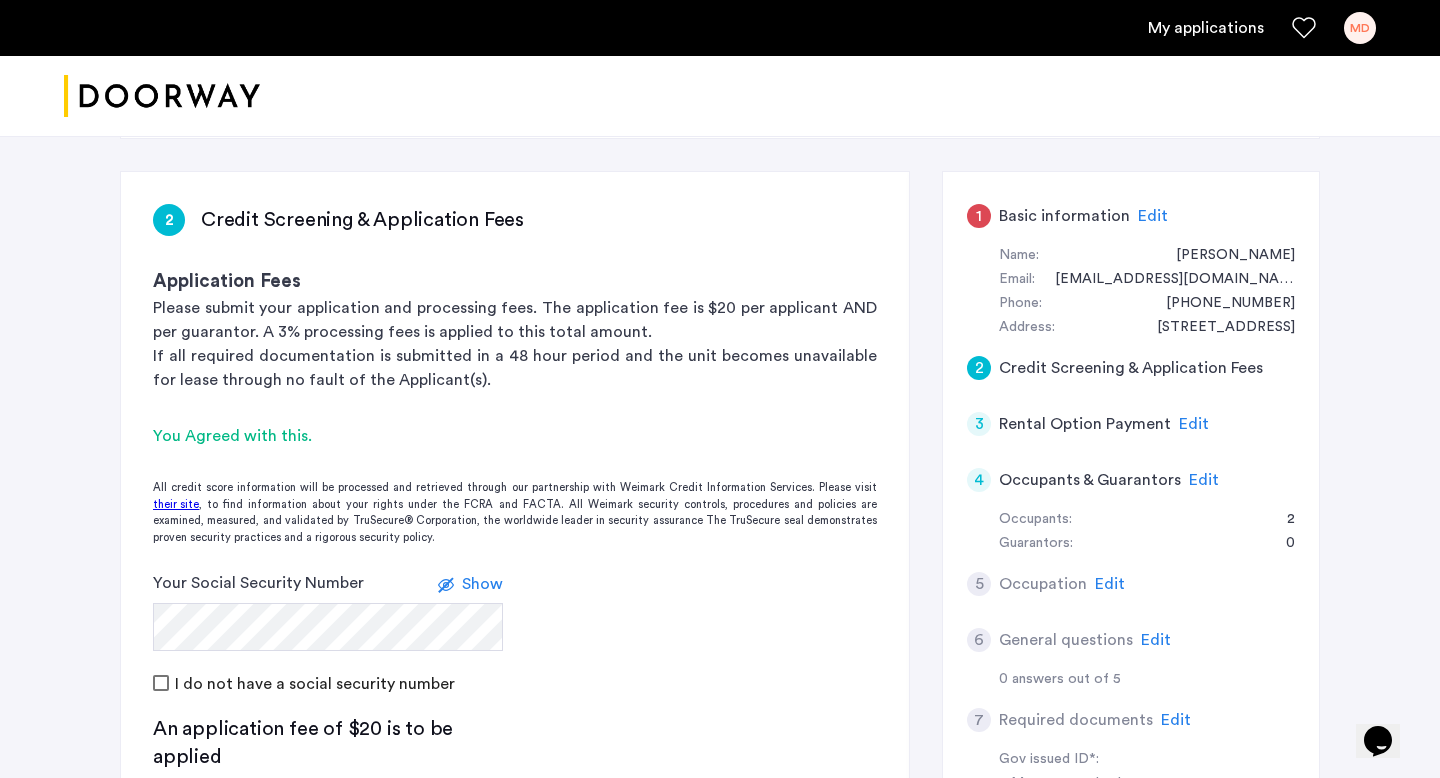 click on "Show" 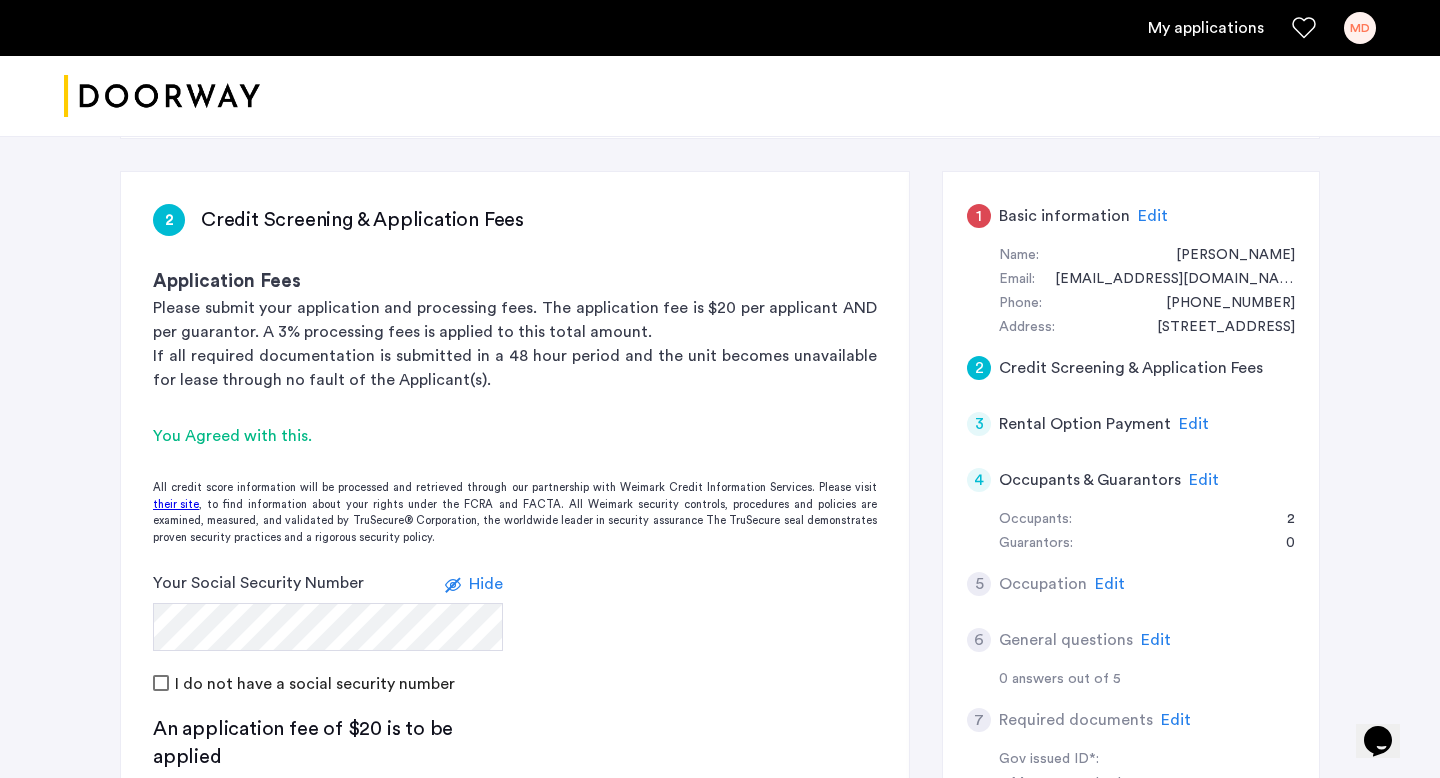 click on "Hide" 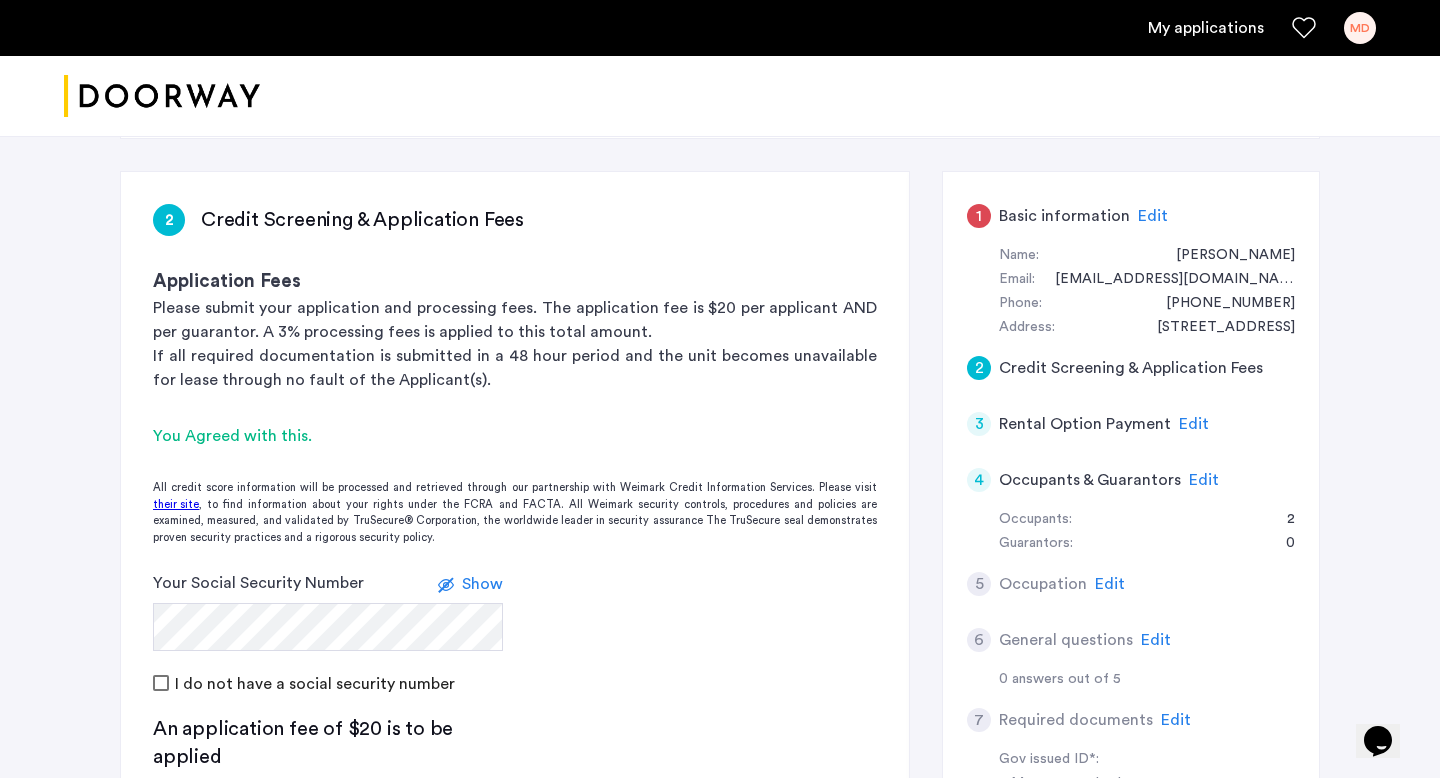 scroll, scrollTop: 516, scrollLeft: 0, axis: vertical 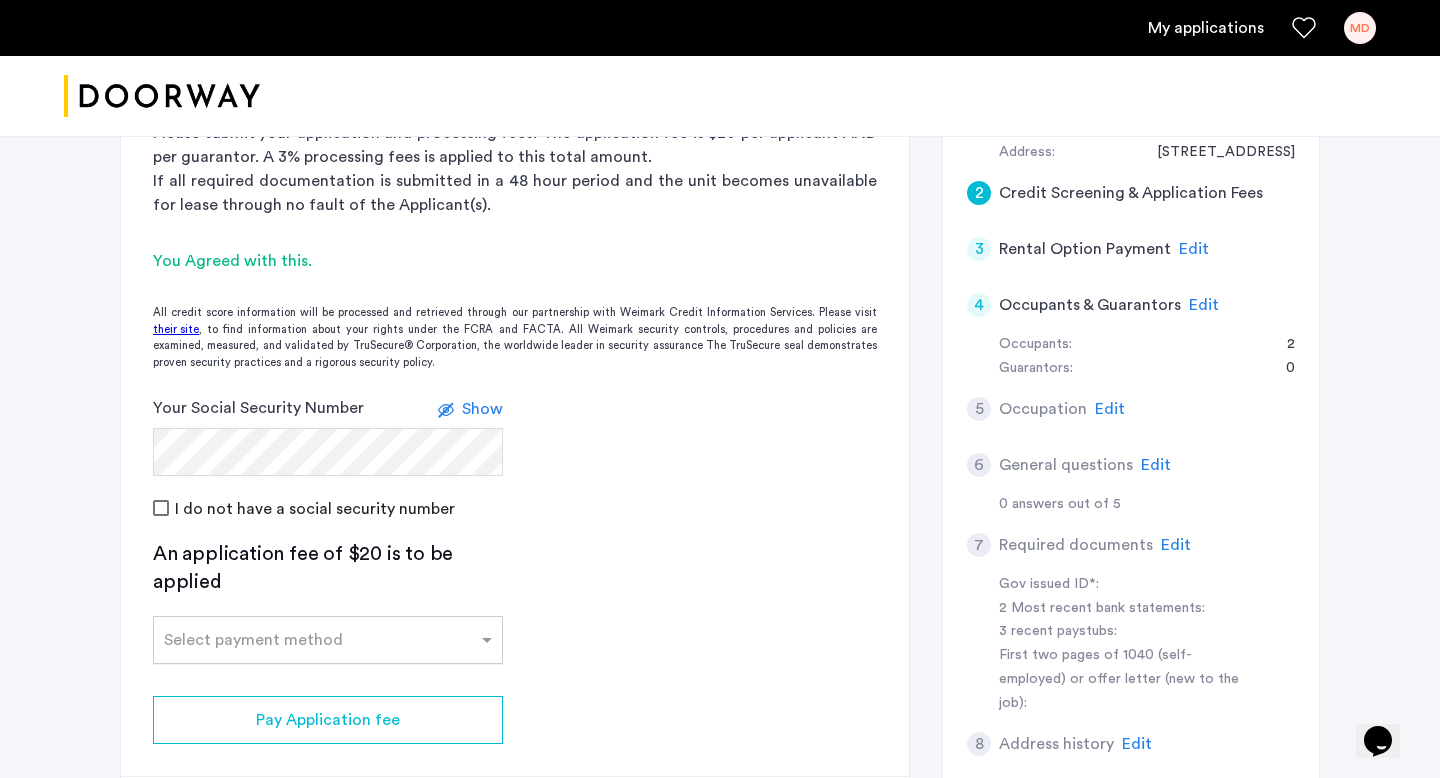 click 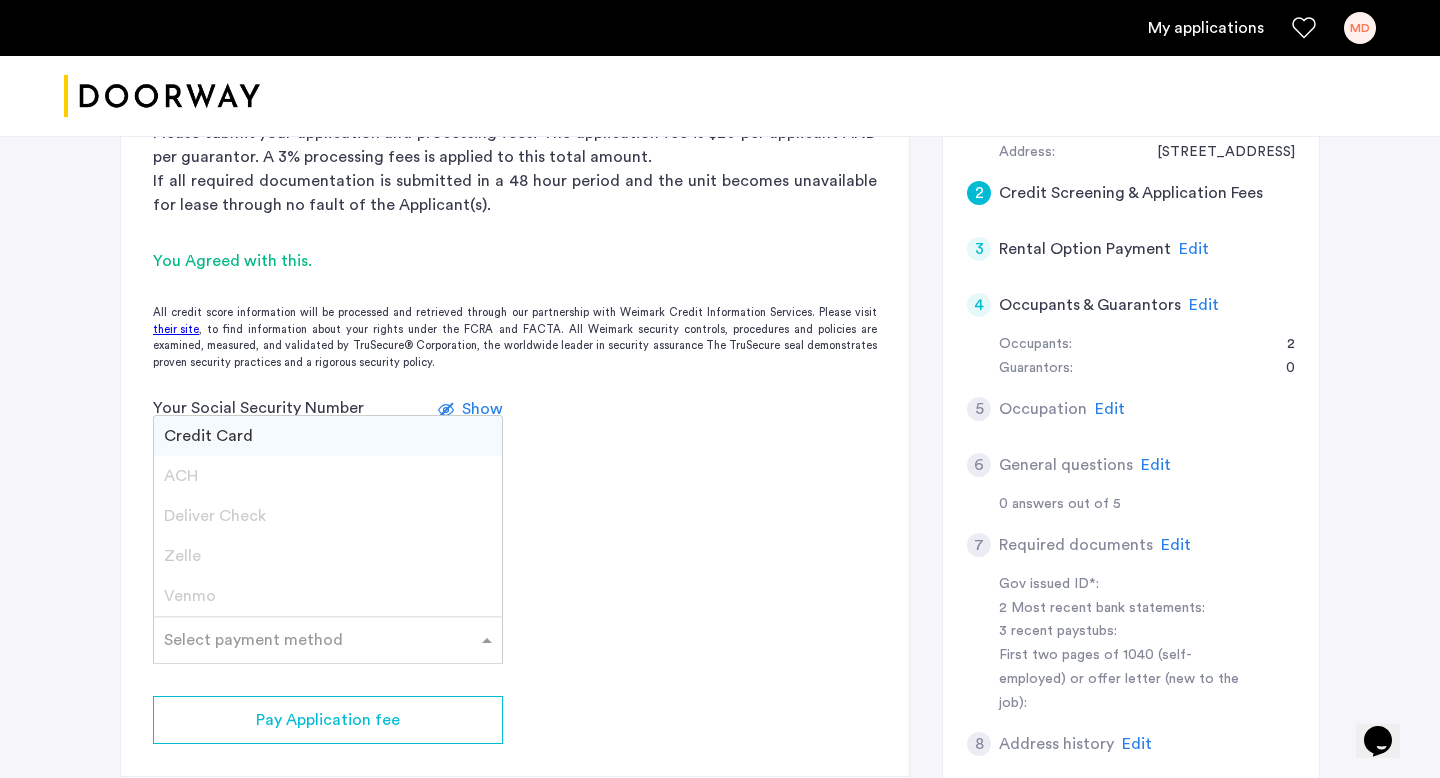click on "Venmo" at bounding box center [328, 596] 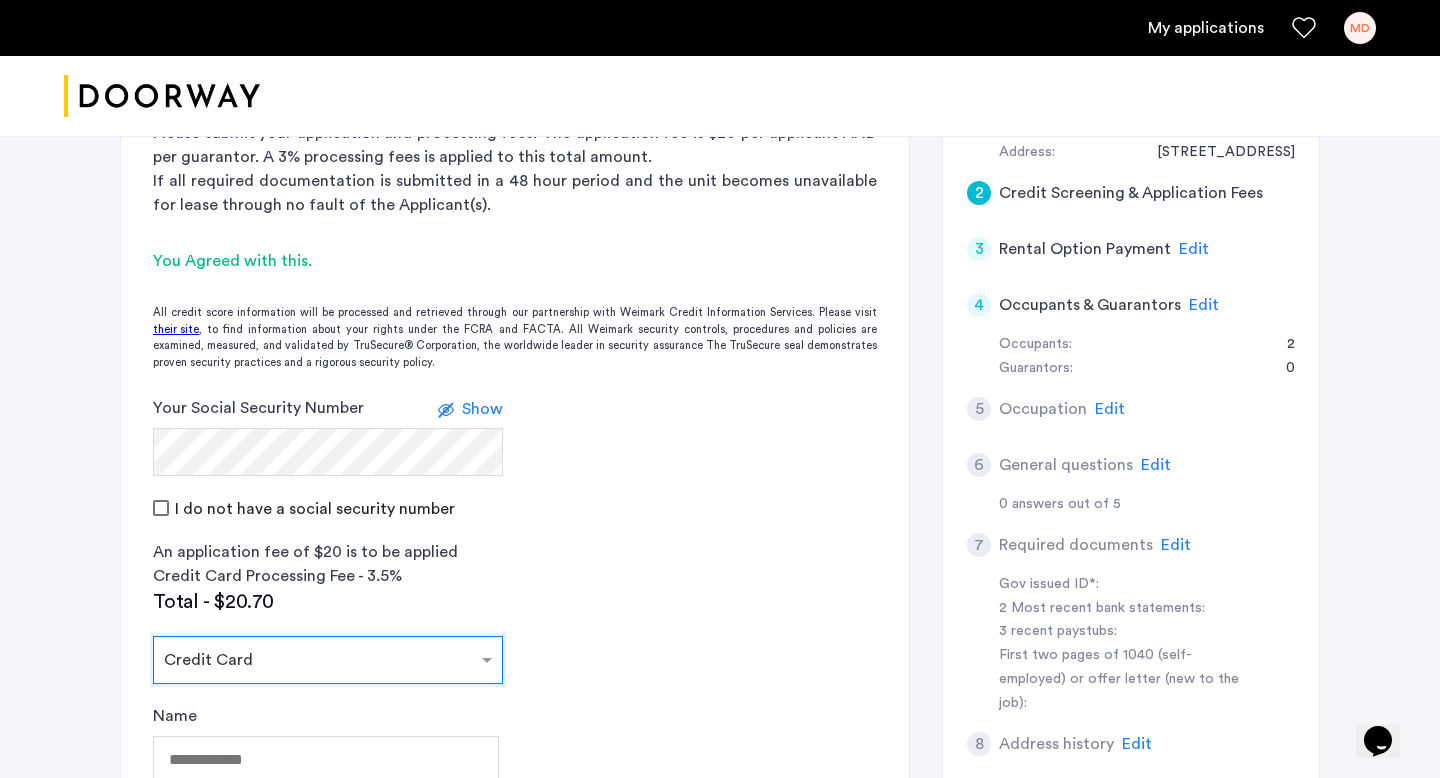 scroll, scrollTop: 662, scrollLeft: 0, axis: vertical 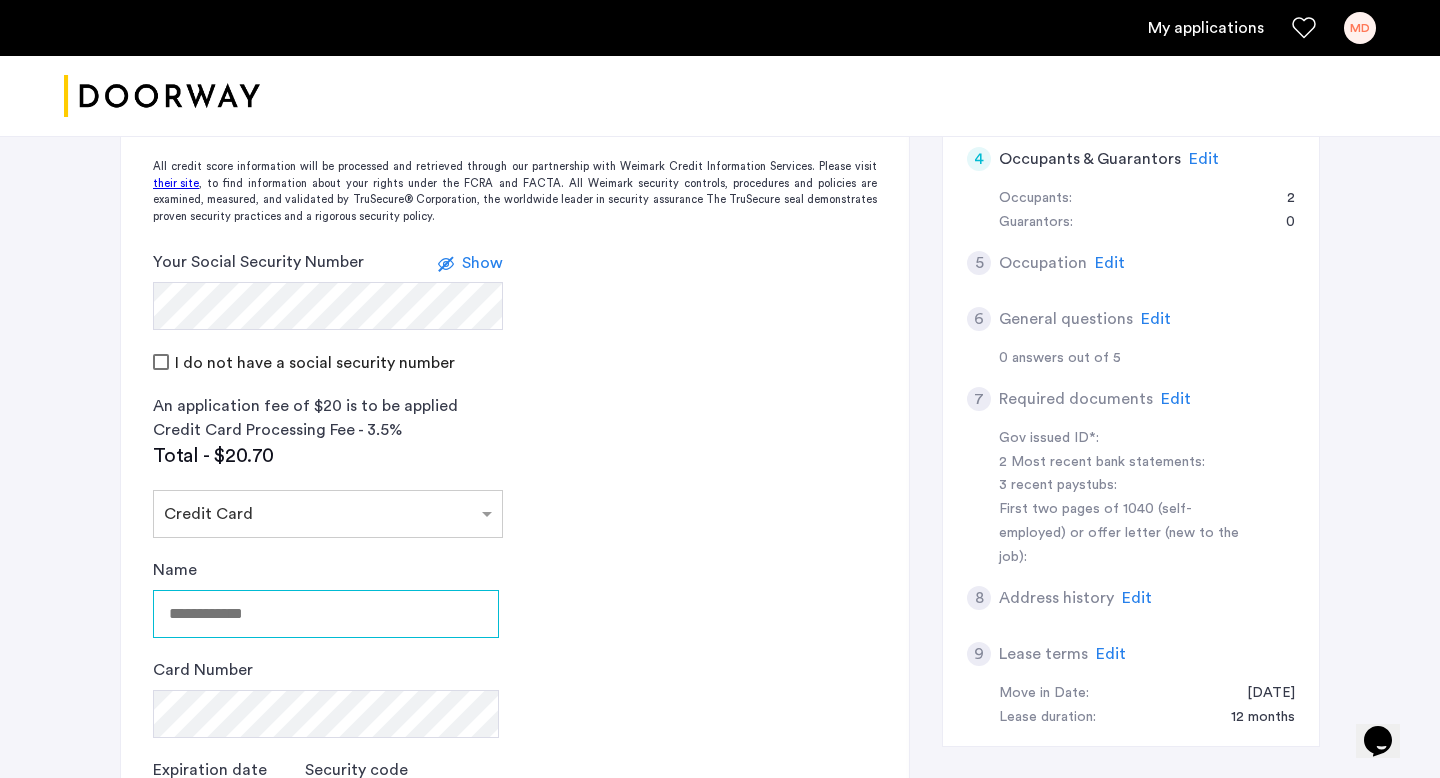 click on "Name" at bounding box center (326, 614) 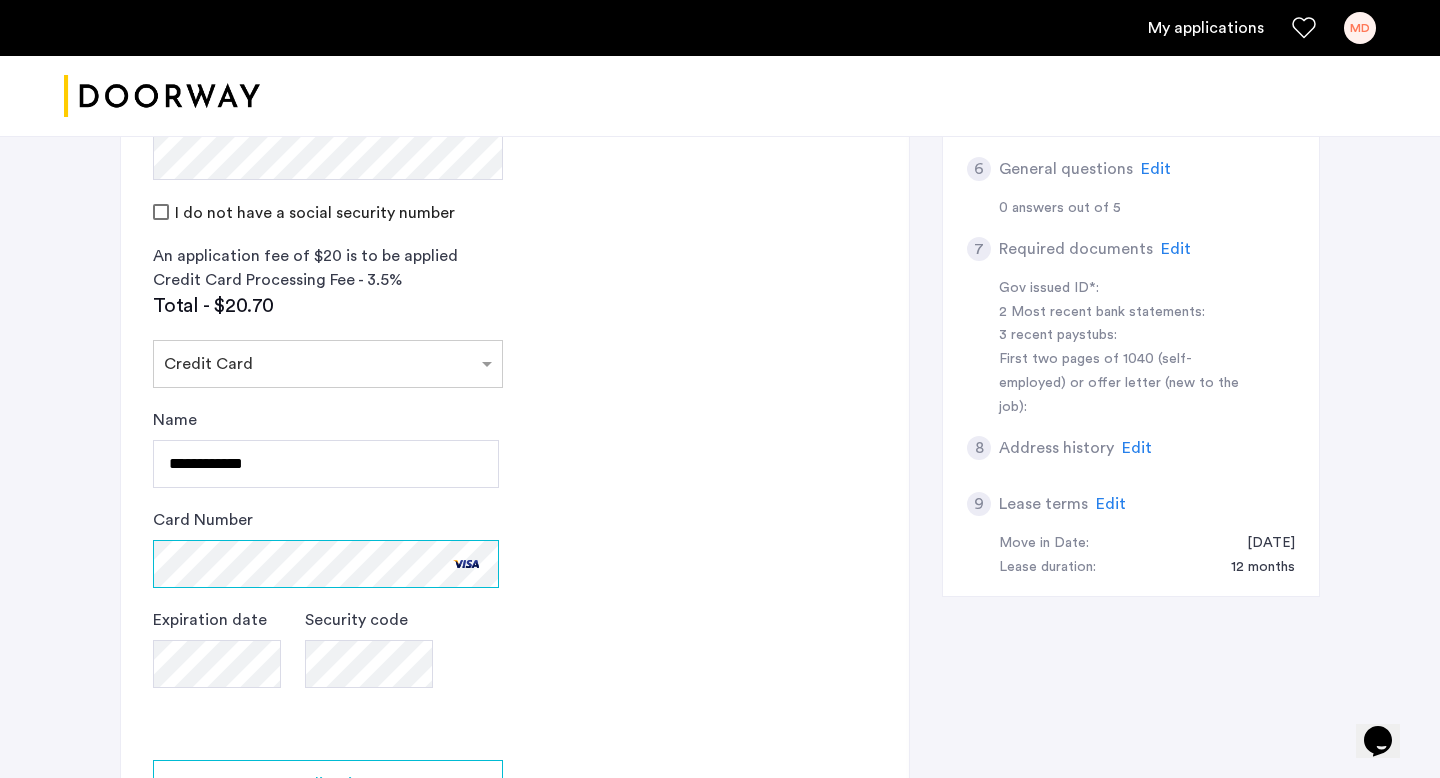 scroll, scrollTop: 836, scrollLeft: 0, axis: vertical 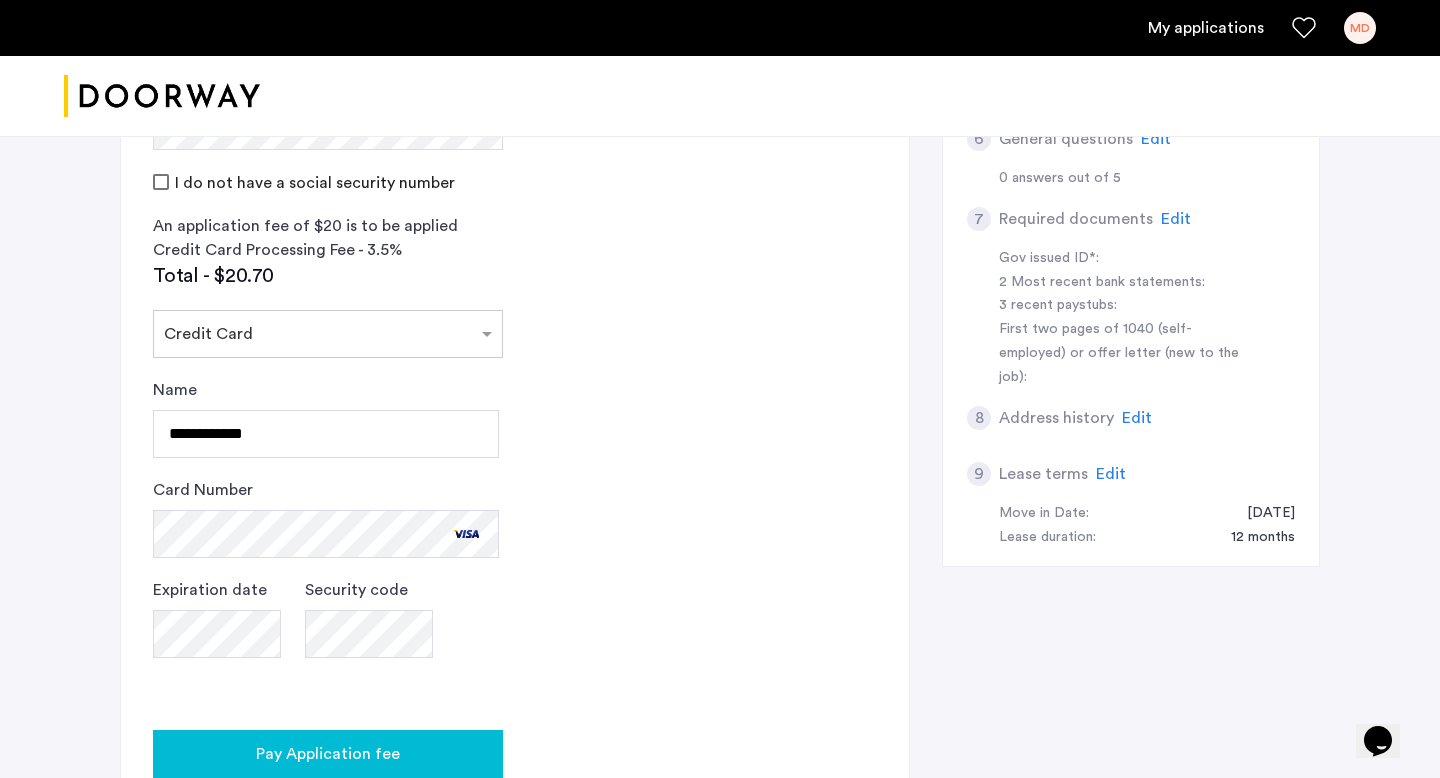 click on "Pay Application fee" 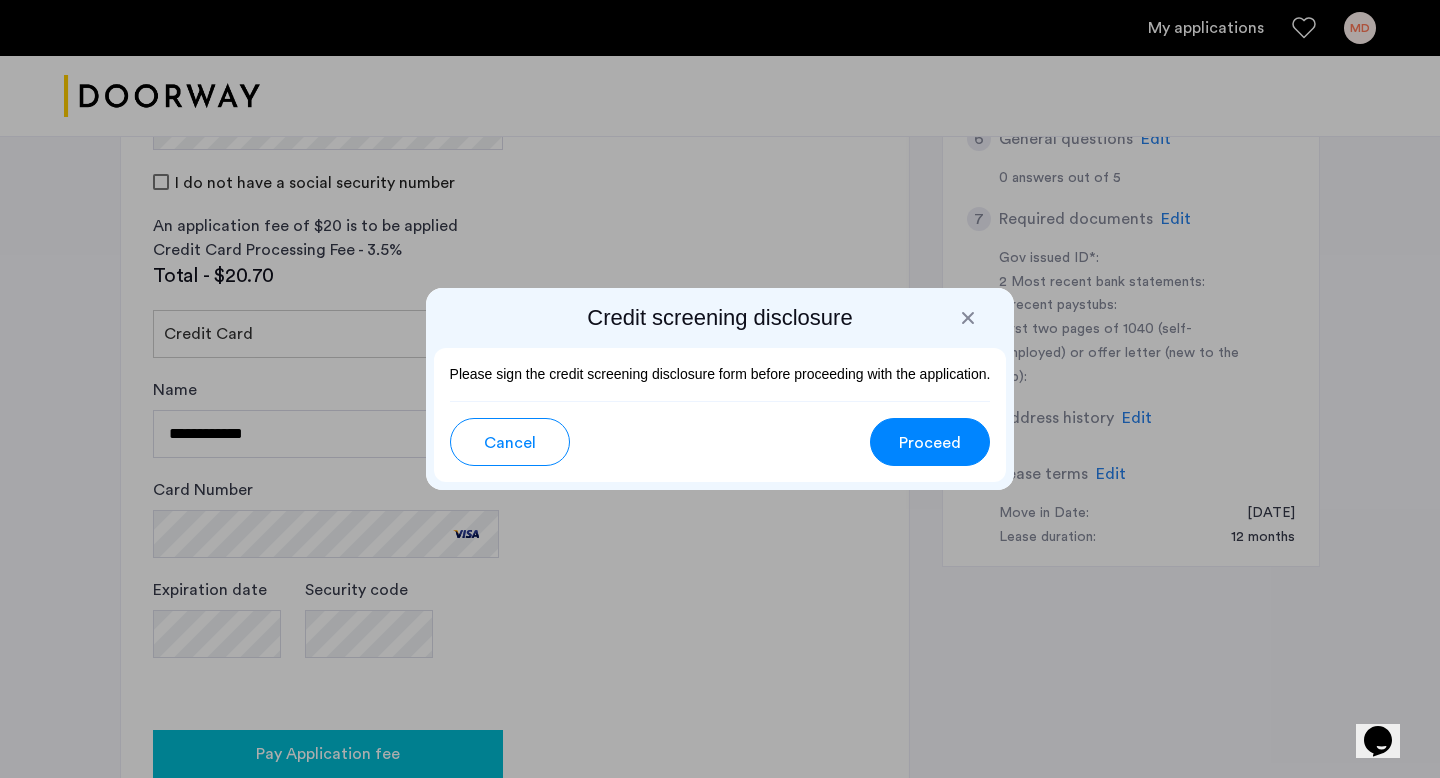 scroll, scrollTop: 0, scrollLeft: 0, axis: both 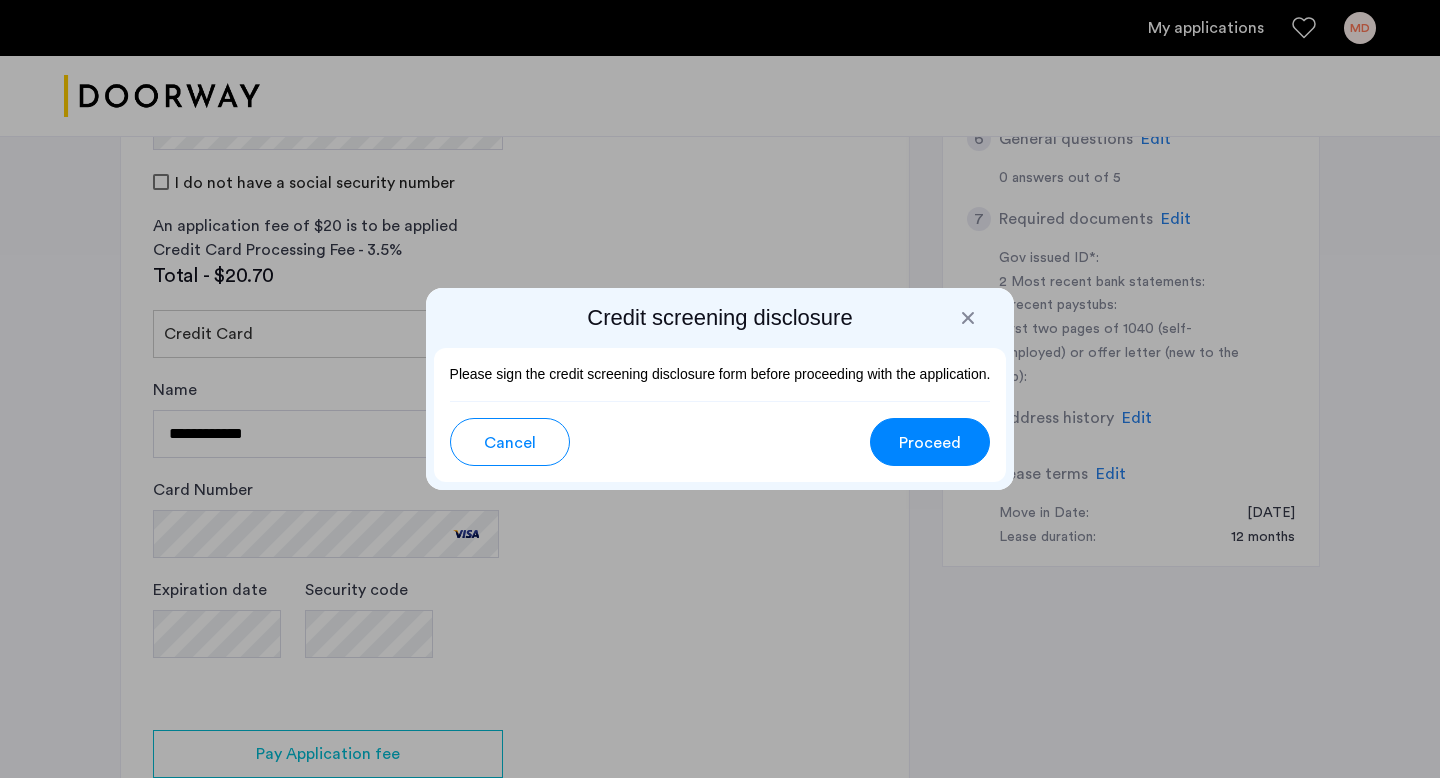 click on "Proceed" at bounding box center (930, 443) 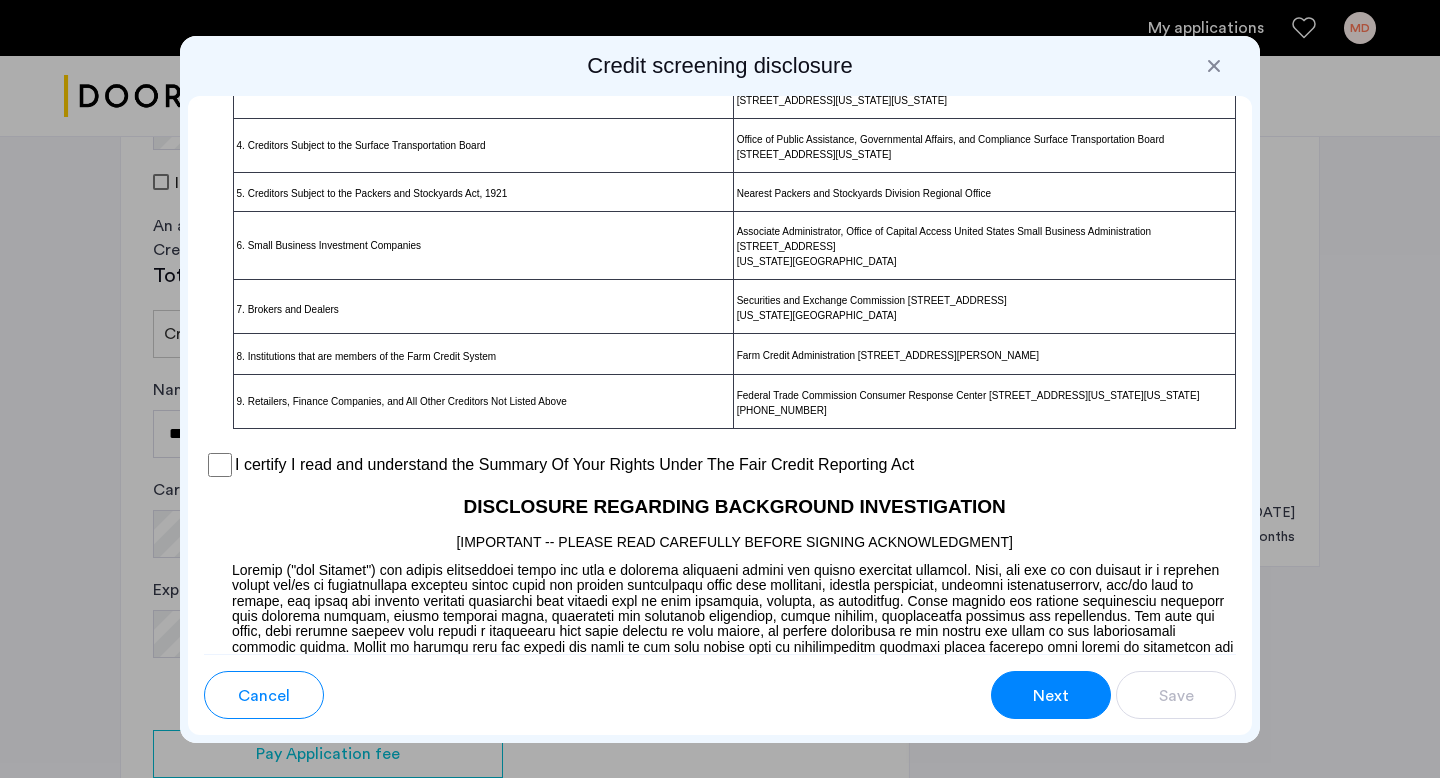 scroll, scrollTop: 1408, scrollLeft: 0, axis: vertical 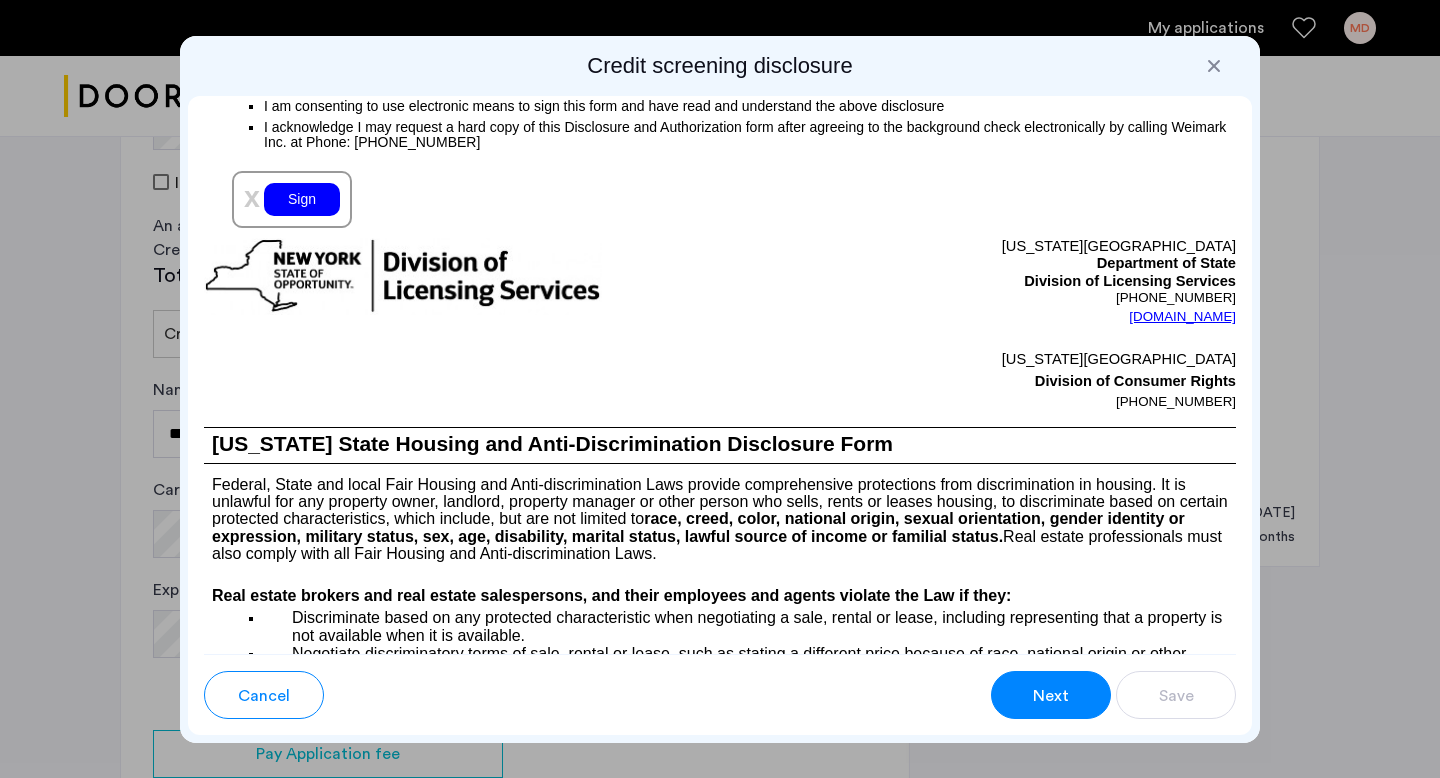 click on "Sign" at bounding box center [302, 199] 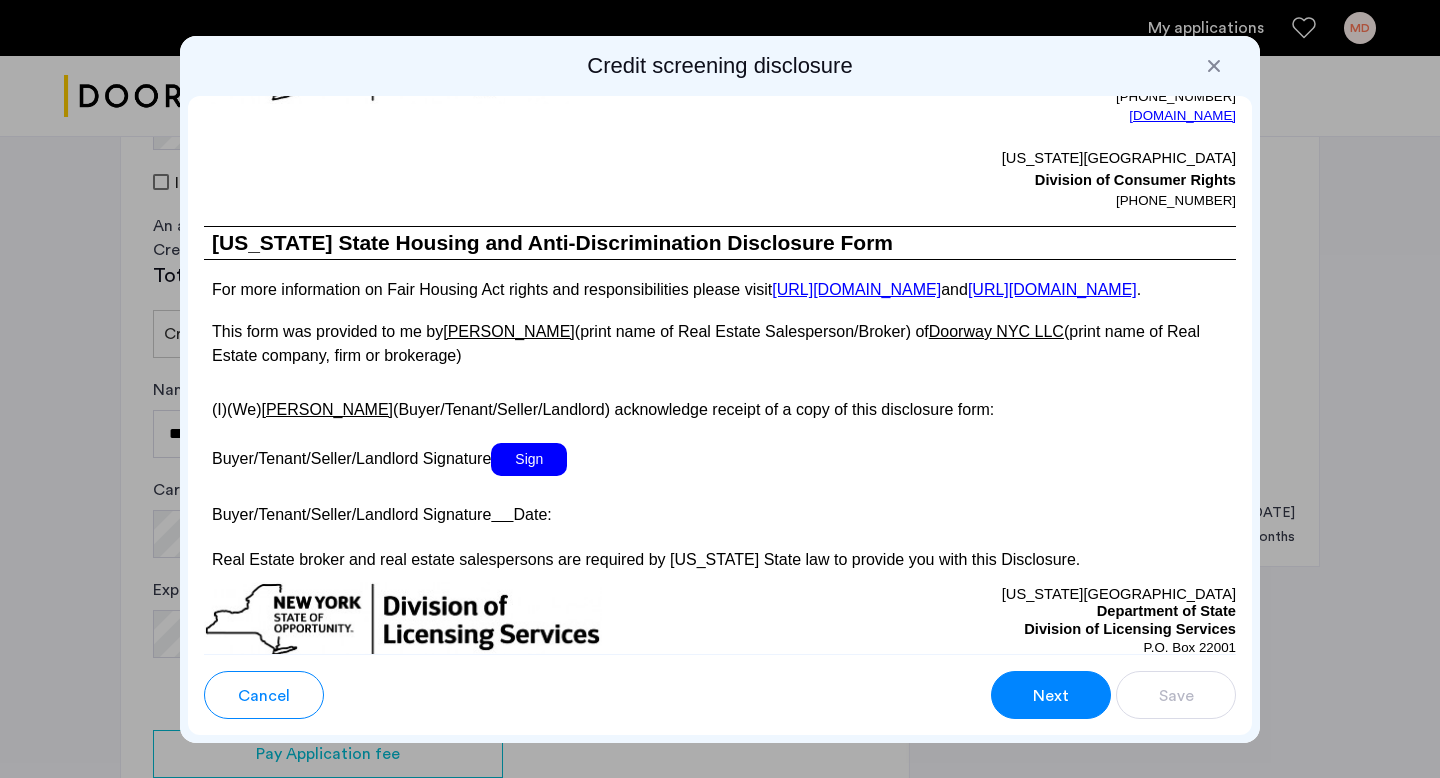 scroll, scrollTop: 3629, scrollLeft: 0, axis: vertical 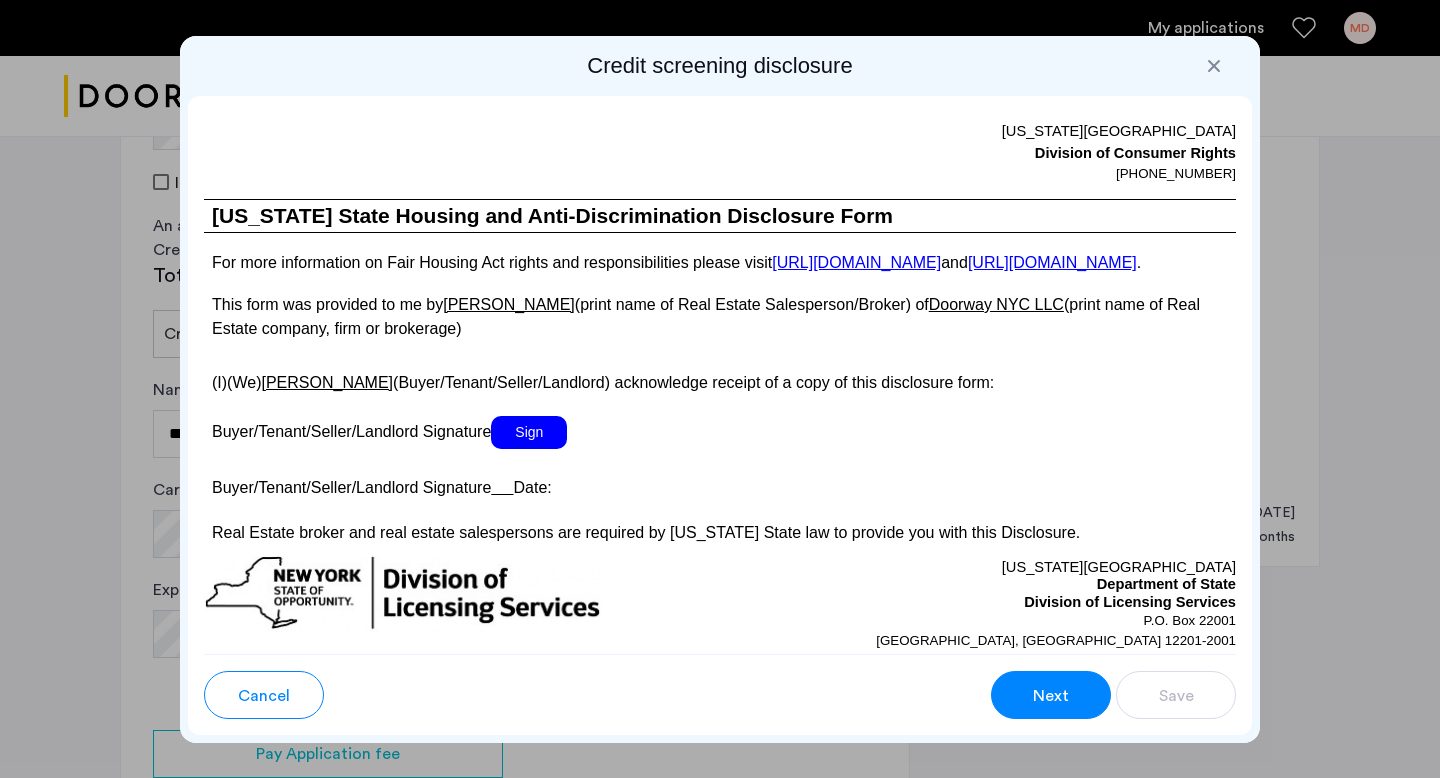 click on "Sign" at bounding box center (529, 432) 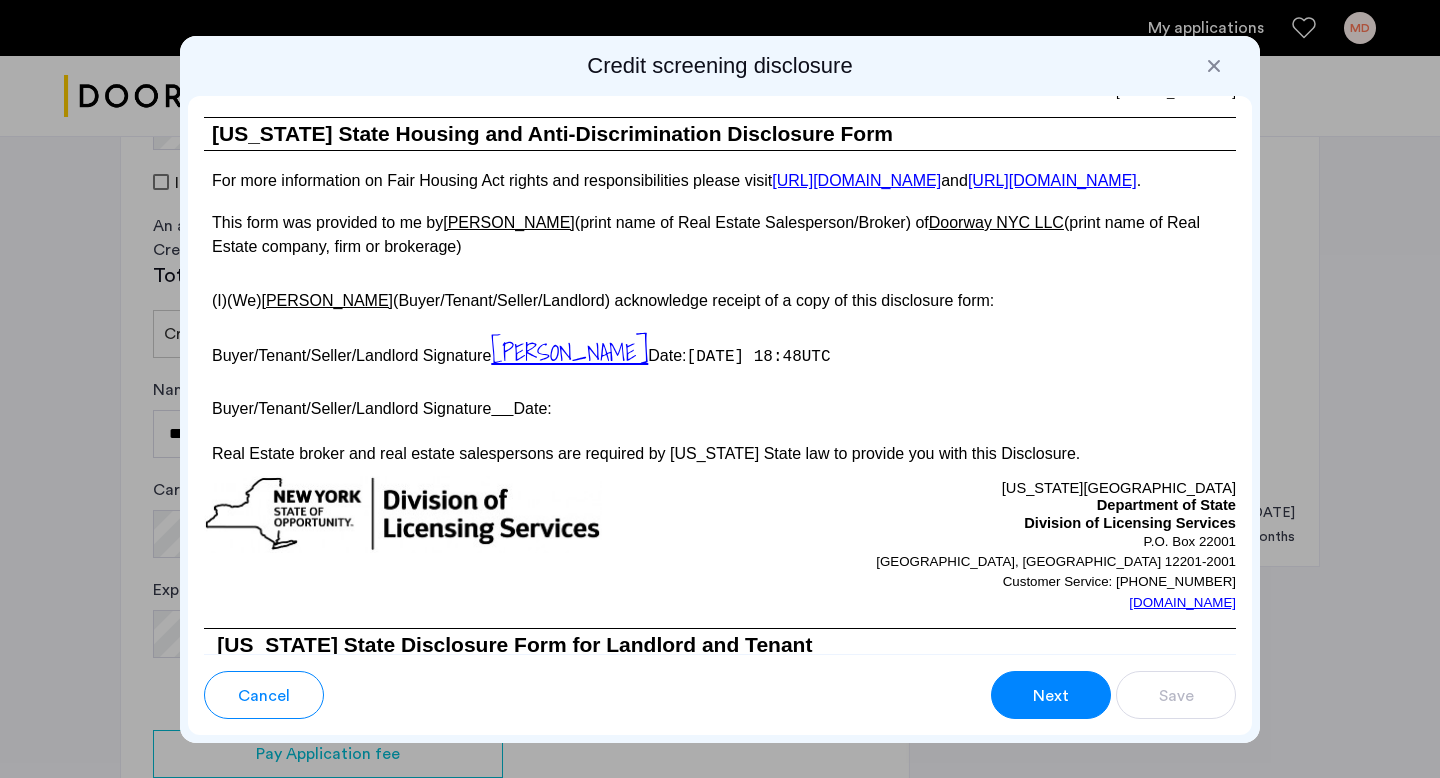 scroll, scrollTop: 3742, scrollLeft: 0, axis: vertical 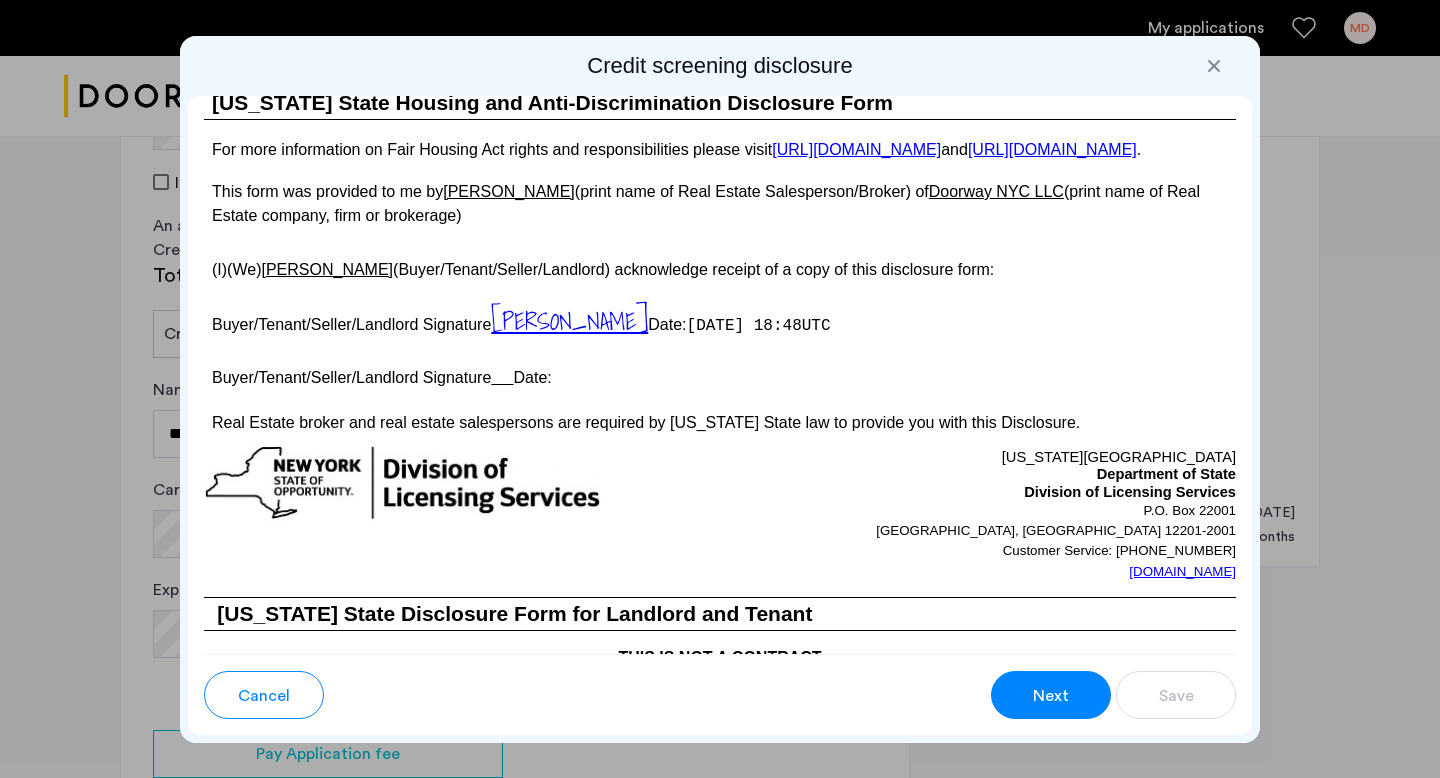 click at bounding box center (502, 377) 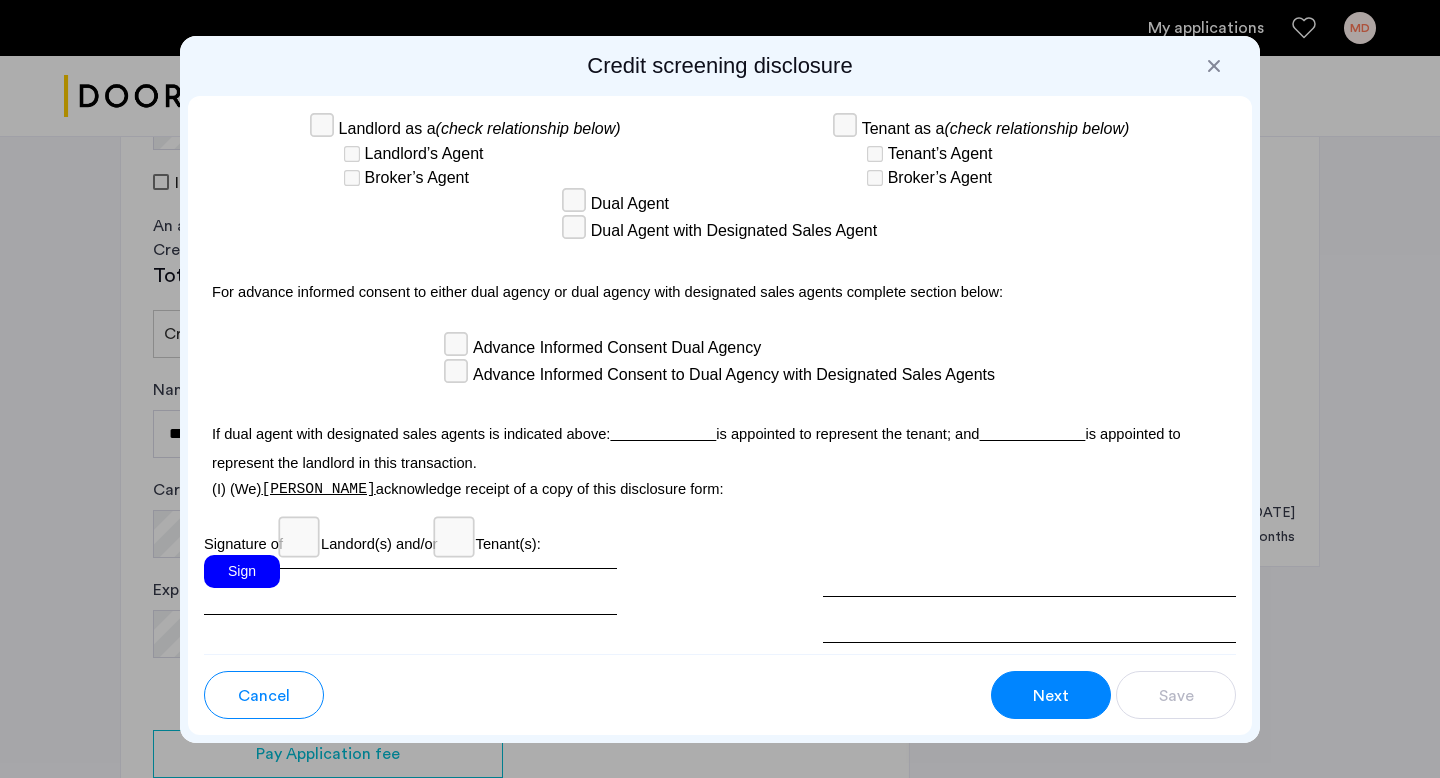 scroll, scrollTop: 5800, scrollLeft: 0, axis: vertical 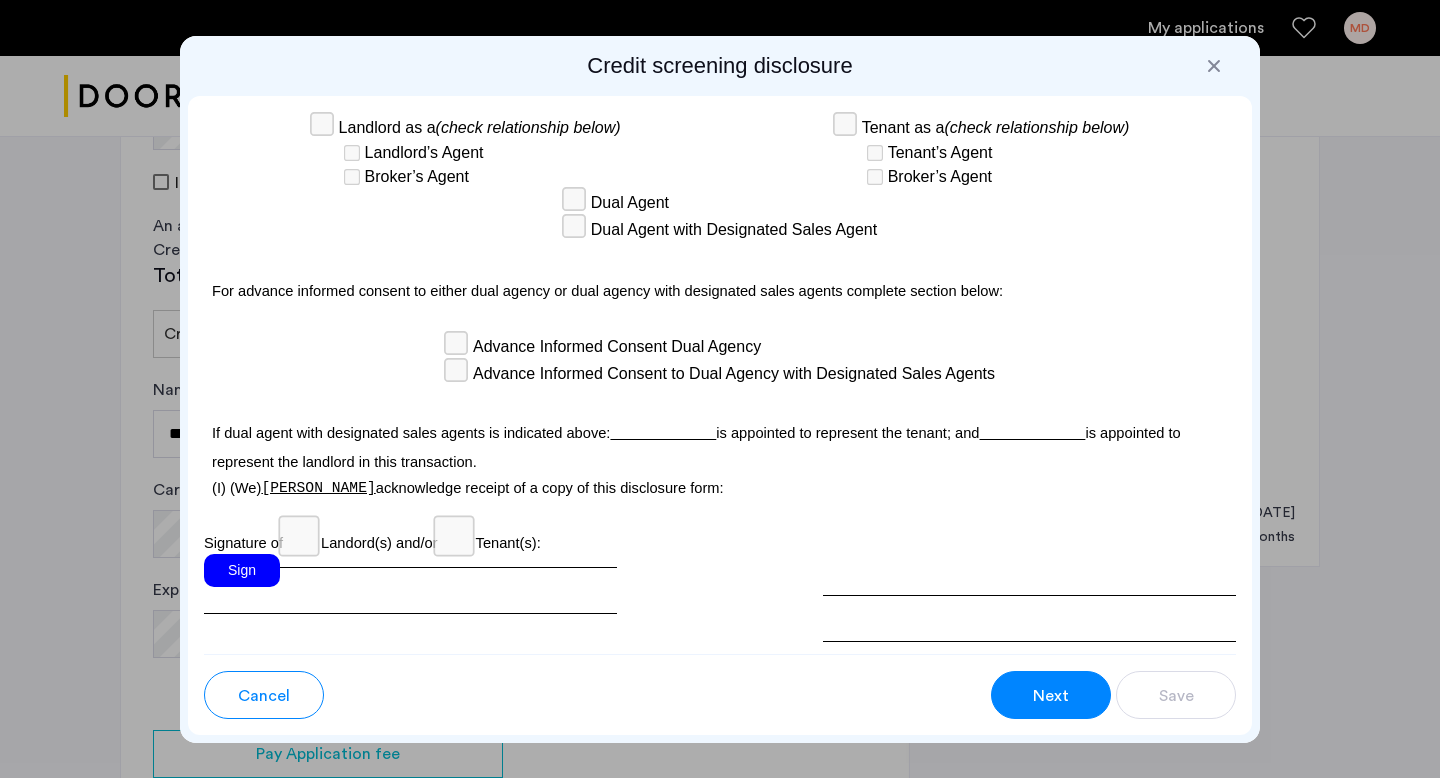 click on "Sign" at bounding box center [242, 570] 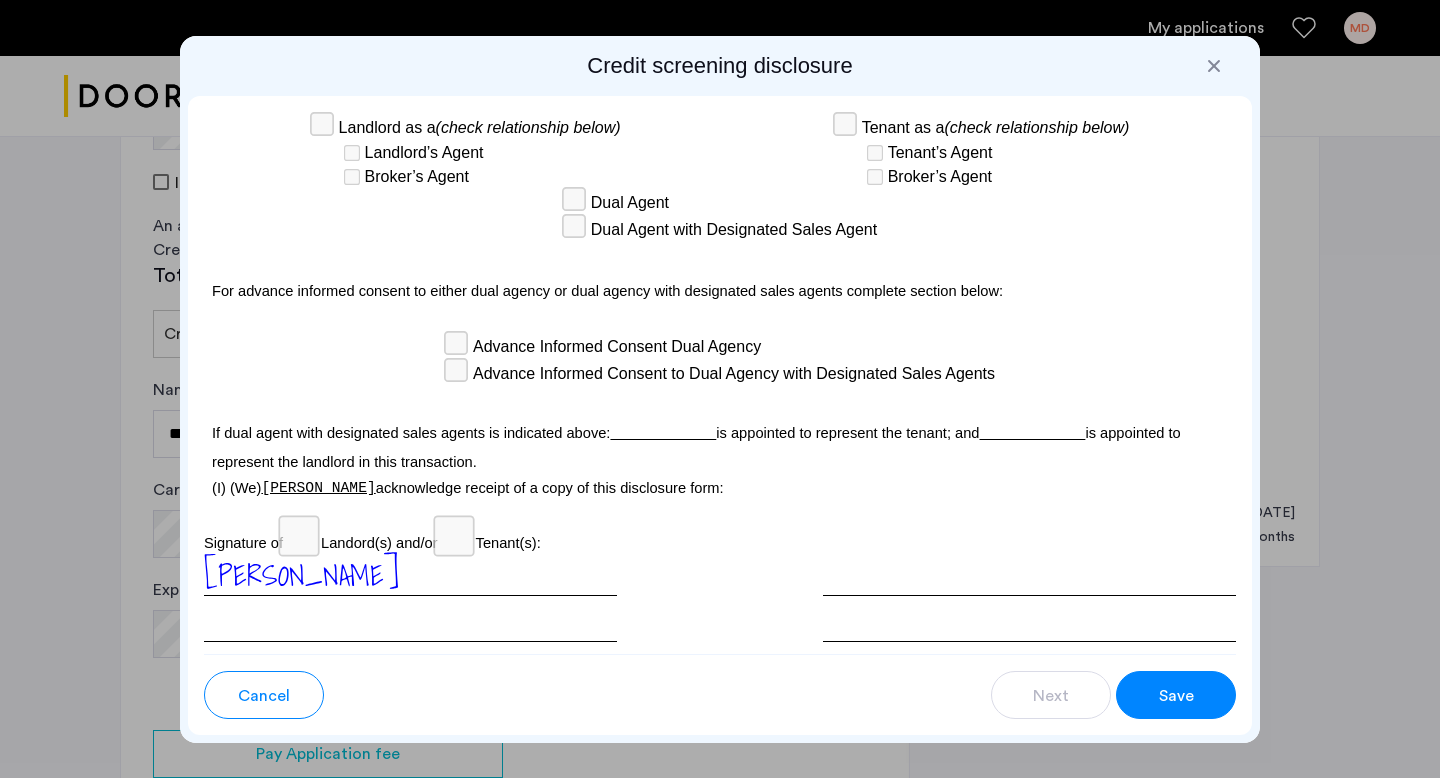scroll, scrollTop: 5902, scrollLeft: 0, axis: vertical 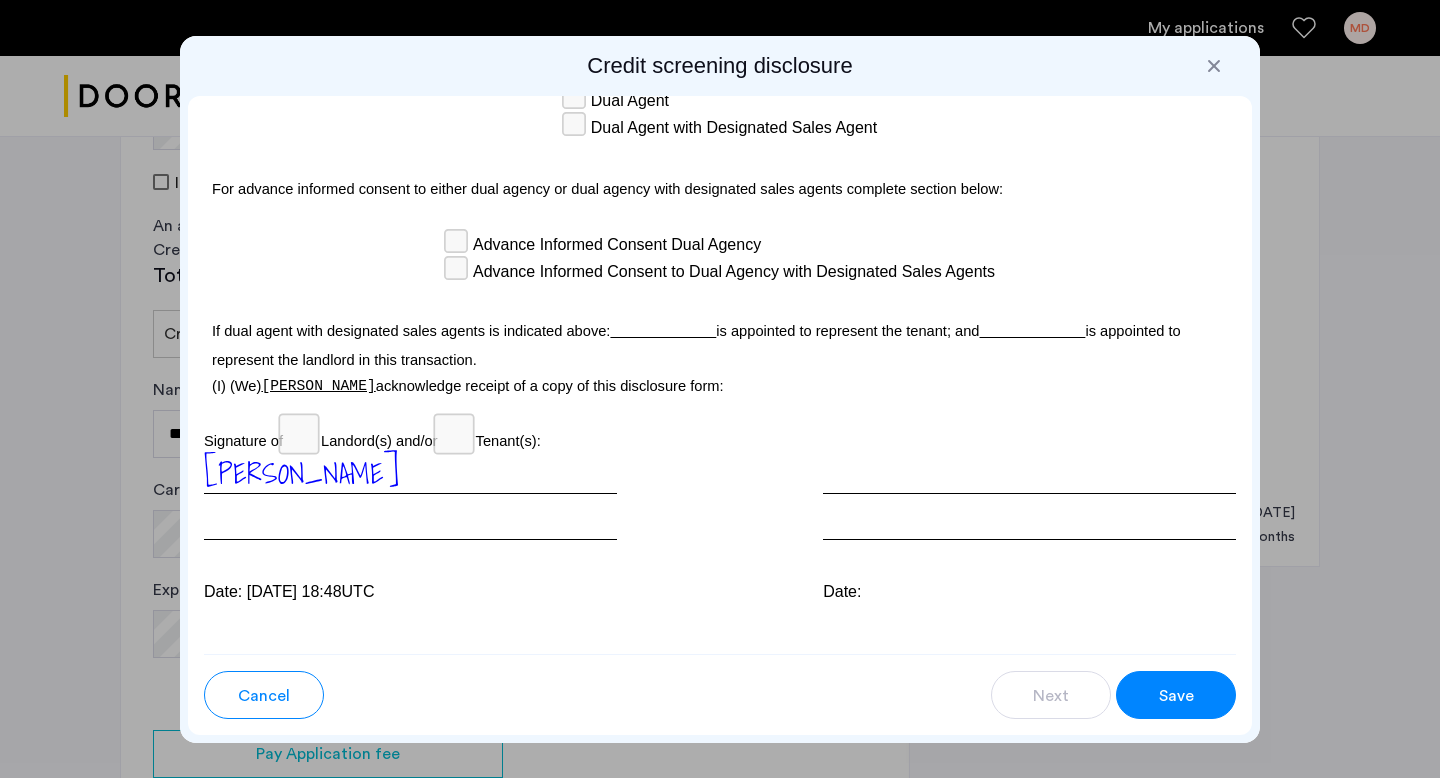 click on "Save" at bounding box center (1176, 696) 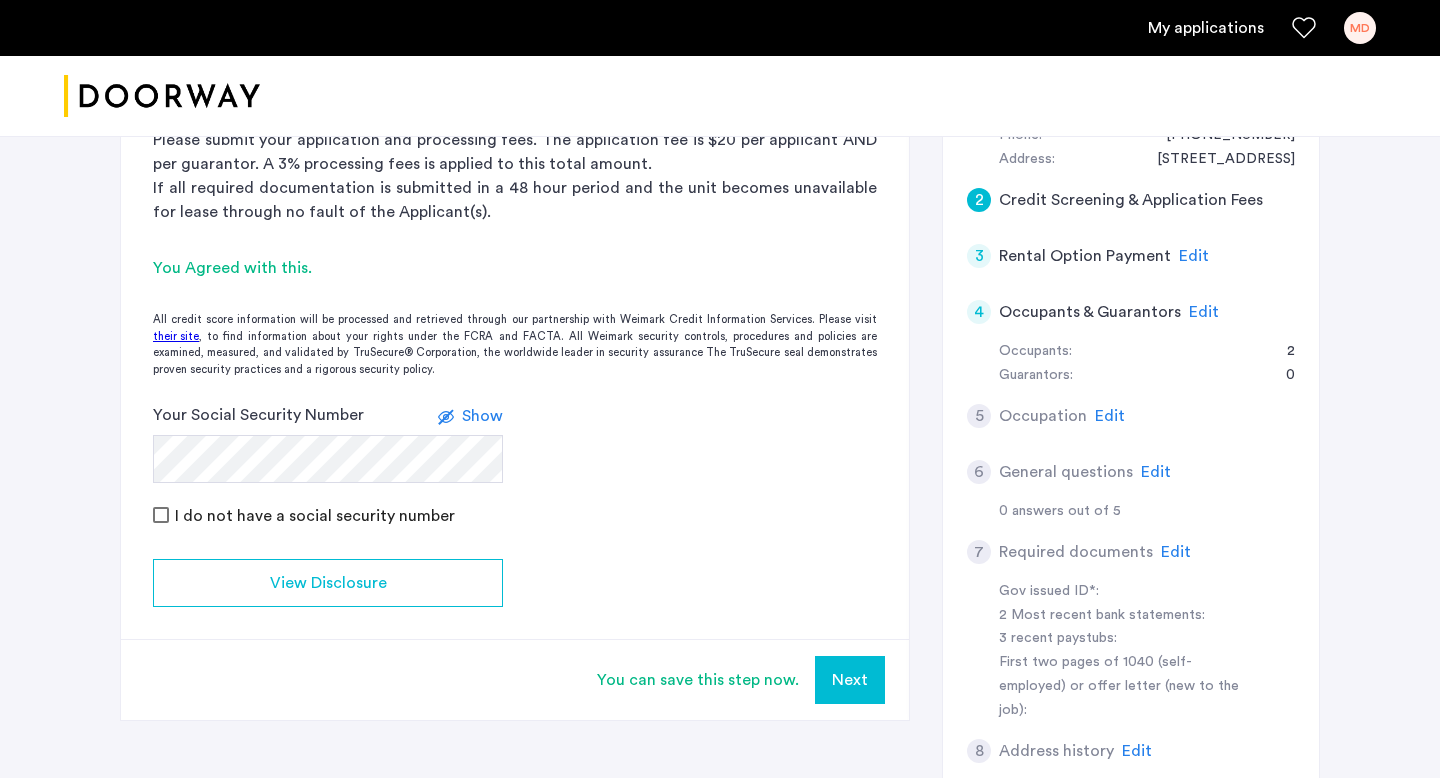scroll, scrollTop: 481, scrollLeft: 0, axis: vertical 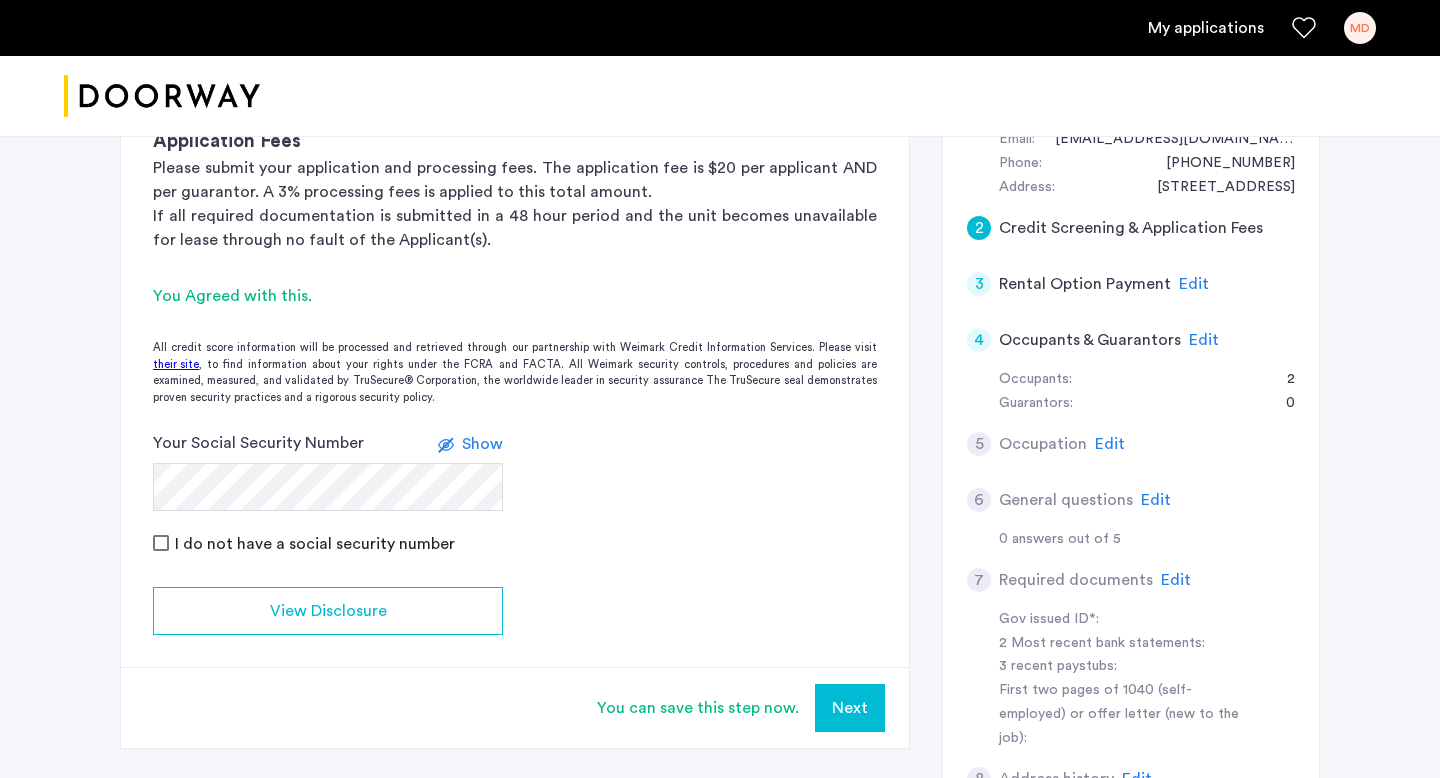 click on "Next" at bounding box center (850, 708) 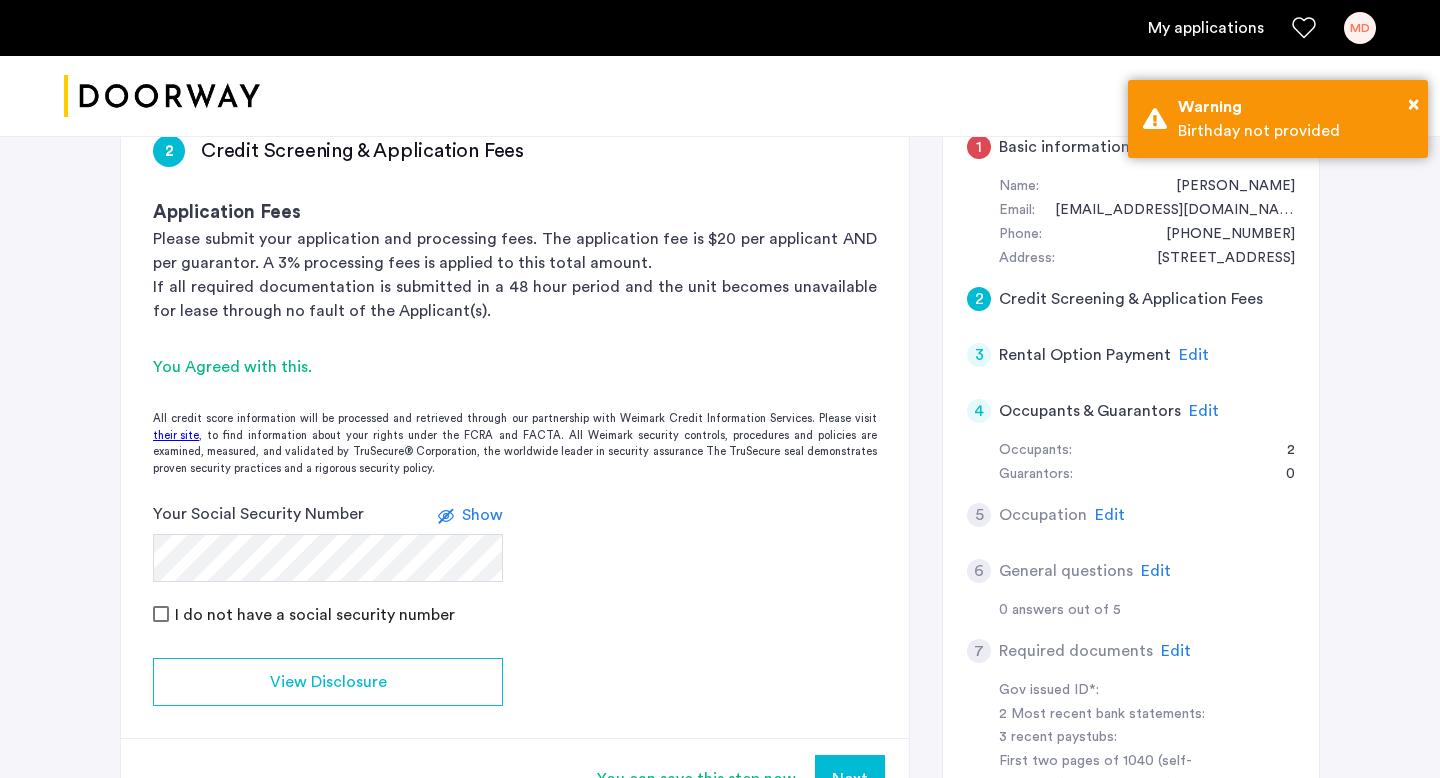 scroll, scrollTop: 435, scrollLeft: 0, axis: vertical 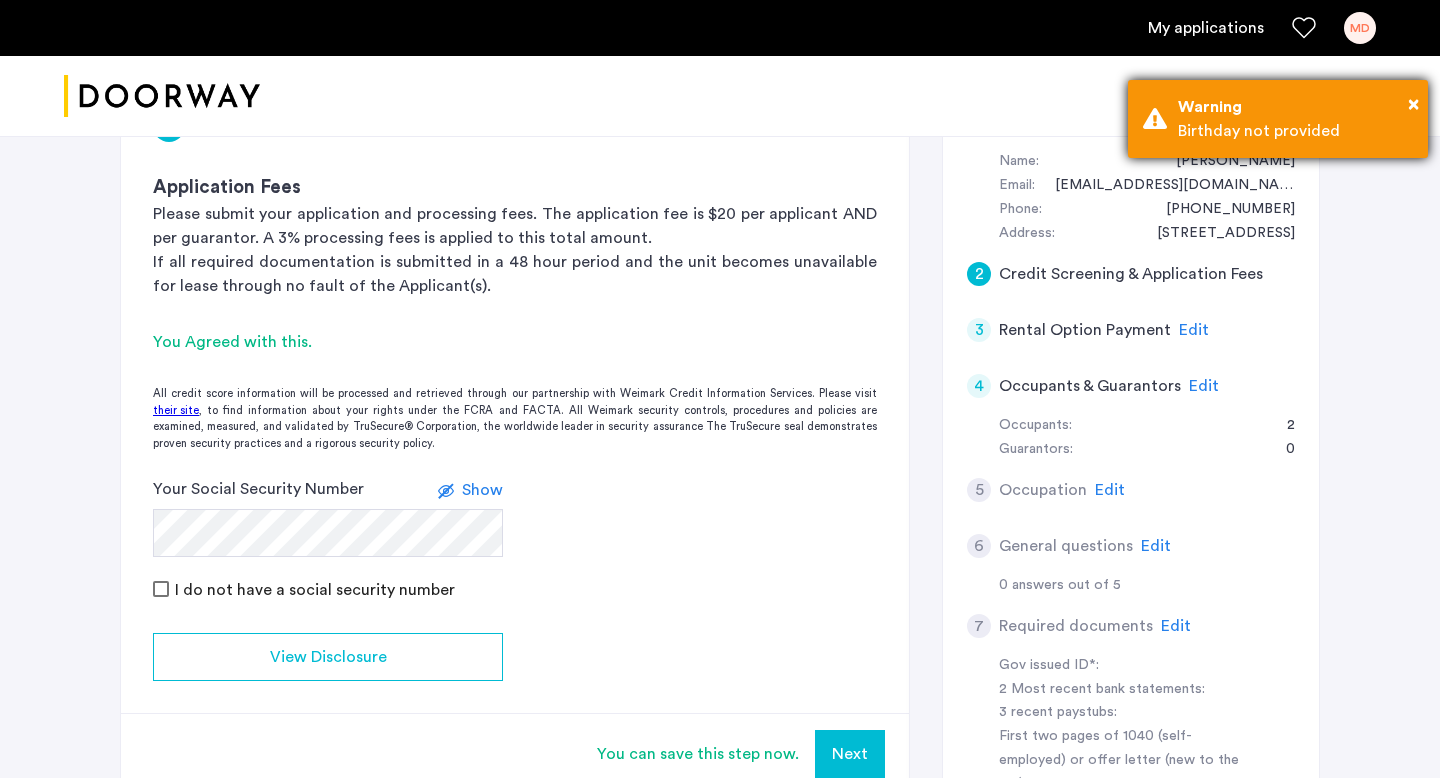 click on "×  Warning  Birthday not provided" at bounding box center (1278, 119) 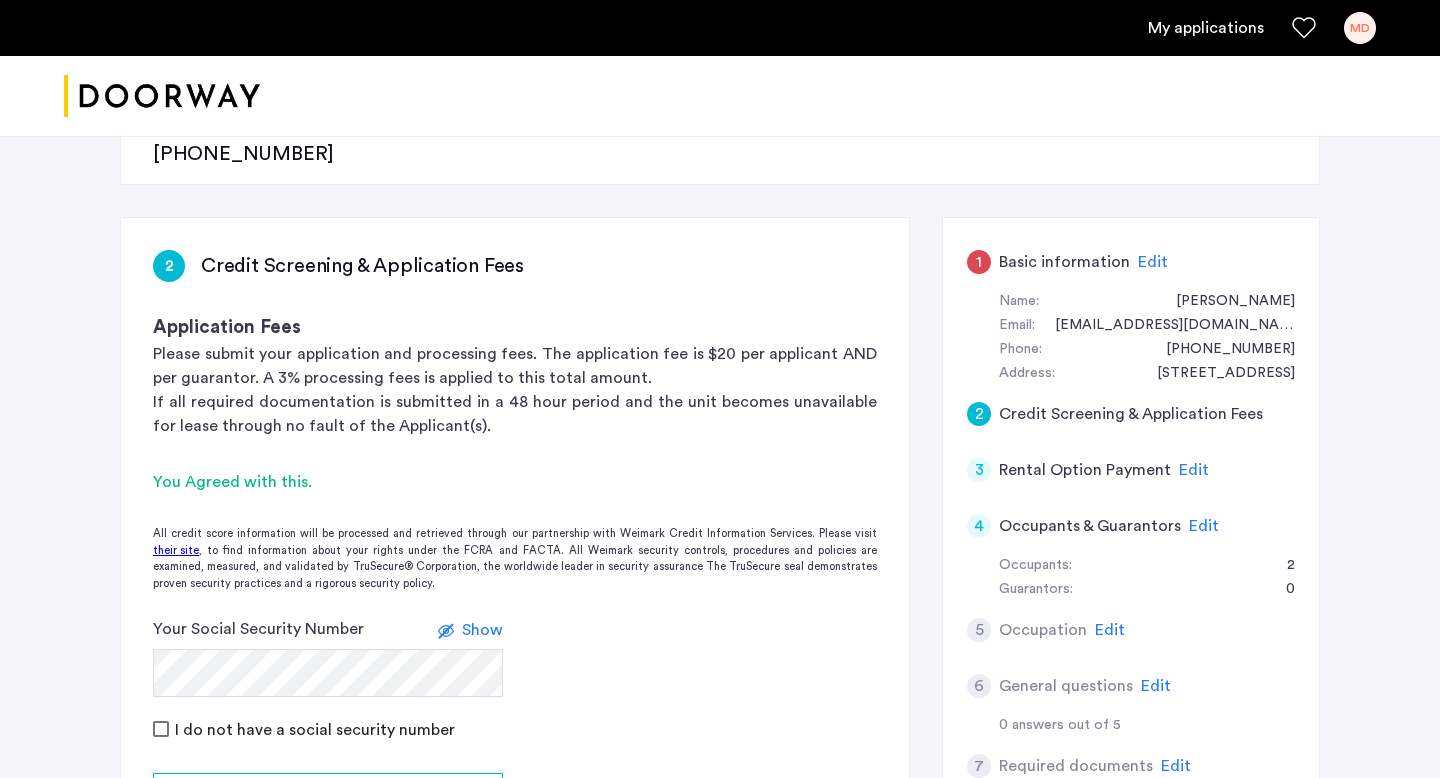 scroll, scrollTop: 293, scrollLeft: 0, axis: vertical 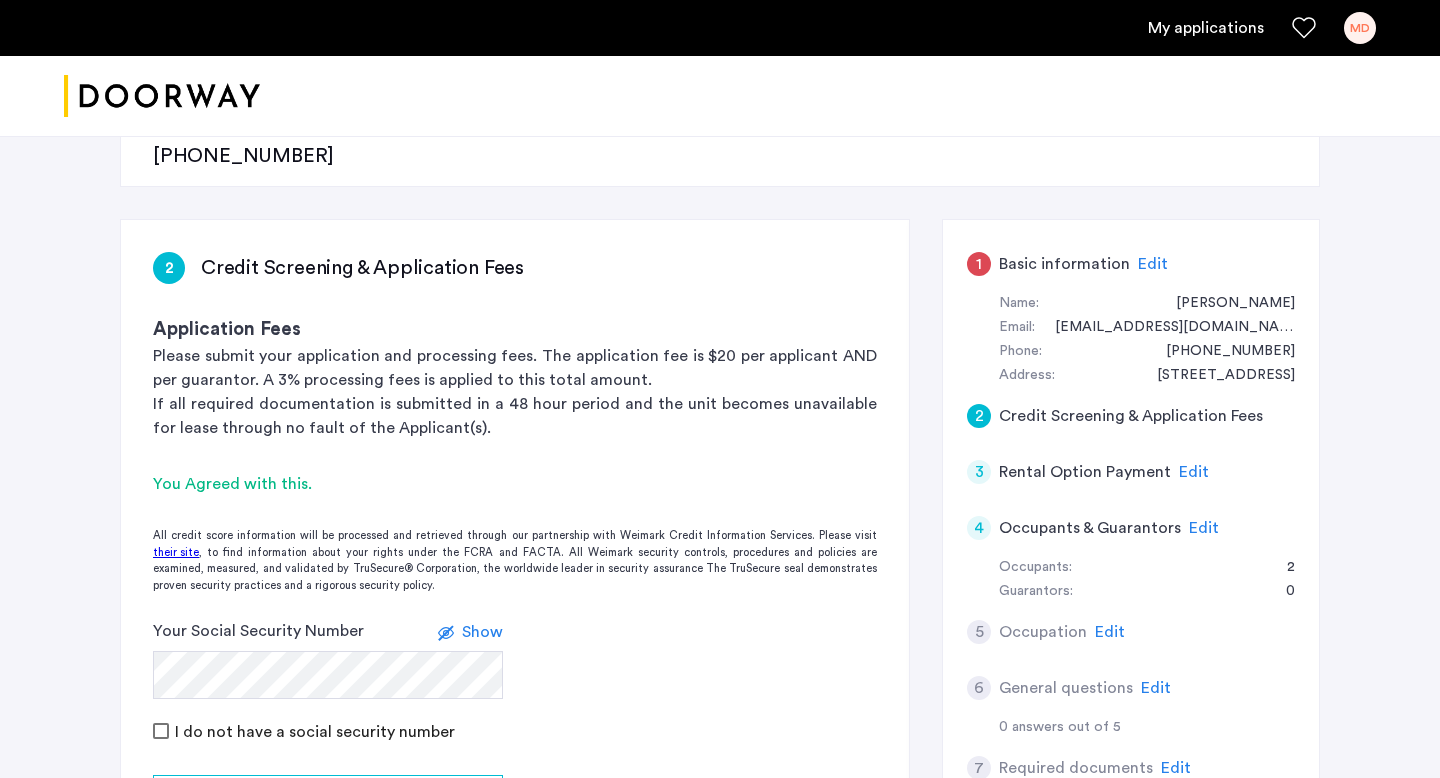 click on "Edit" 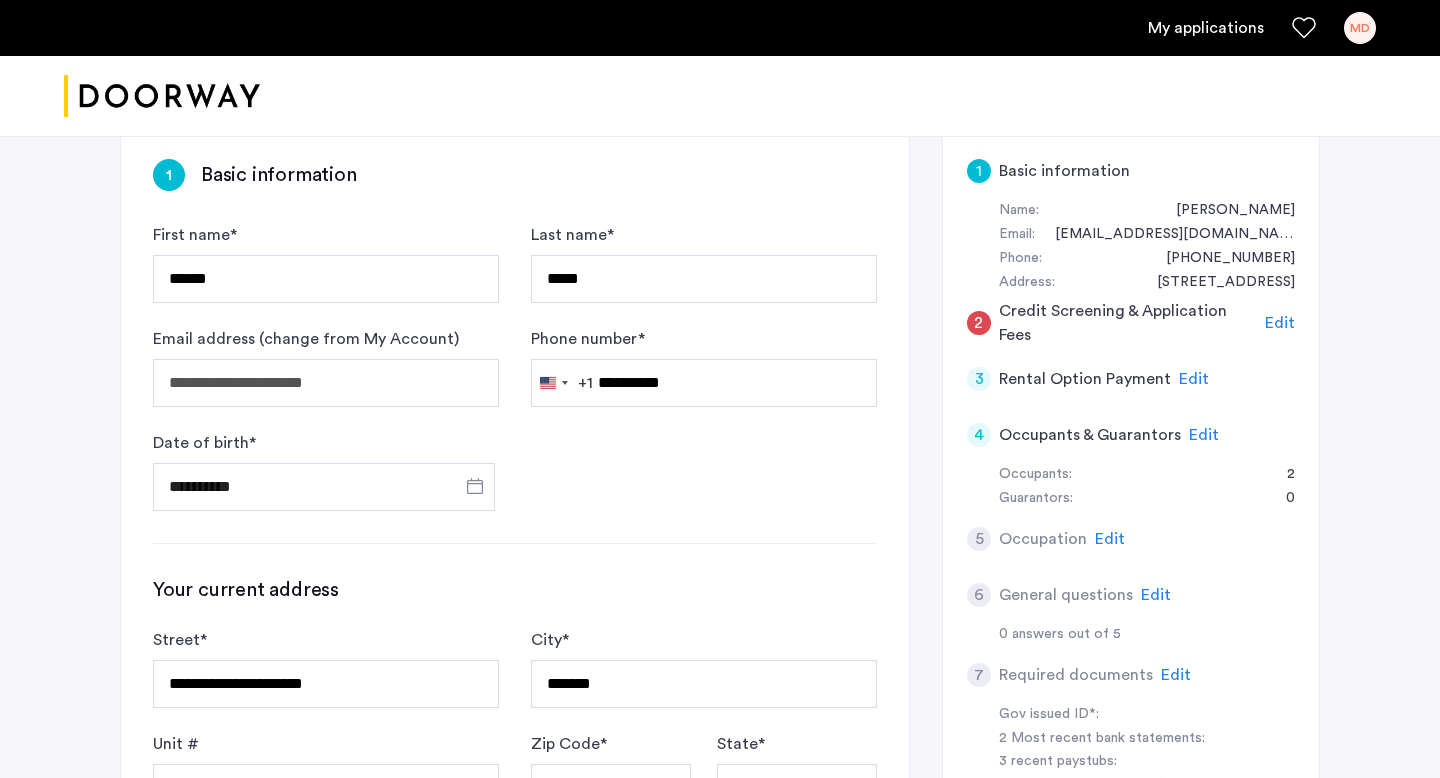 scroll, scrollTop: 449, scrollLeft: 0, axis: vertical 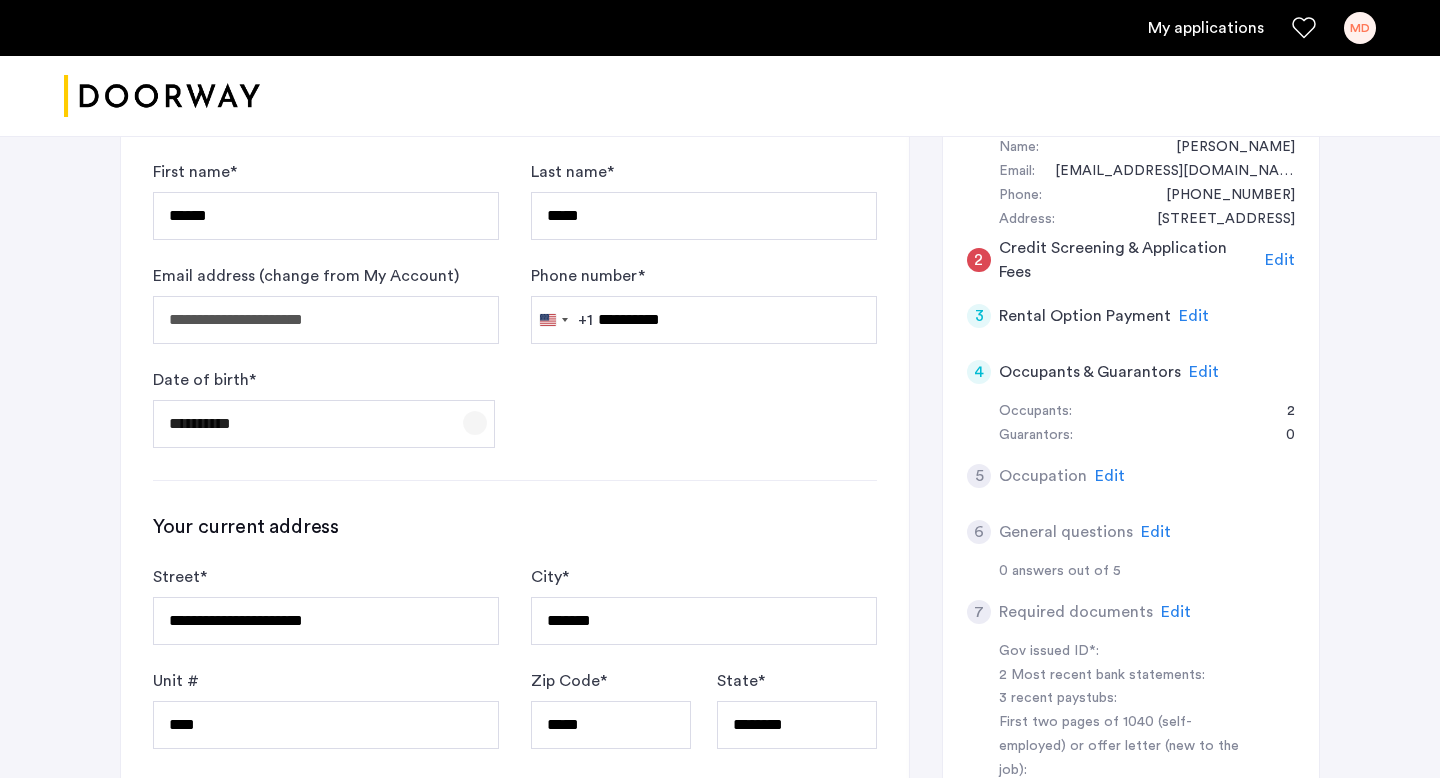 click 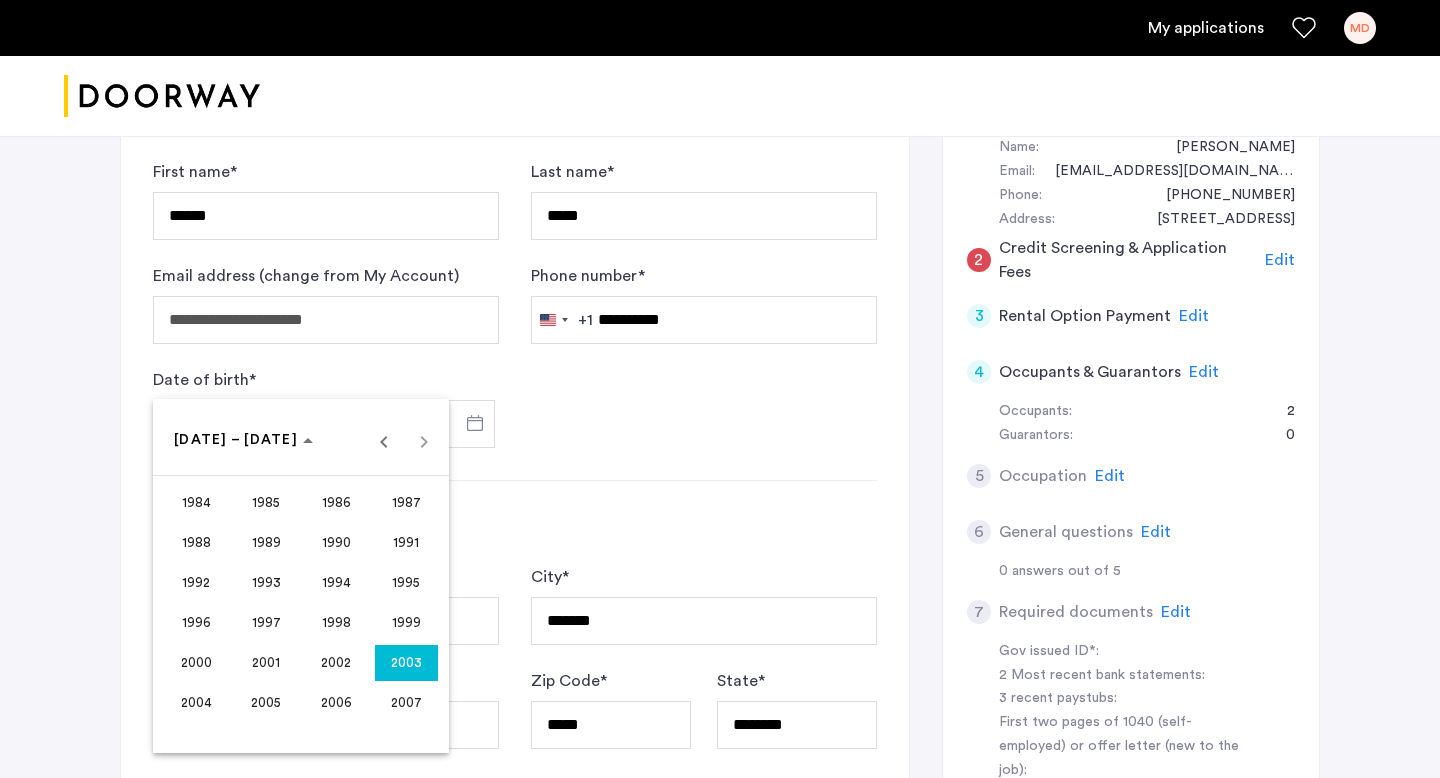 click on "2003" at bounding box center [406, 663] 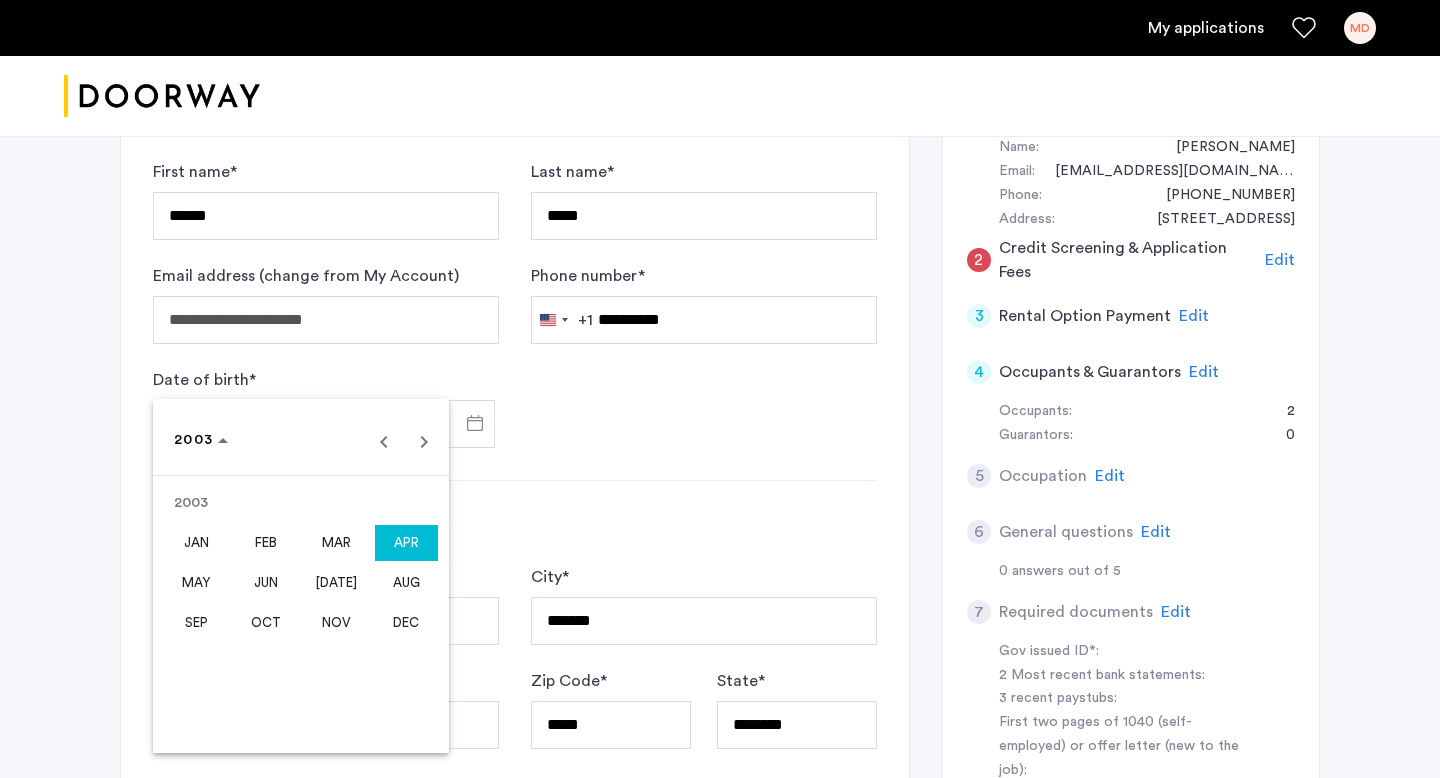 click on "APR" at bounding box center [406, 543] 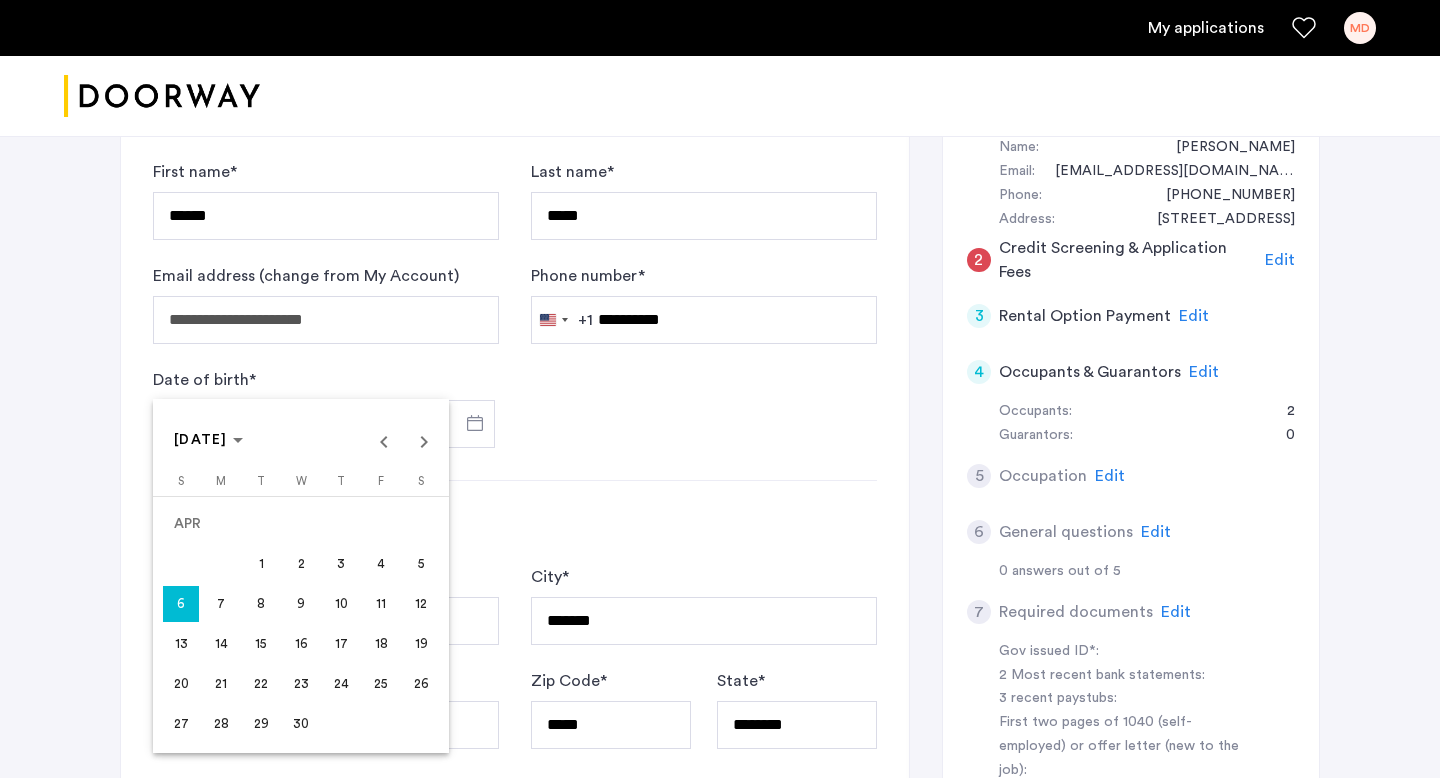 click on "7" at bounding box center [221, 604] 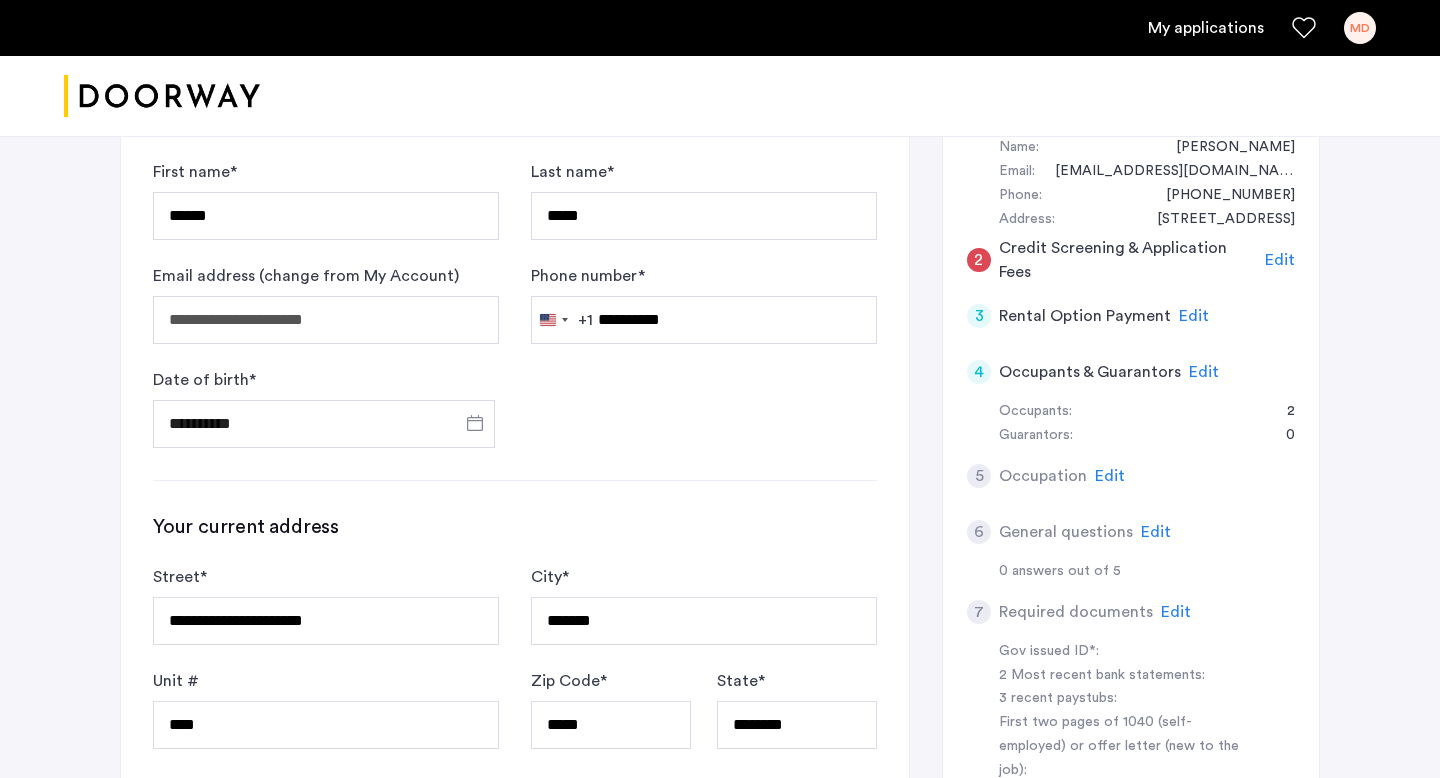 type on "**********" 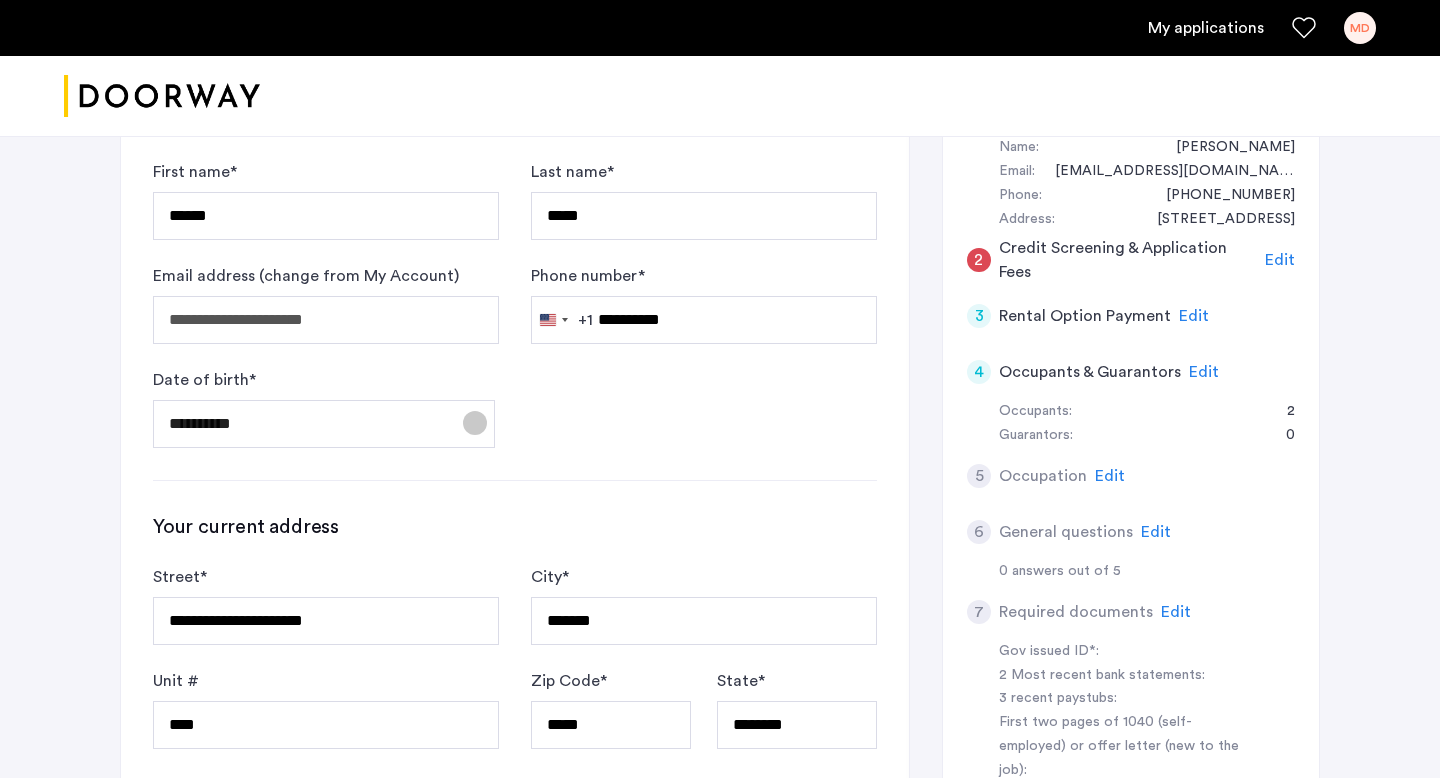 click 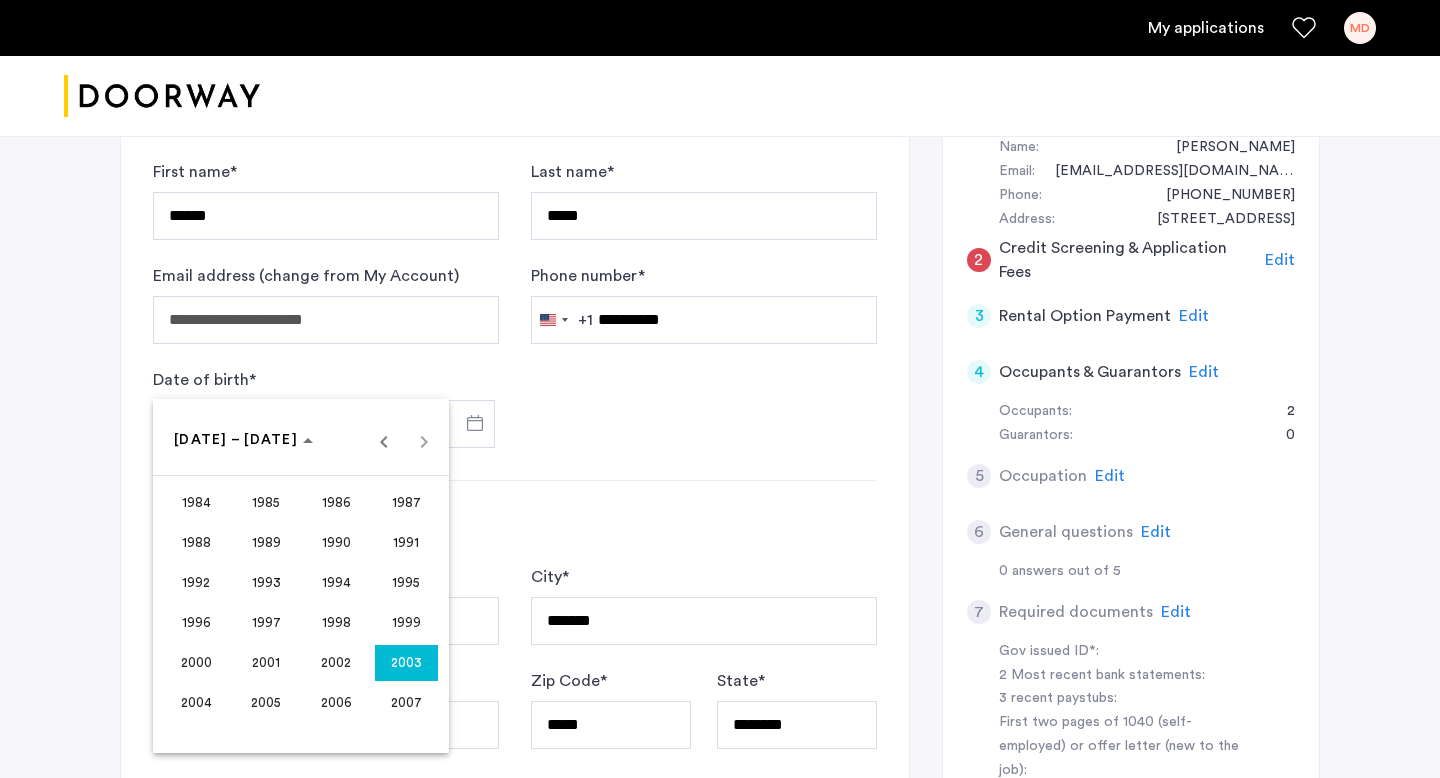 click at bounding box center [720, 389] 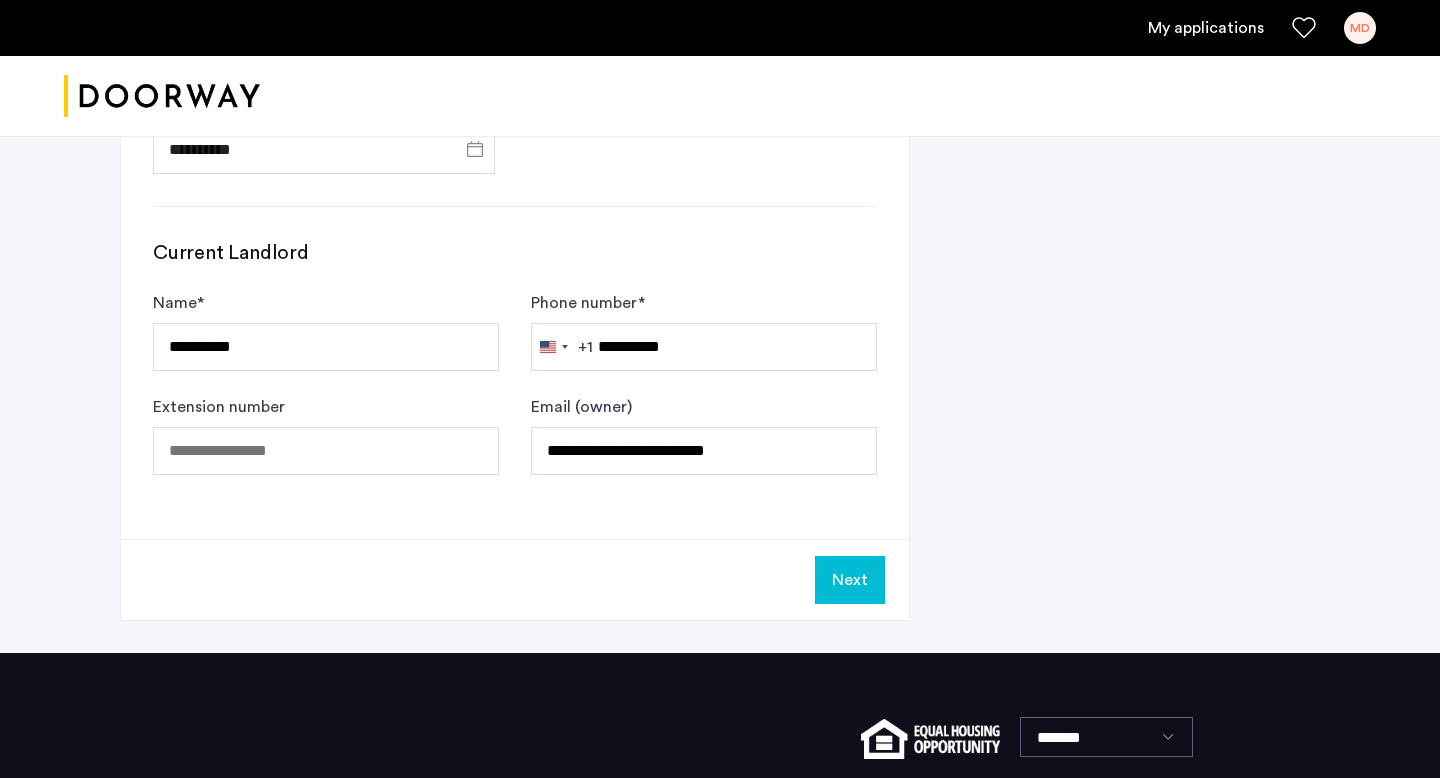 scroll, scrollTop: 1201, scrollLeft: 0, axis: vertical 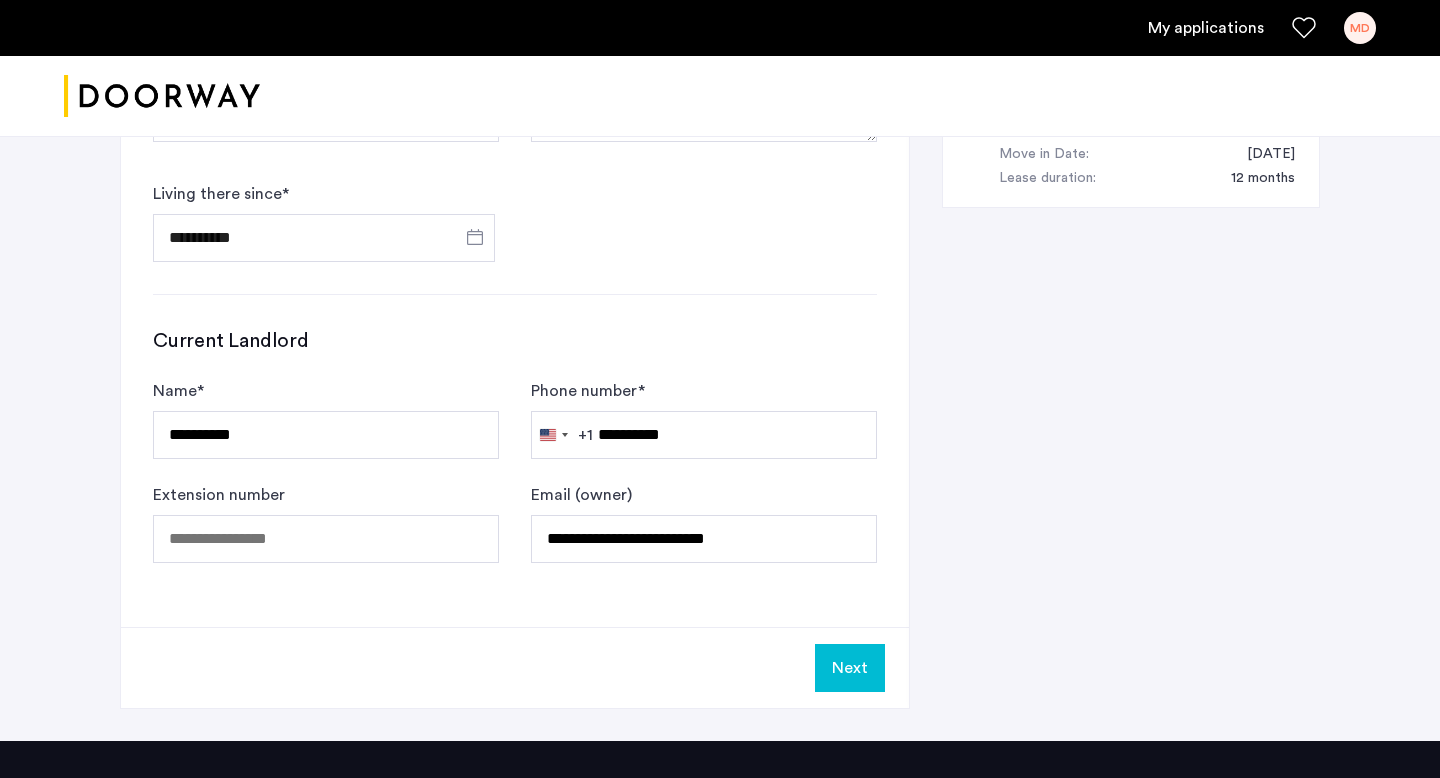 click on "Next" 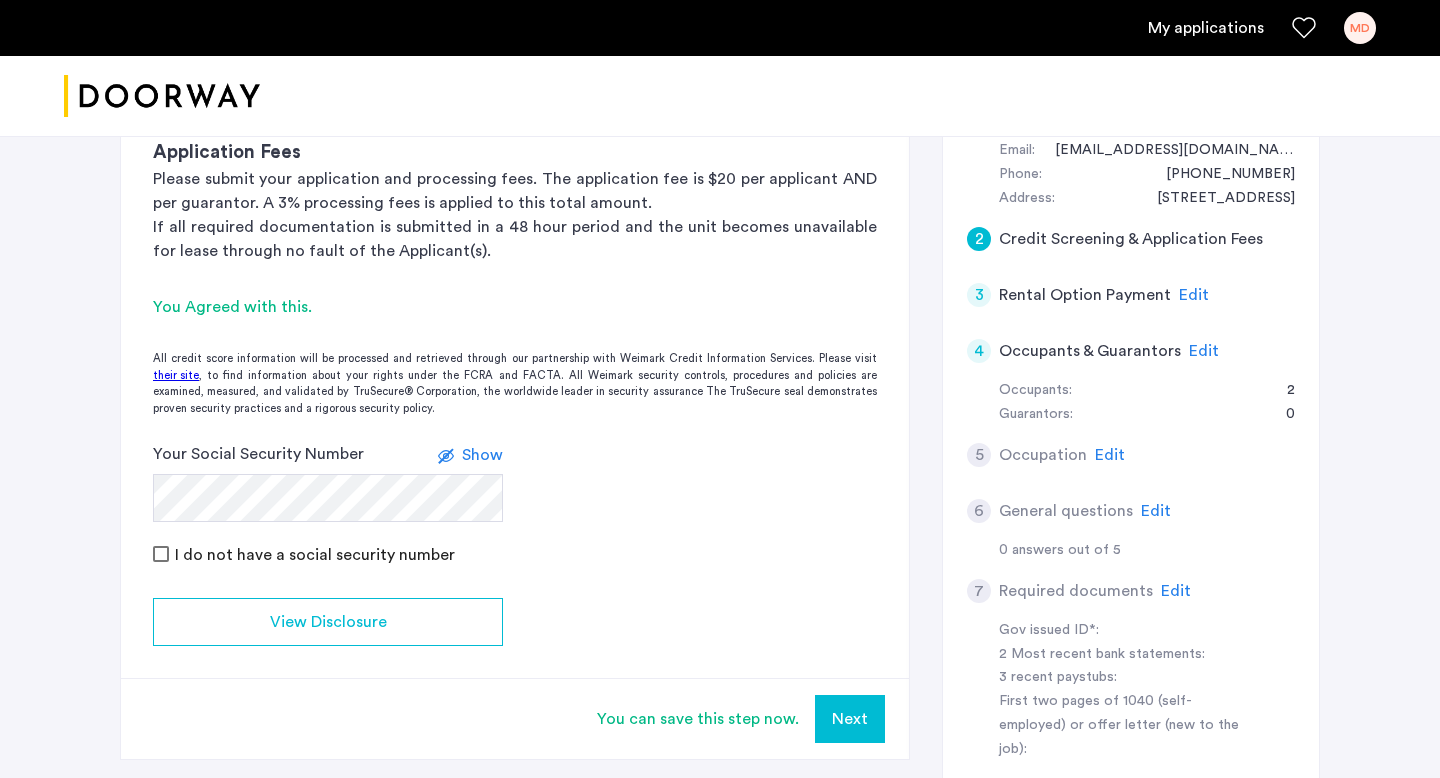 scroll, scrollTop: 476, scrollLeft: 0, axis: vertical 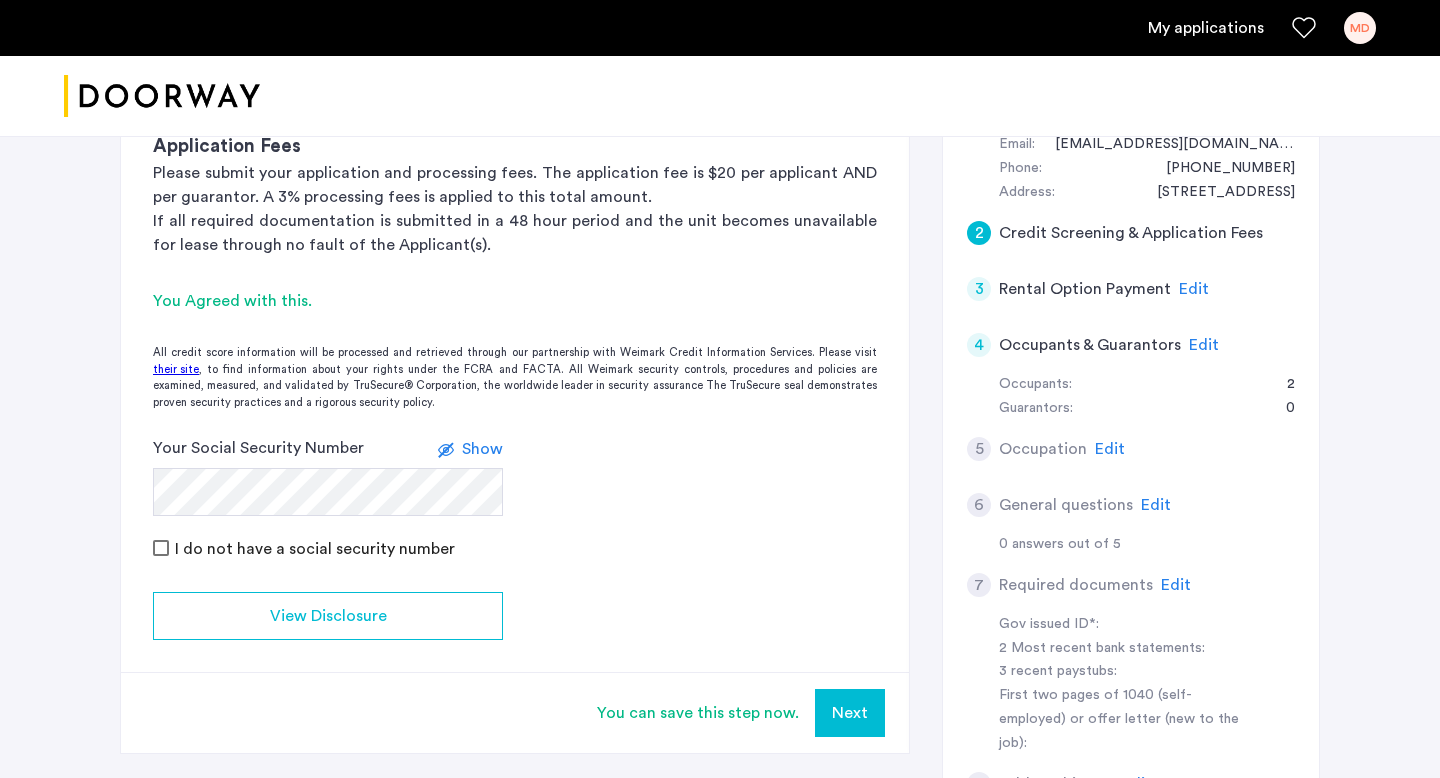 click 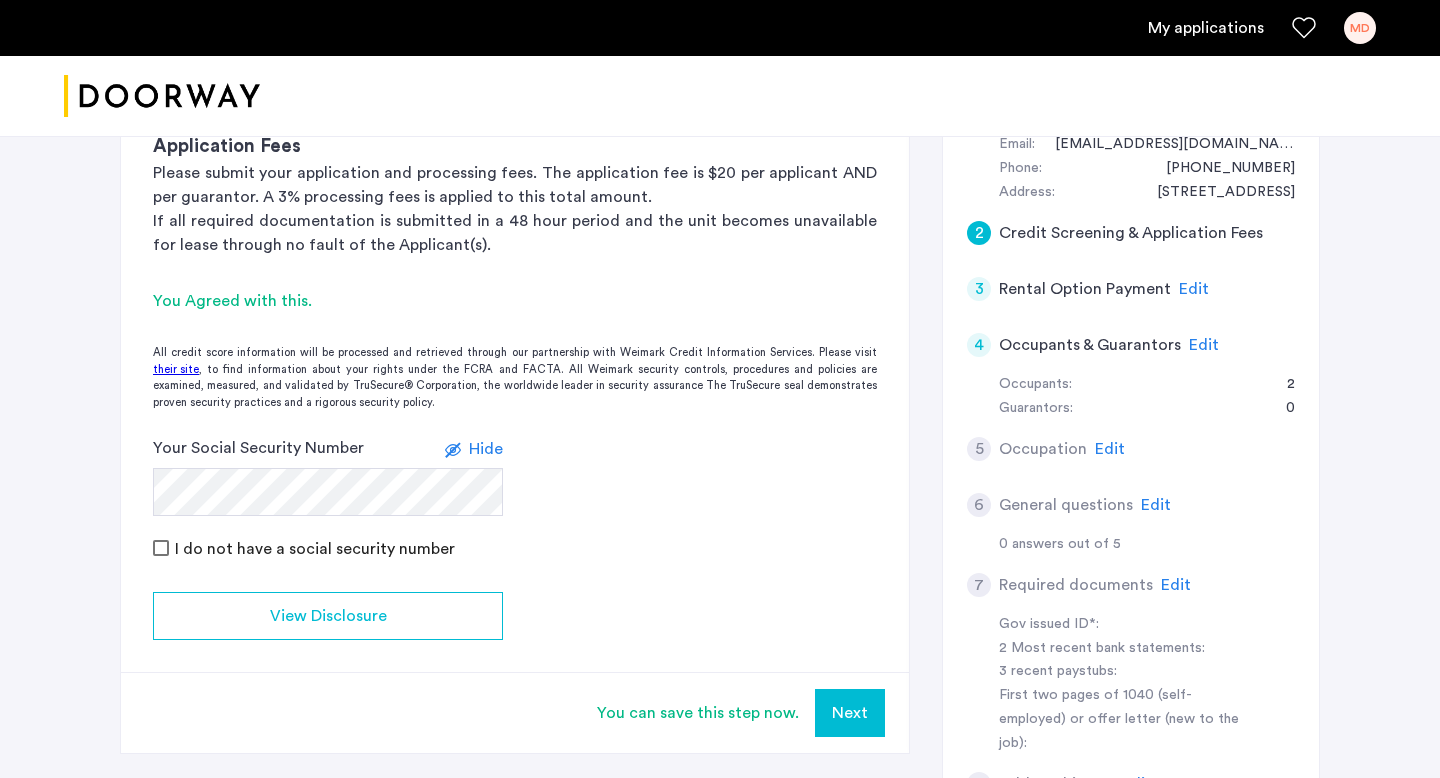 click 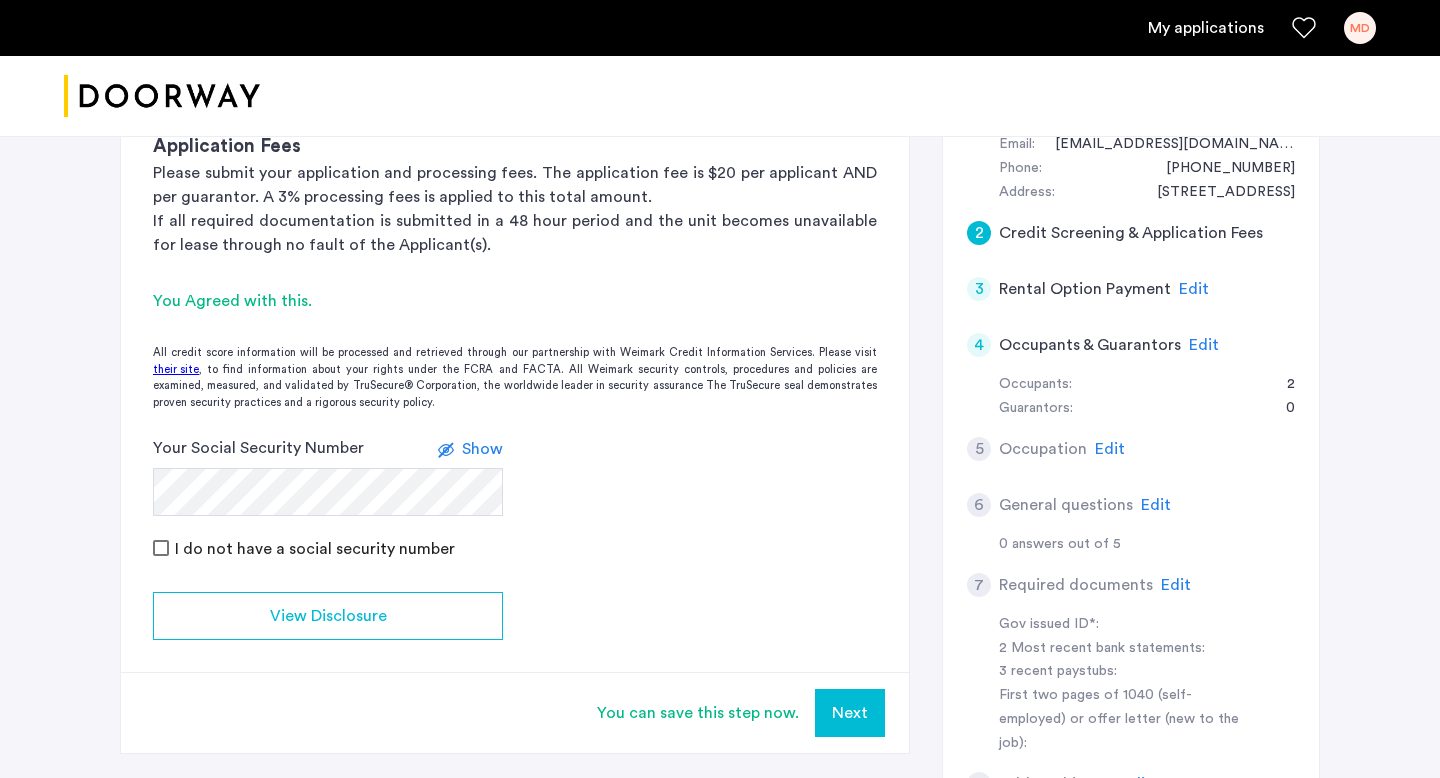click on "Next" at bounding box center (850, 713) 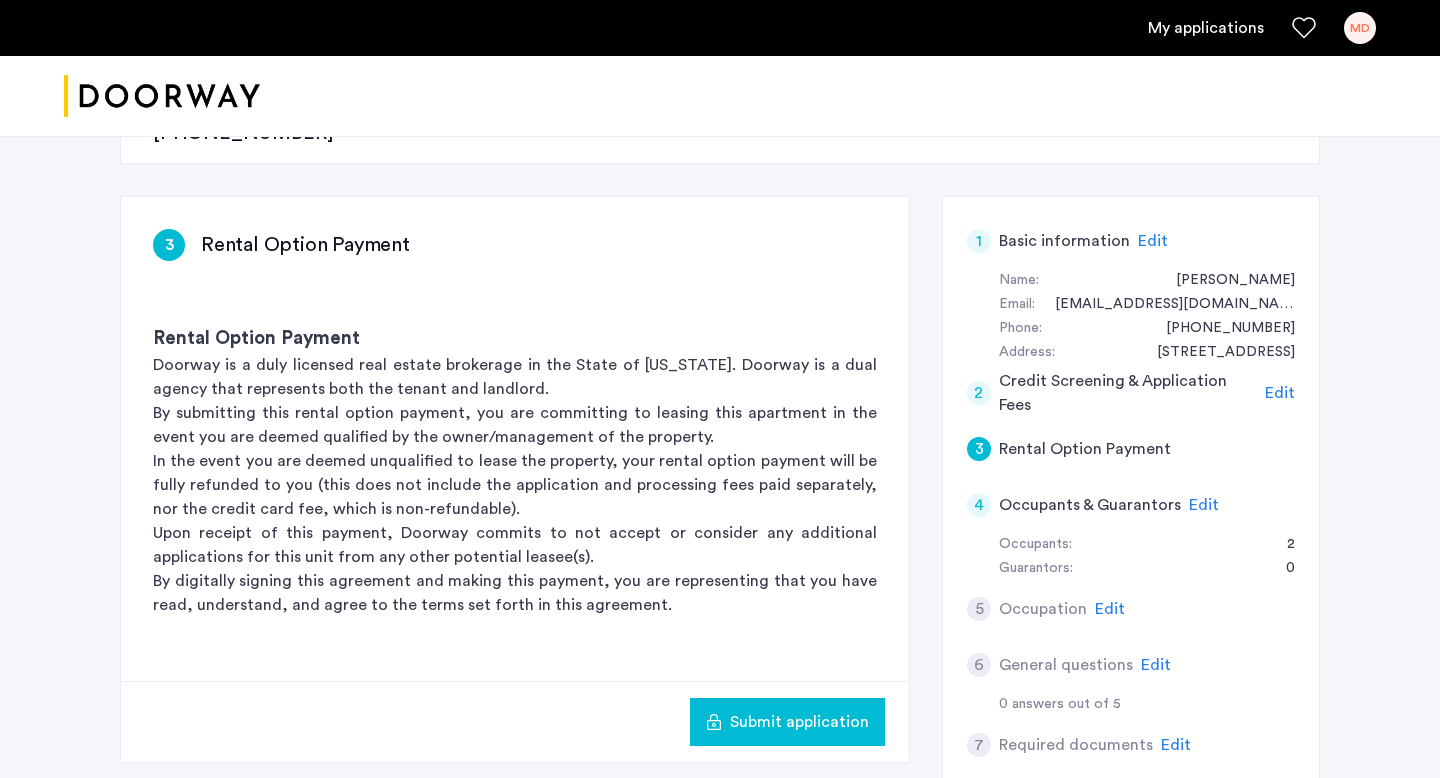 scroll, scrollTop: 317, scrollLeft: 0, axis: vertical 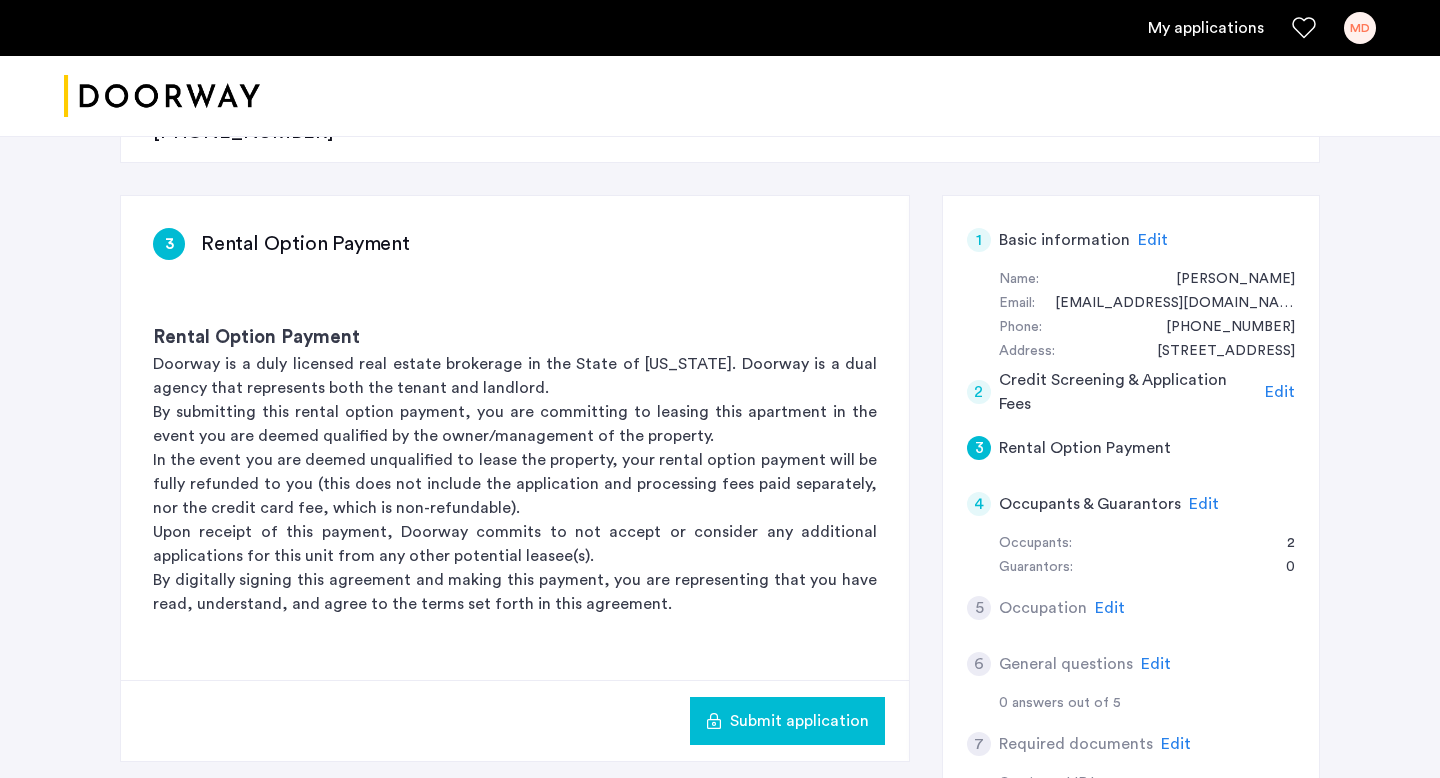 click on "Submit application" 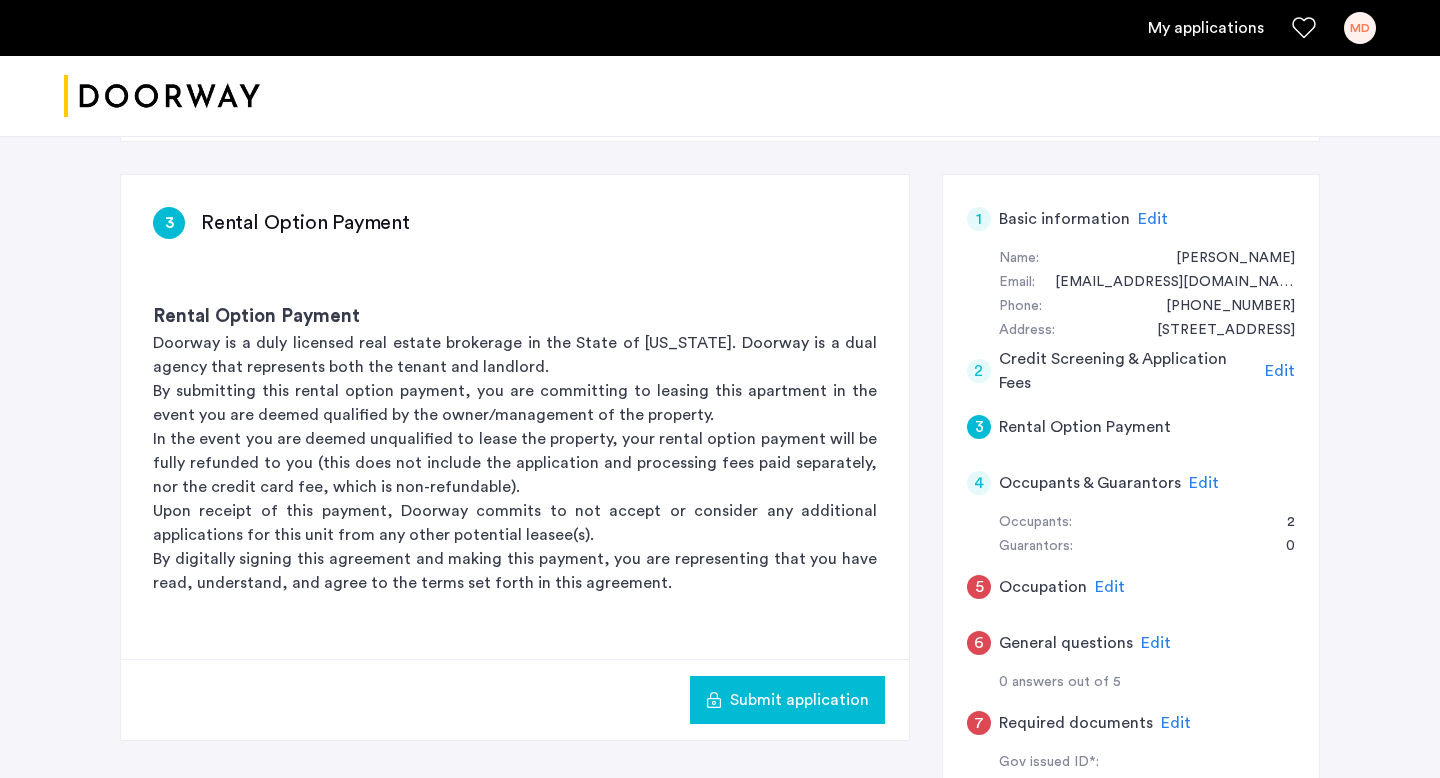 scroll, scrollTop: 339, scrollLeft: 0, axis: vertical 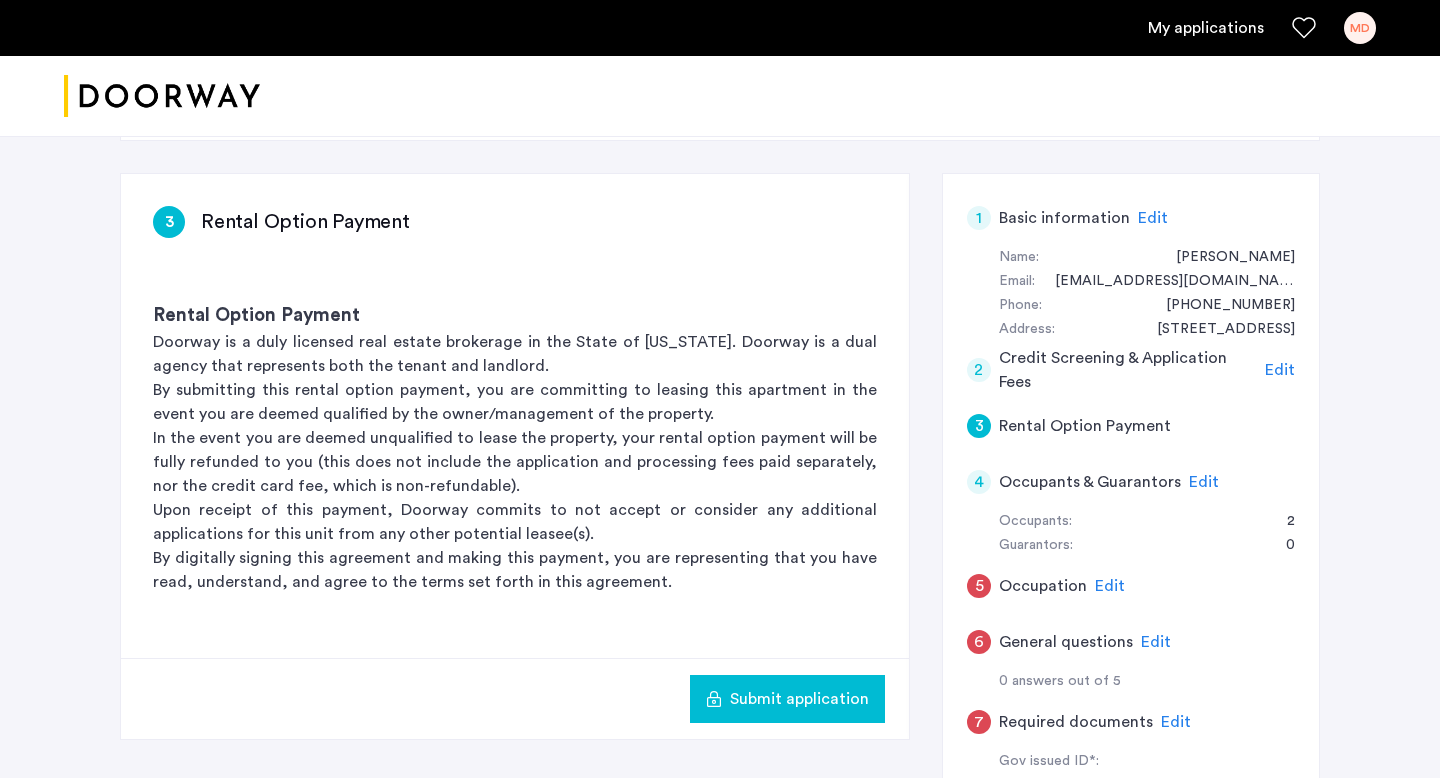 click on "Edit" 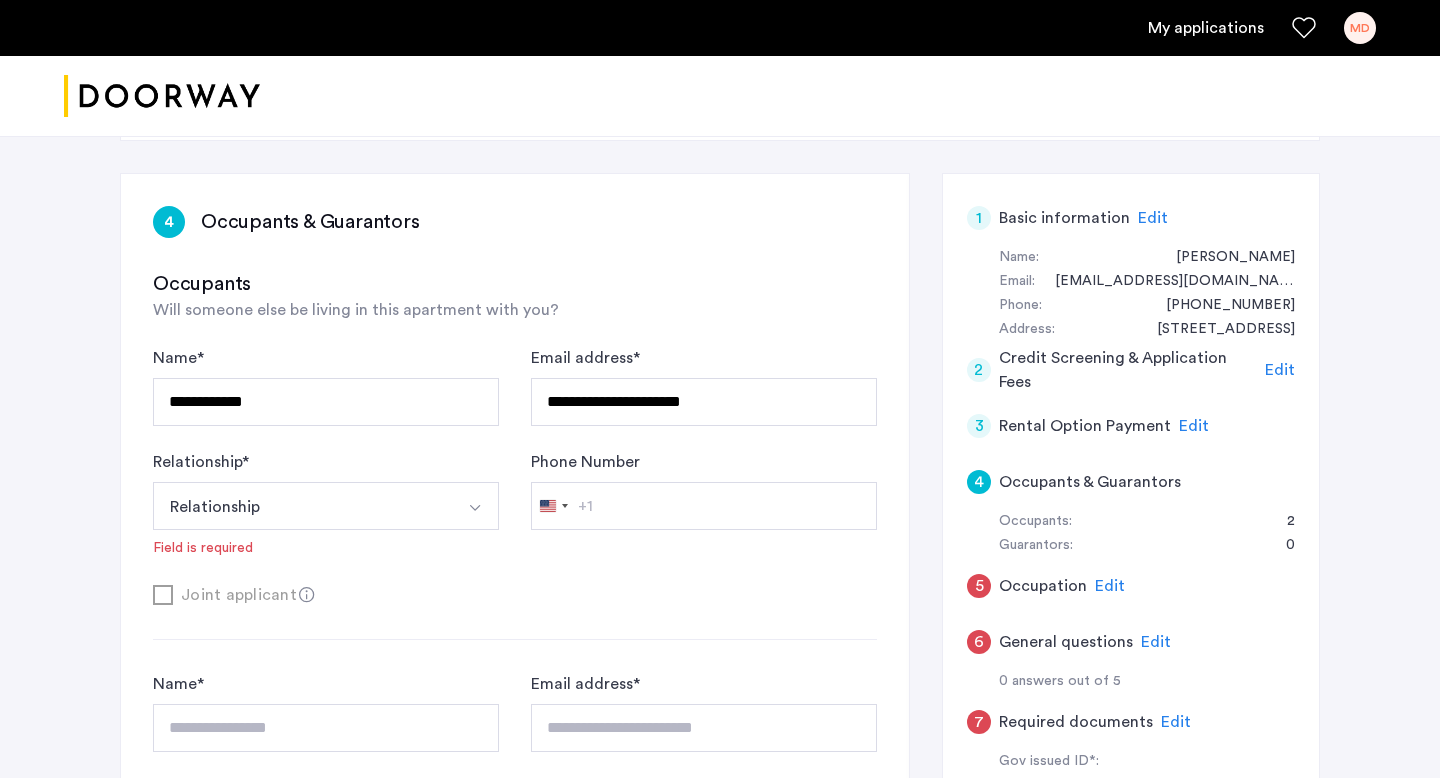 click on "Relationship" at bounding box center [302, 506] 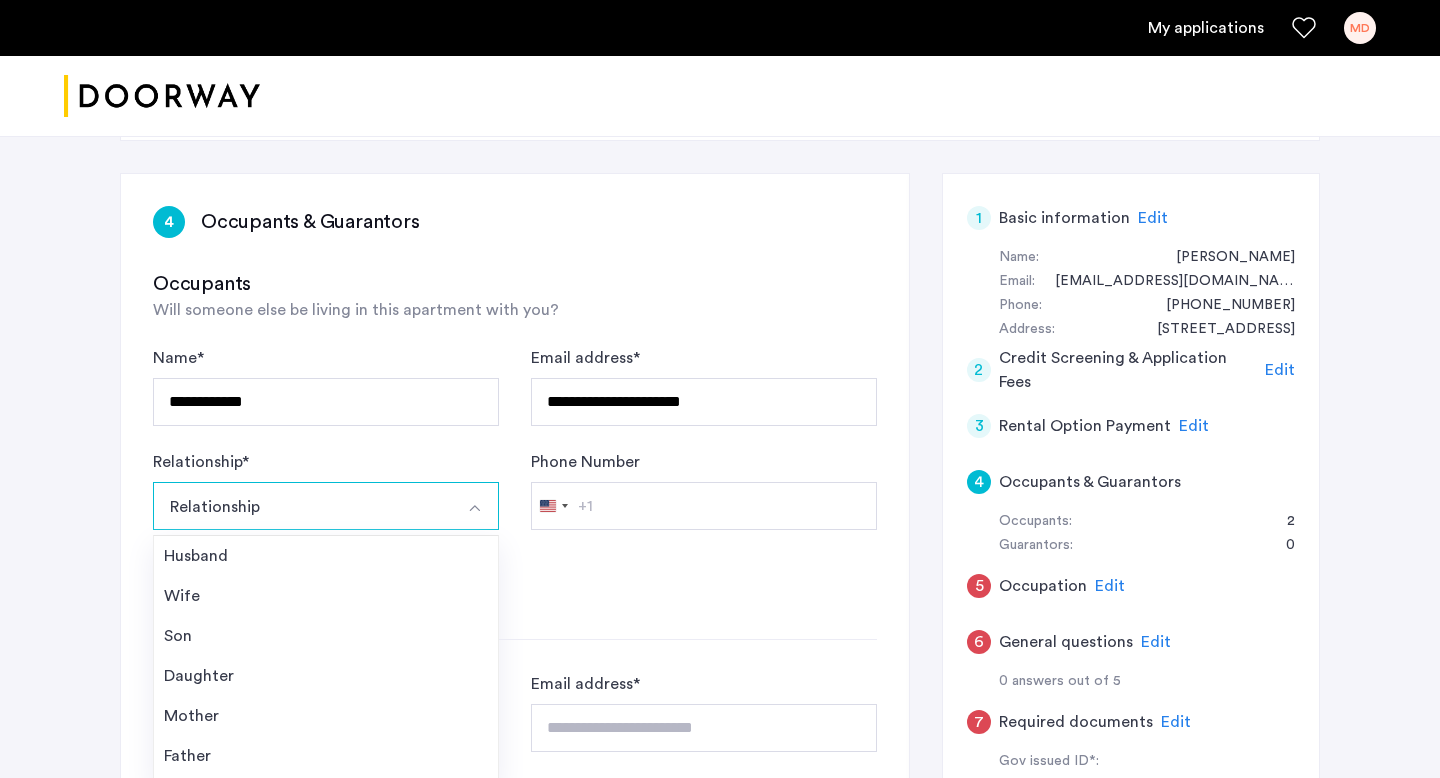 click on "Relationship  * Relationship Husband Wife Son Daughter Mother Father Friend Other Field is required" 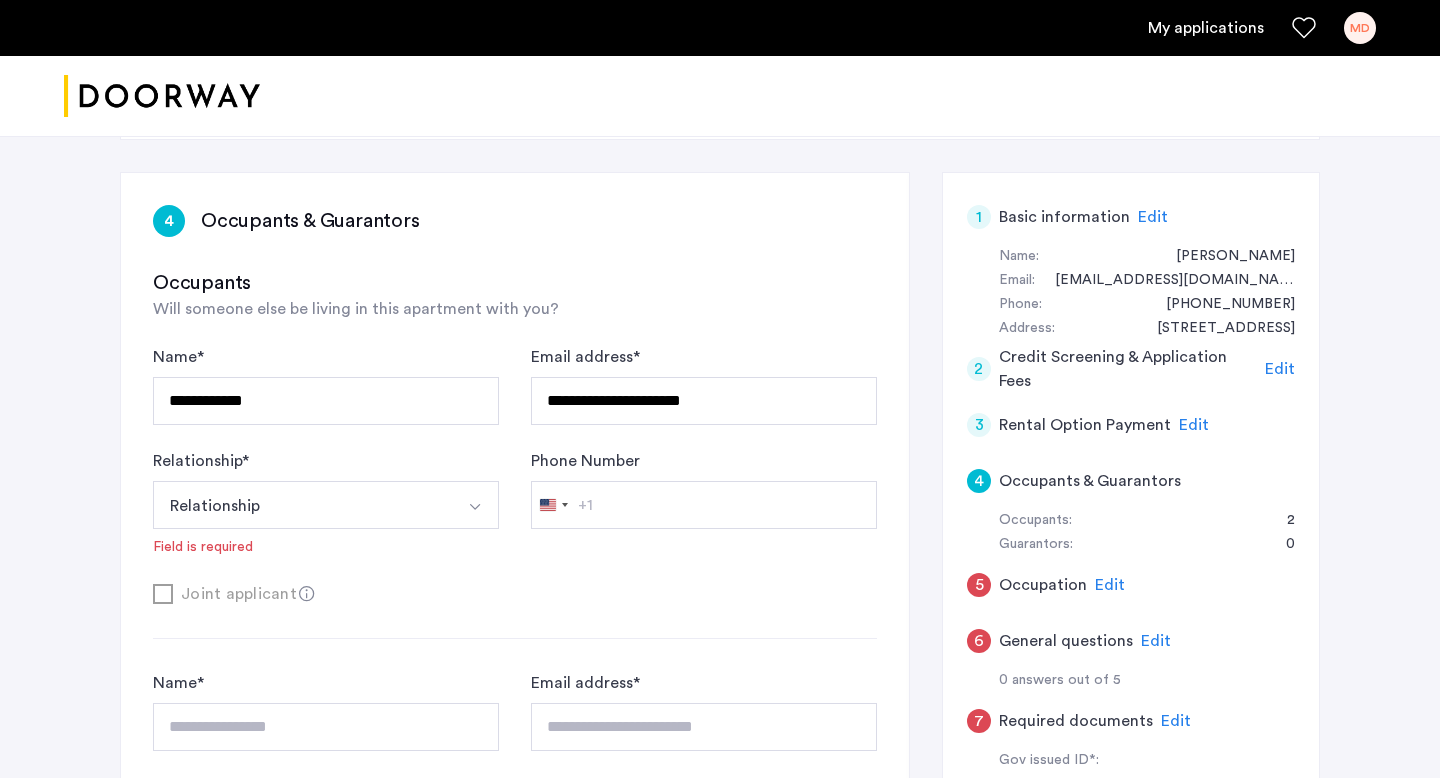 scroll, scrollTop: 341, scrollLeft: 0, axis: vertical 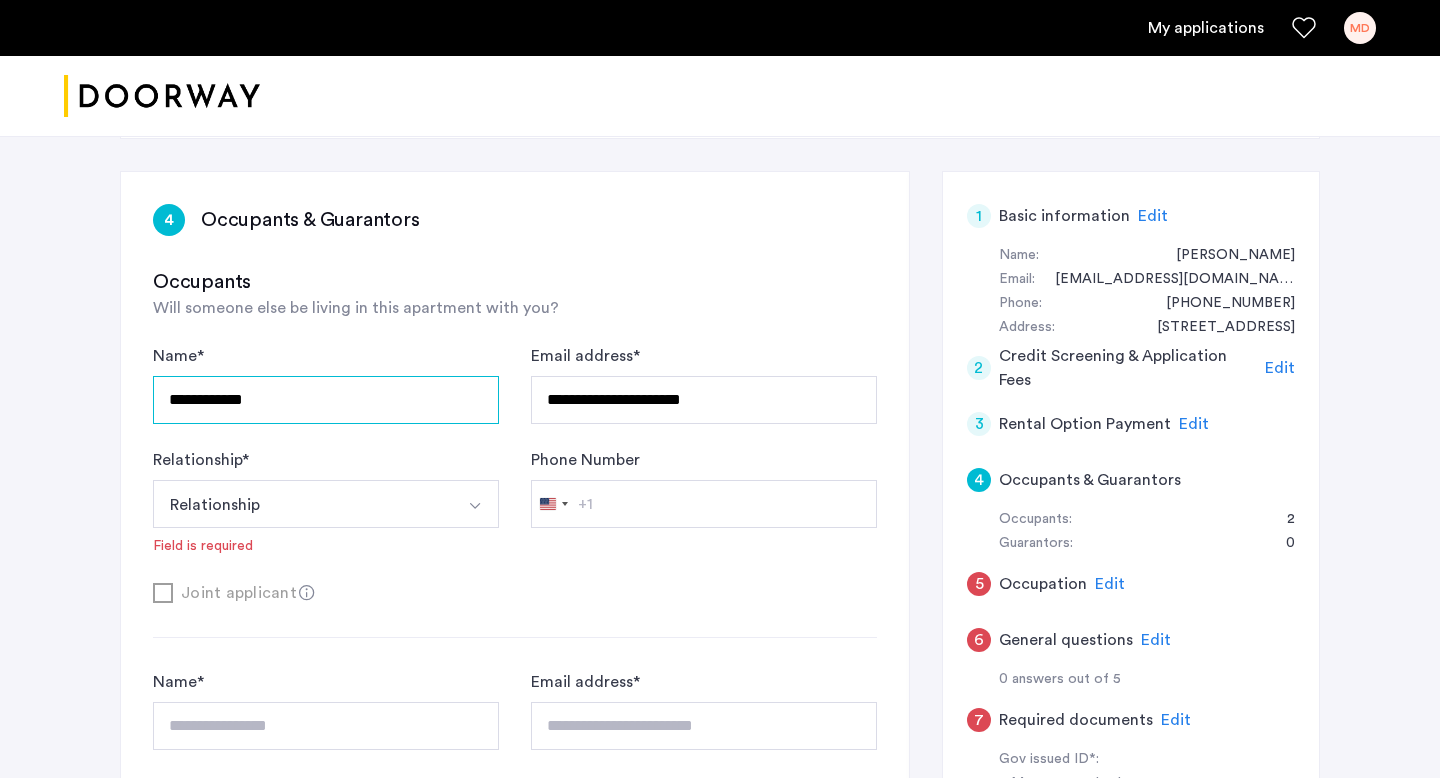 click on "**********" at bounding box center (326, 400) 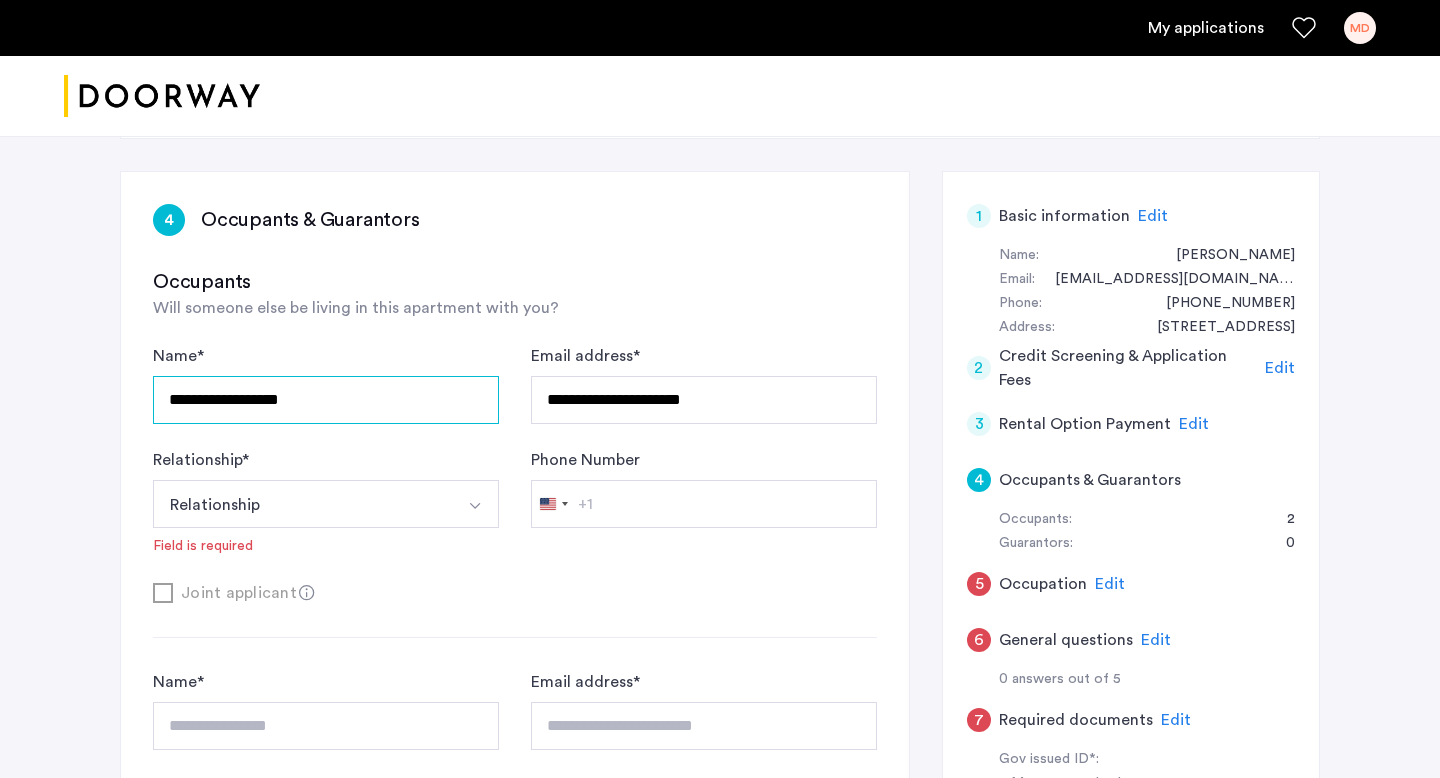 type on "**********" 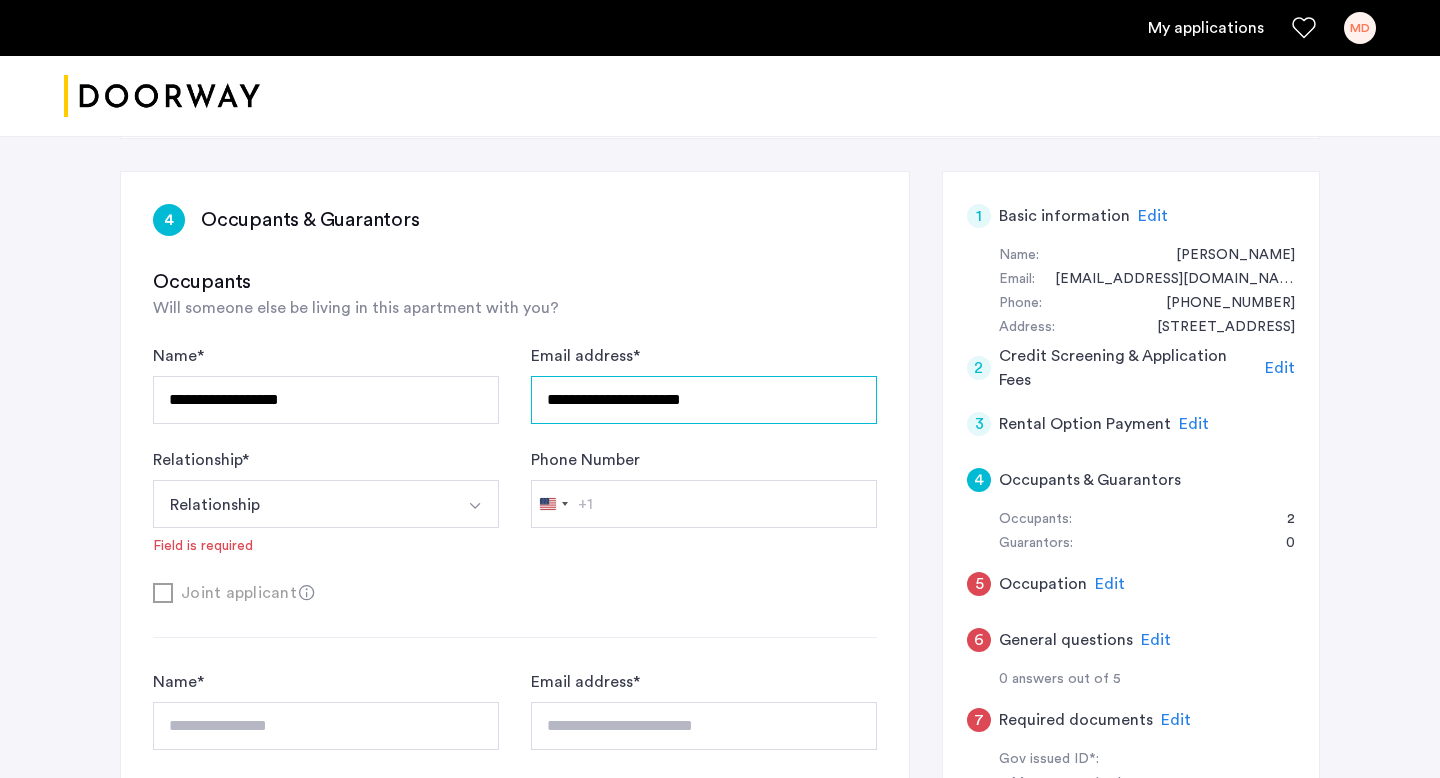 drag, startPoint x: 774, startPoint y: 335, endPoint x: 510, endPoint y: 328, distance: 264.09277 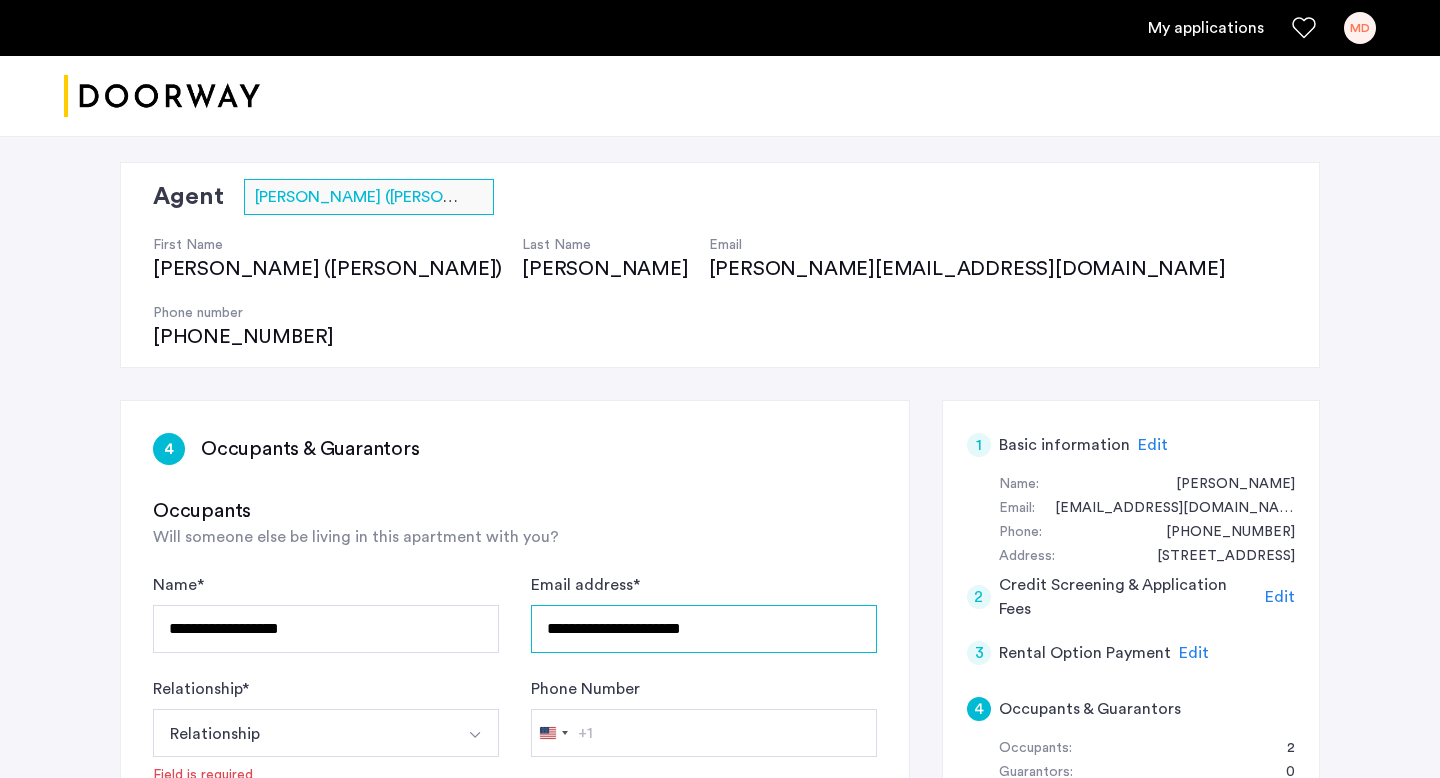 scroll, scrollTop: 132, scrollLeft: 0, axis: vertical 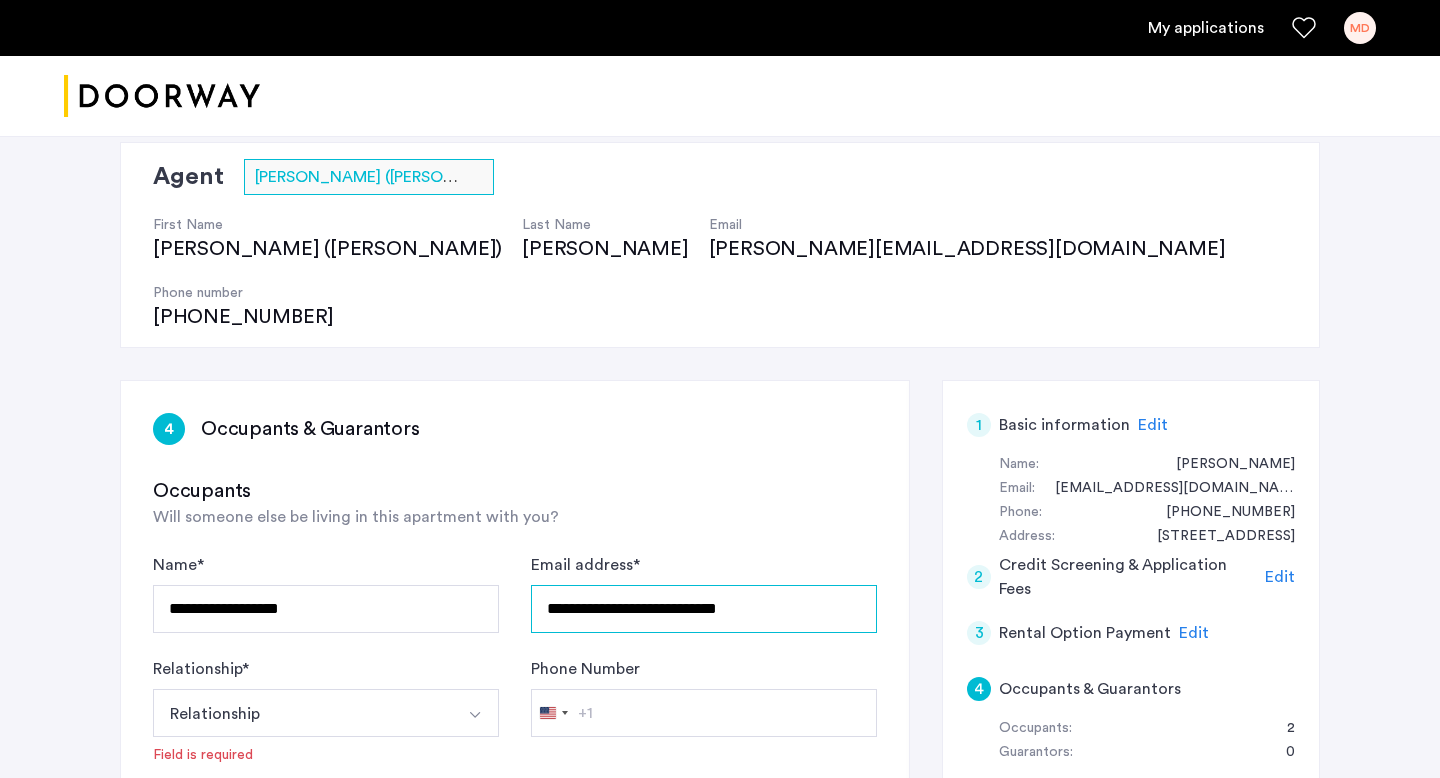 type on "**********" 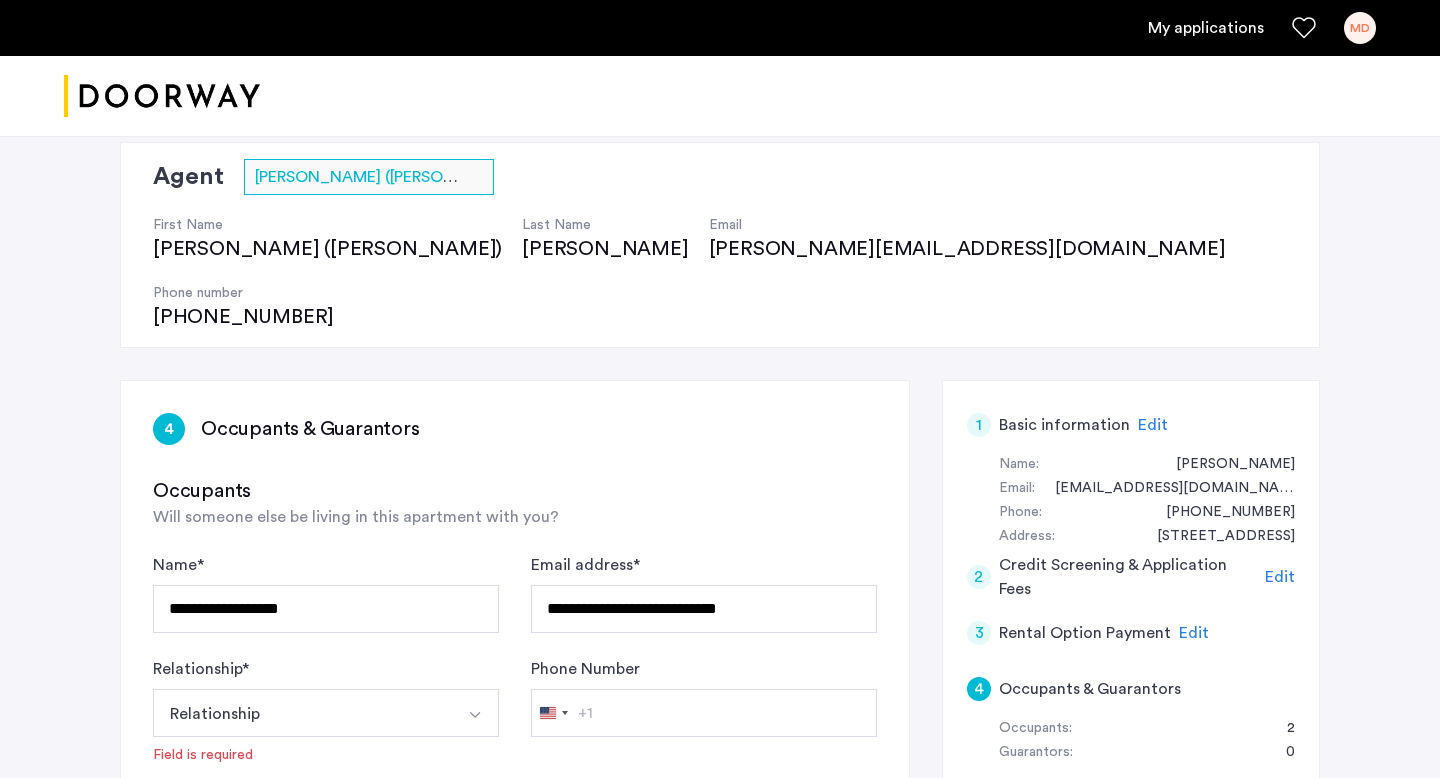 click on "Relationship" at bounding box center (302, 713) 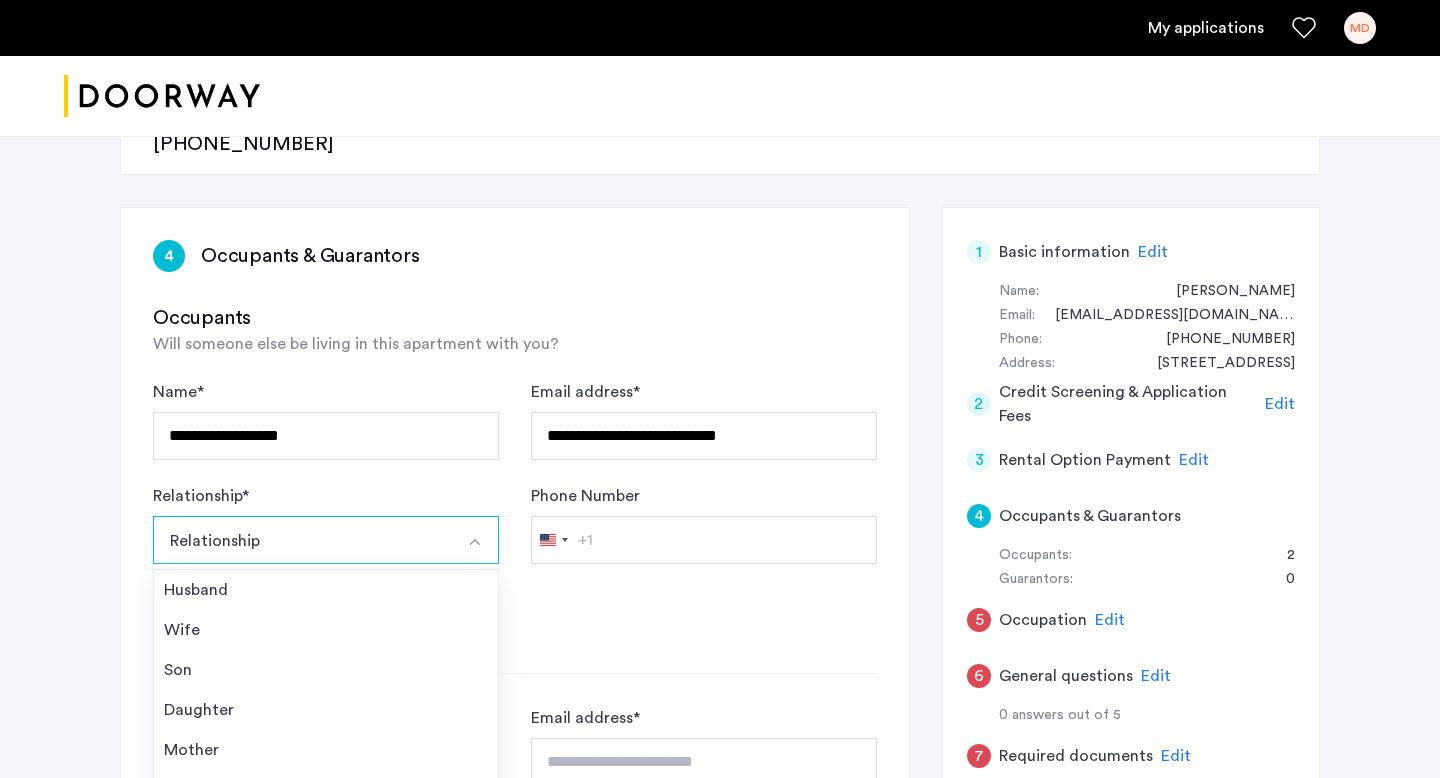 scroll, scrollTop: 338, scrollLeft: 0, axis: vertical 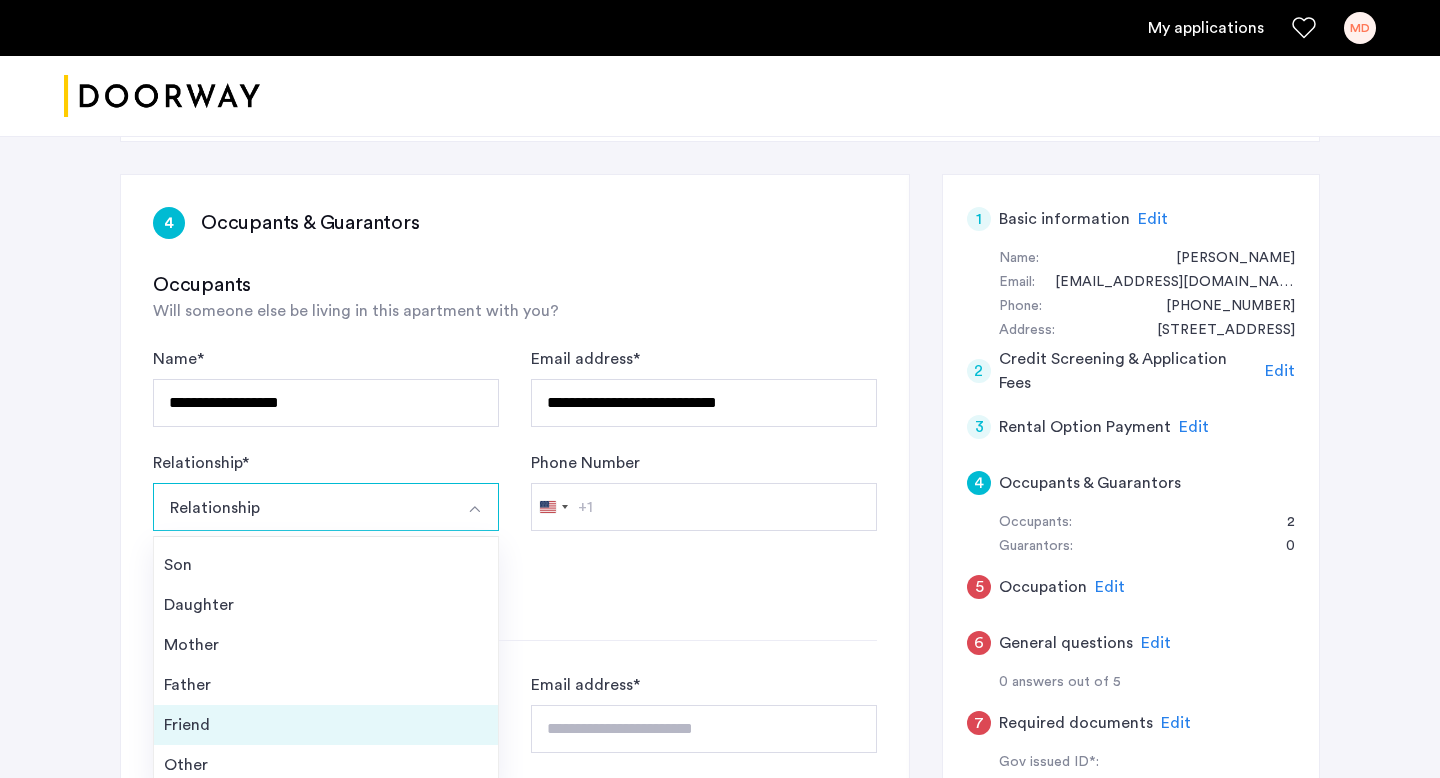 click on "Friend" at bounding box center (326, 725) 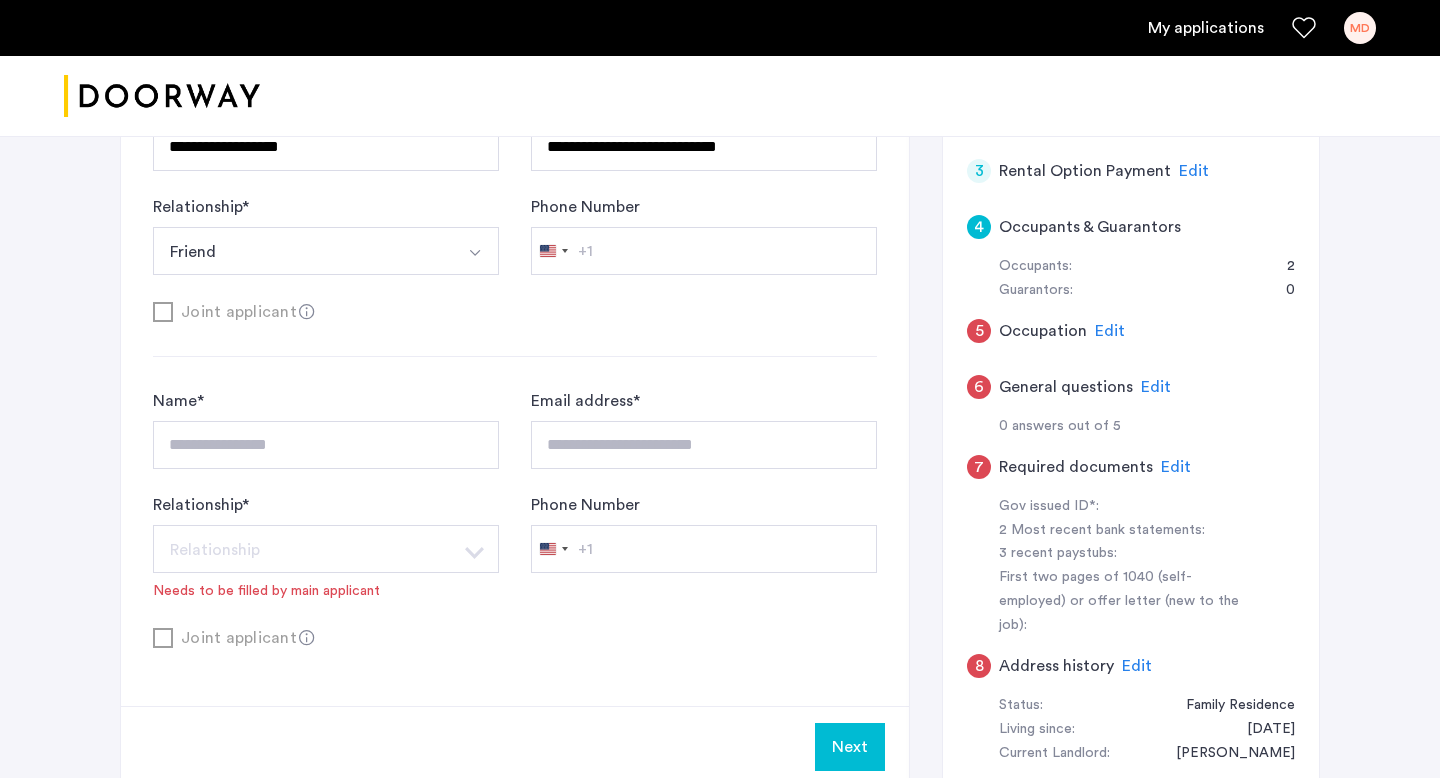 scroll, scrollTop: 617, scrollLeft: 0, axis: vertical 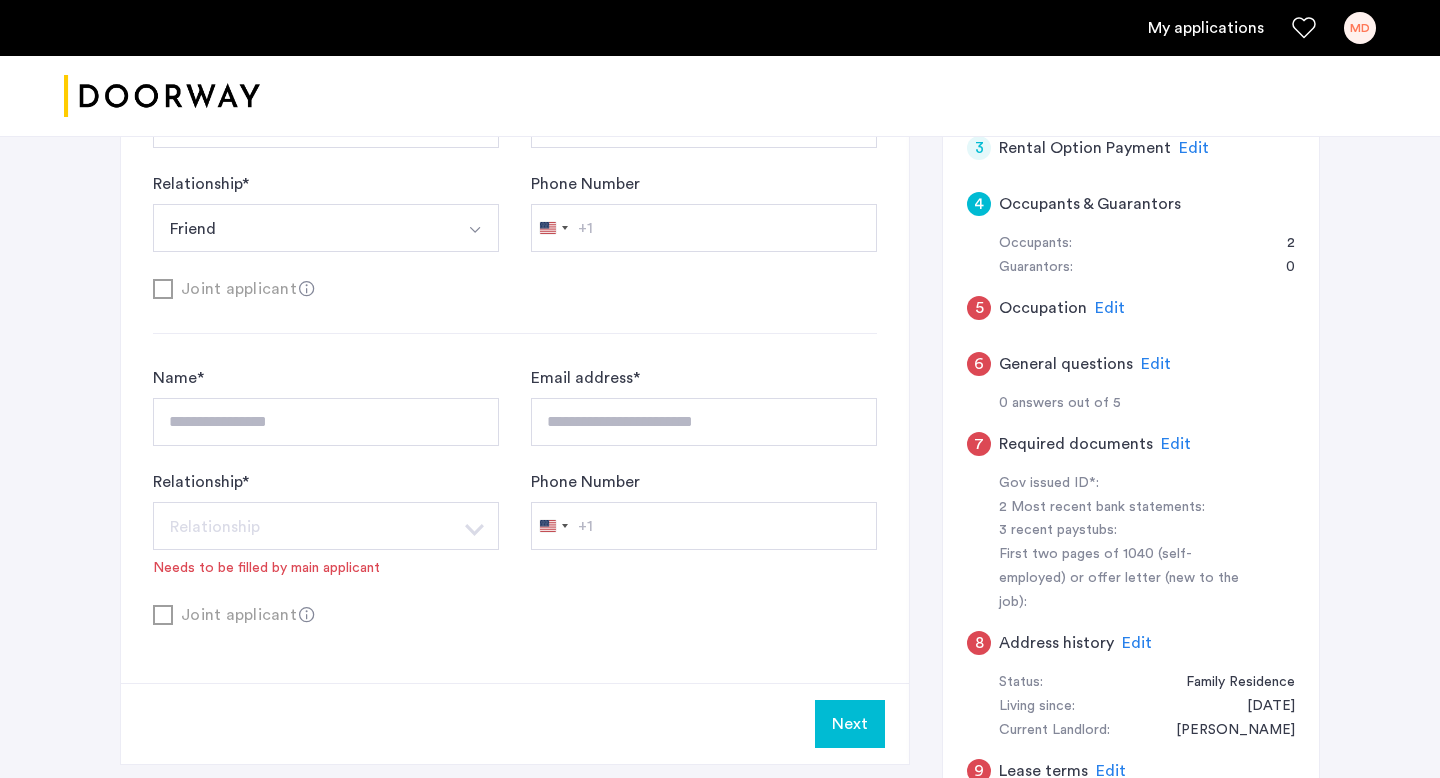 click on "Joint applicant" 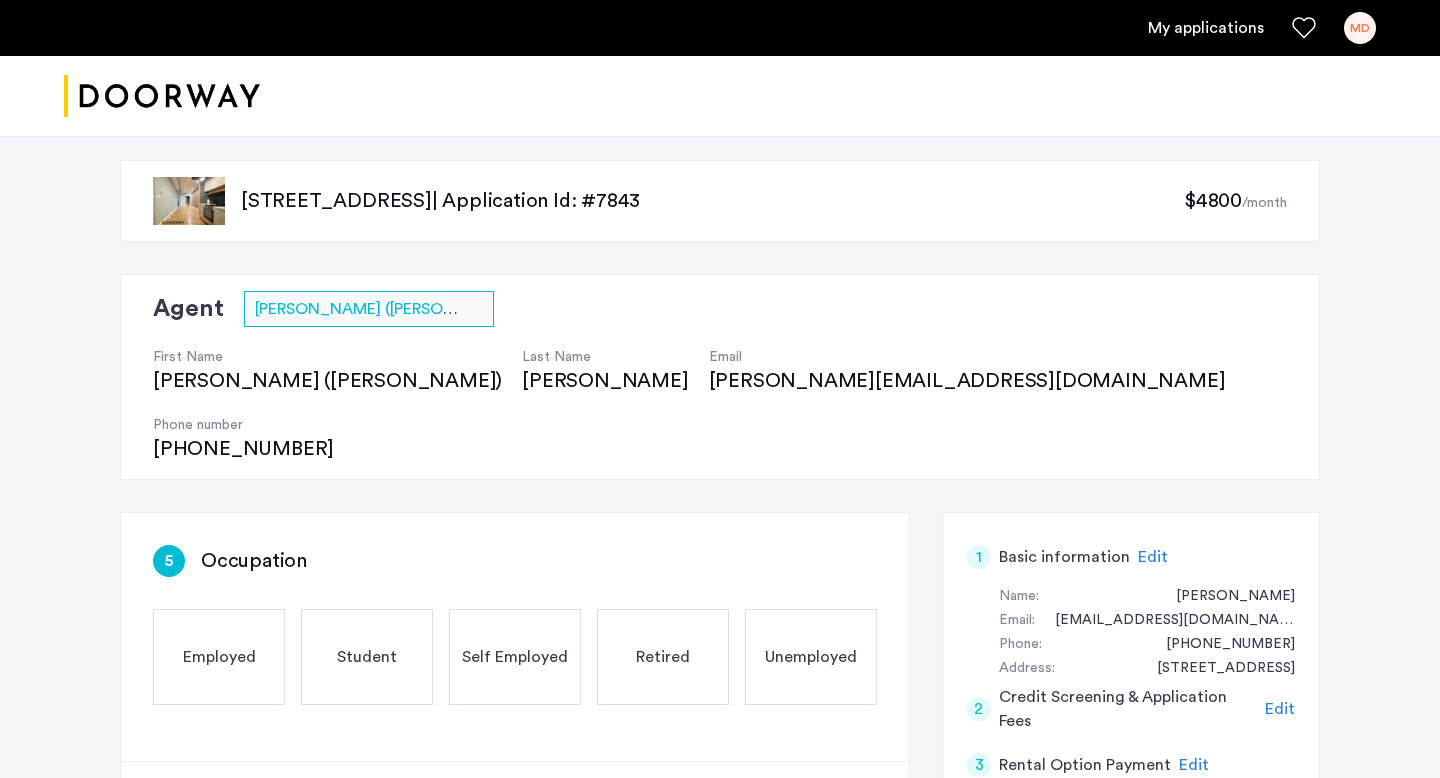 scroll, scrollTop: 140, scrollLeft: 0, axis: vertical 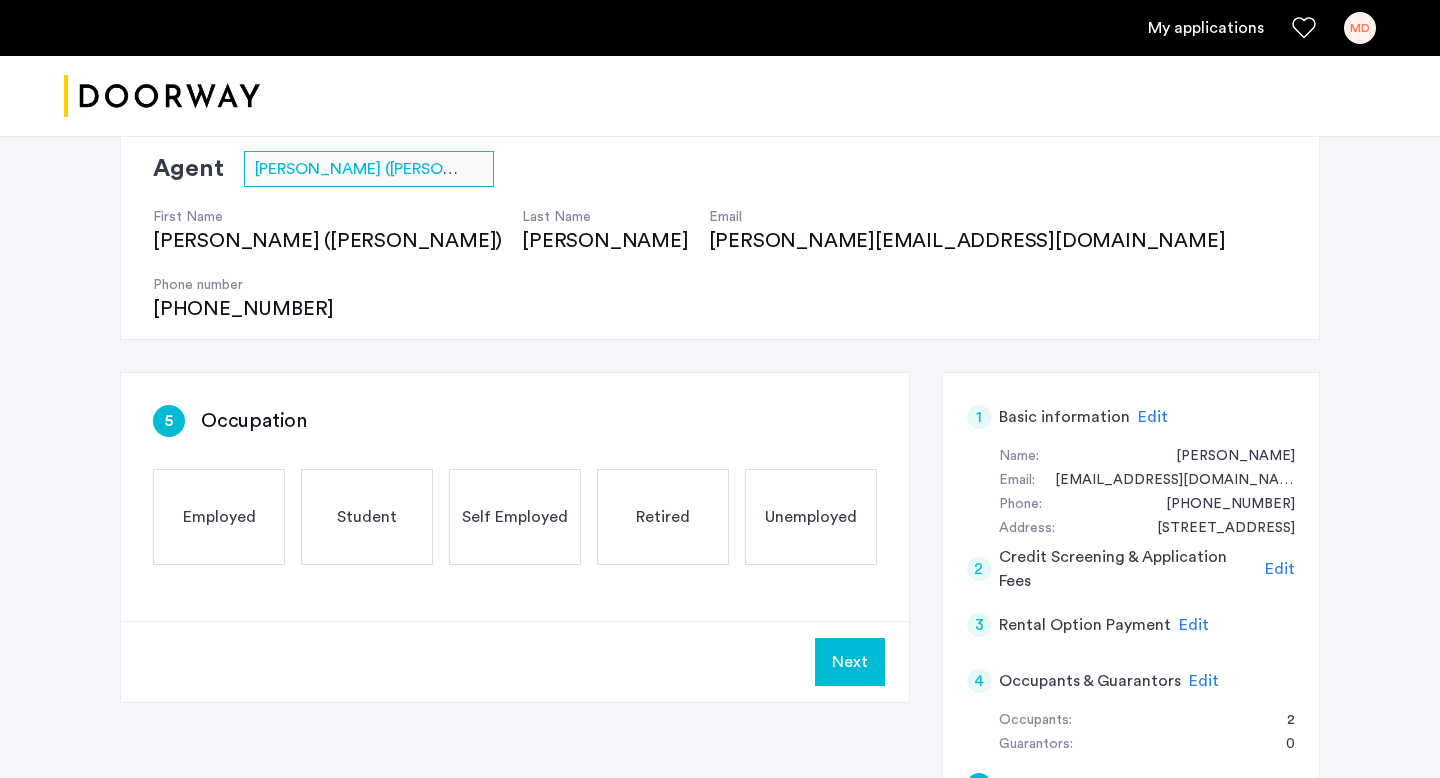click on "Employed" 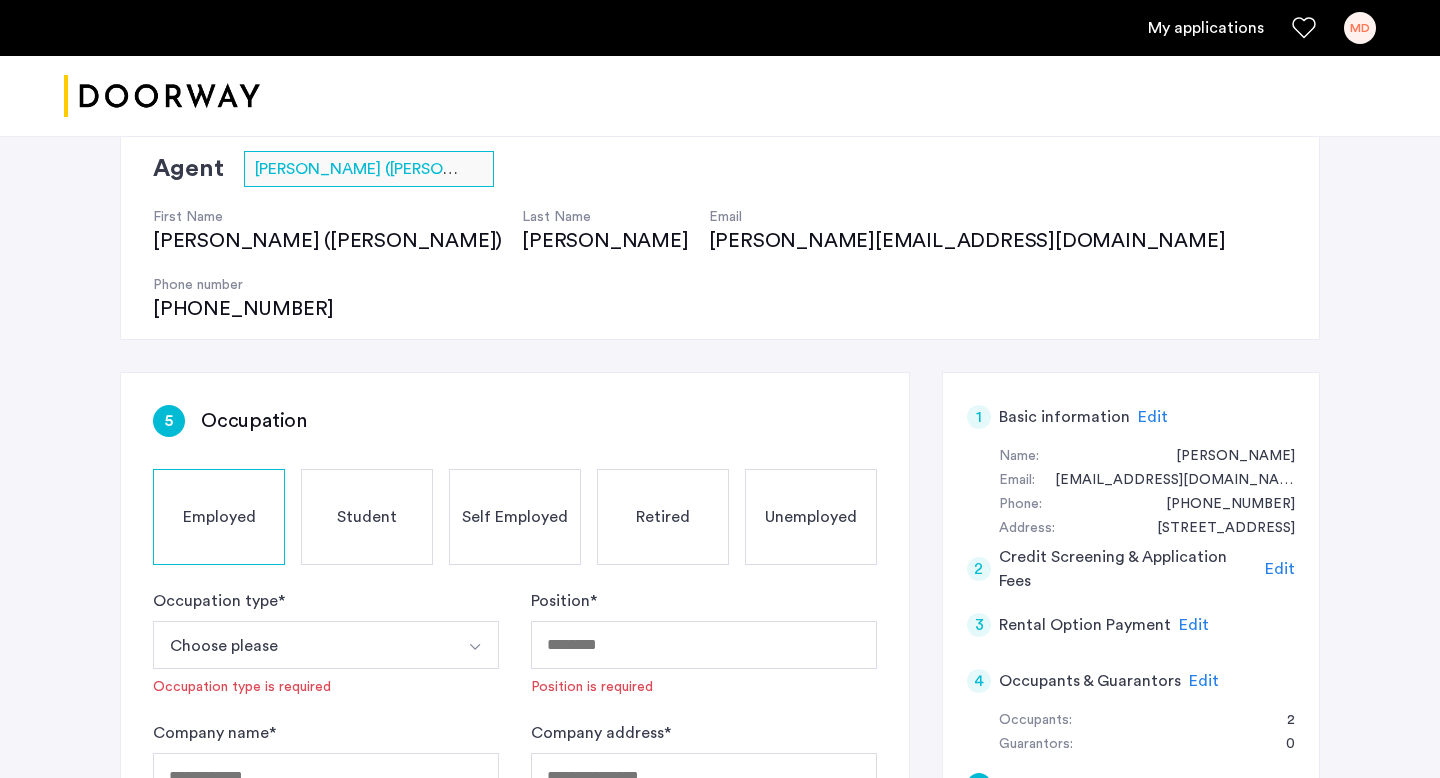 click on "Choose please" at bounding box center (302, 645) 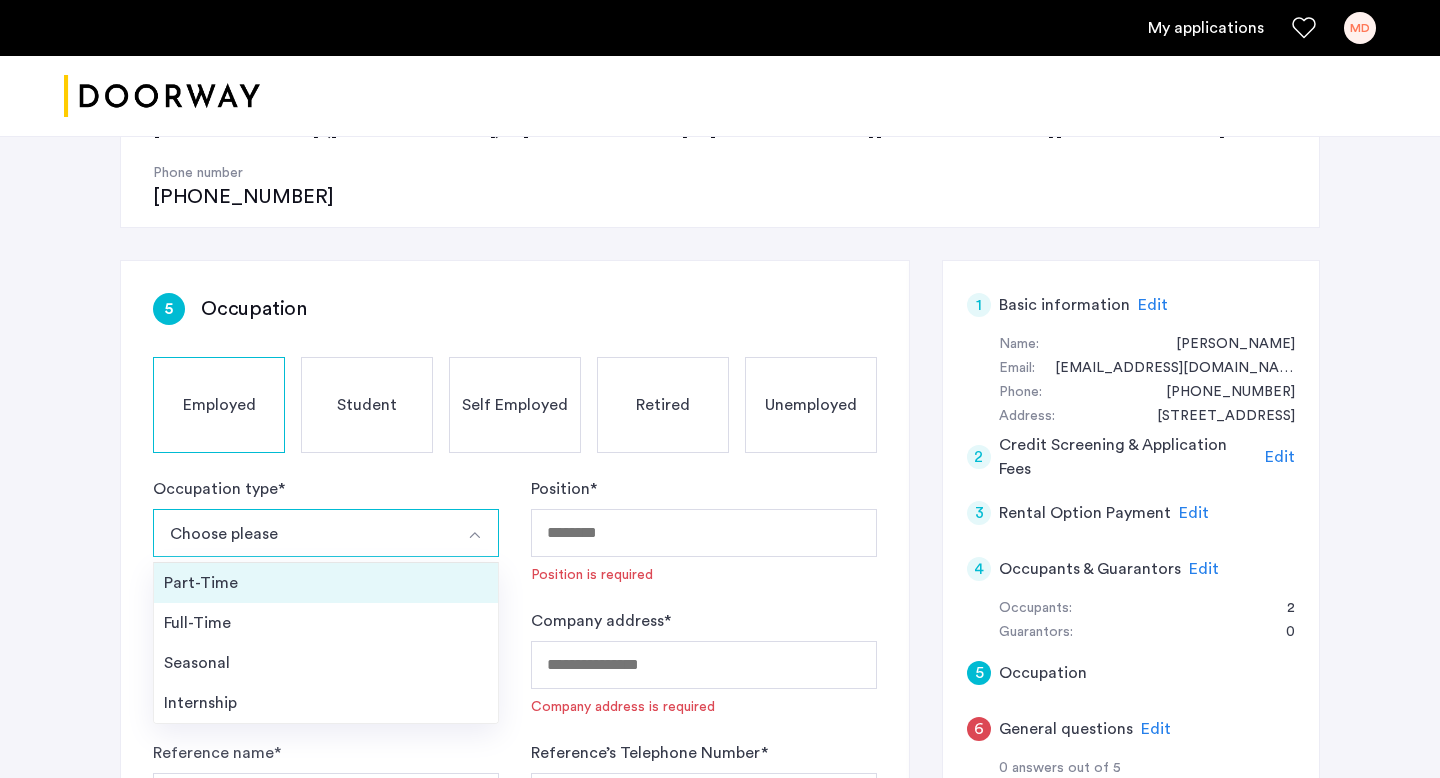 scroll, scrollTop: 308, scrollLeft: 0, axis: vertical 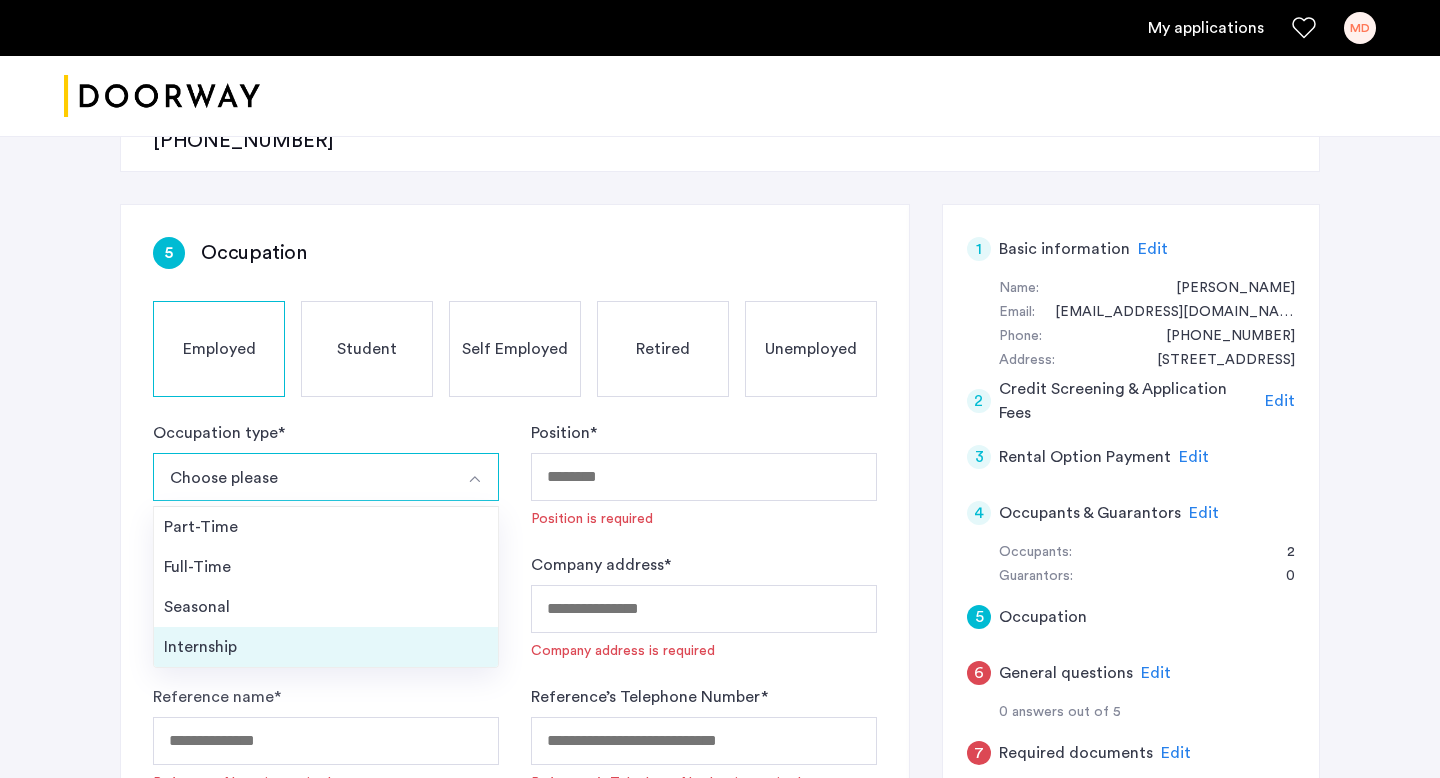 click on "Internship" at bounding box center [326, 647] 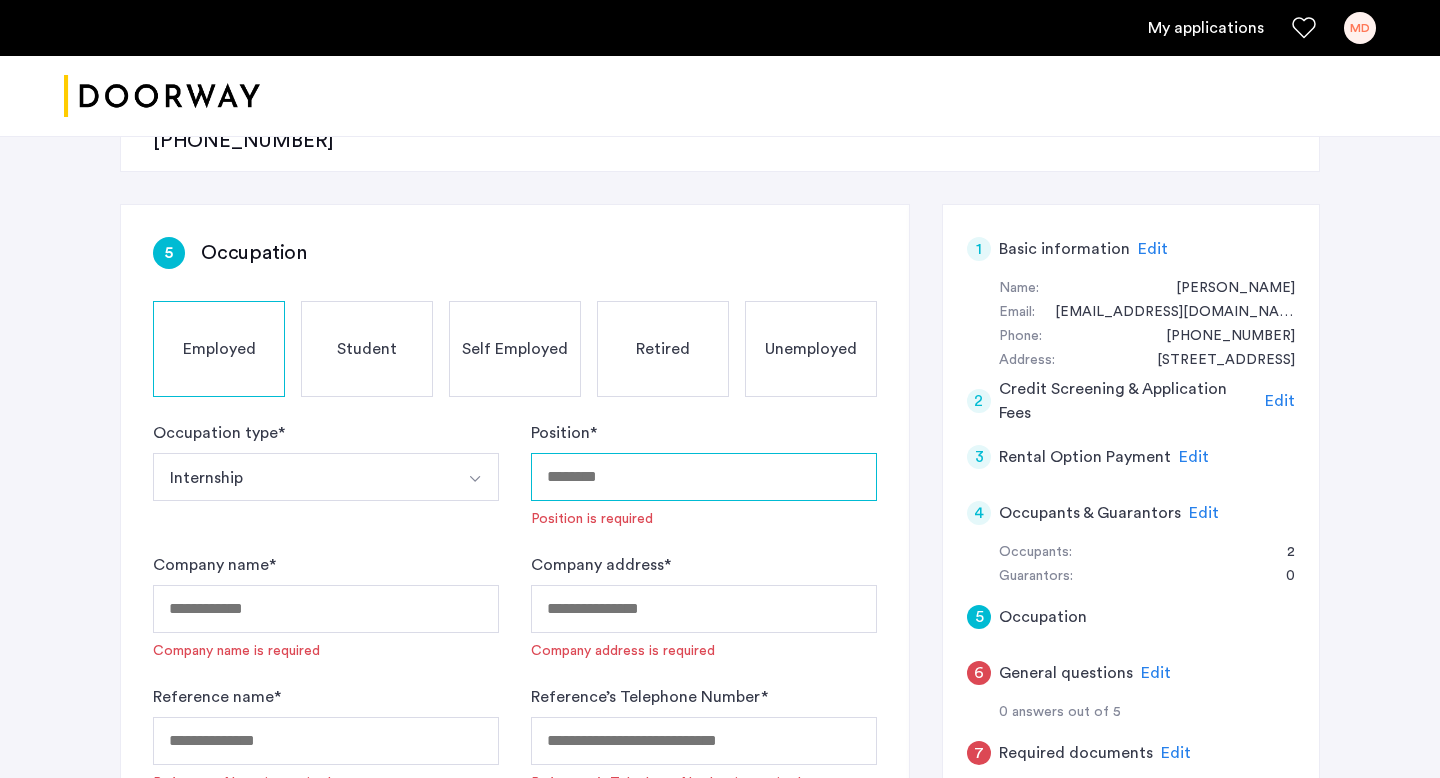 click on "Position  *" at bounding box center (704, 477) 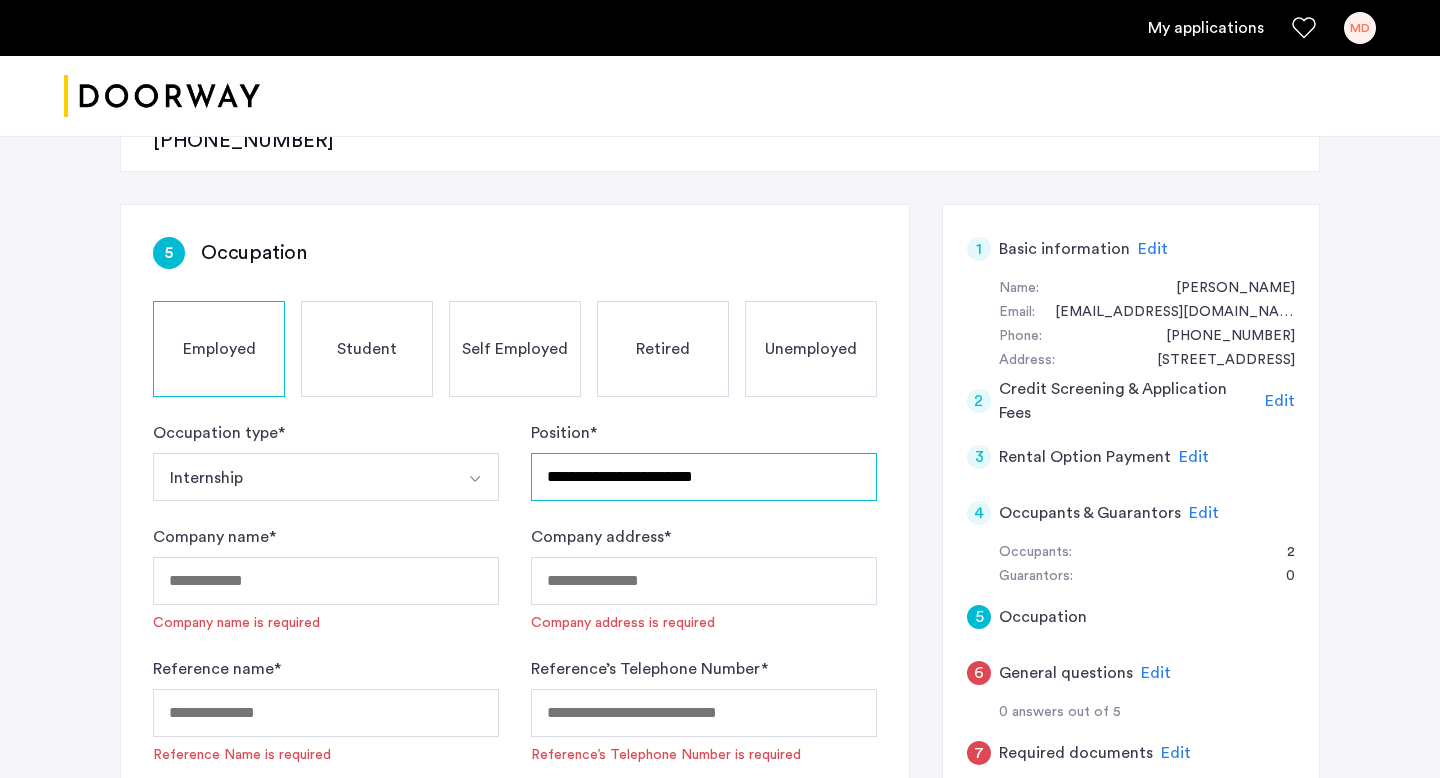 type on "**********" 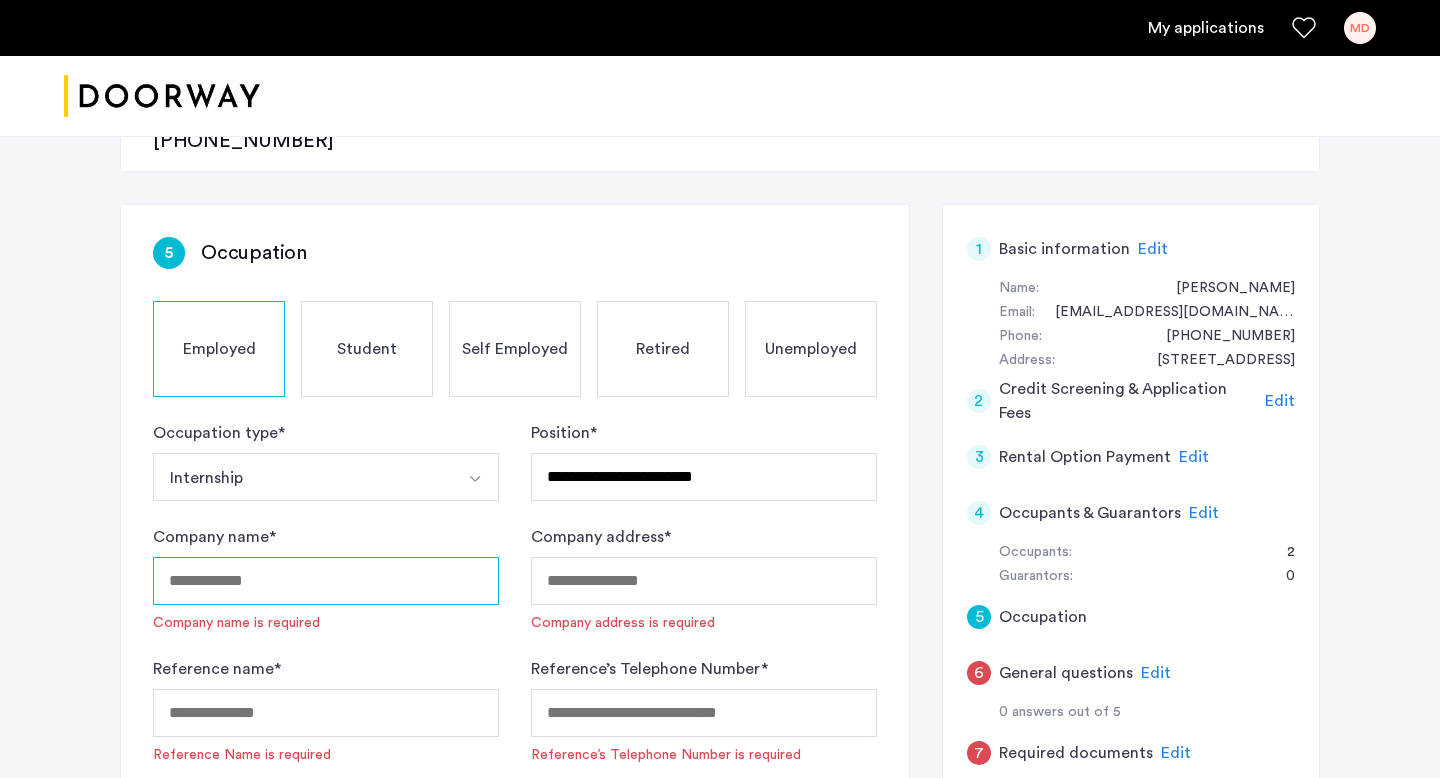 click on "Company name  *" at bounding box center [326, 581] 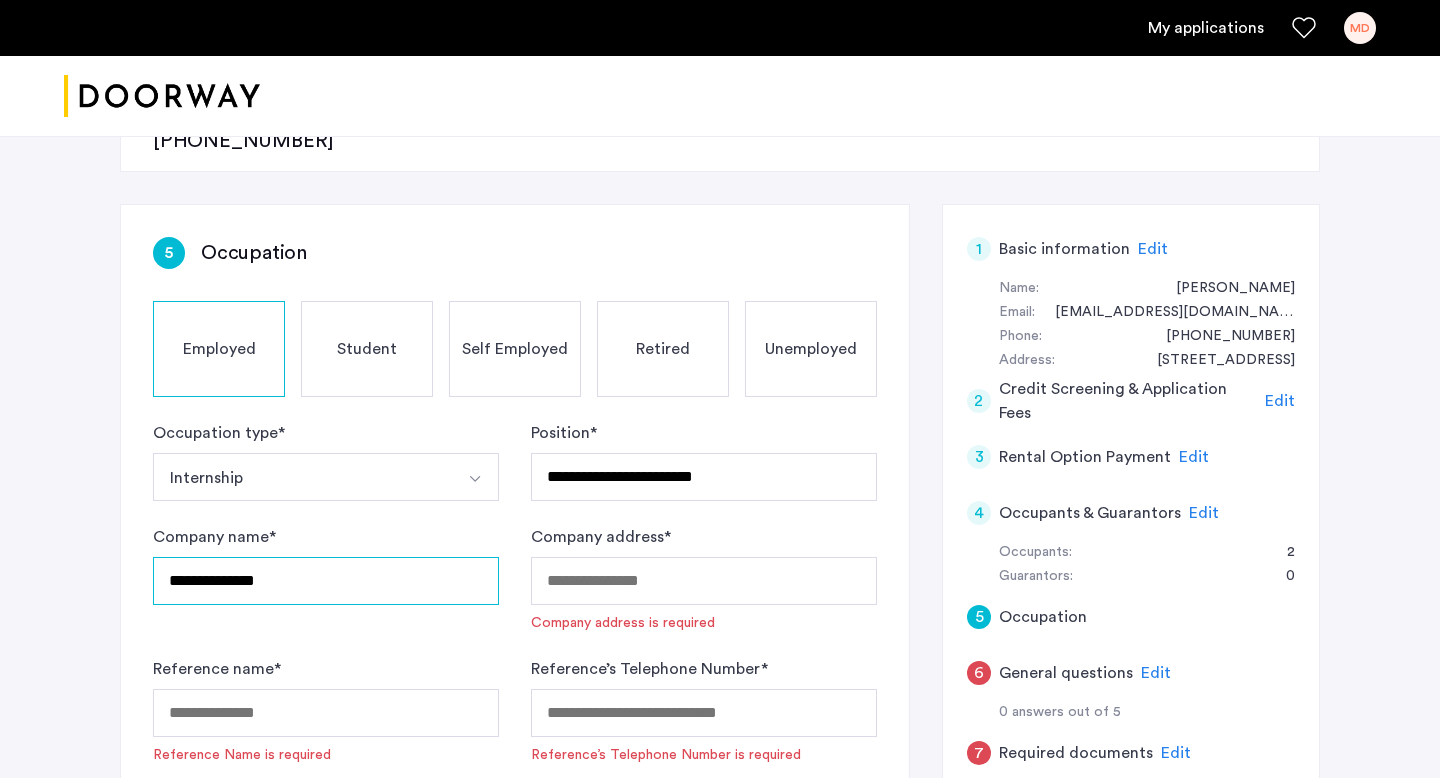 type on "**********" 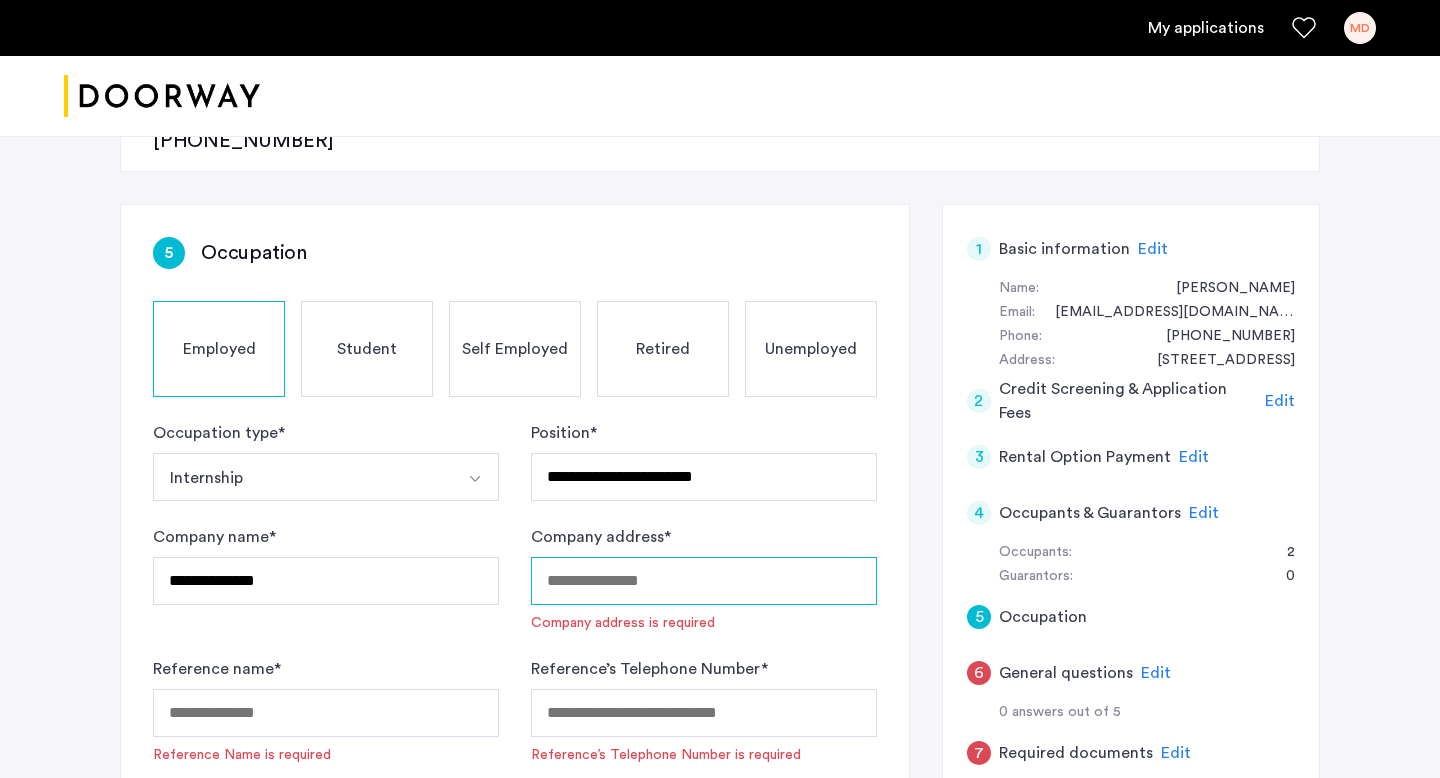 click on "Company address  *" at bounding box center (704, 581) 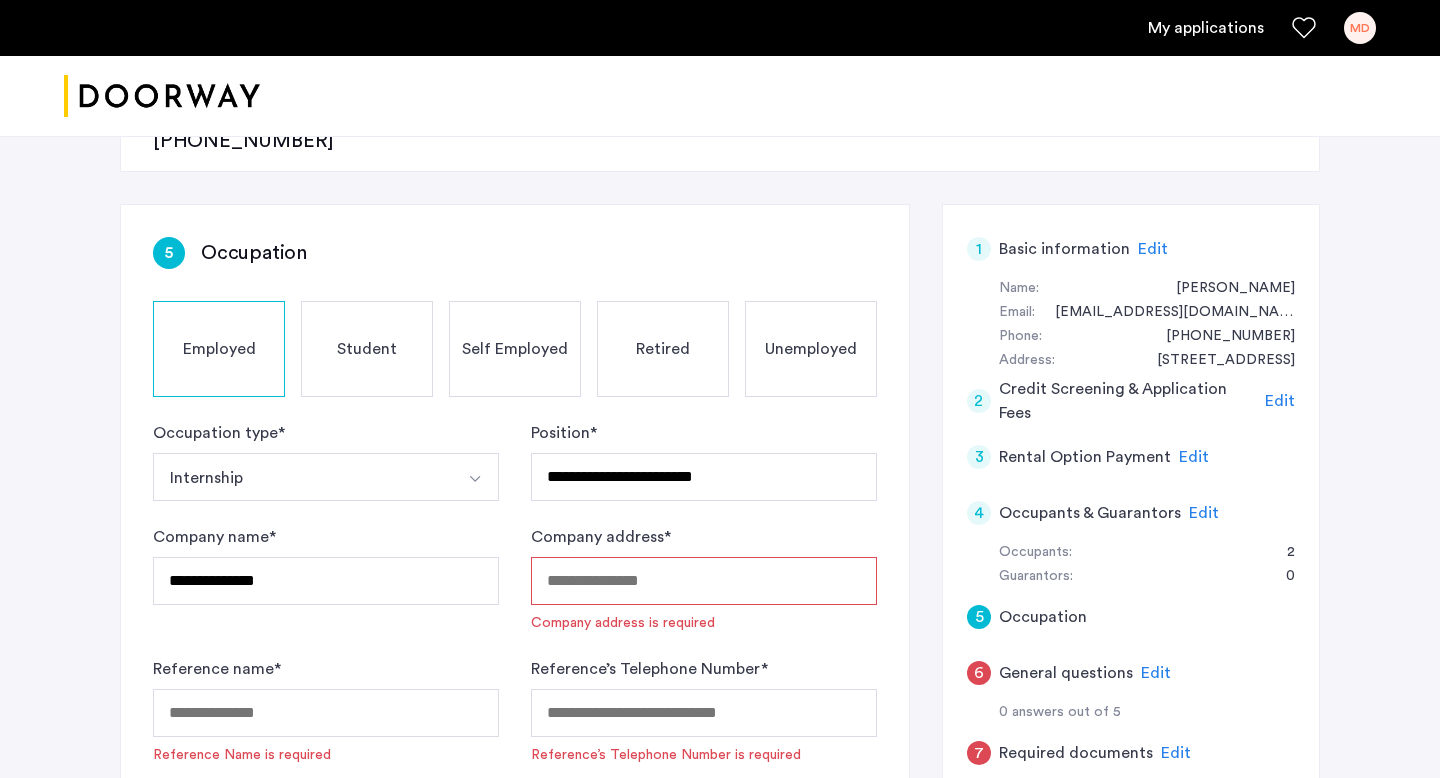 paste on "**********" 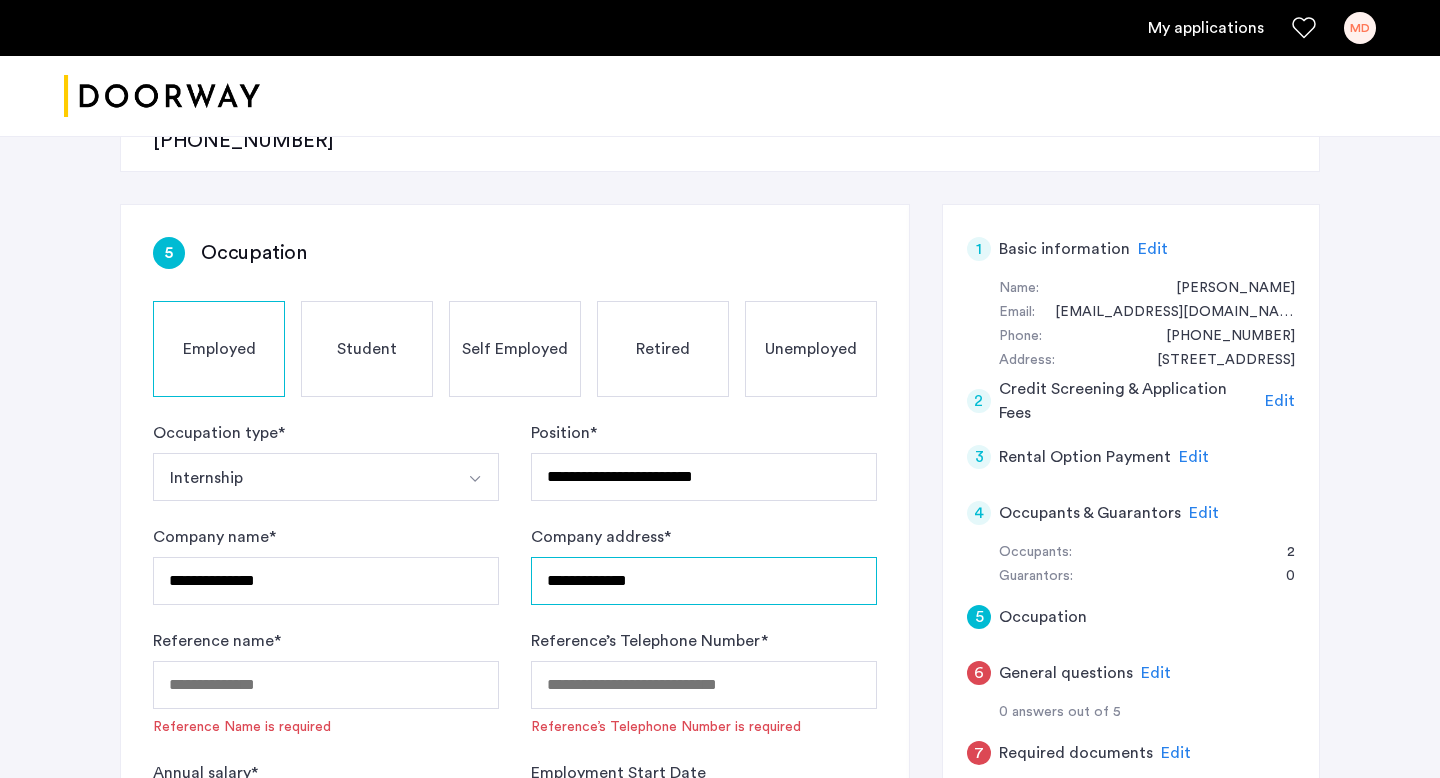 click on "**********" at bounding box center (704, 581) 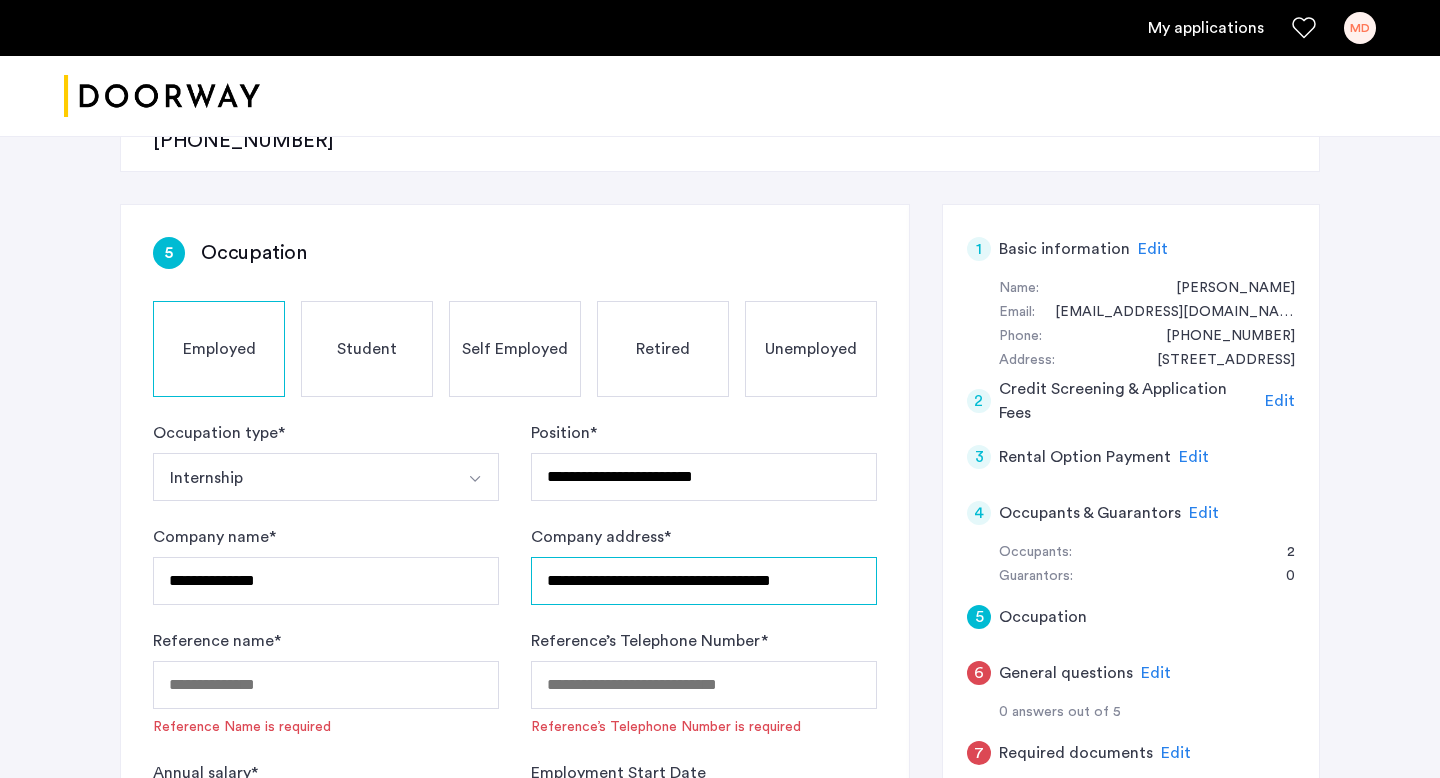 type on "**********" 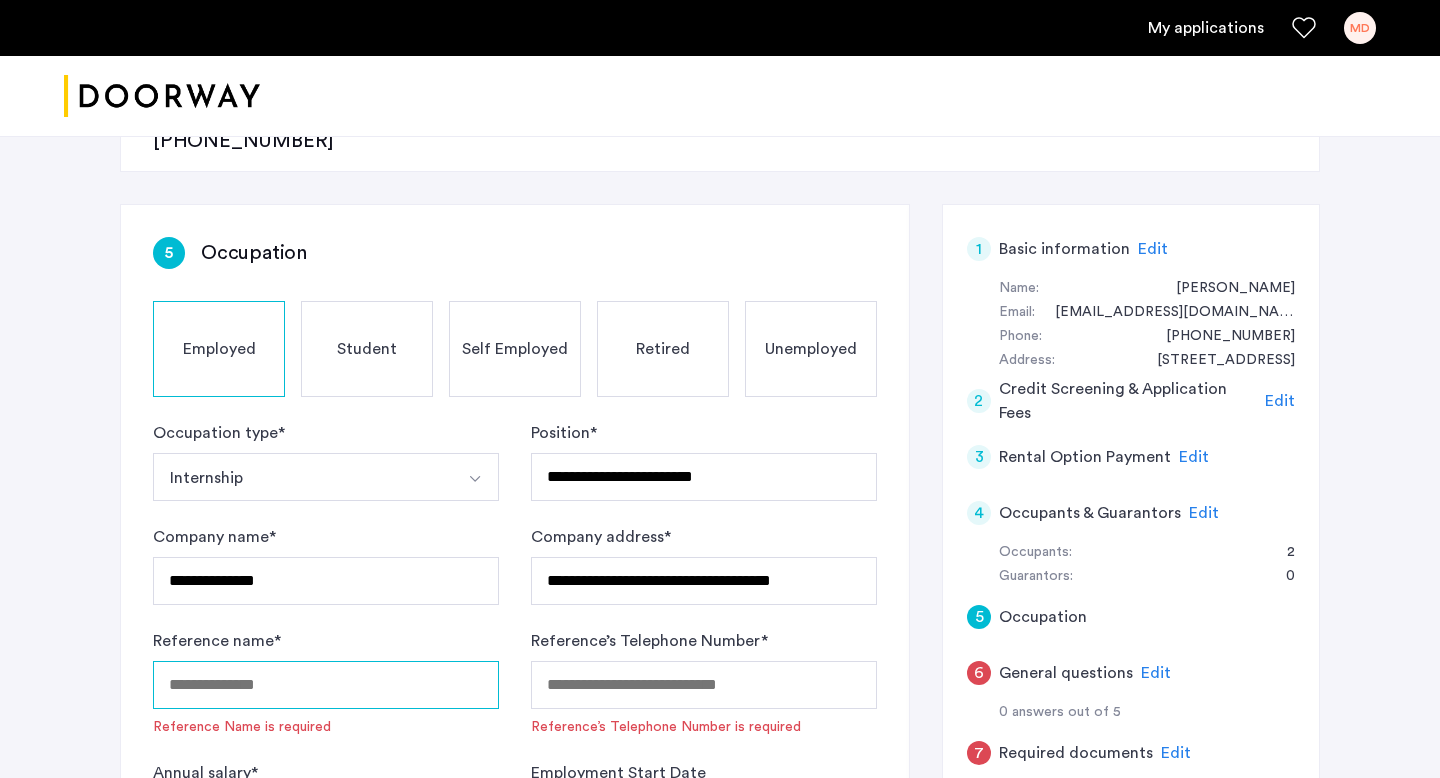 click on "Reference name  *" at bounding box center [326, 685] 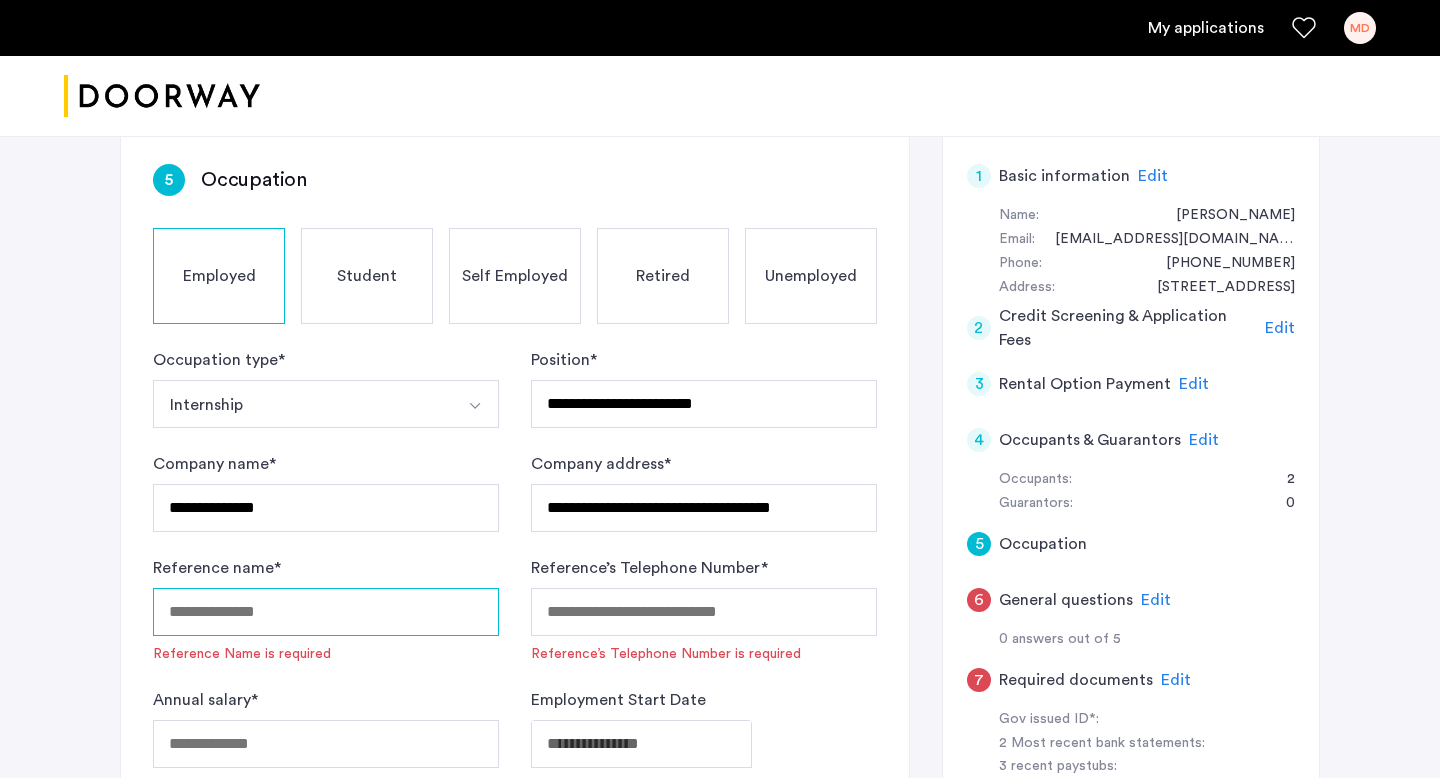 scroll, scrollTop: 383, scrollLeft: 0, axis: vertical 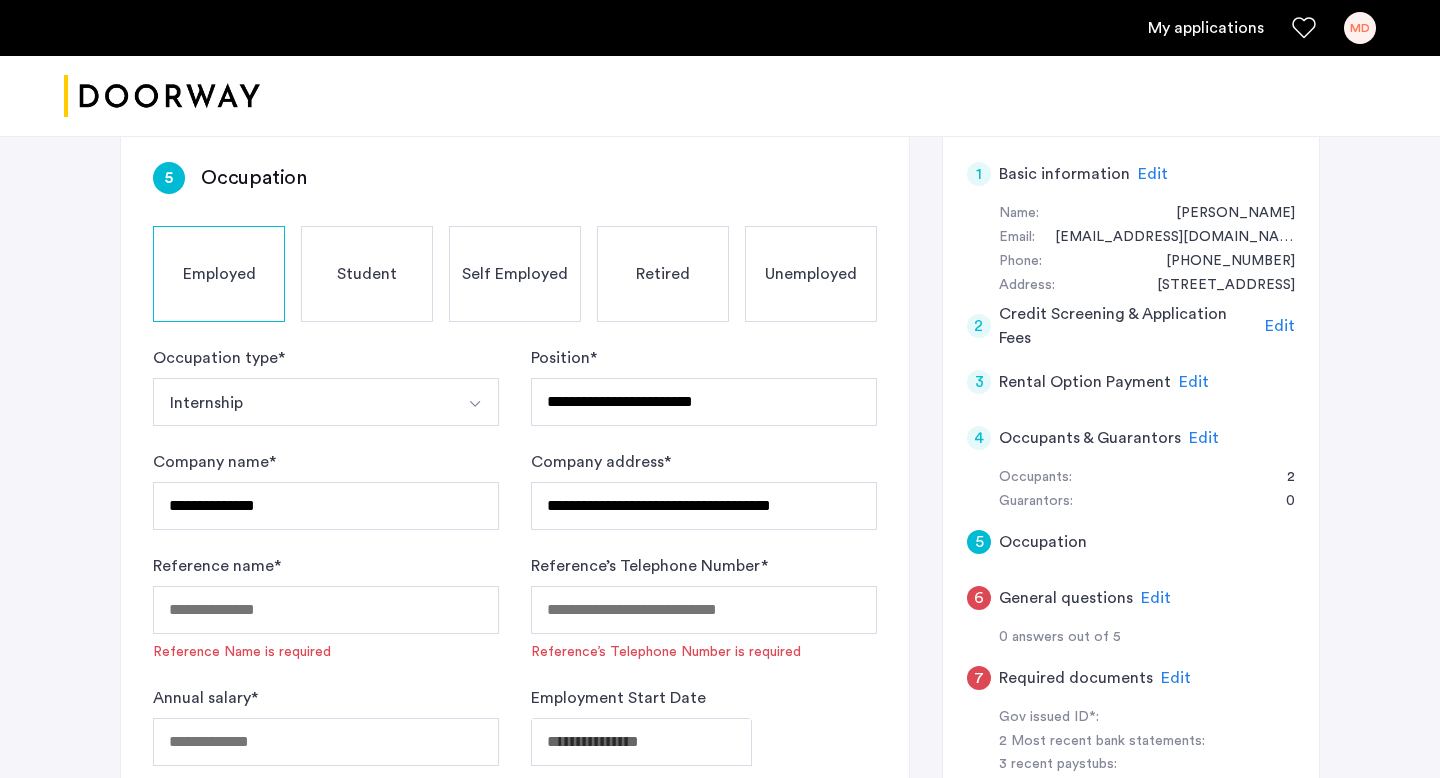 click on "Reference name  *  Reference Name is required" 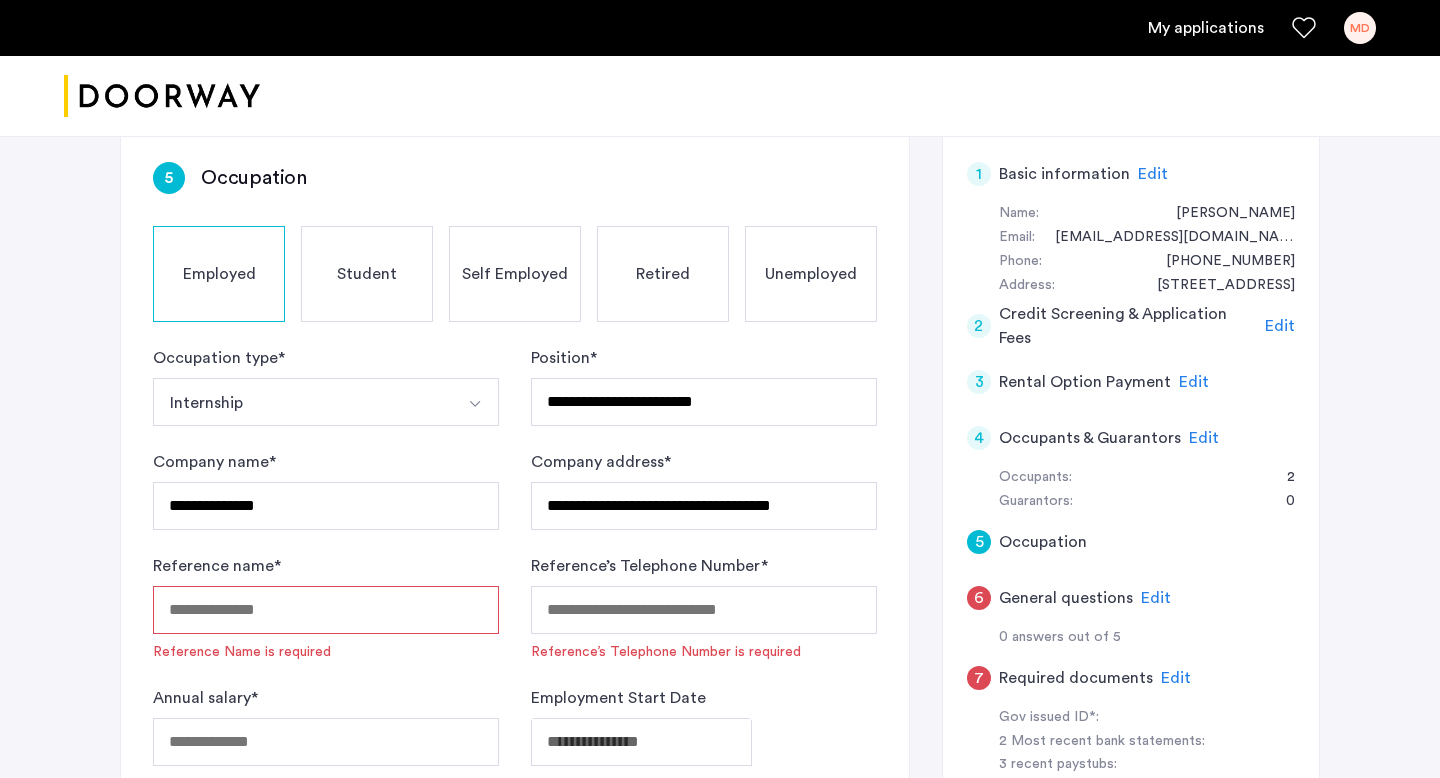 click on "Reference name  *  Reference Name is required" 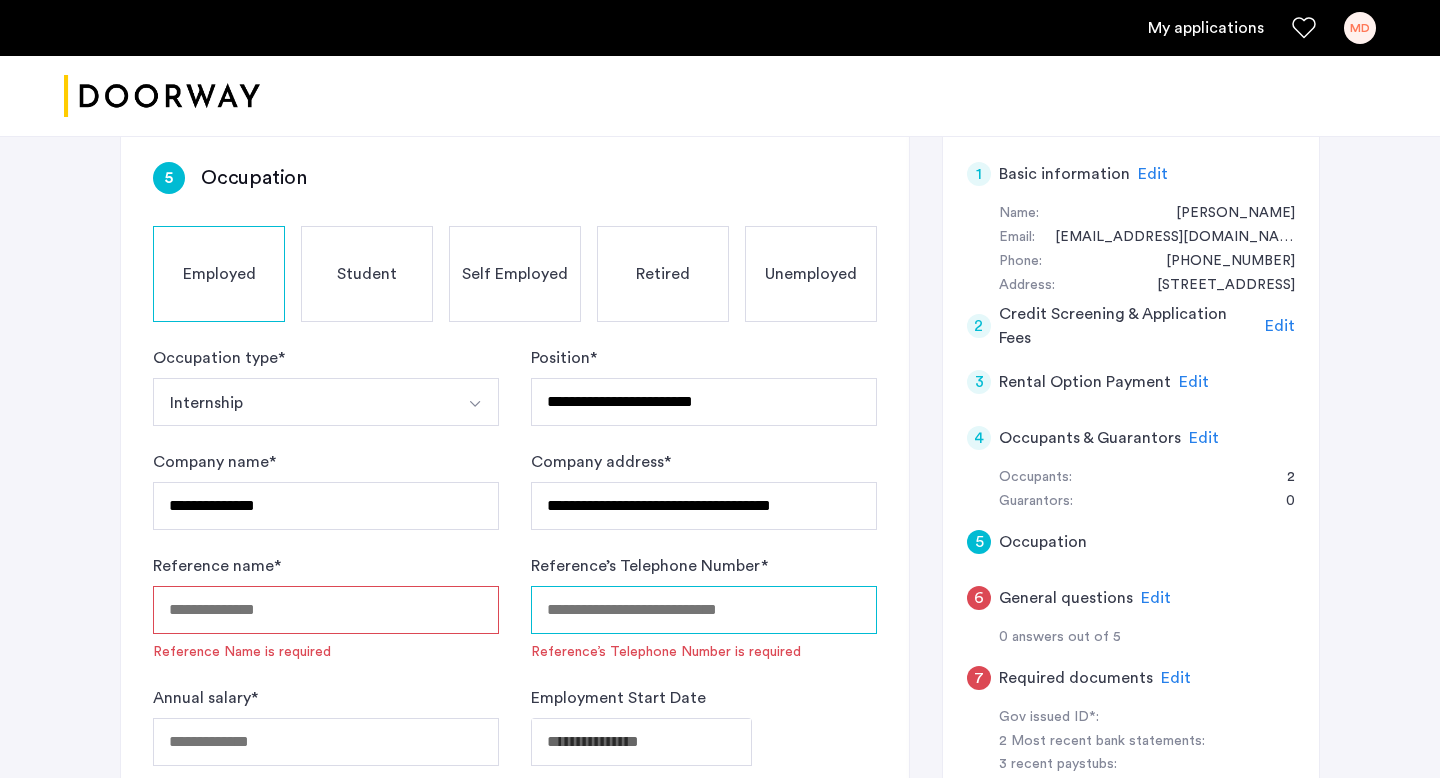 click on "Reference’s Telephone Number  *" at bounding box center [704, 610] 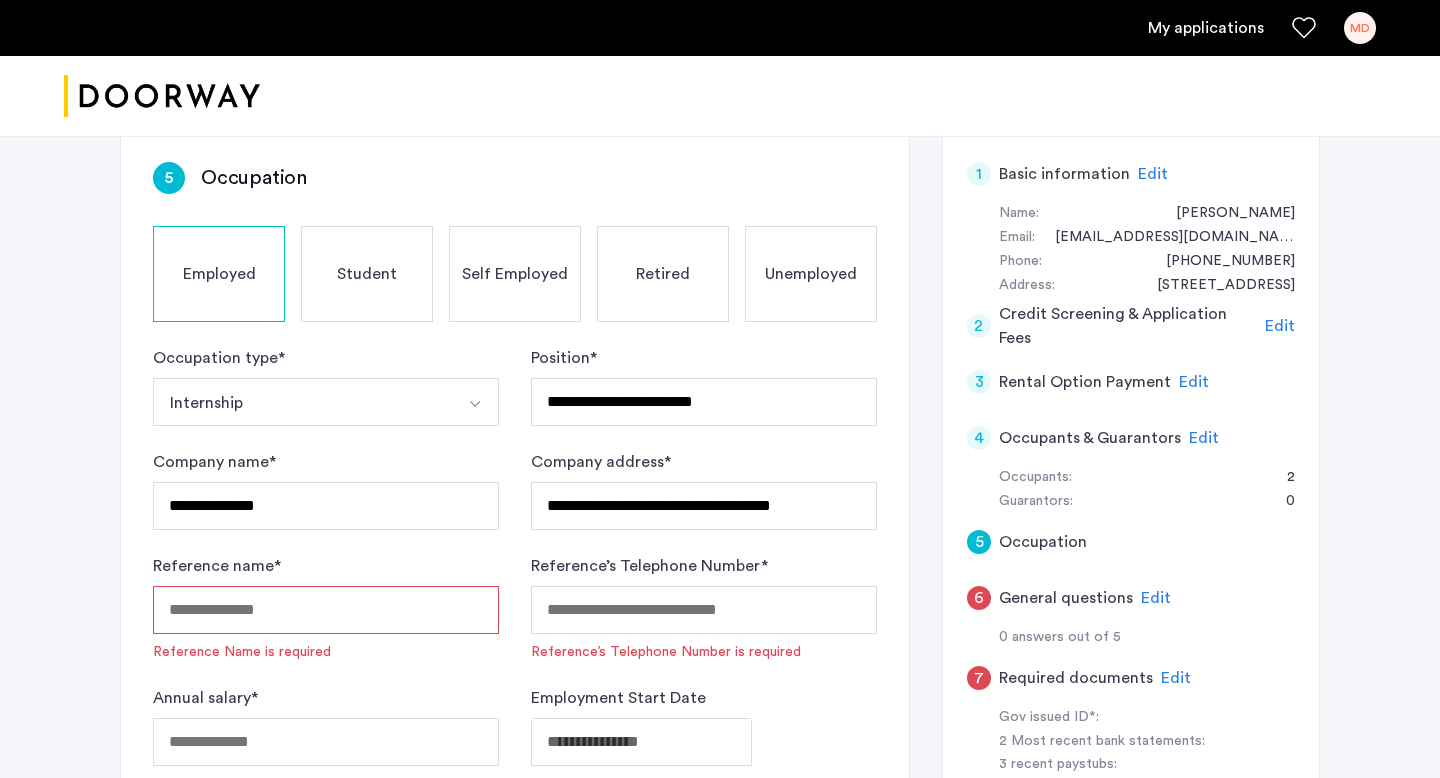 click on "Reference name  *" at bounding box center [326, 610] 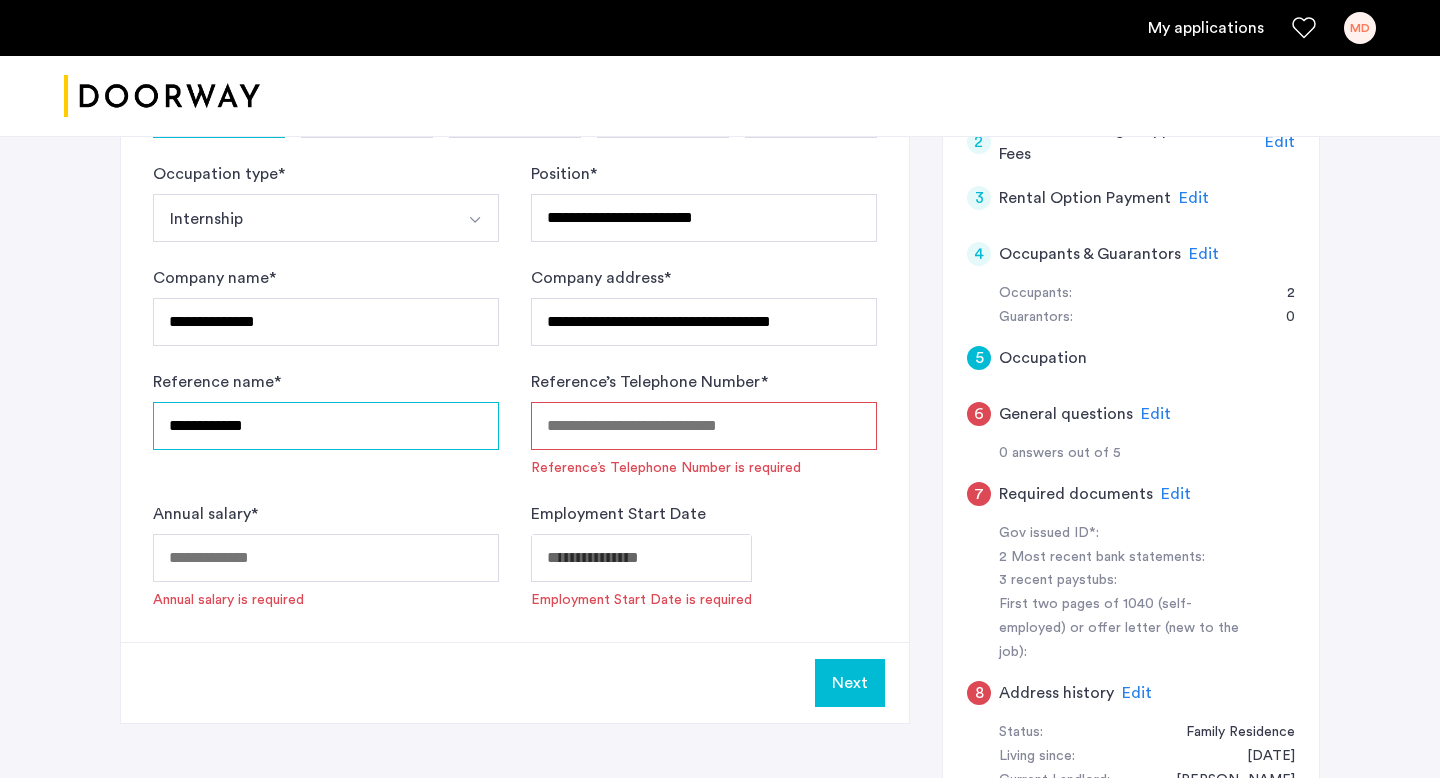 scroll, scrollTop: 568, scrollLeft: 0, axis: vertical 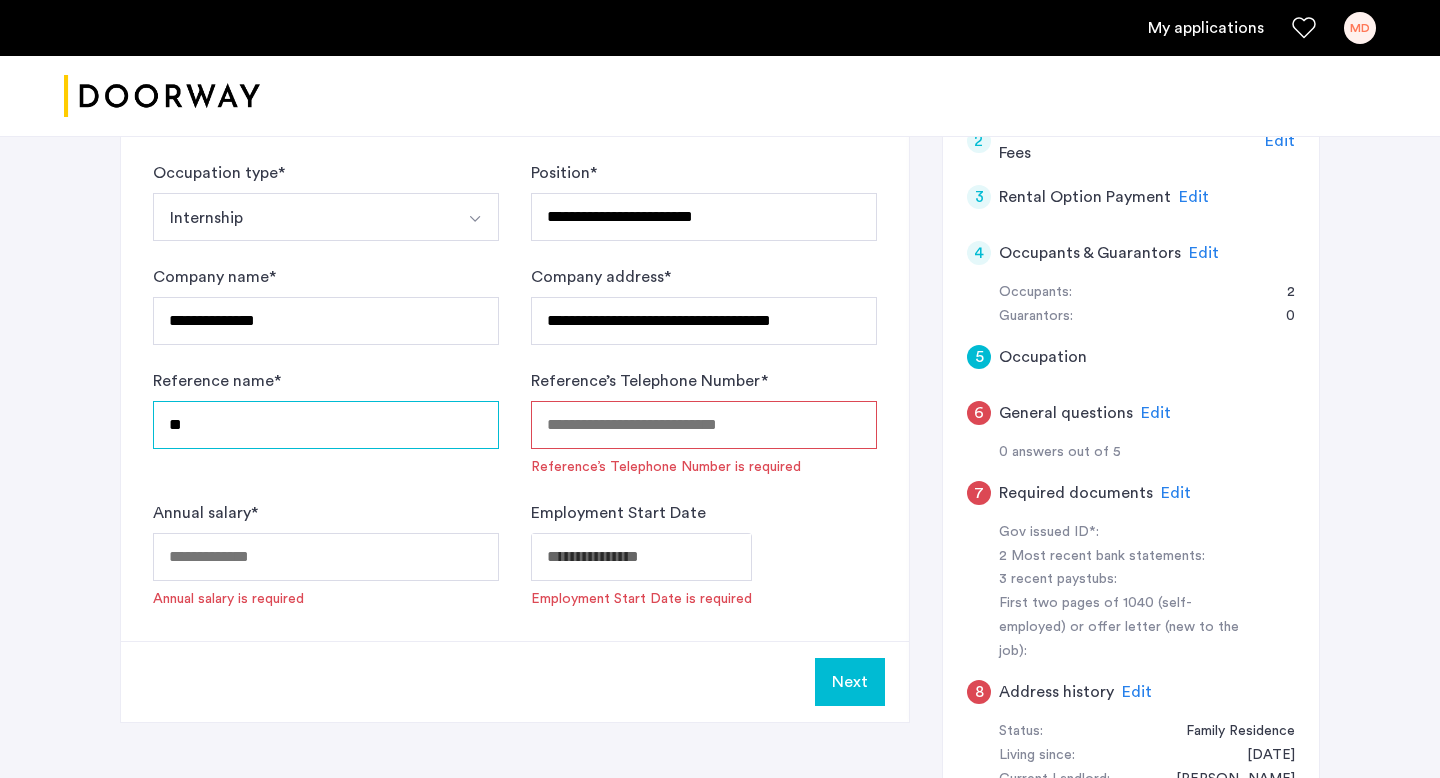 type on "*" 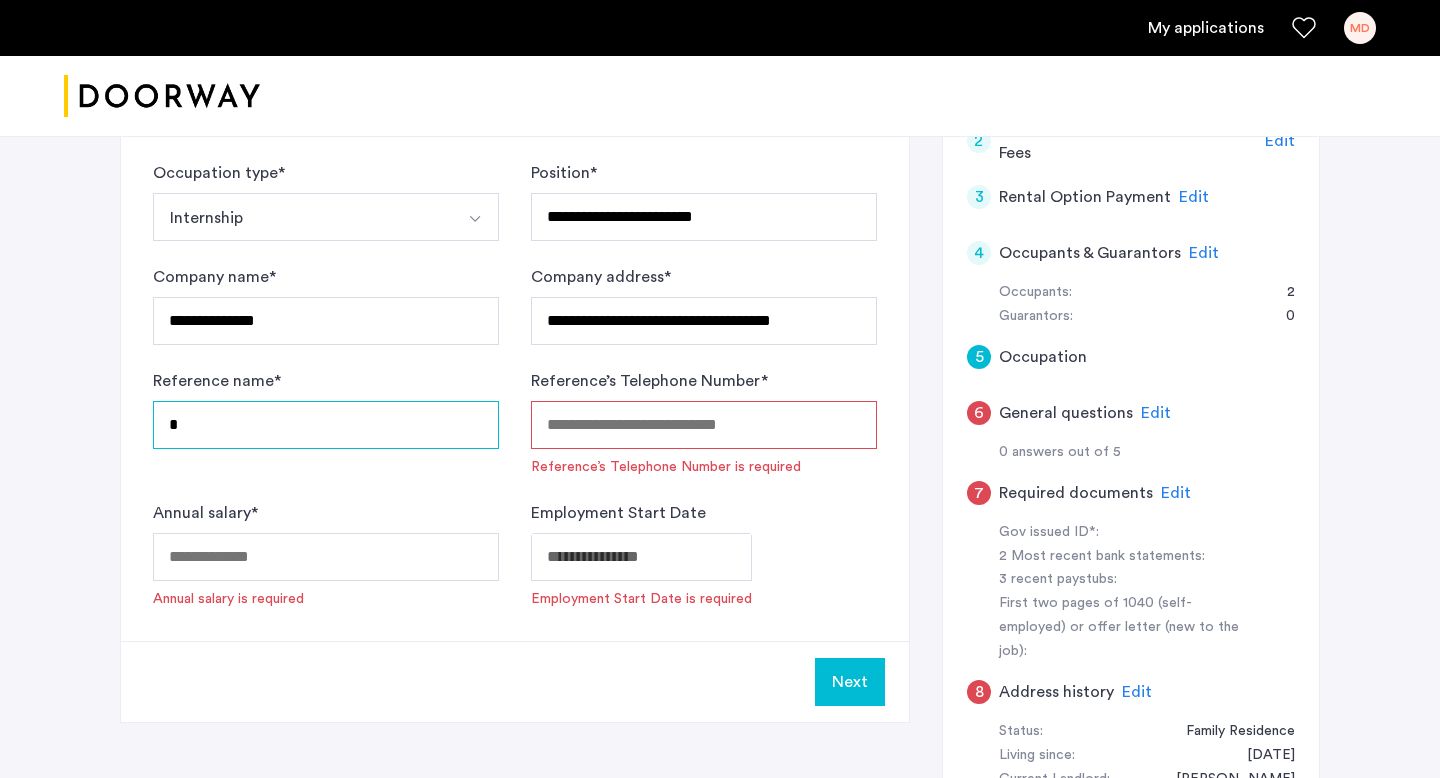 type 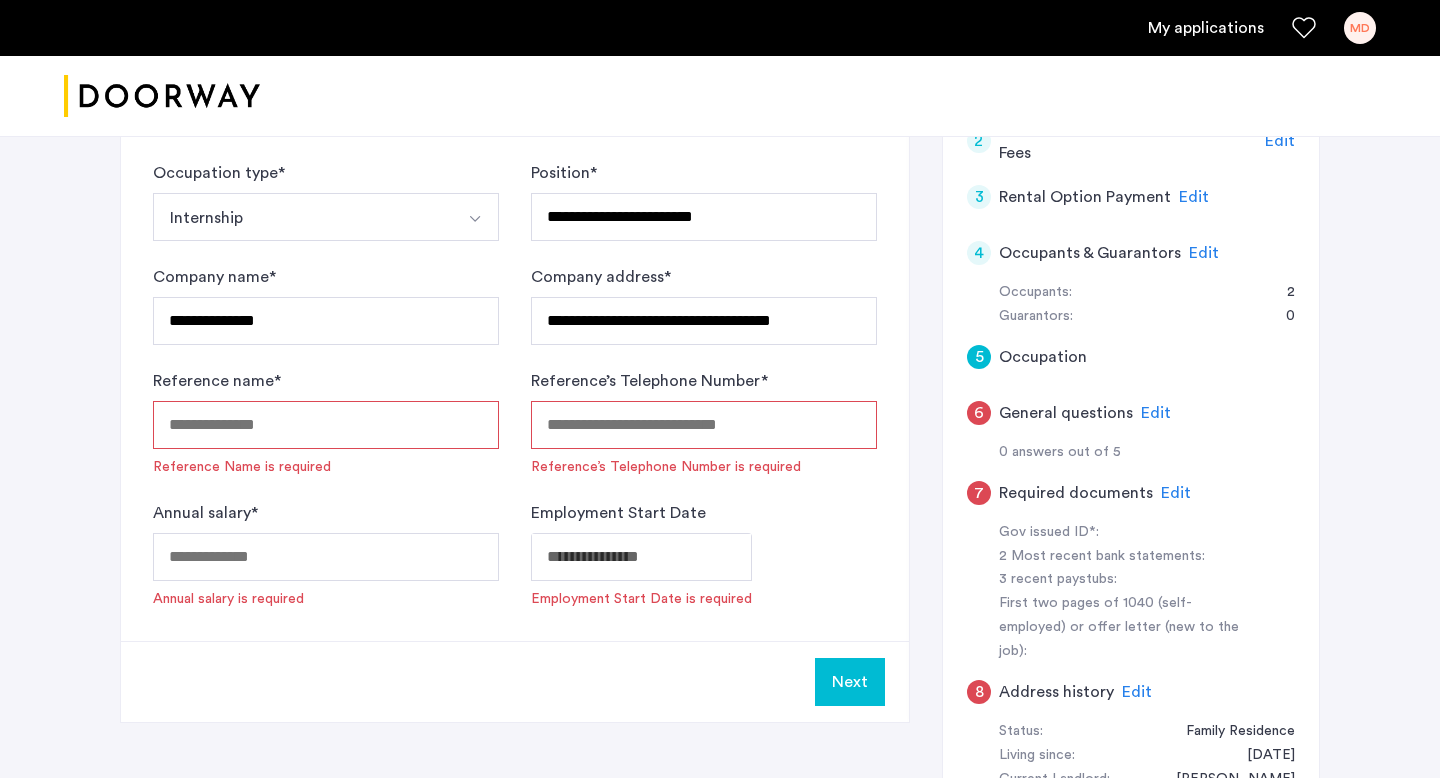 click on "Employment Start Date is required" 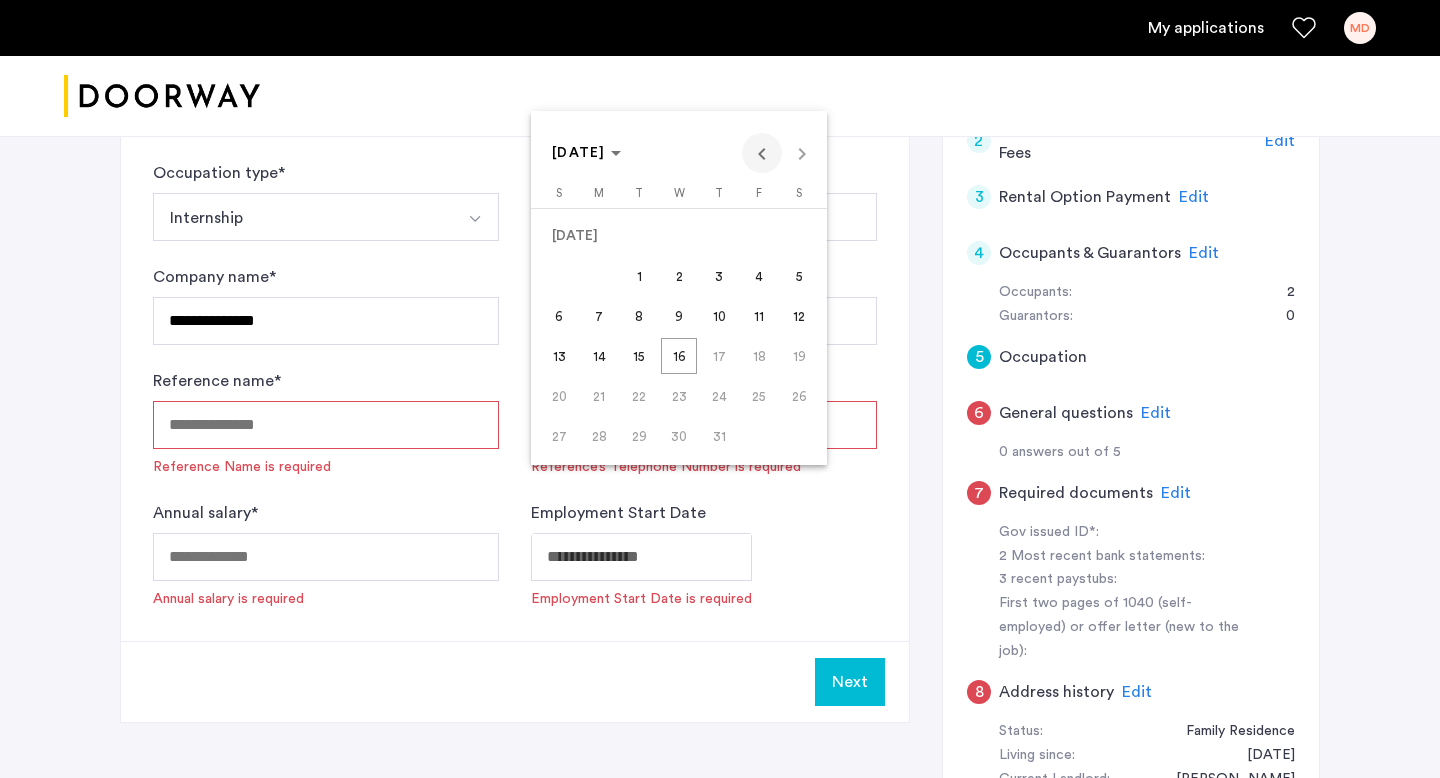 click at bounding box center [762, 153] 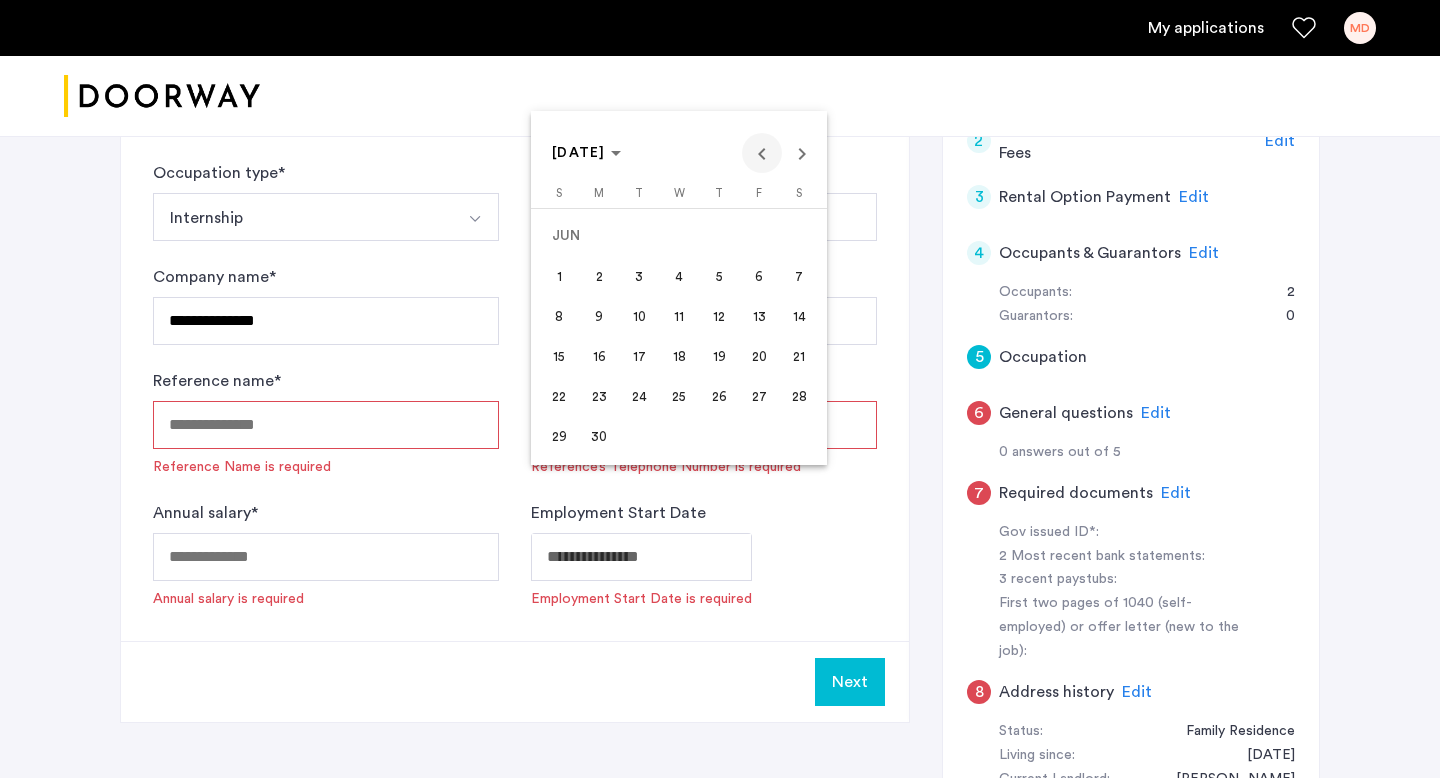 click at bounding box center (762, 153) 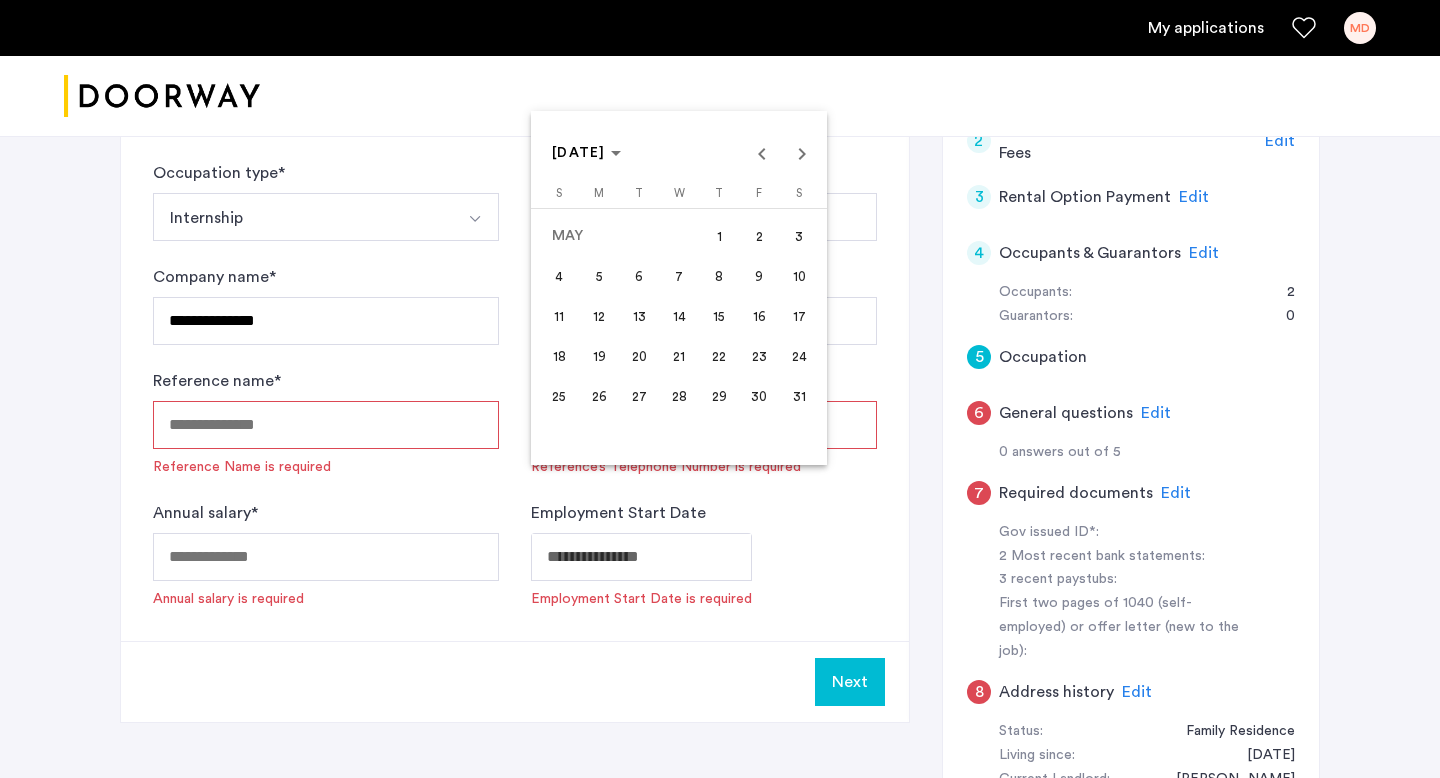 click on "27" at bounding box center [639, 396] 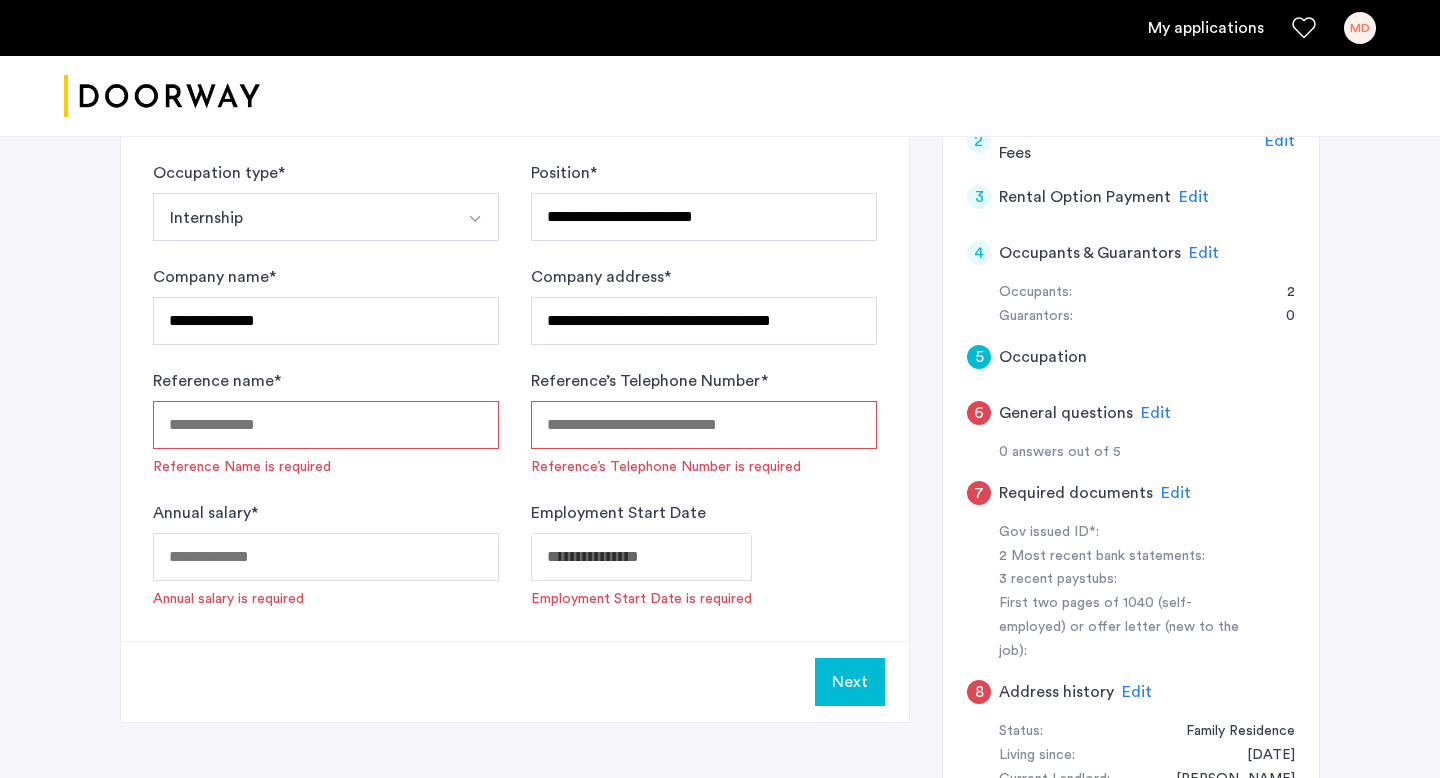 type on "**********" 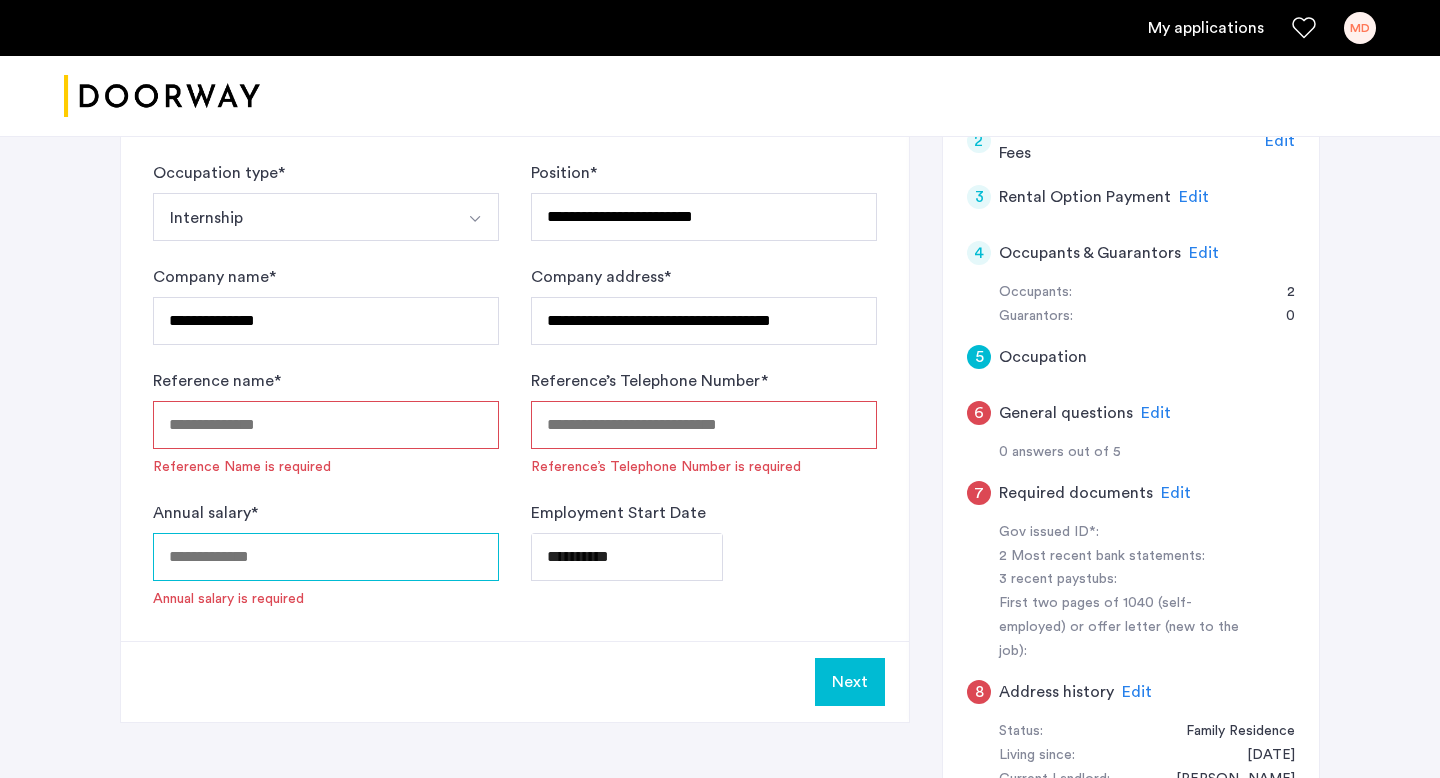 click on "Annual salary  *" at bounding box center (326, 557) 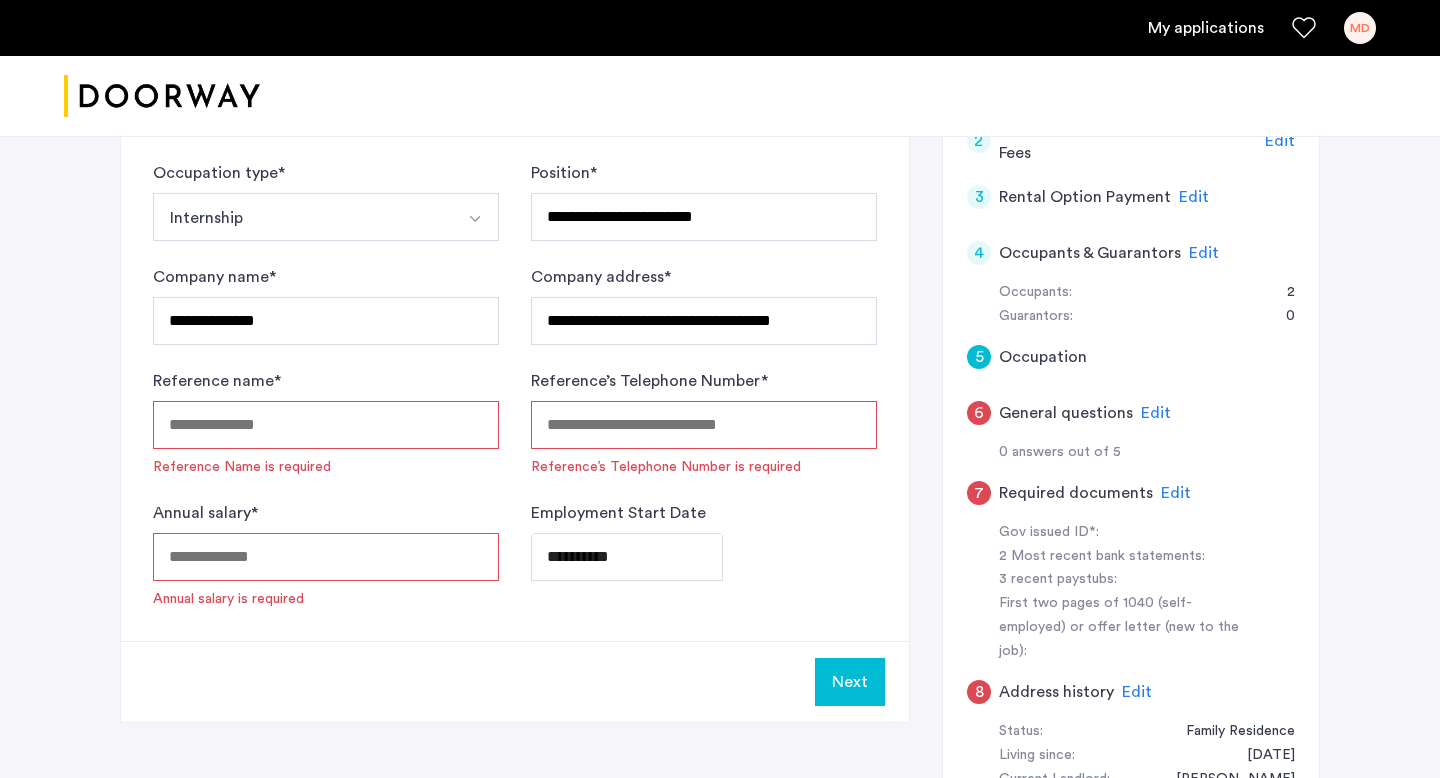 click on "Reference’s Telephone Number  *" at bounding box center (704, 425) 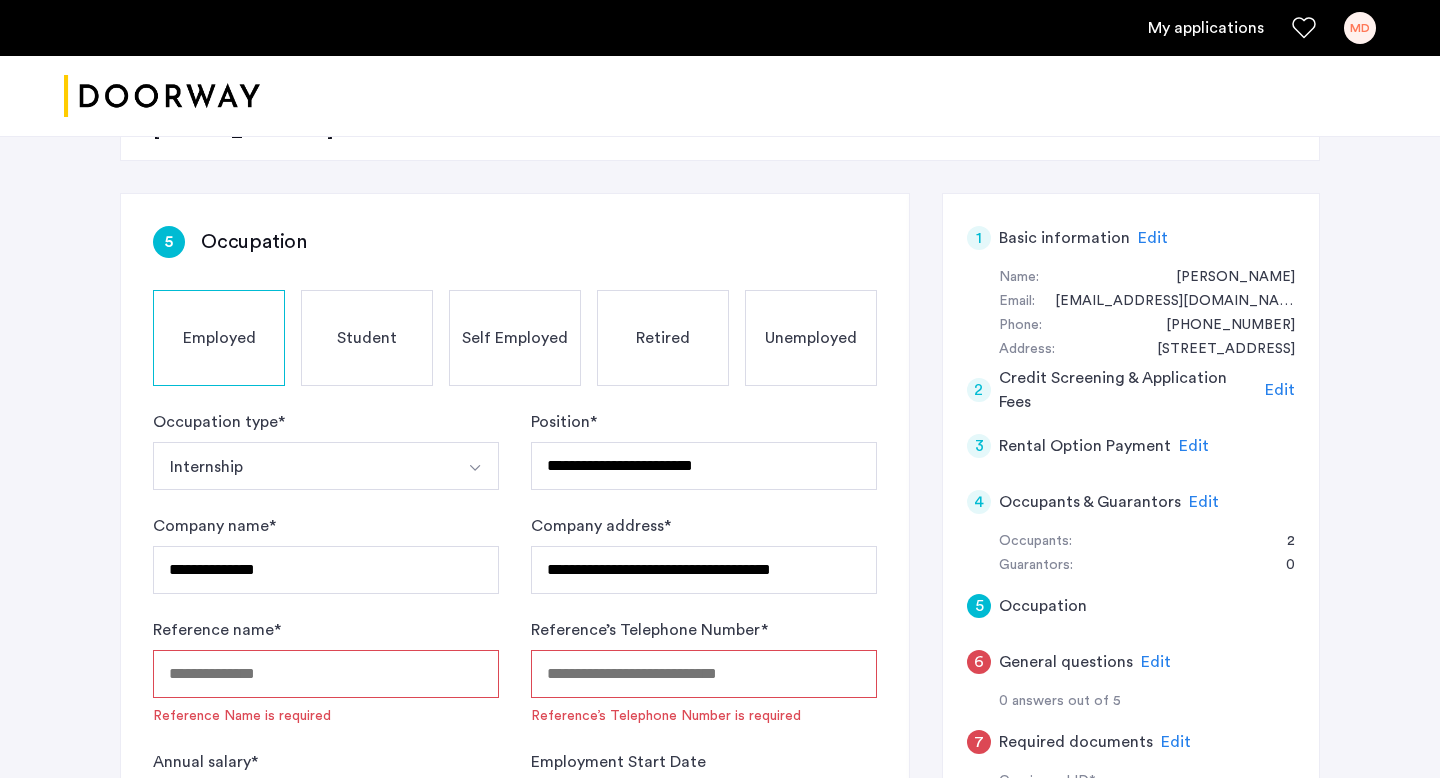scroll, scrollTop: 390, scrollLeft: 0, axis: vertical 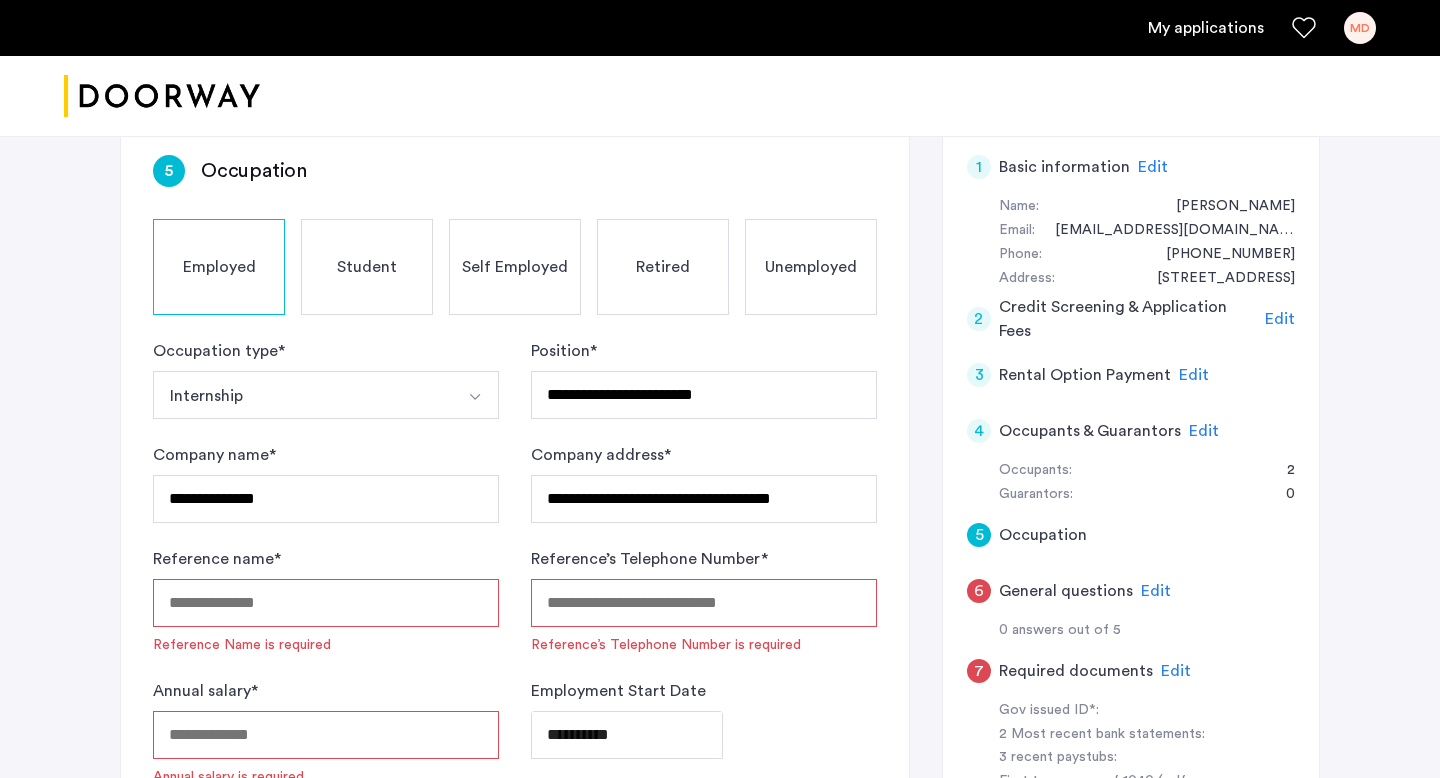 click on "Reference name  *" at bounding box center [326, 603] 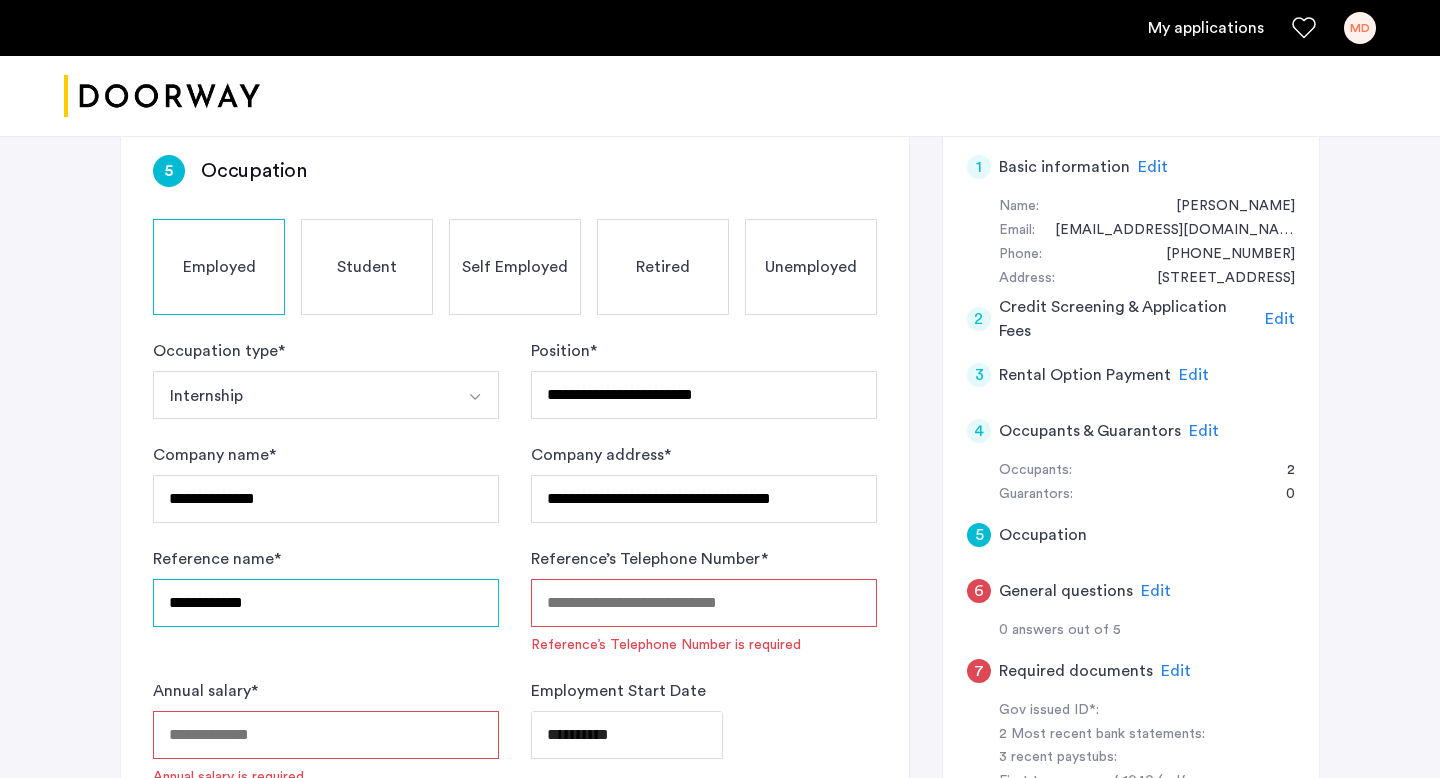 type on "**********" 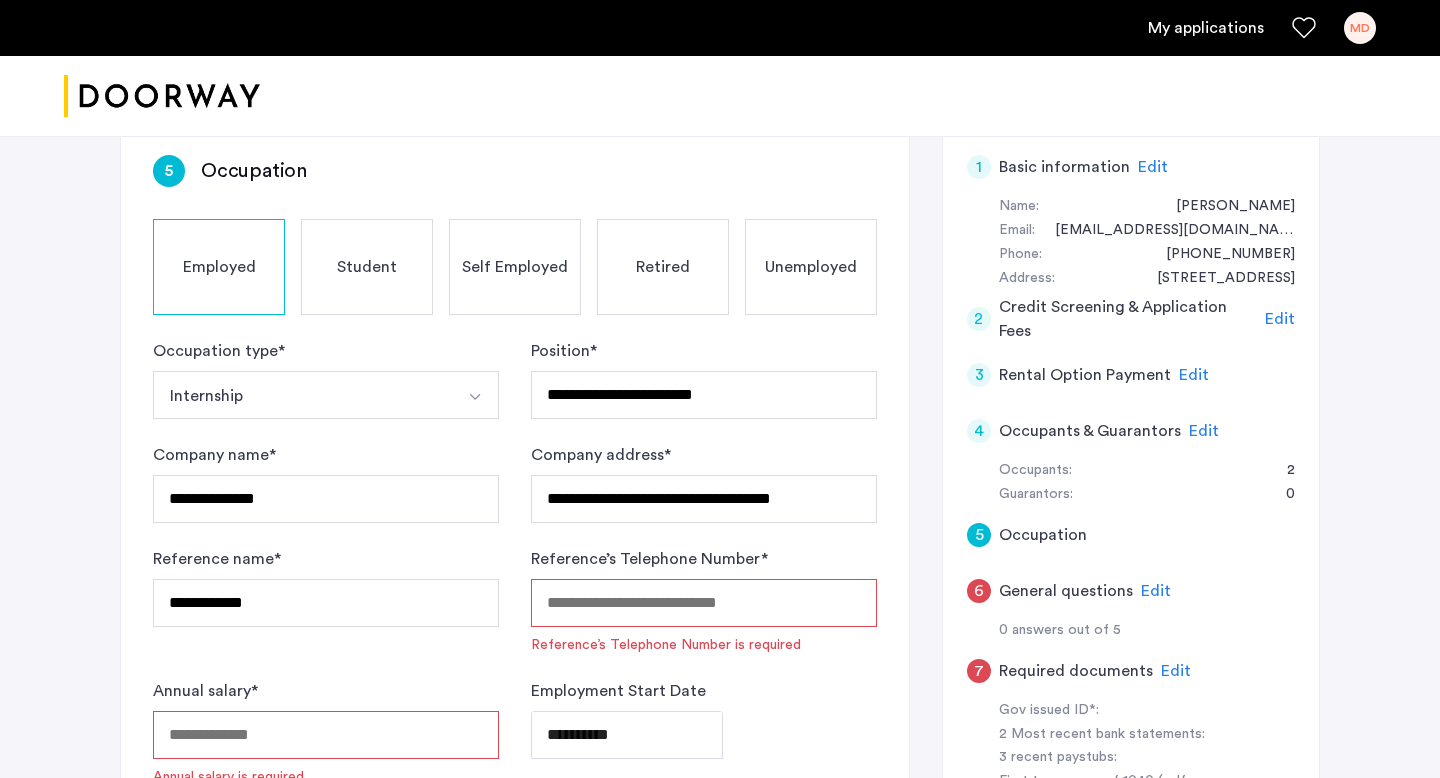 click on "Reference’s Telephone Number  *" at bounding box center (704, 603) 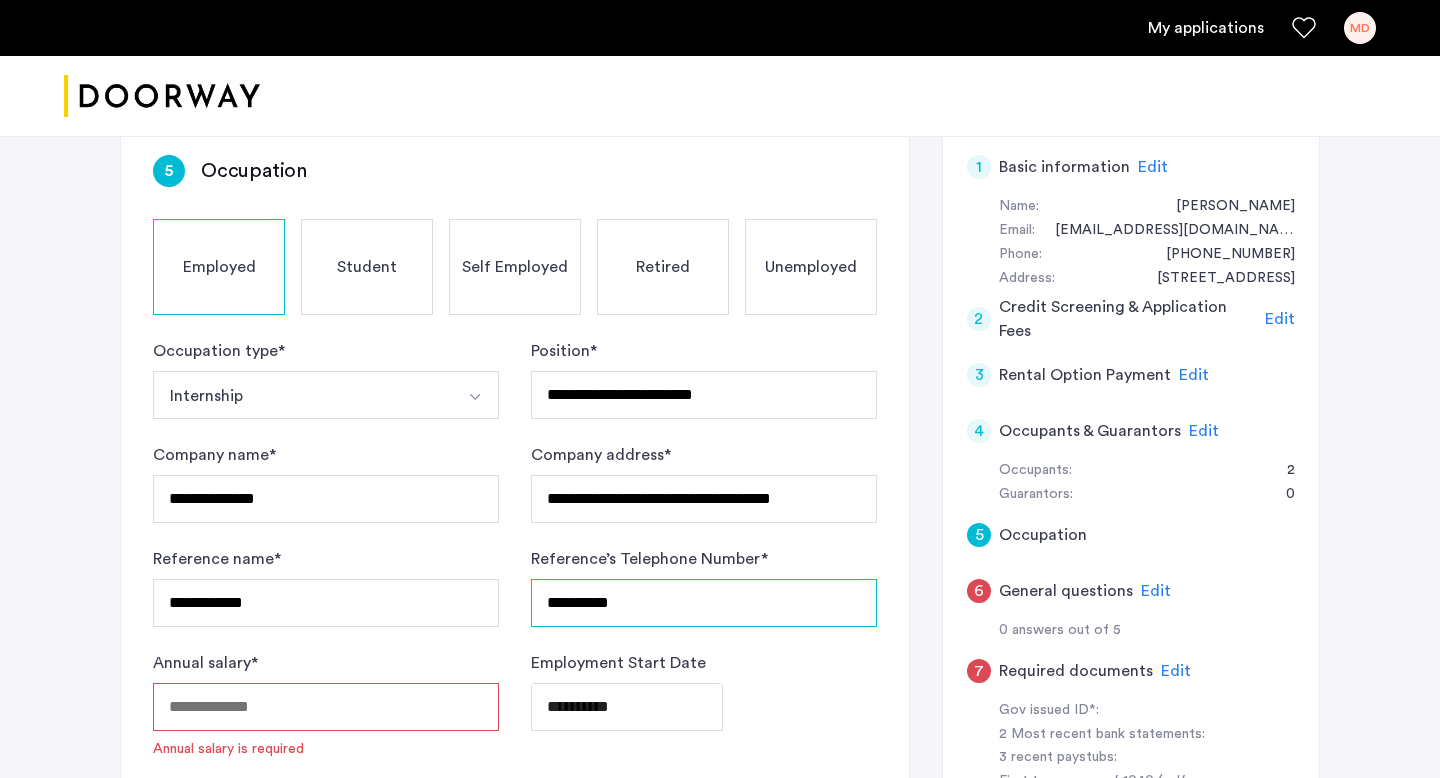 type on "**********" 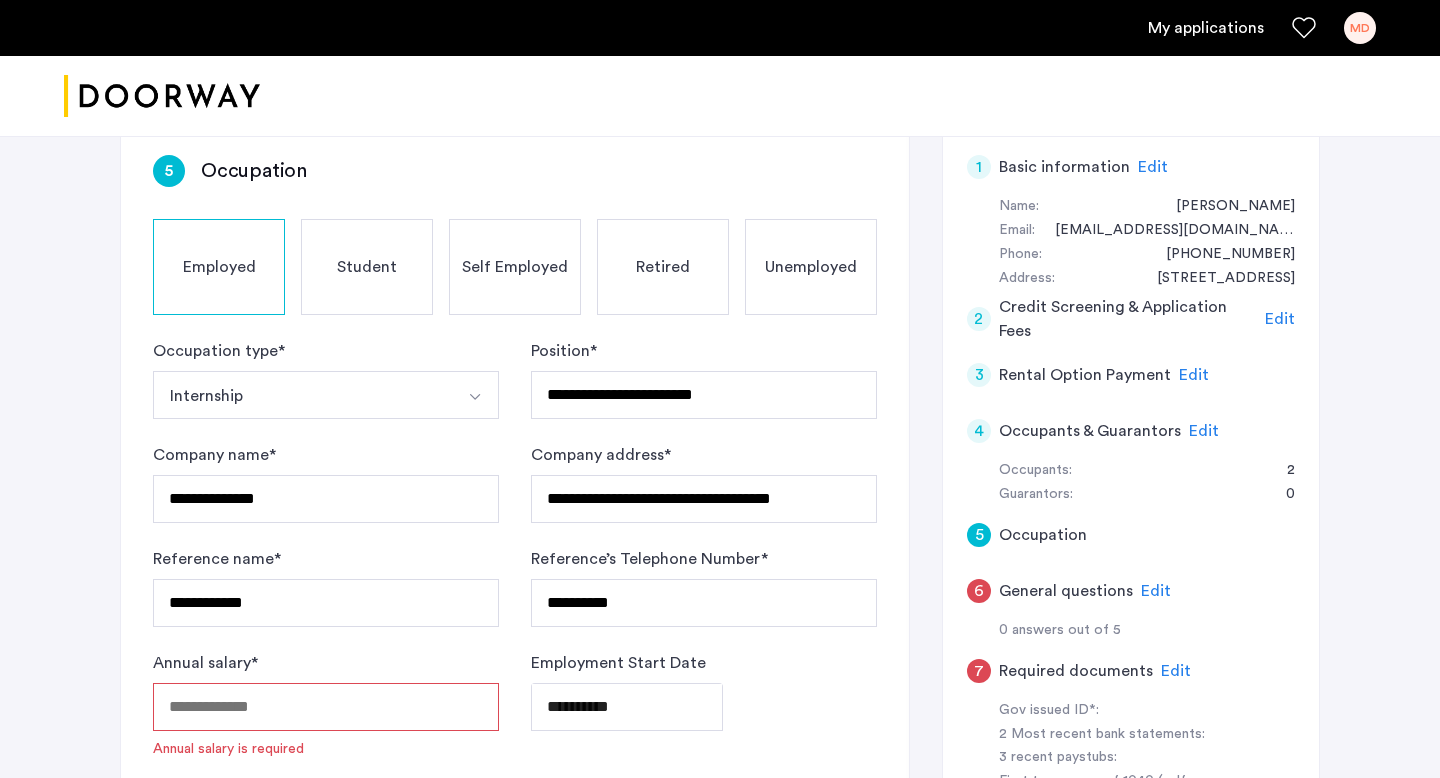 click on "Annual salary  *" at bounding box center (326, 707) 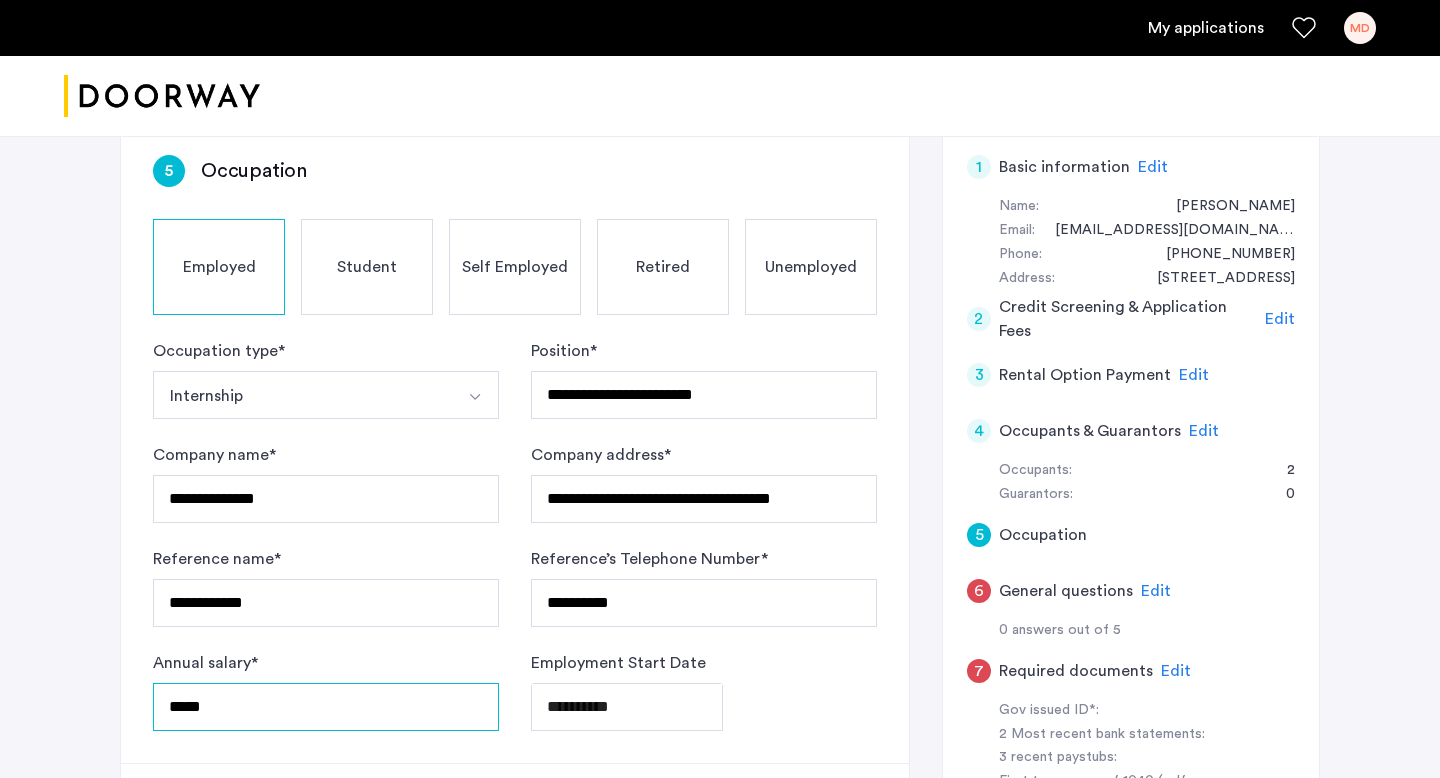 type on "*****" 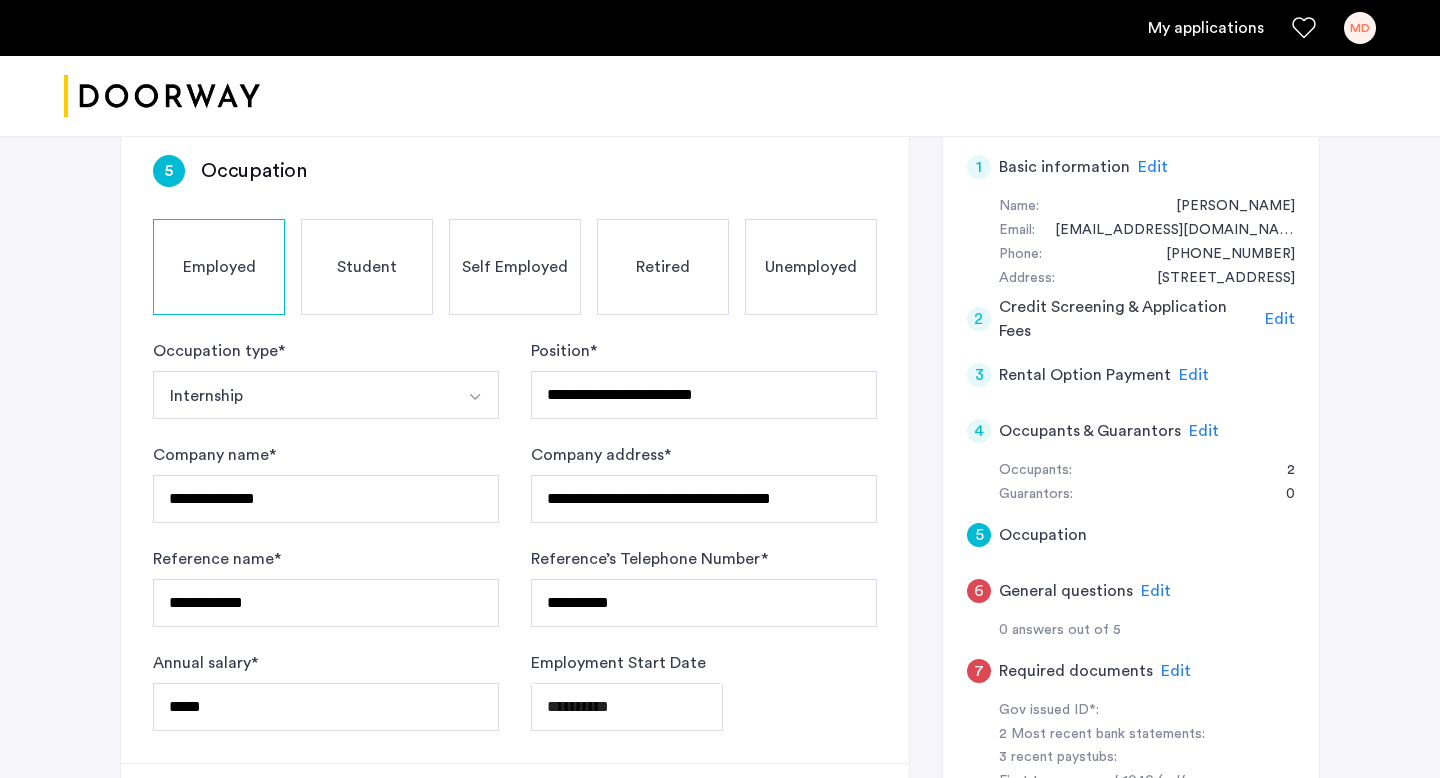 click on "**********" 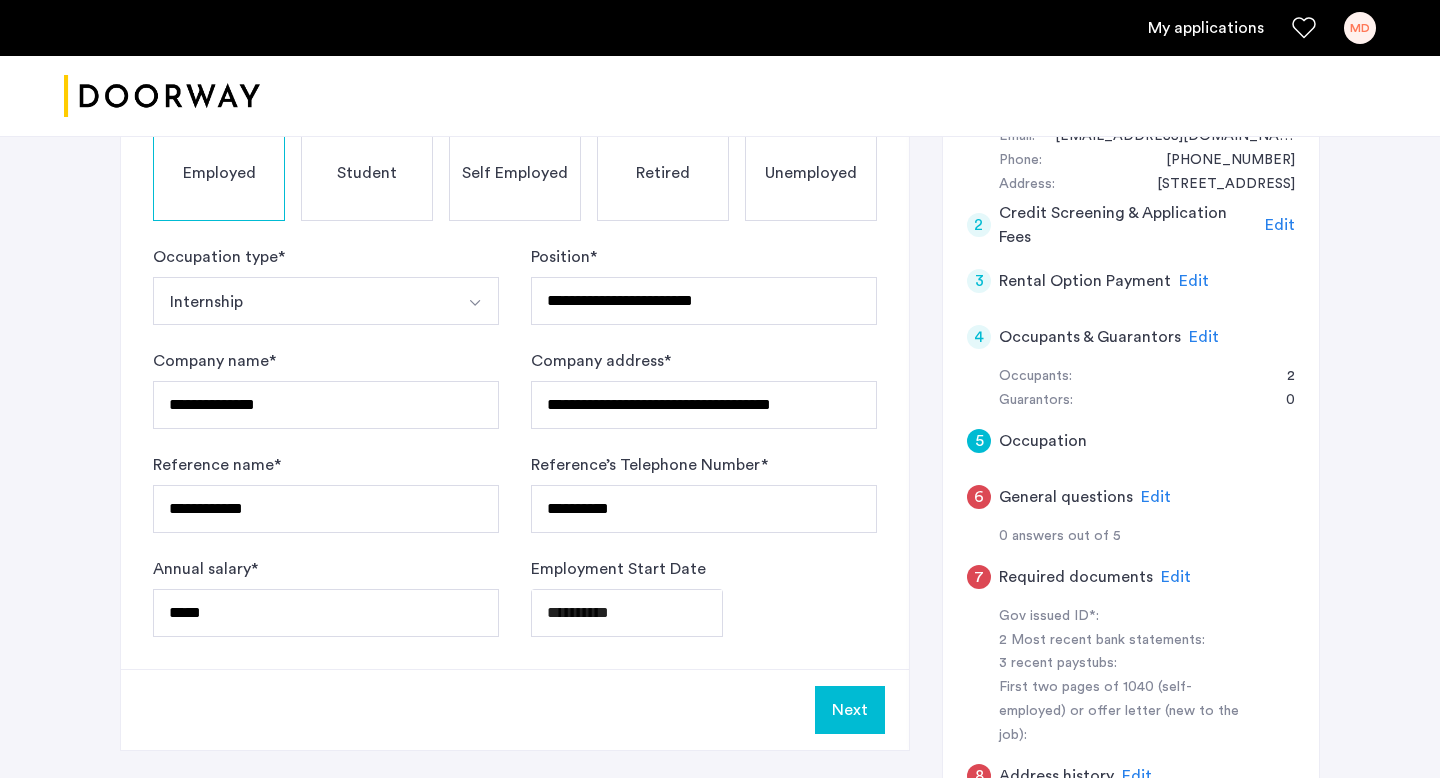 scroll, scrollTop: 586, scrollLeft: 0, axis: vertical 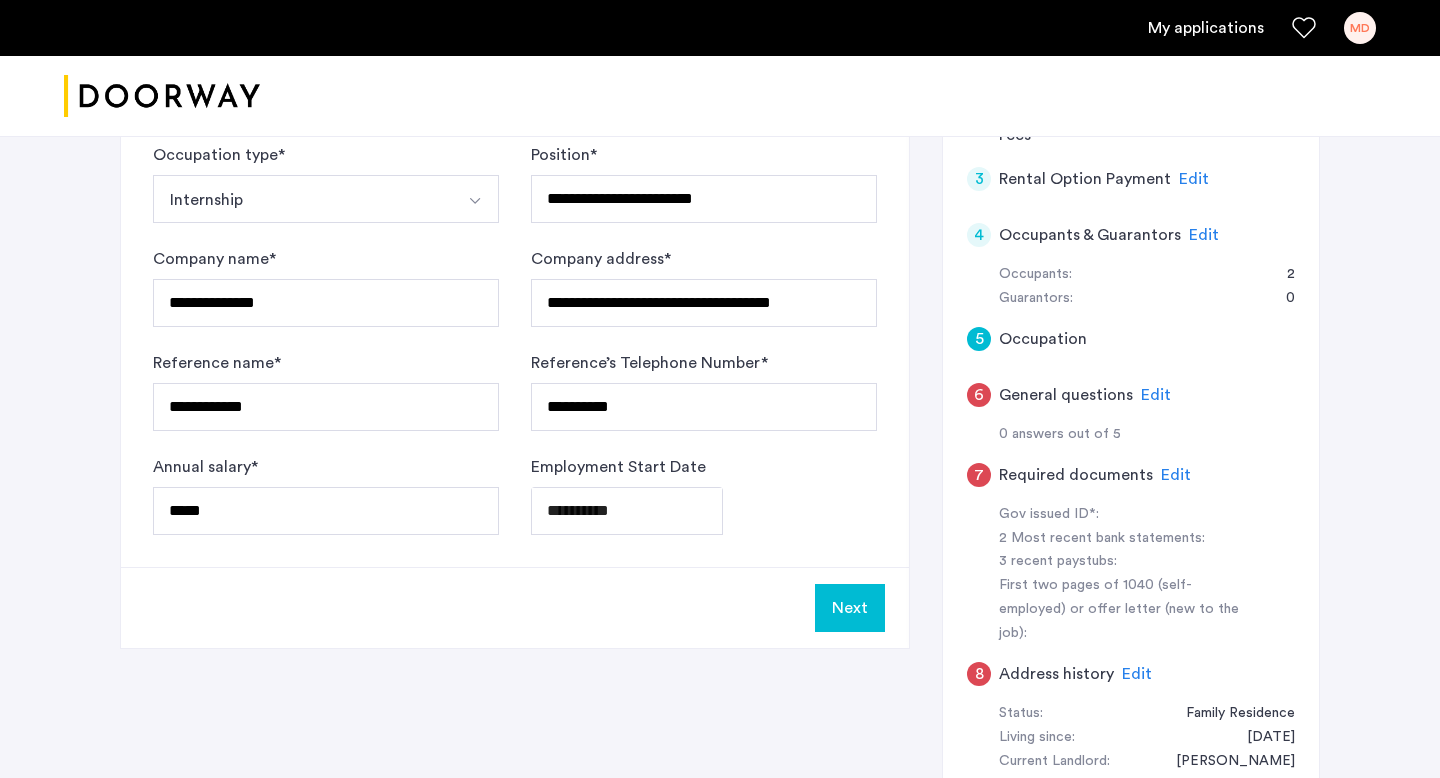 click on "Next" 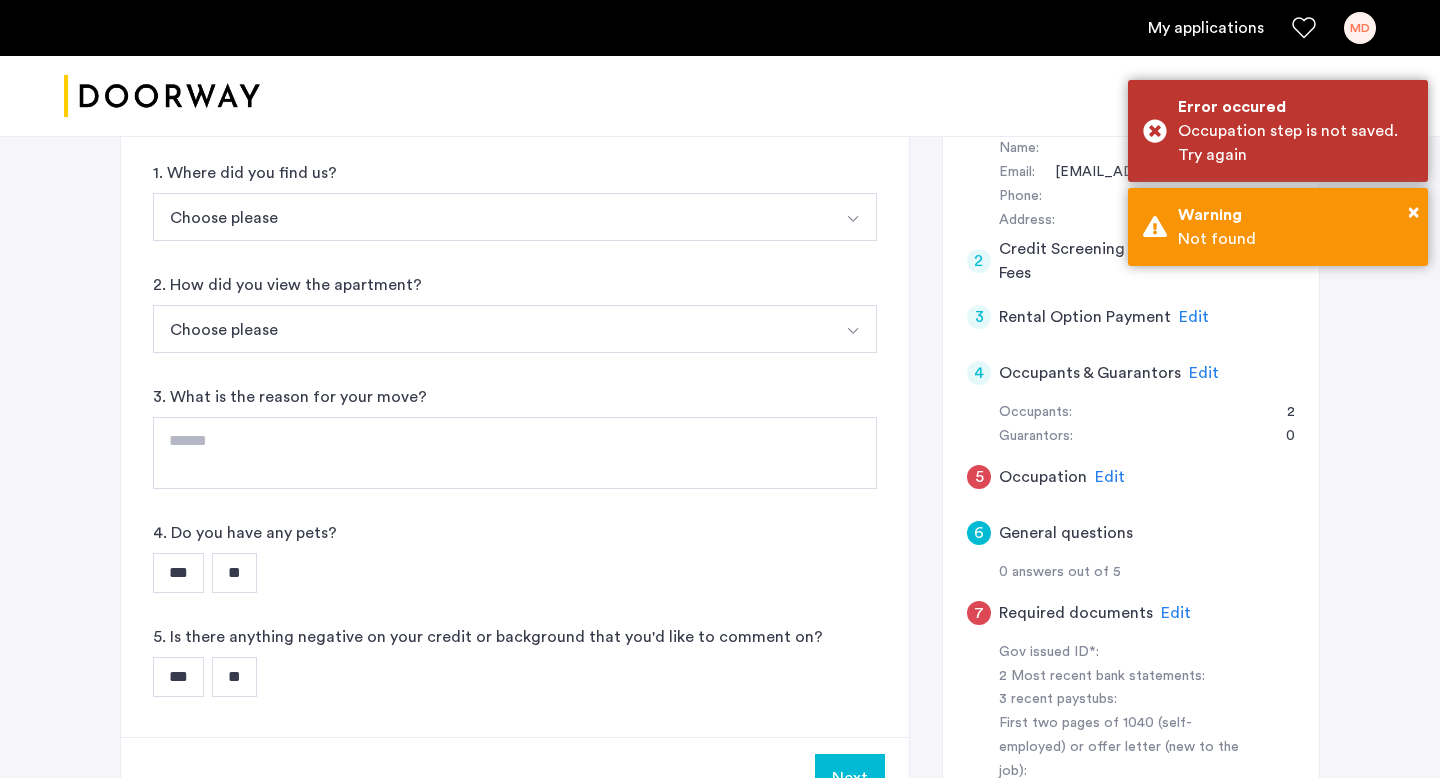 scroll, scrollTop: 442, scrollLeft: 0, axis: vertical 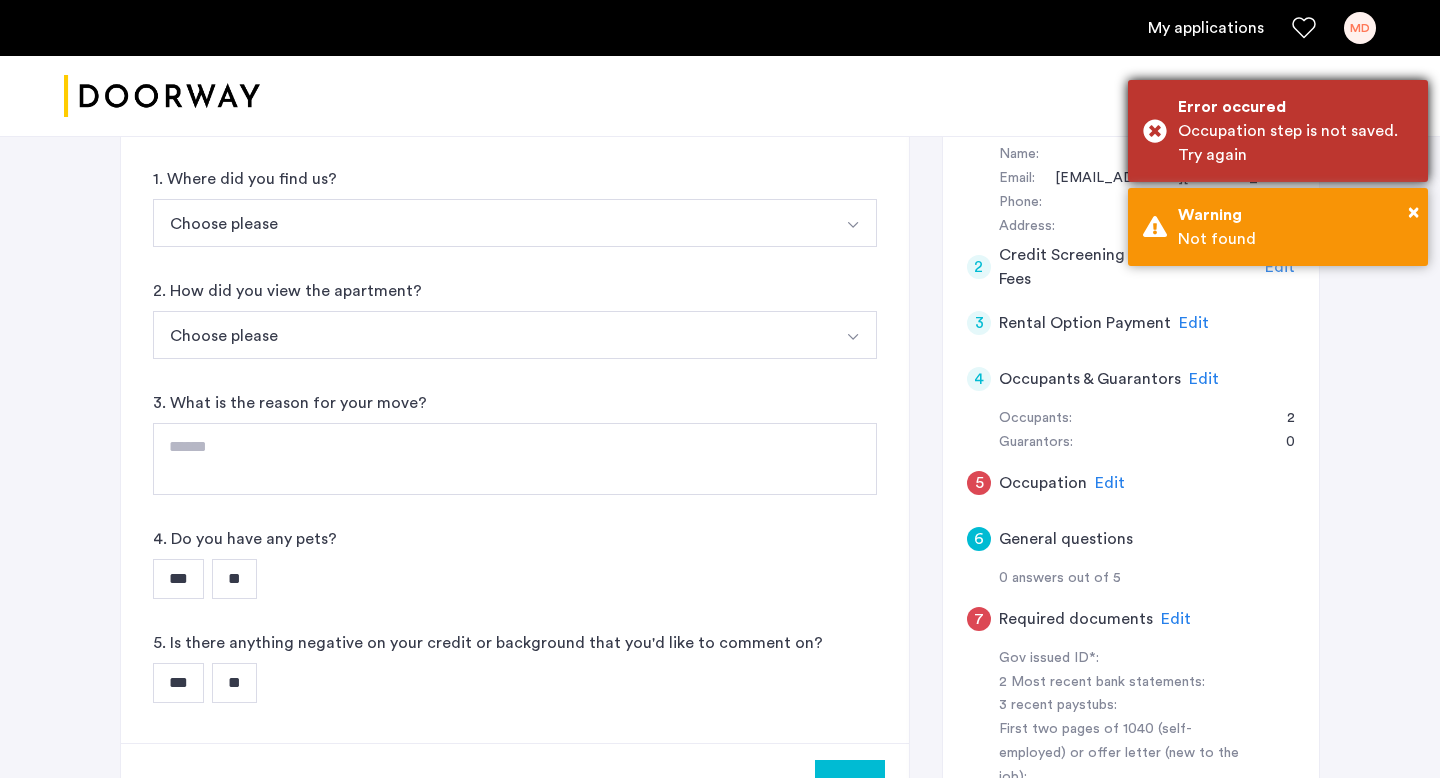 click on "Error occured   Occupation step is not saved. Try again" at bounding box center [1278, 131] 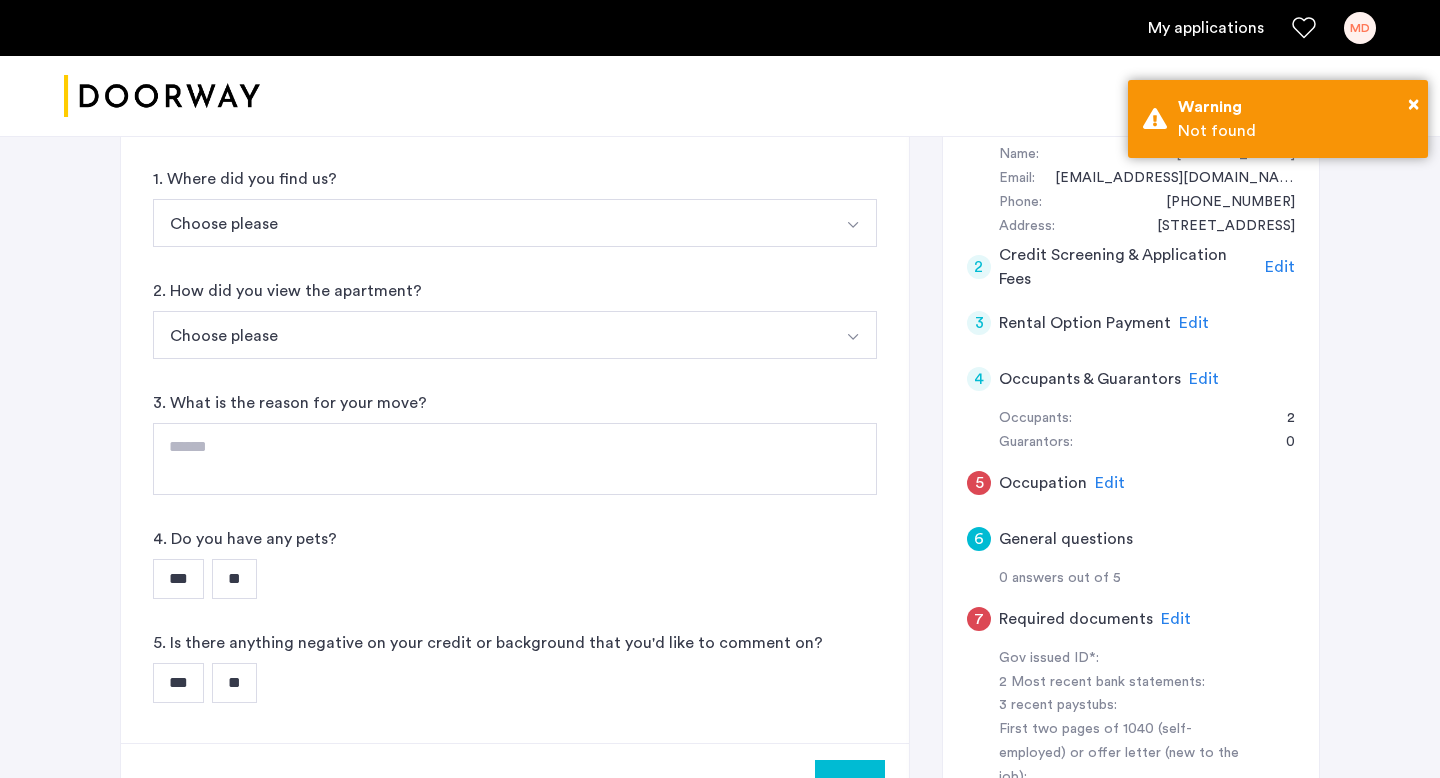 click on "Edit" 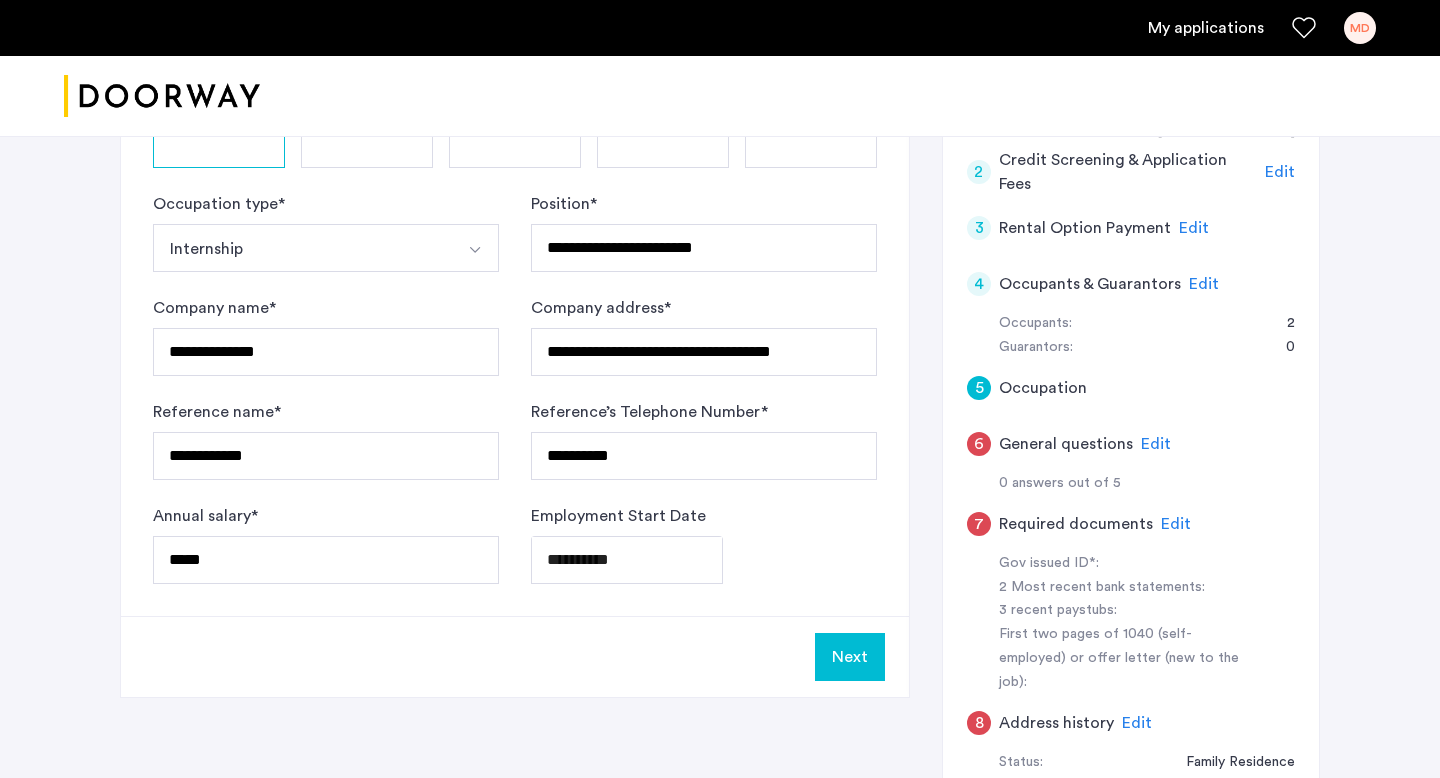 scroll, scrollTop: 536, scrollLeft: 0, axis: vertical 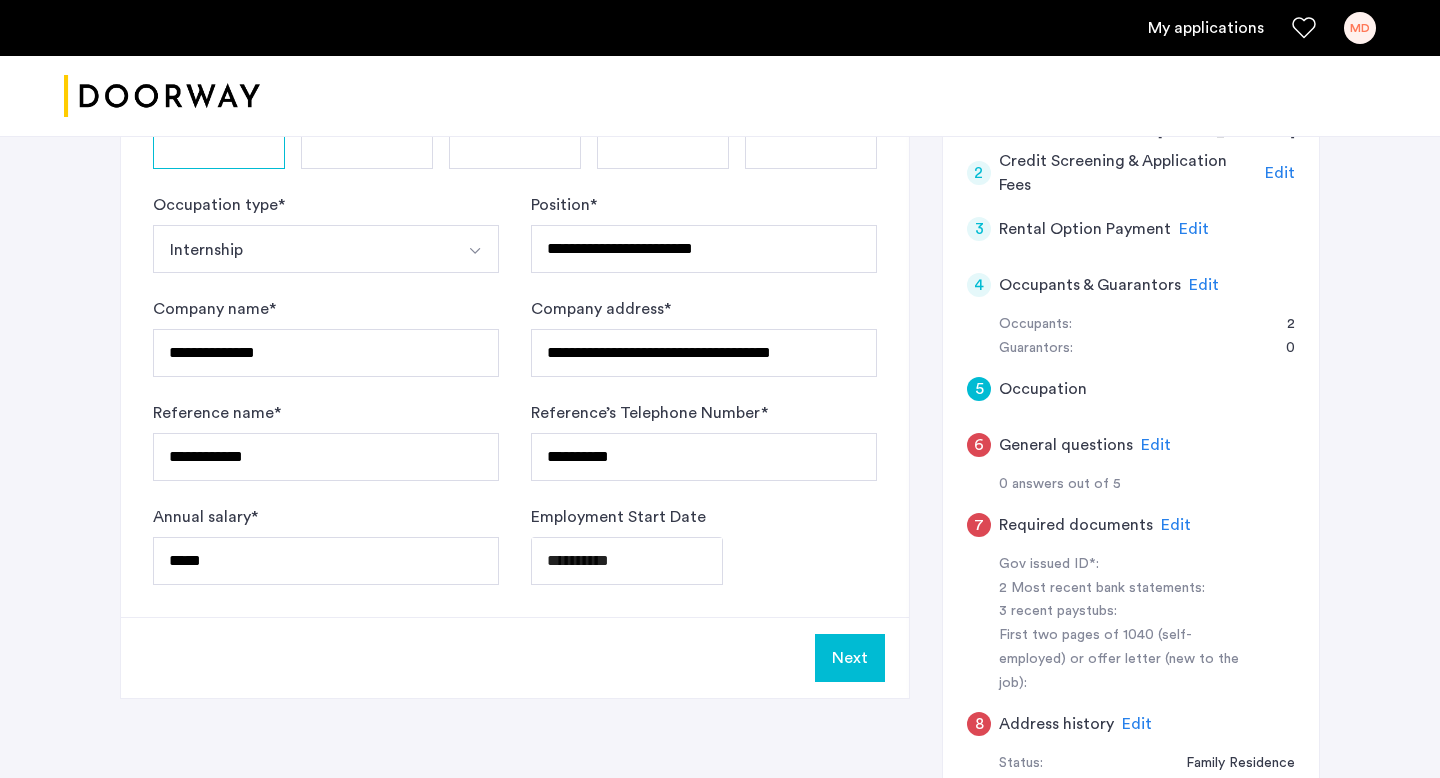 click on "Next" 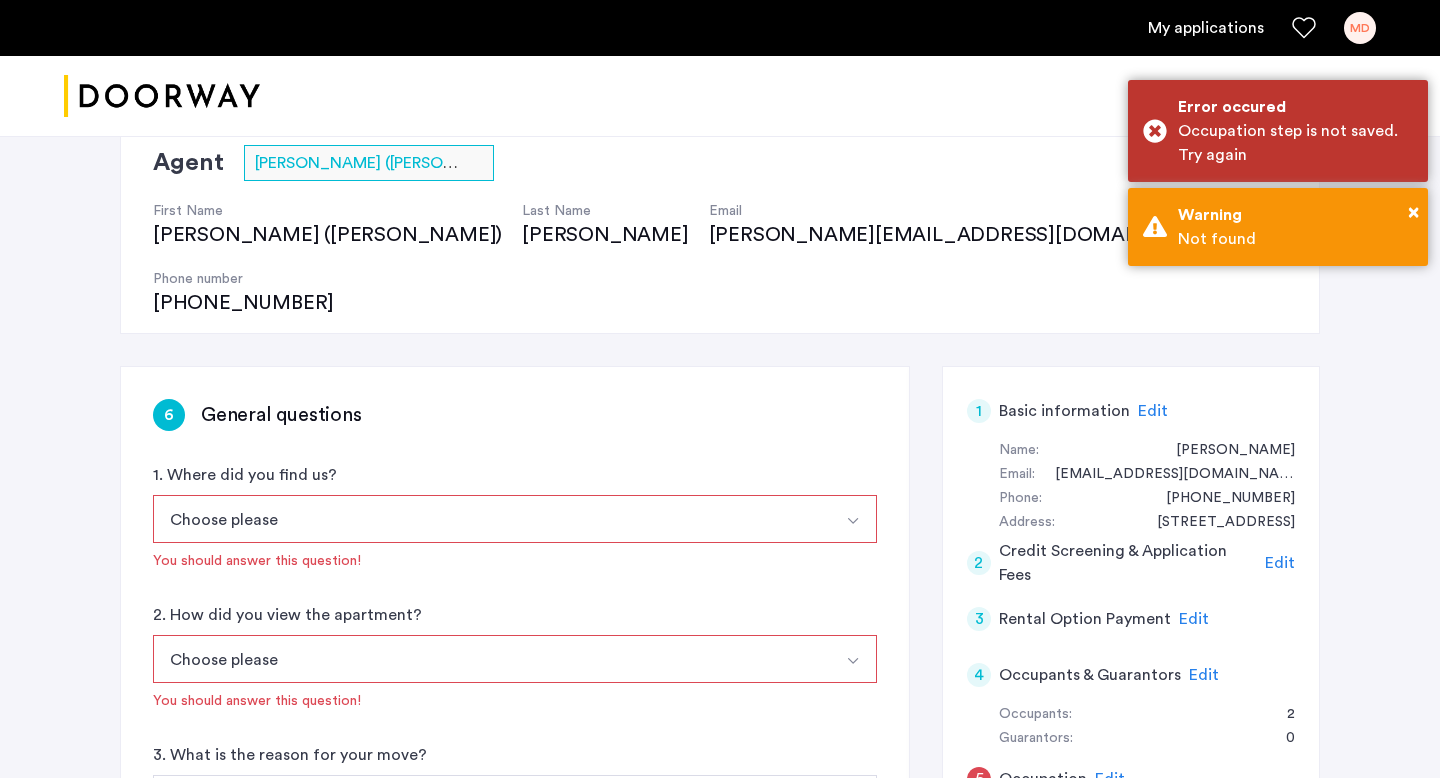 scroll, scrollTop: 148, scrollLeft: 0, axis: vertical 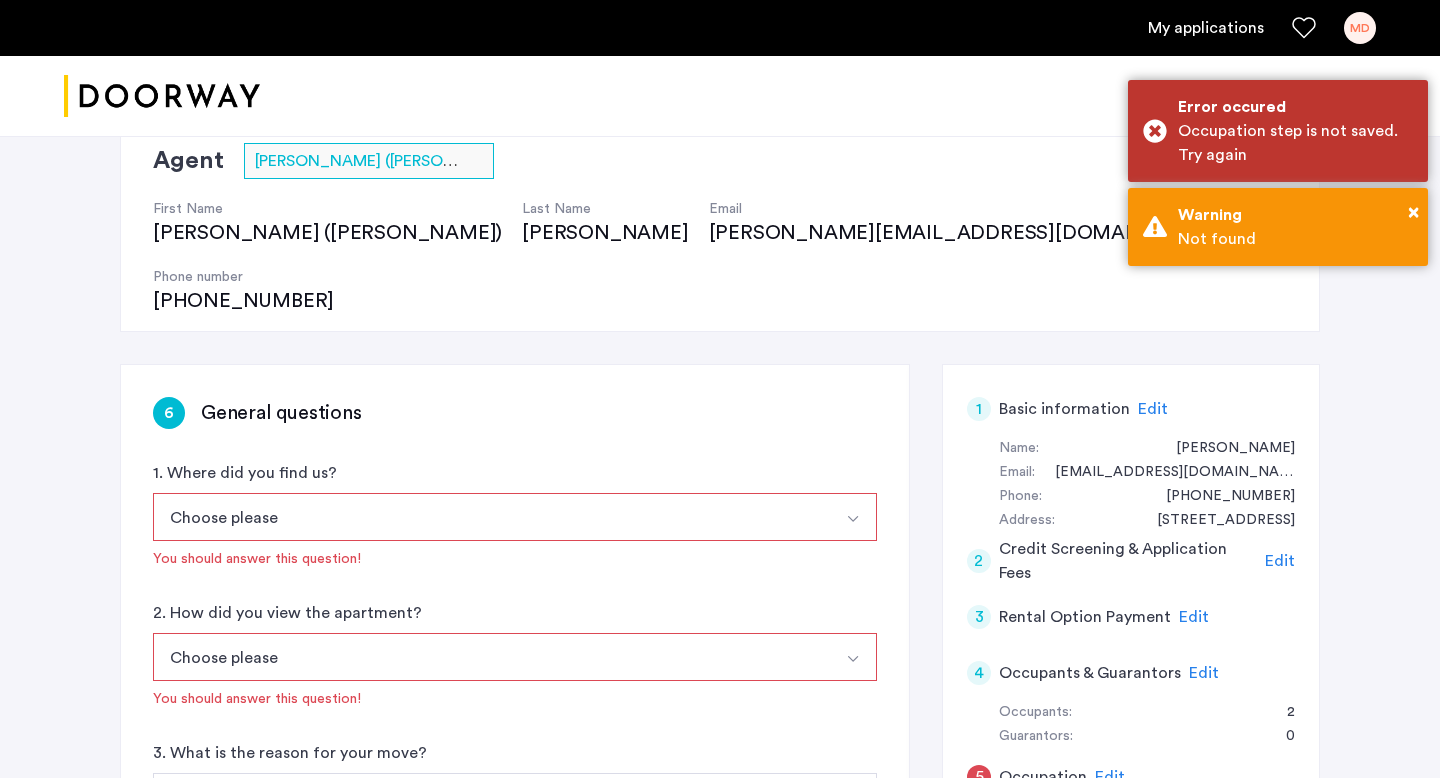 click on "Choose please" at bounding box center [491, 517] 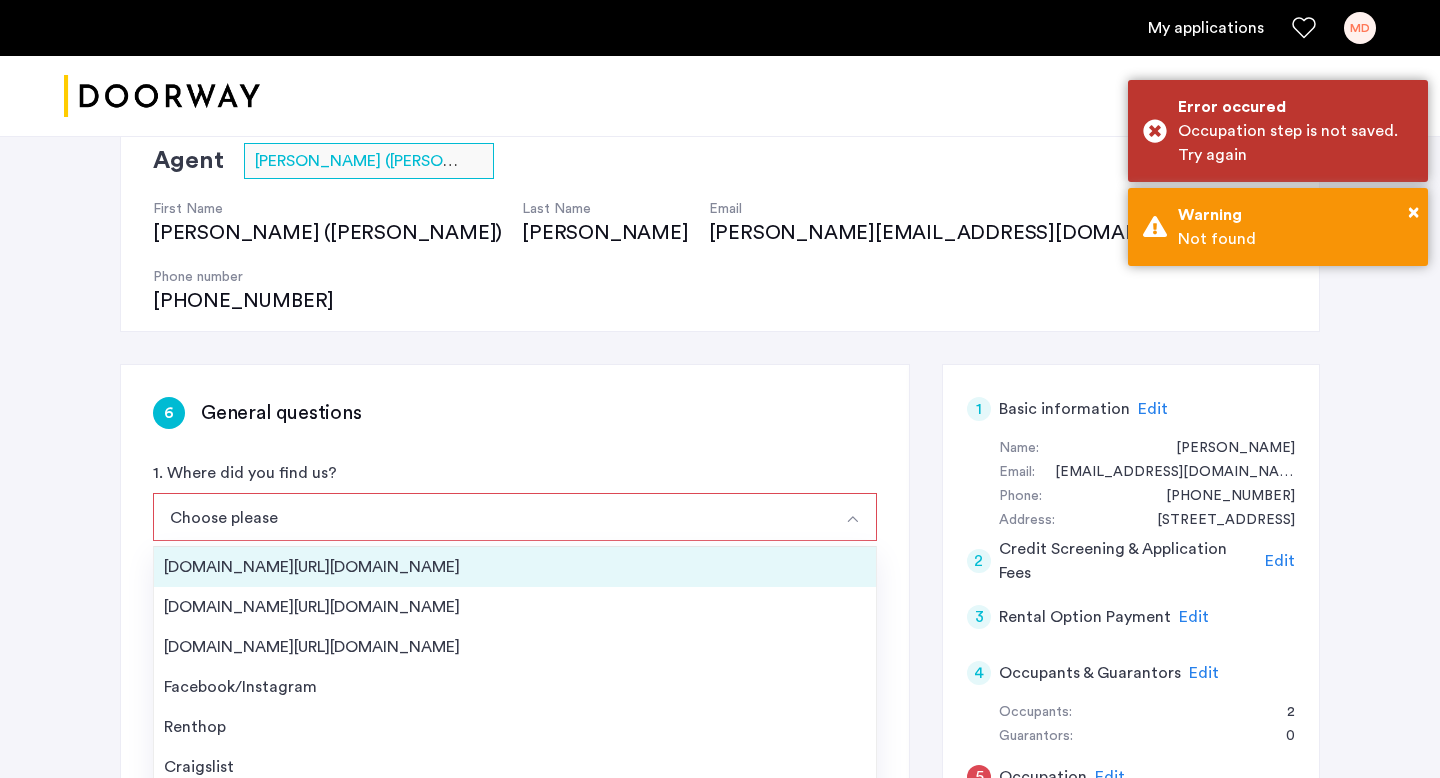 click on "[DOMAIN_NAME][URL][DOMAIN_NAME]" at bounding box center (515, 567) 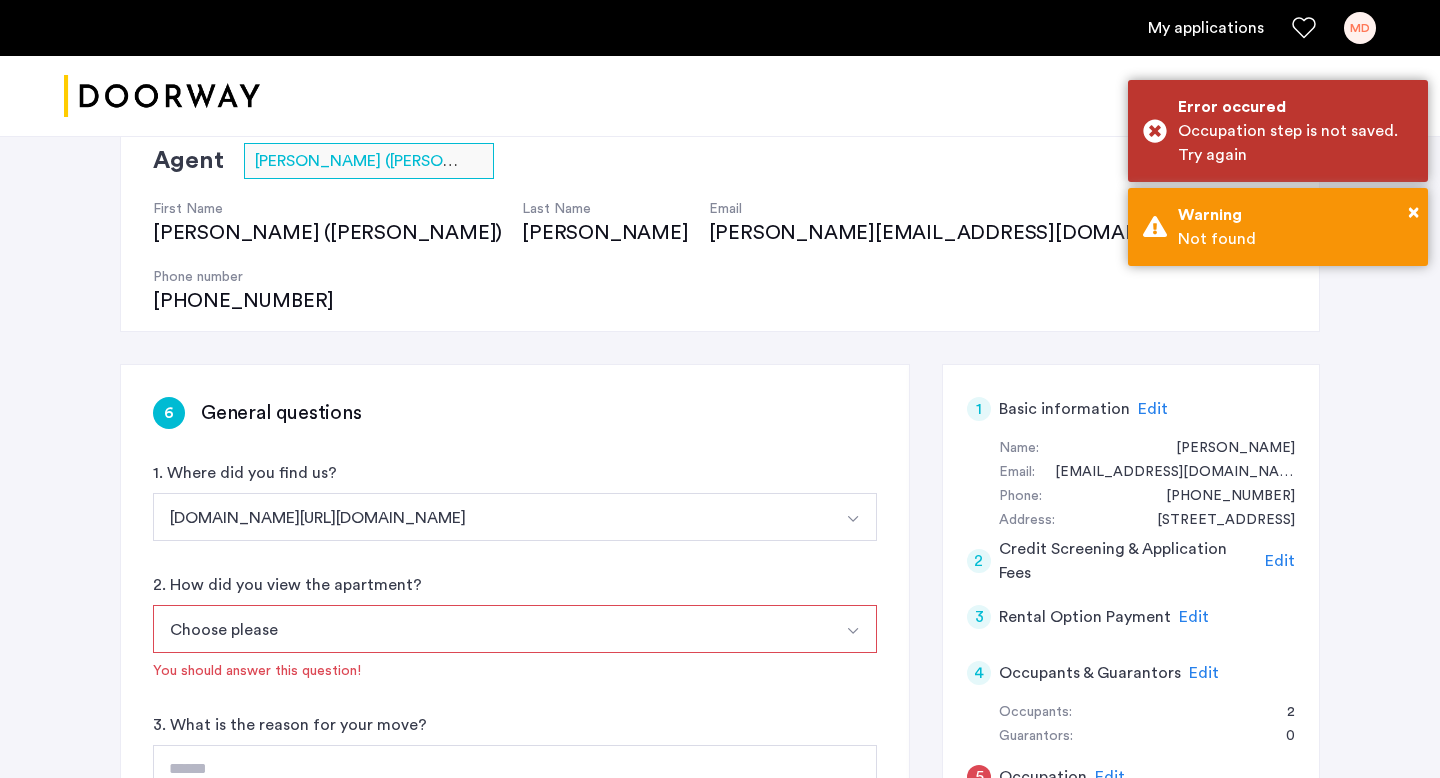 click on "Choose please" at bounding box center [491, 629] 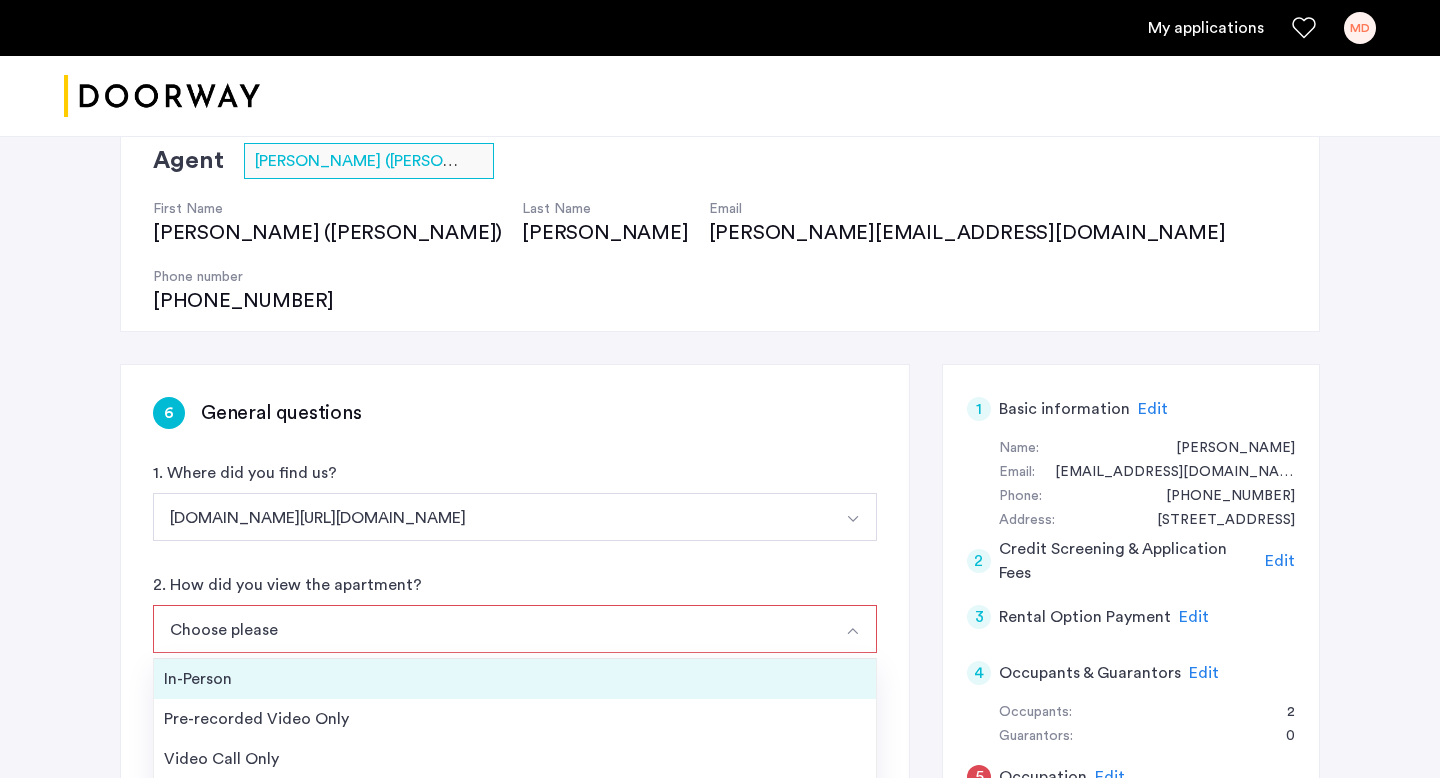 click on "In-Person" at bounding box center (515, 679) 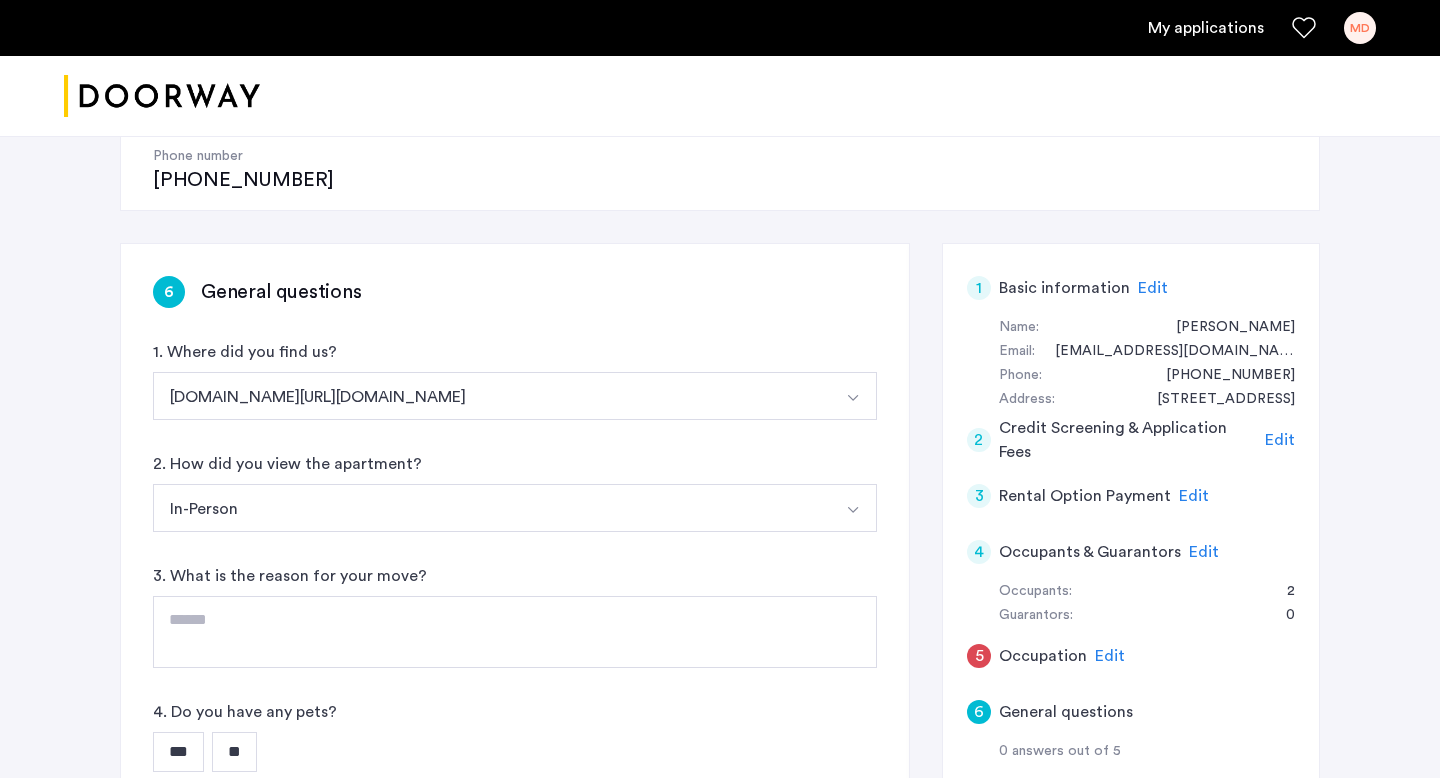 scroll, scrollTop: 271, scrollLeft: 0, axis: vertical 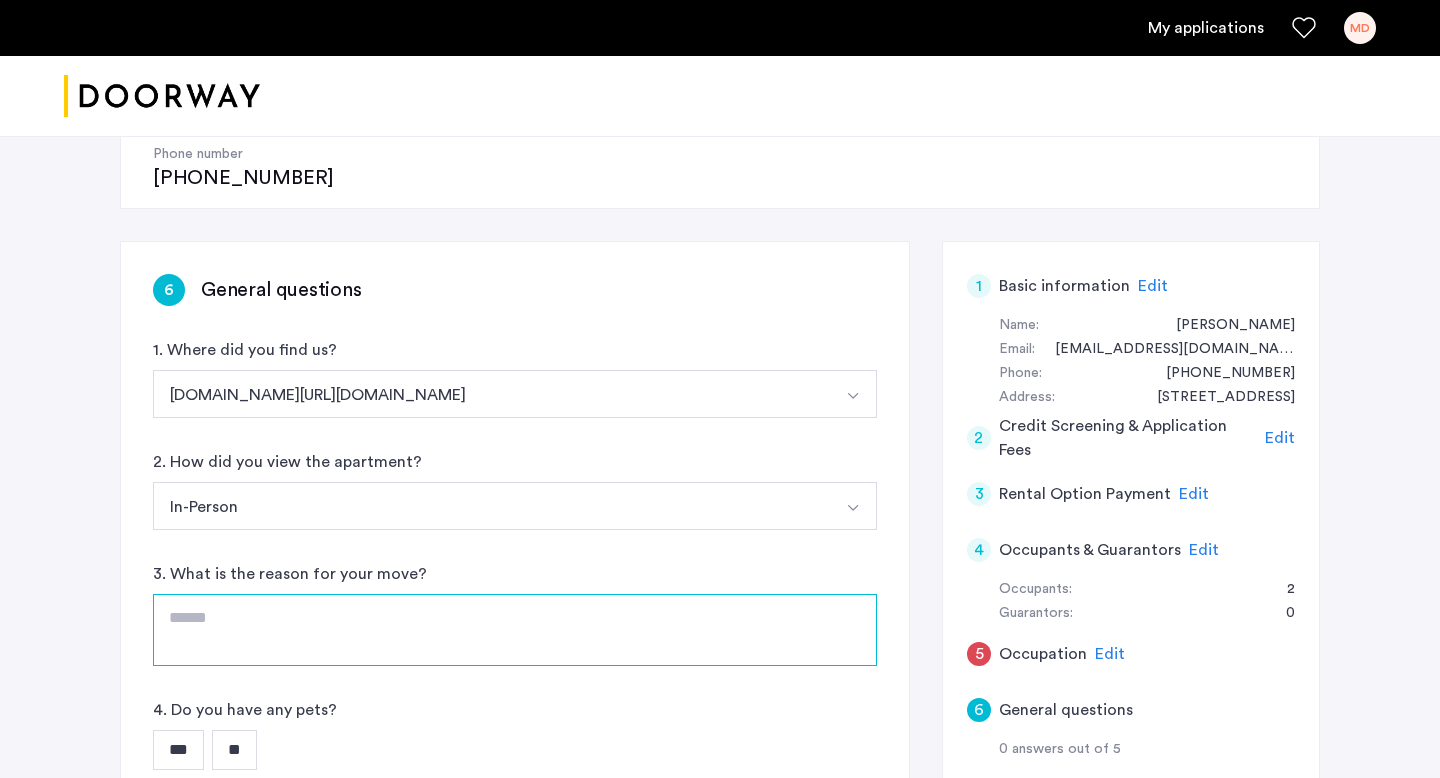 click 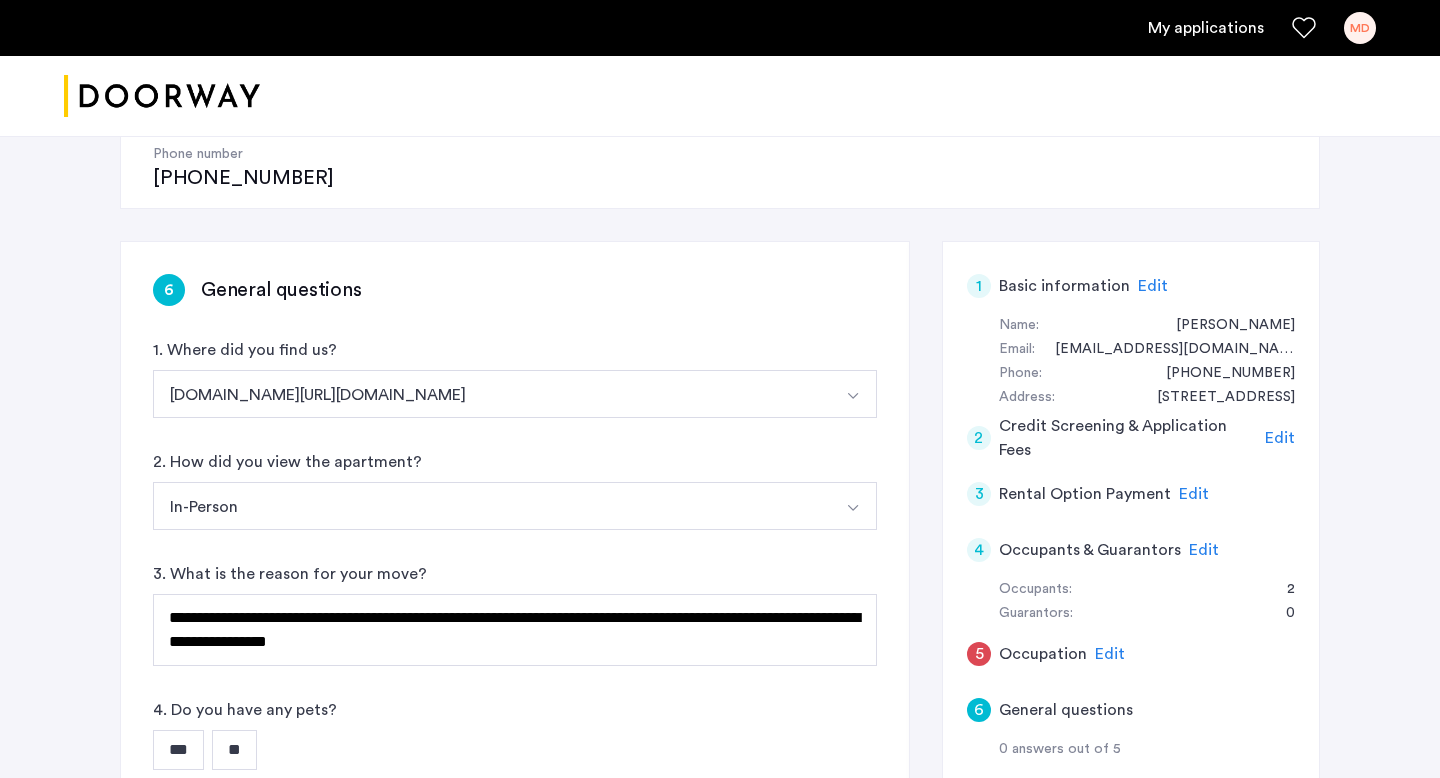 click on "**" at bounding box center [234, 750] 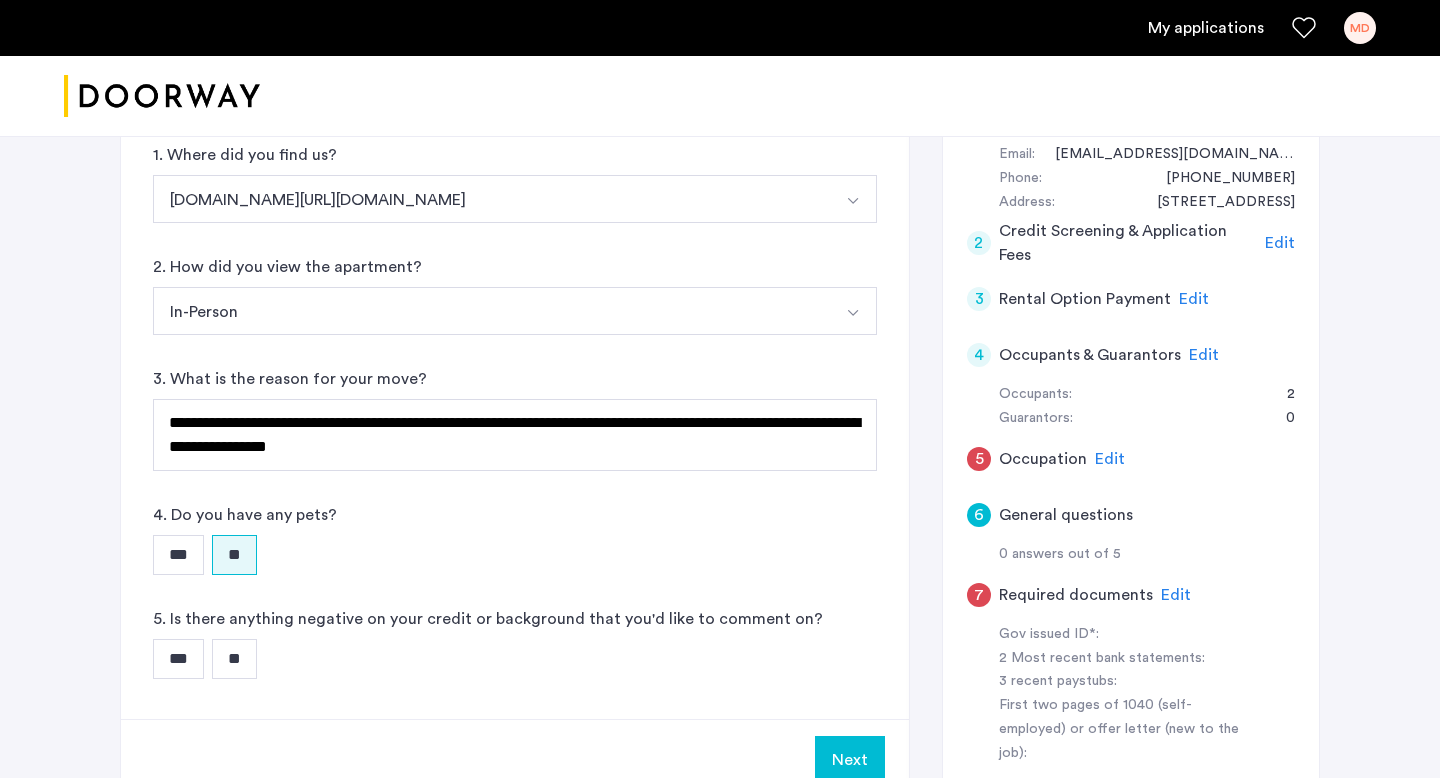 scroll, scrollTop: 480, scrollLeft: 0, axis: vertical 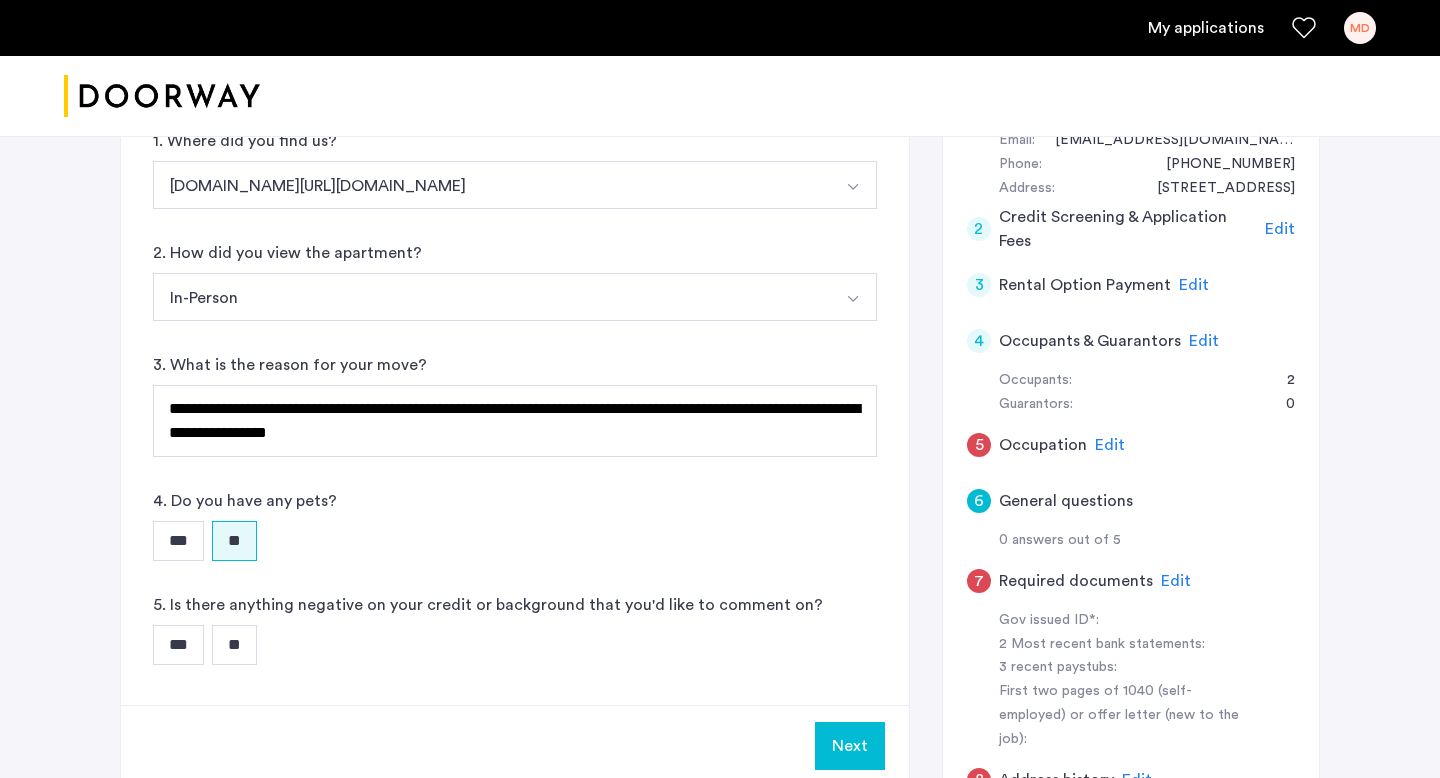 click on "**" at bounding box center [234, 645] 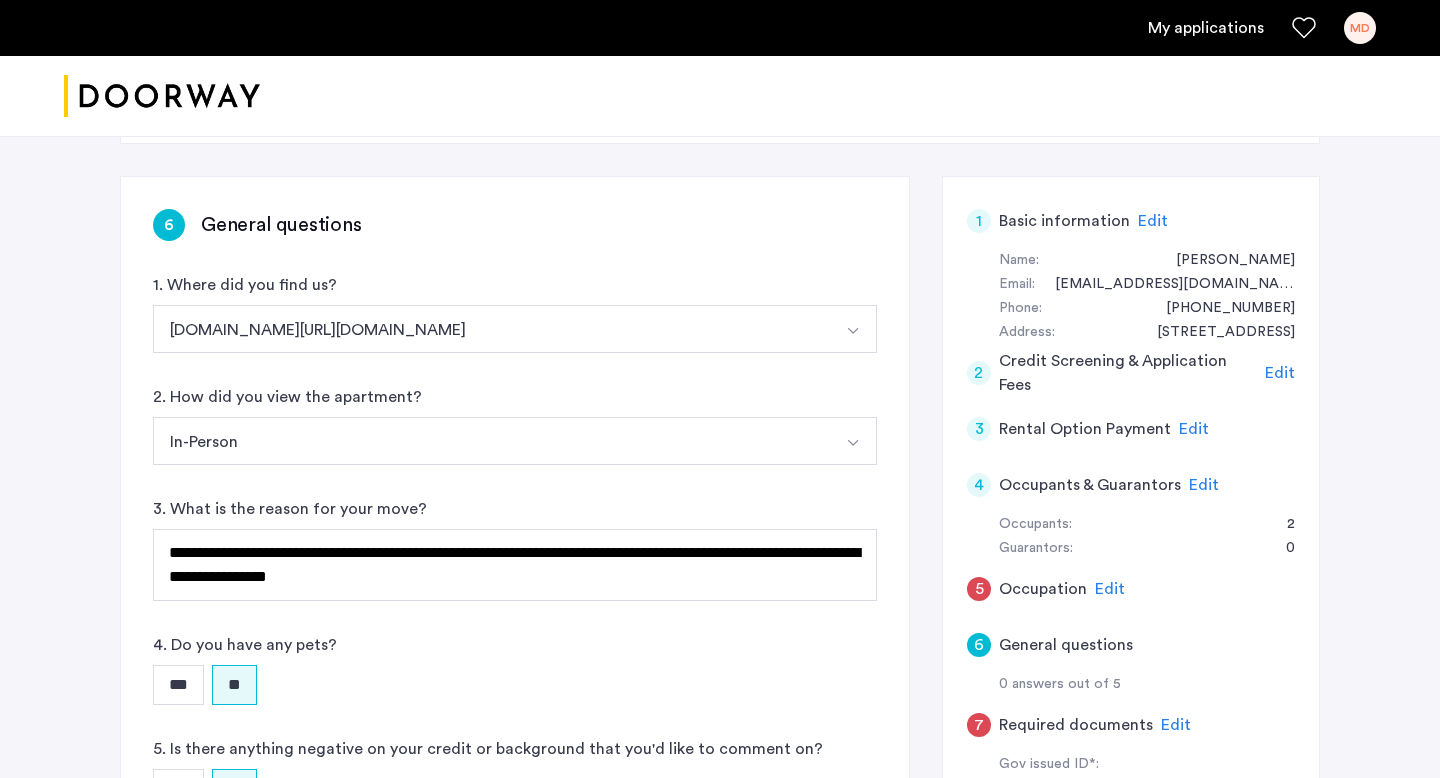 scroll, scrollTop: 347, scrollLeft: 0, axis: vertical 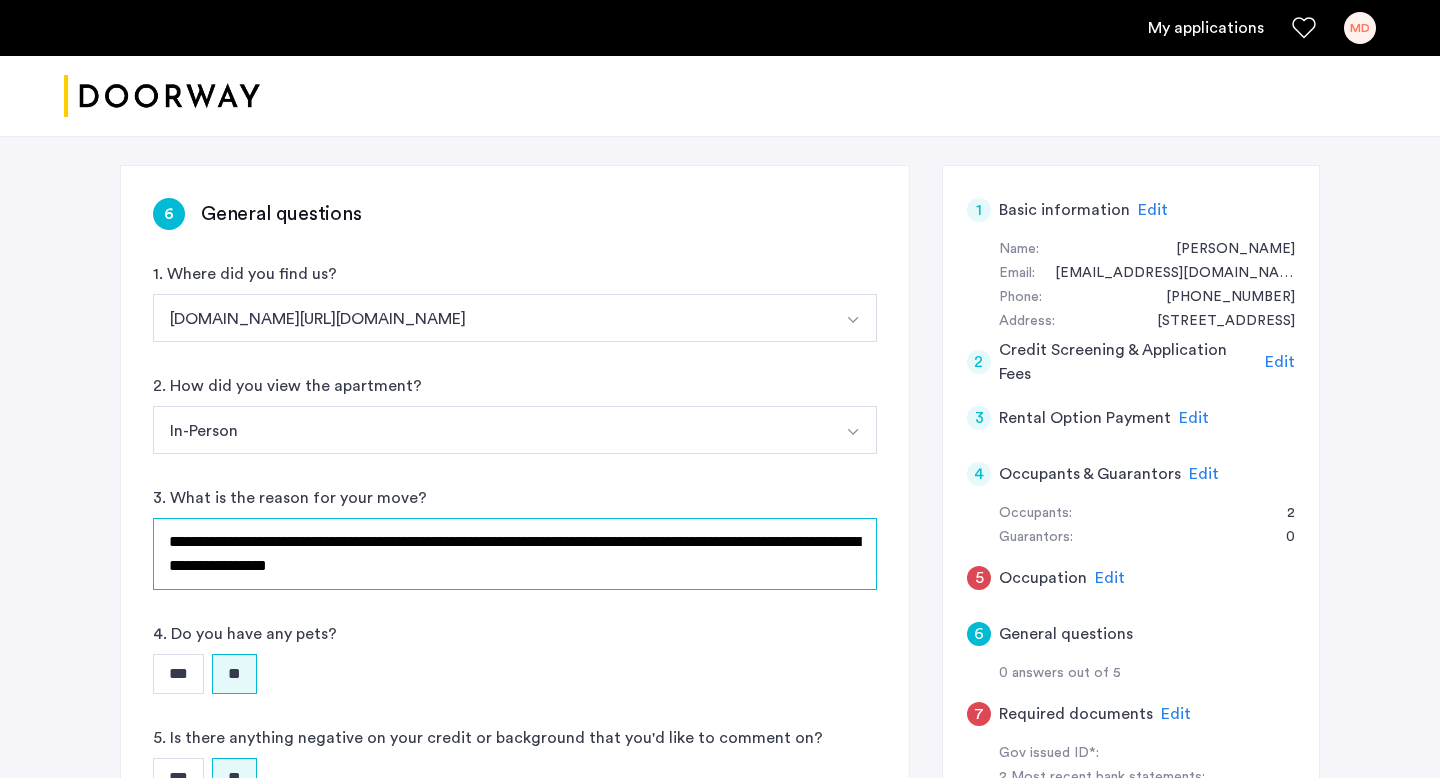 click on "**********" 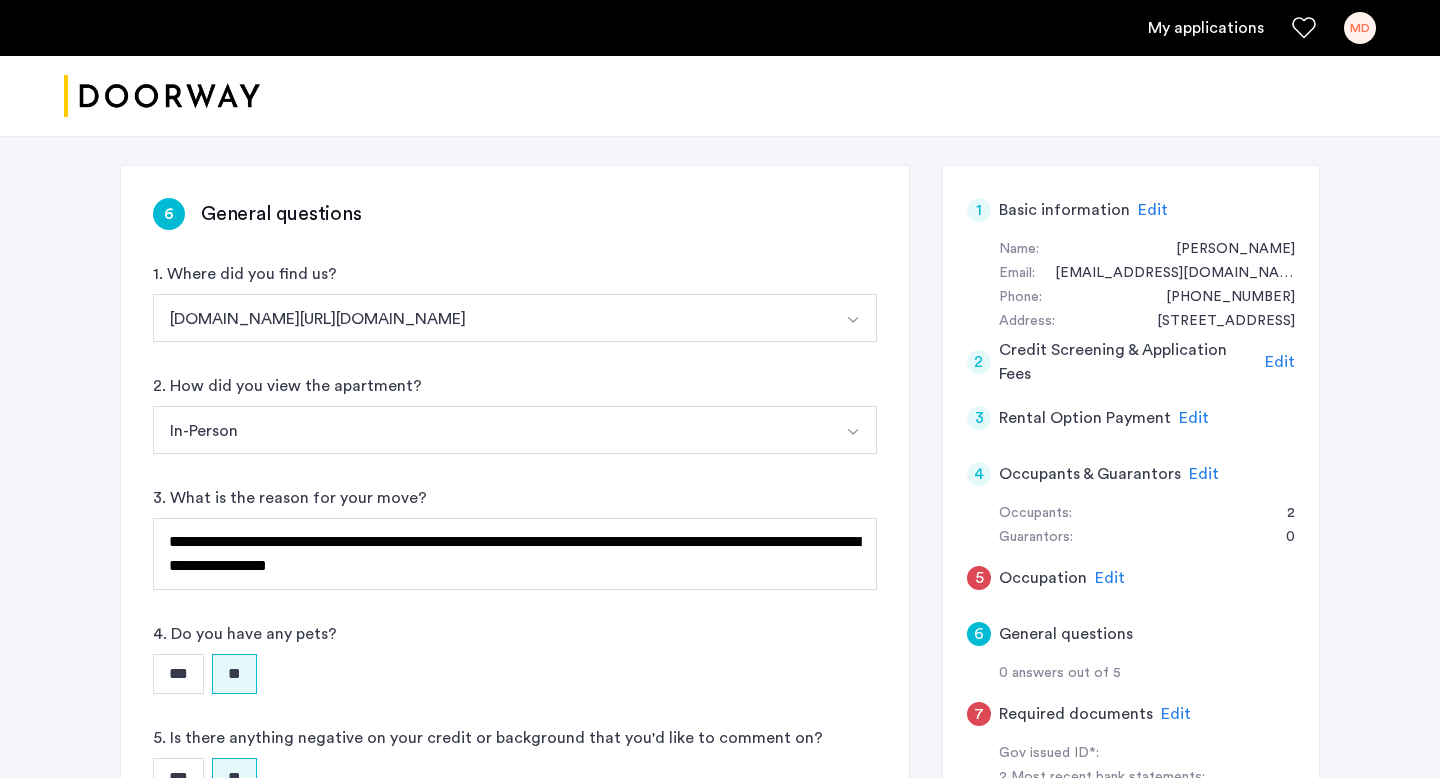 click on "**********" 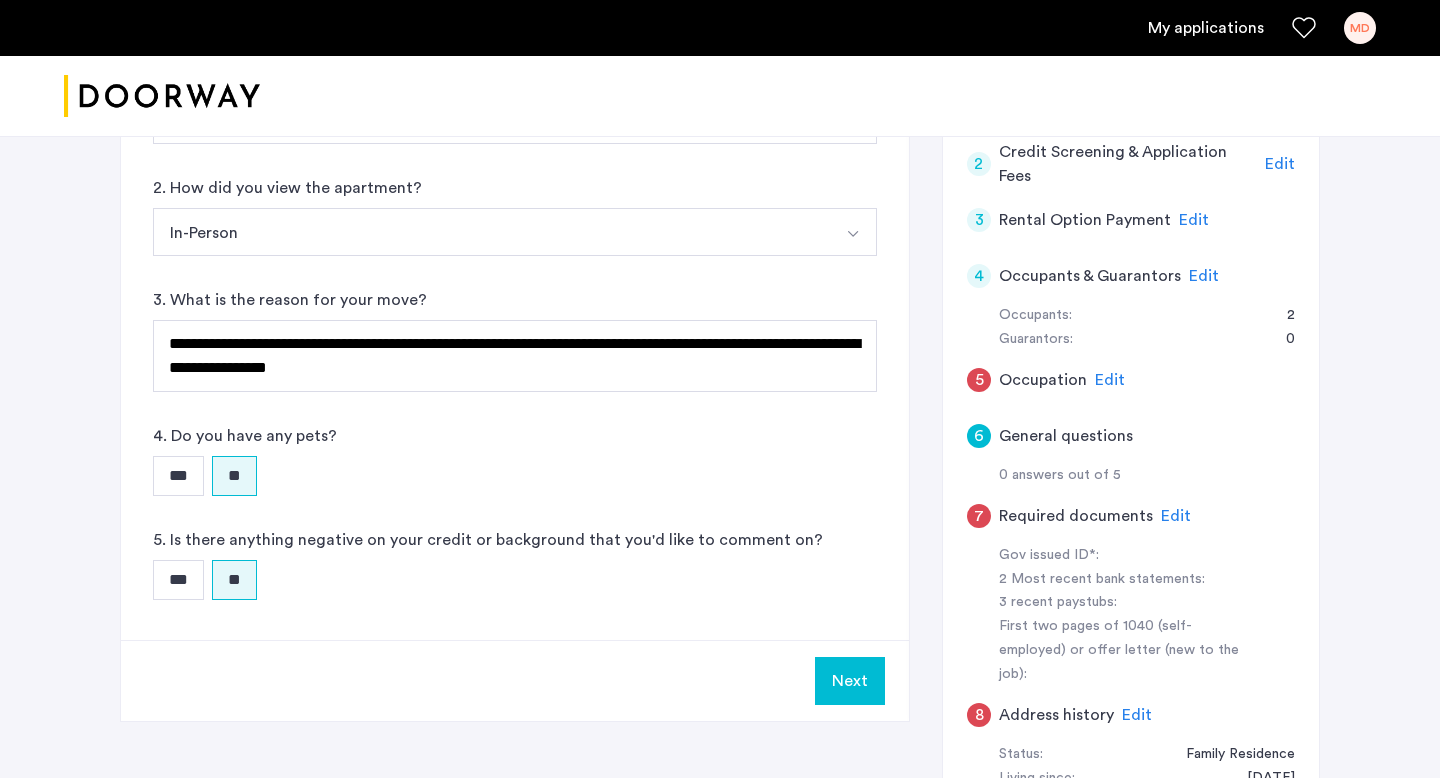 scroll, scrollTop: 662, scrollLeft: 0, axis: vertical 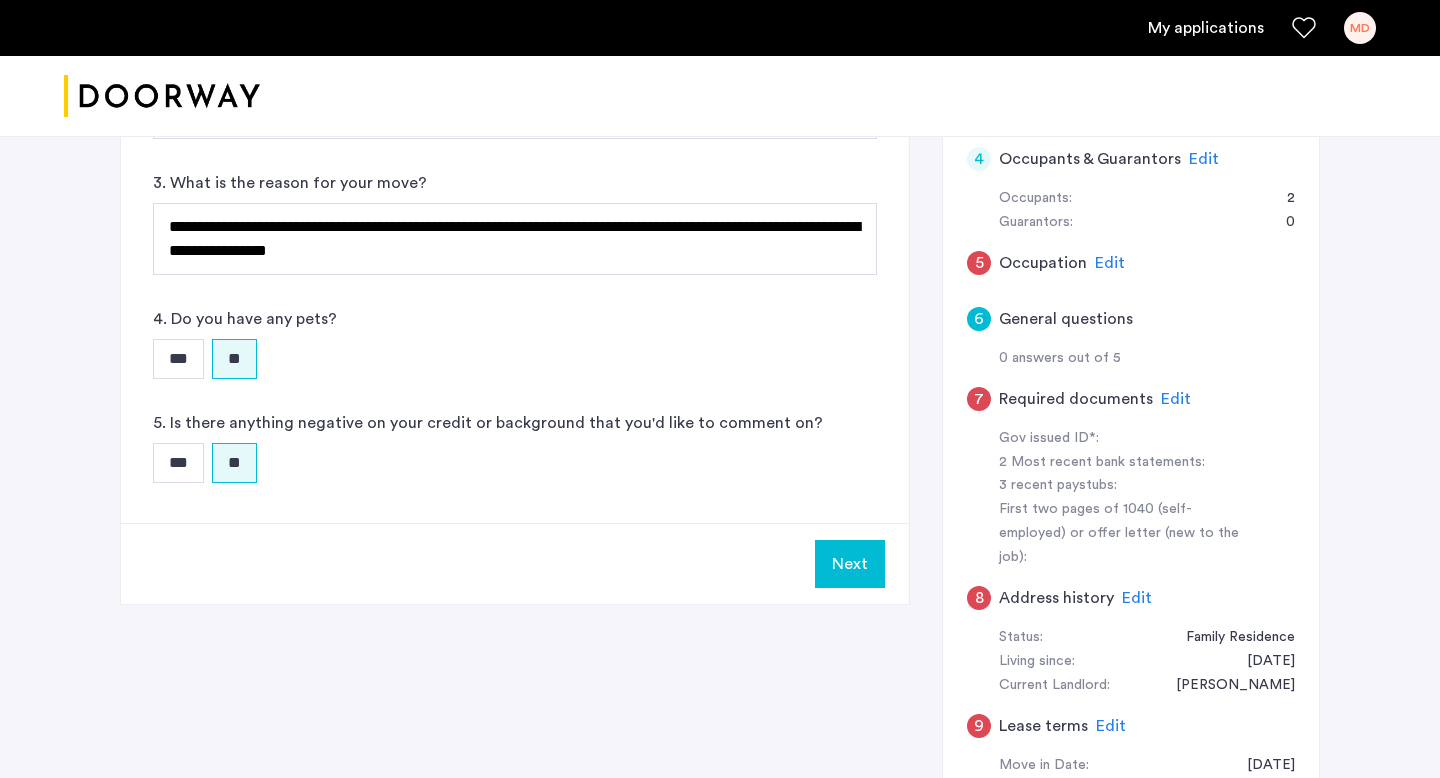 click on "Next" at bounding box center (850, 564) 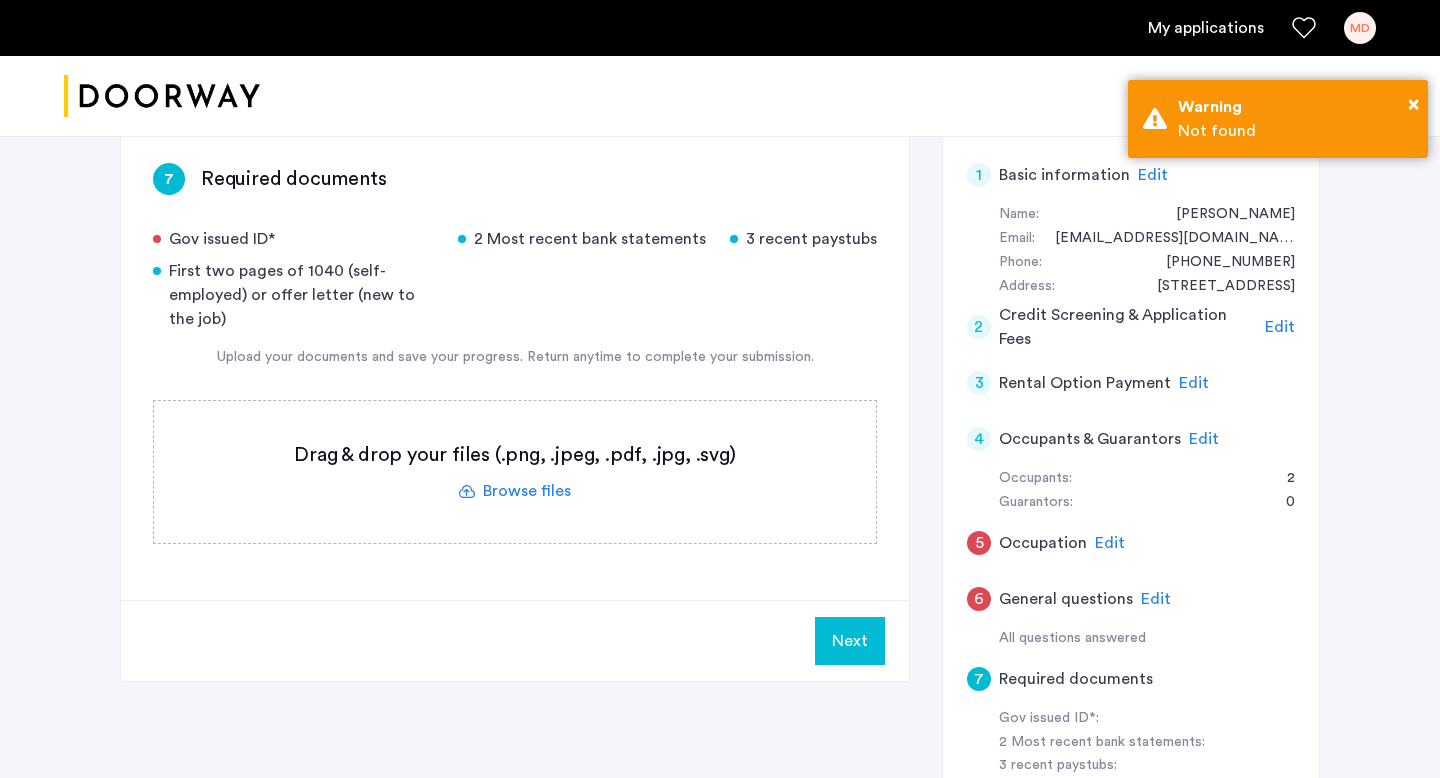 scroll, scrollTop: 416, scrollLeft: 0, axis: vertical 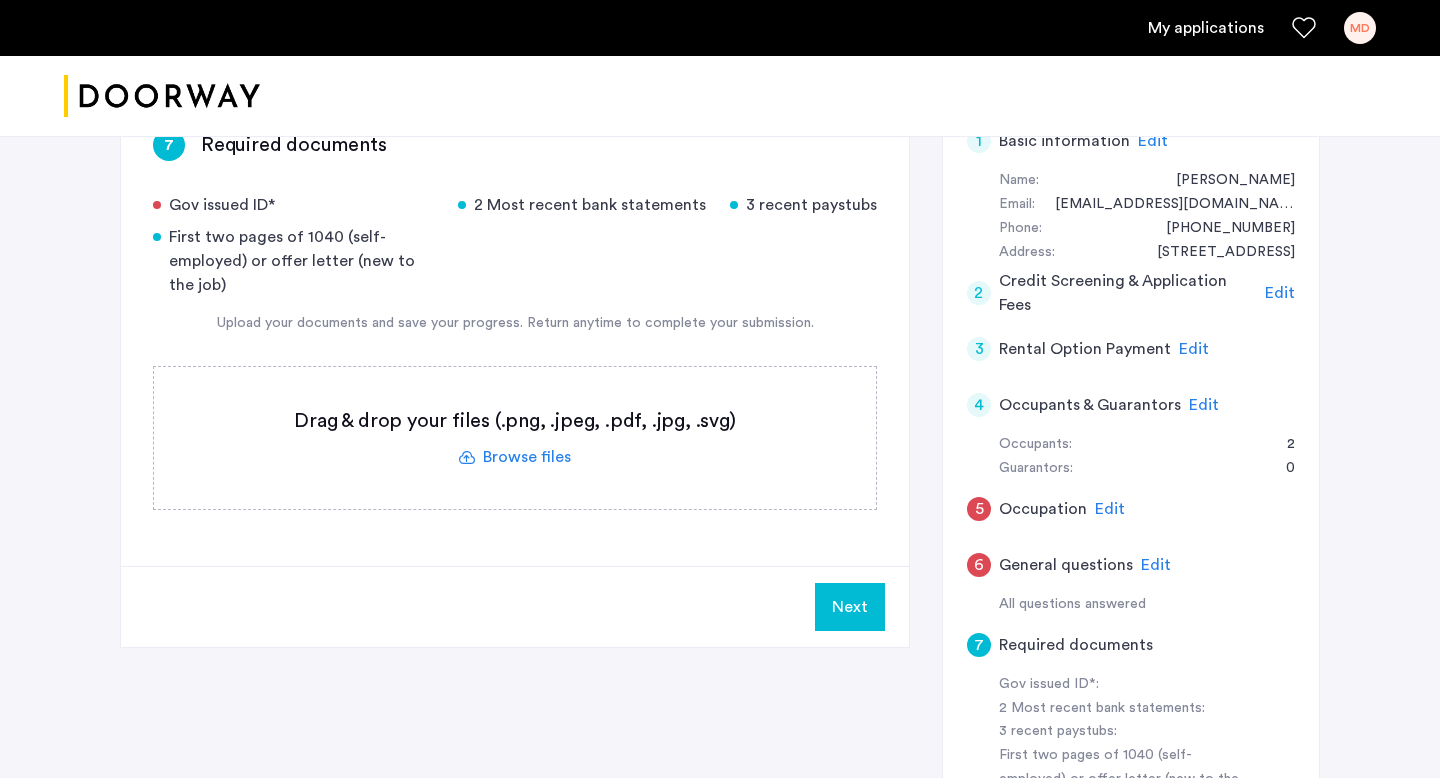 click on "Edit" 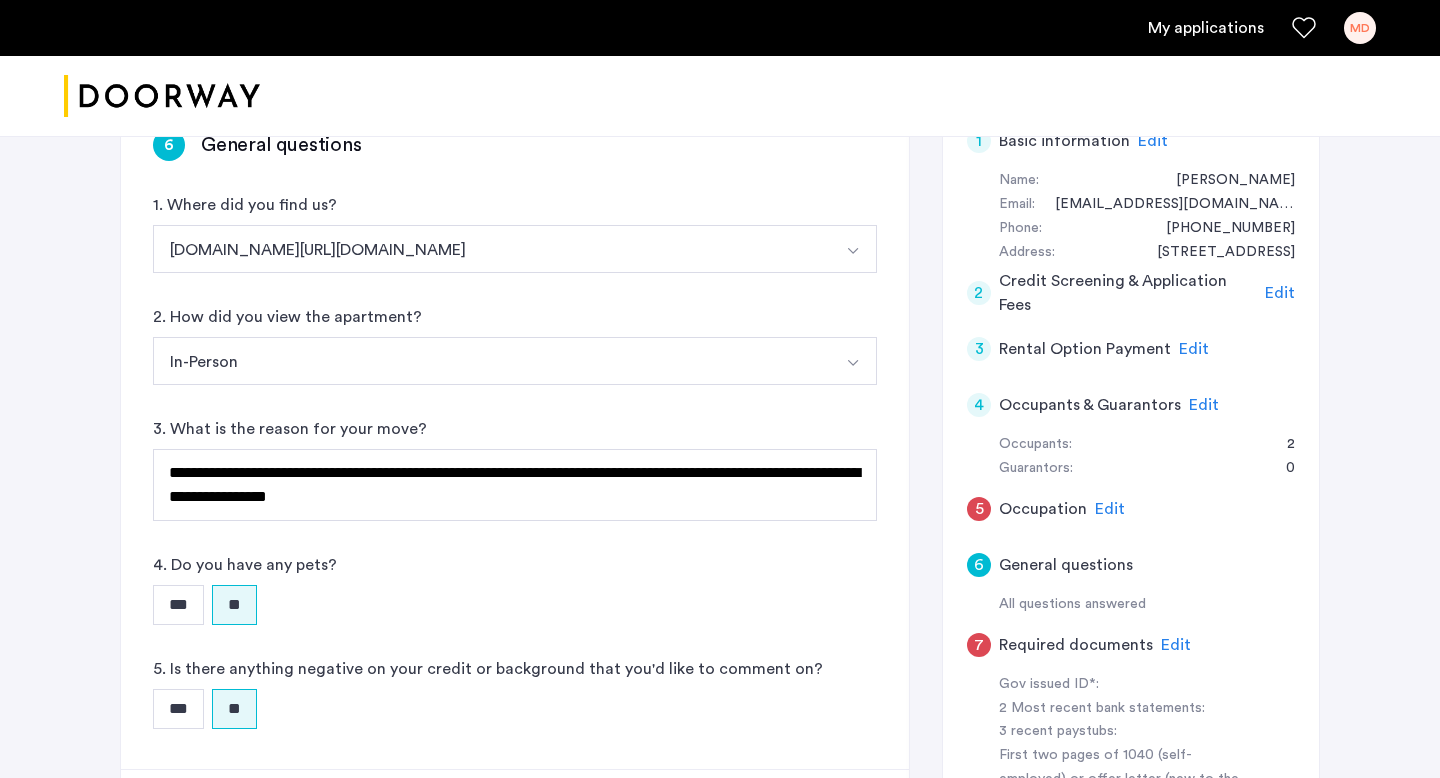 click on "Next" at bounding box center [850, 810] 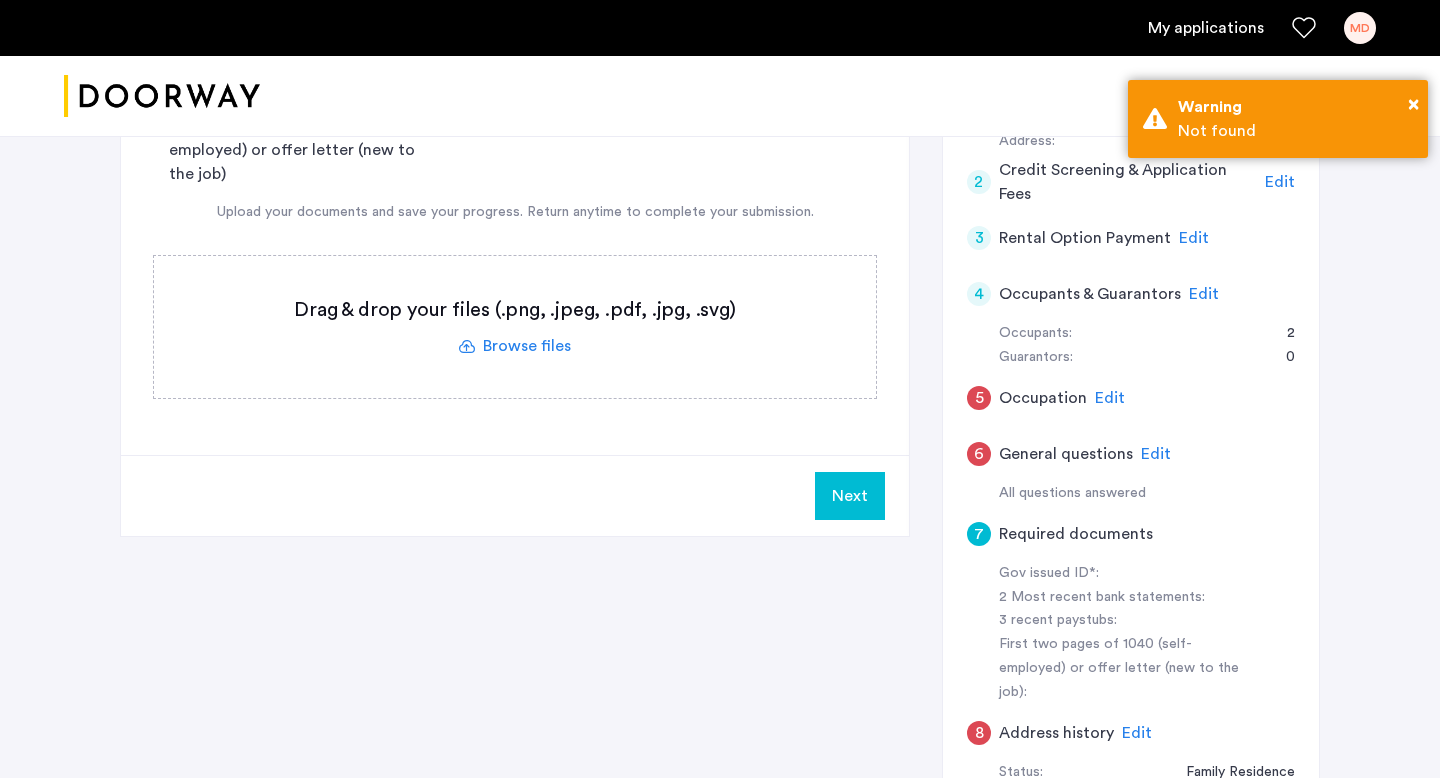 scroll, scrollTop: 525, scrollLeft: 0, axis: vertical 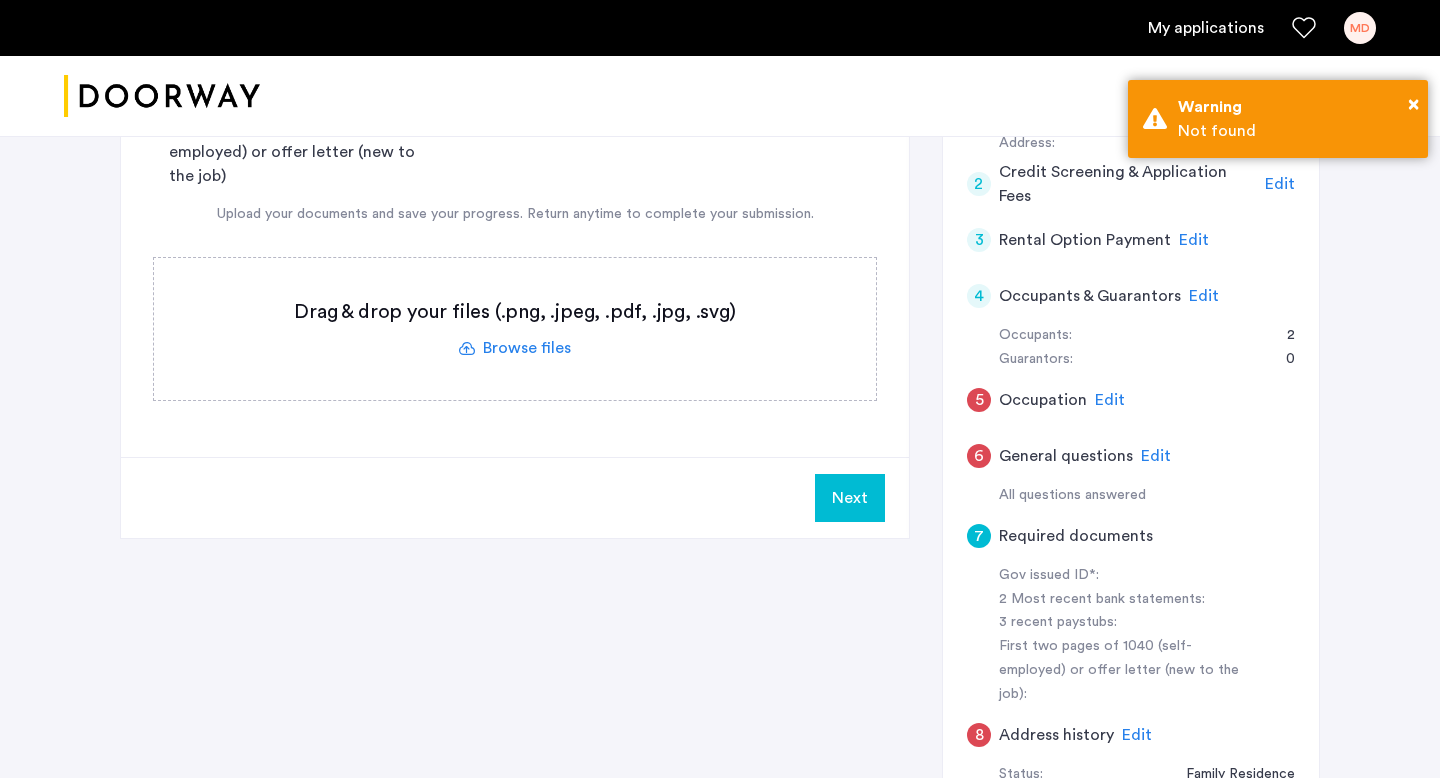 click on "Edit" 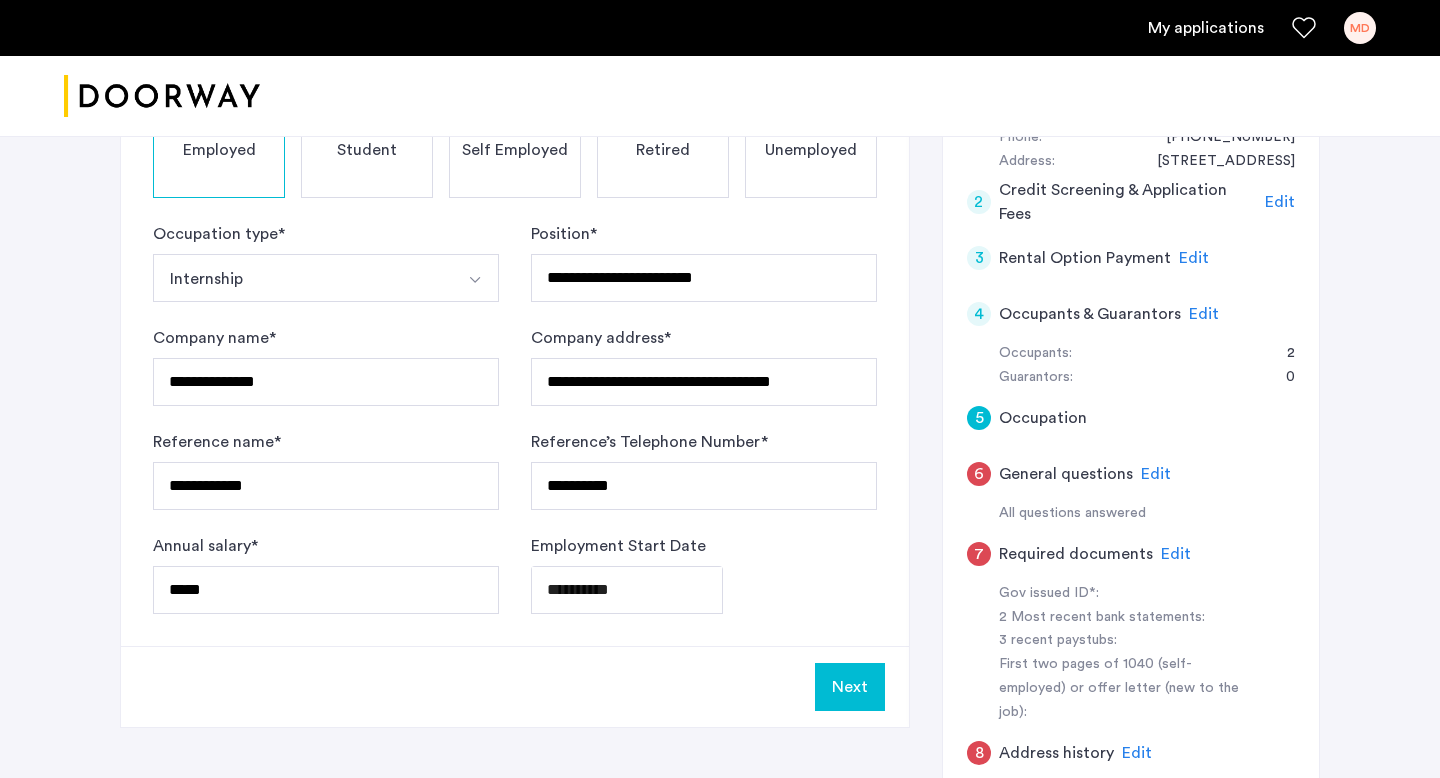 scroll, scrollTop: 508, scrollLeft: 0, axis: vertical 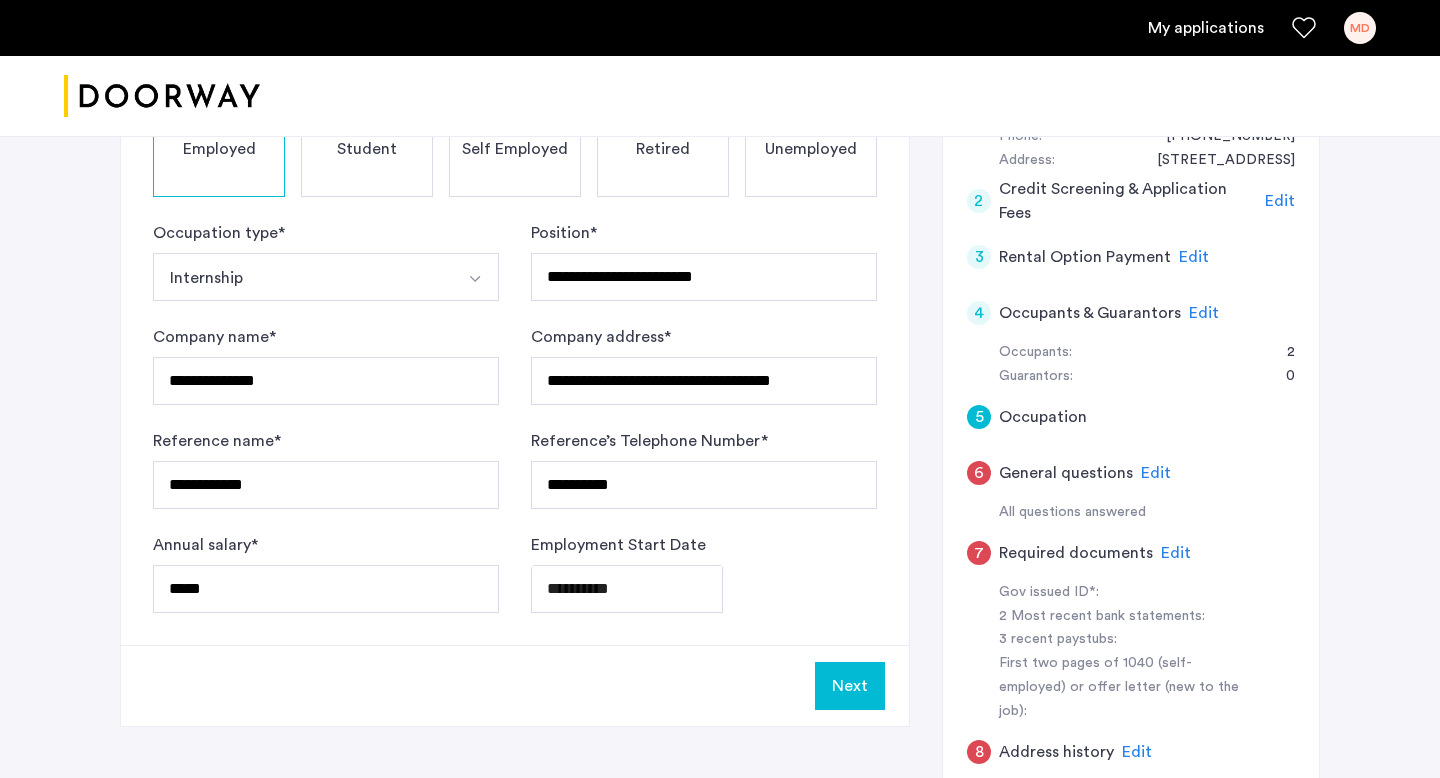 click on "Next" 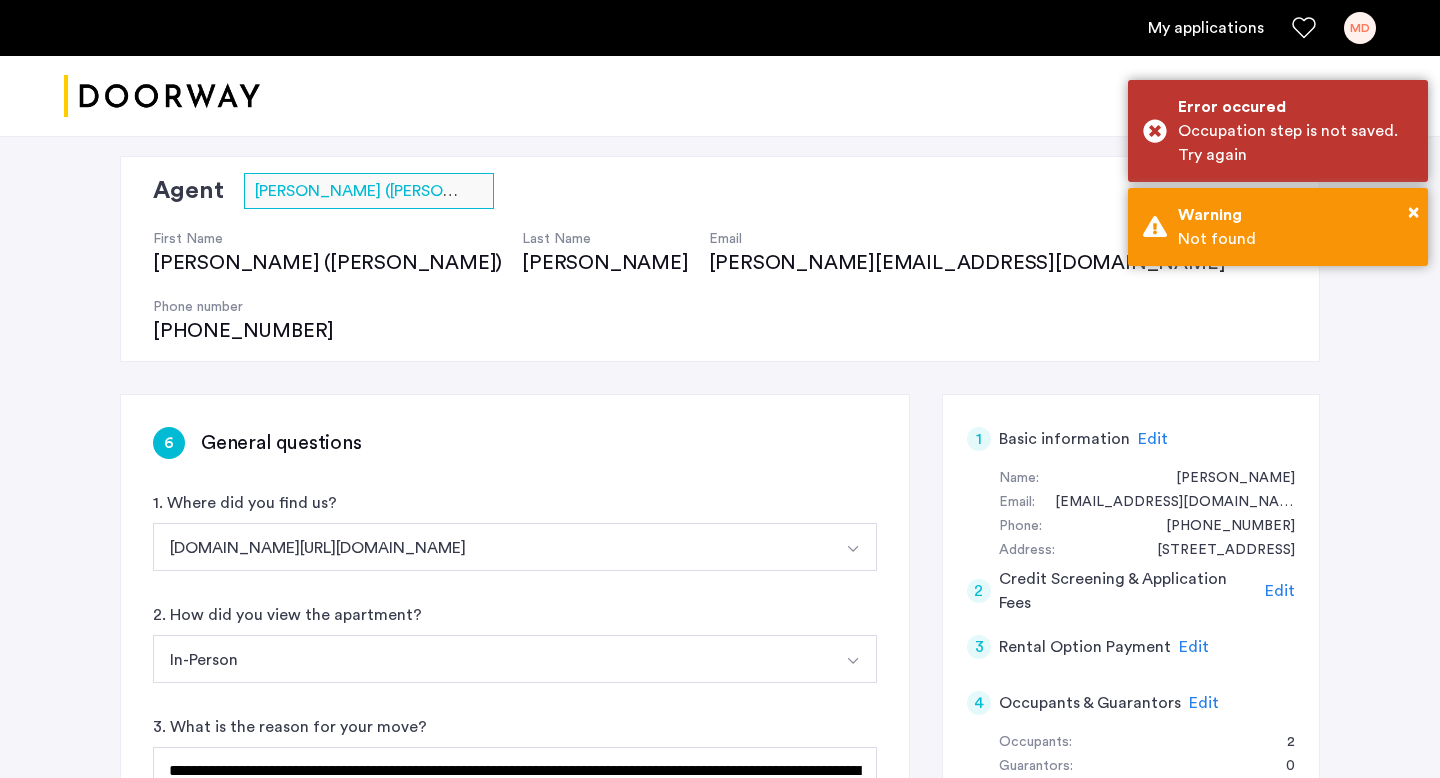 scroll, scrollTop: 130, scrollLeft: 0, axis: vertical 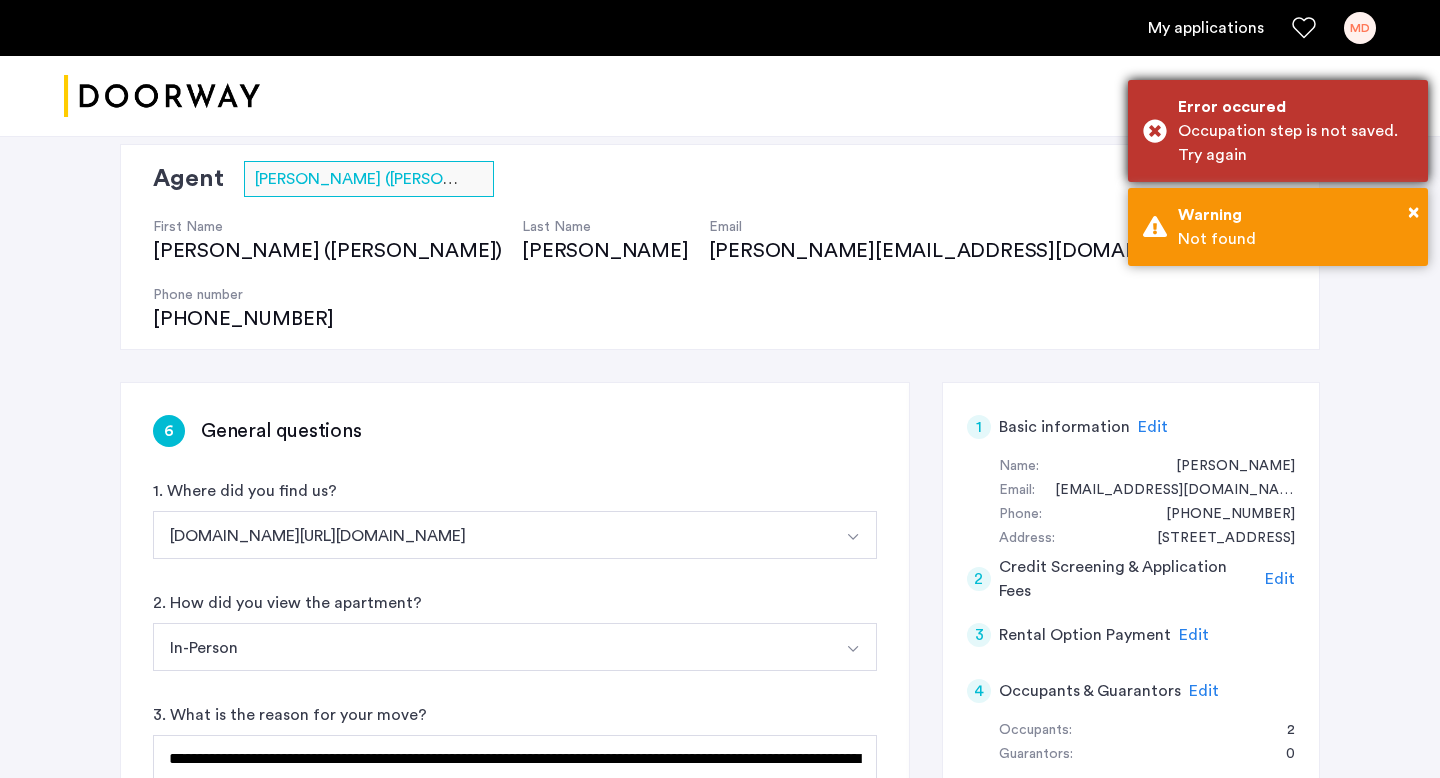 click on "Error occured   Occupation step is not saved. Try again" at bounding box center [1278, 131] 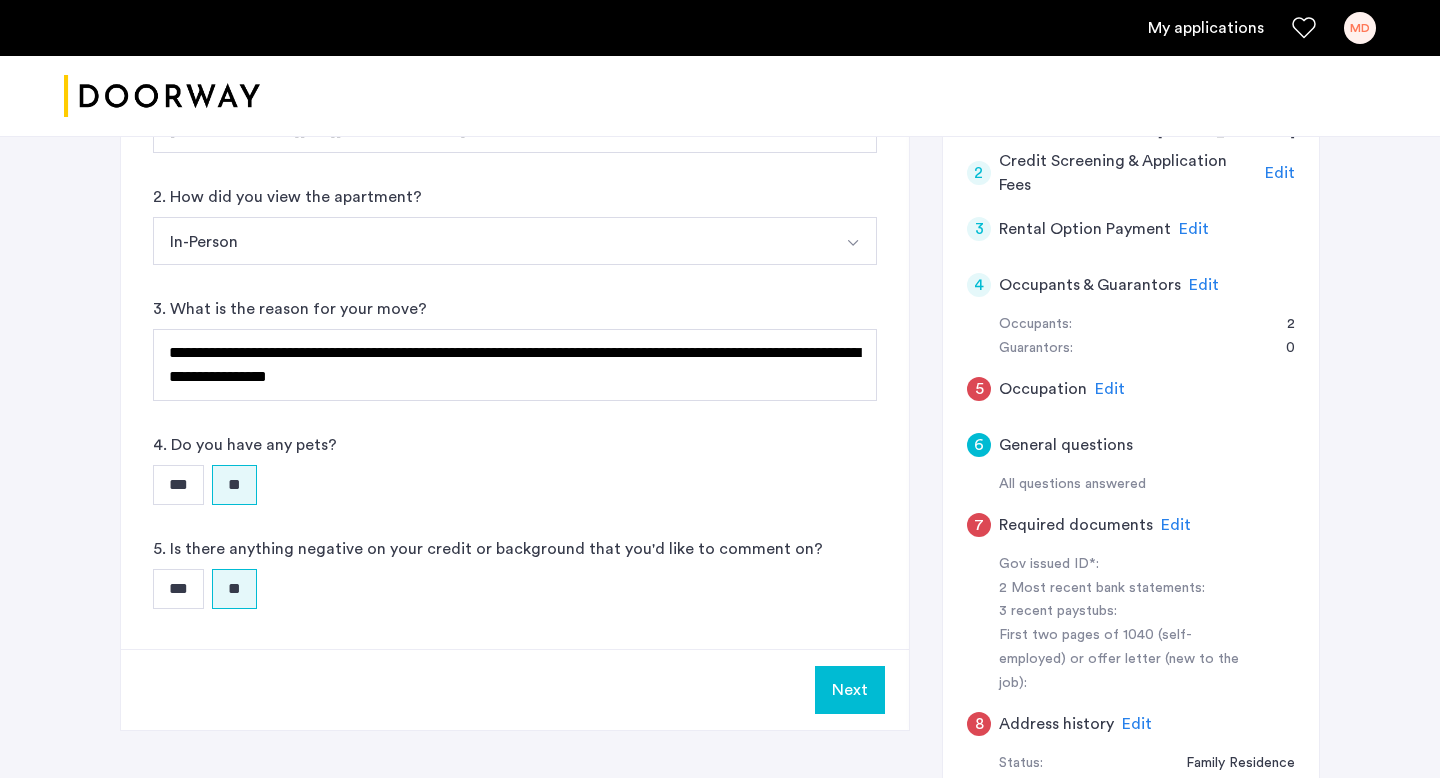 scroll, scrollTop: 650, scrollLeft: 0, axis: vertical 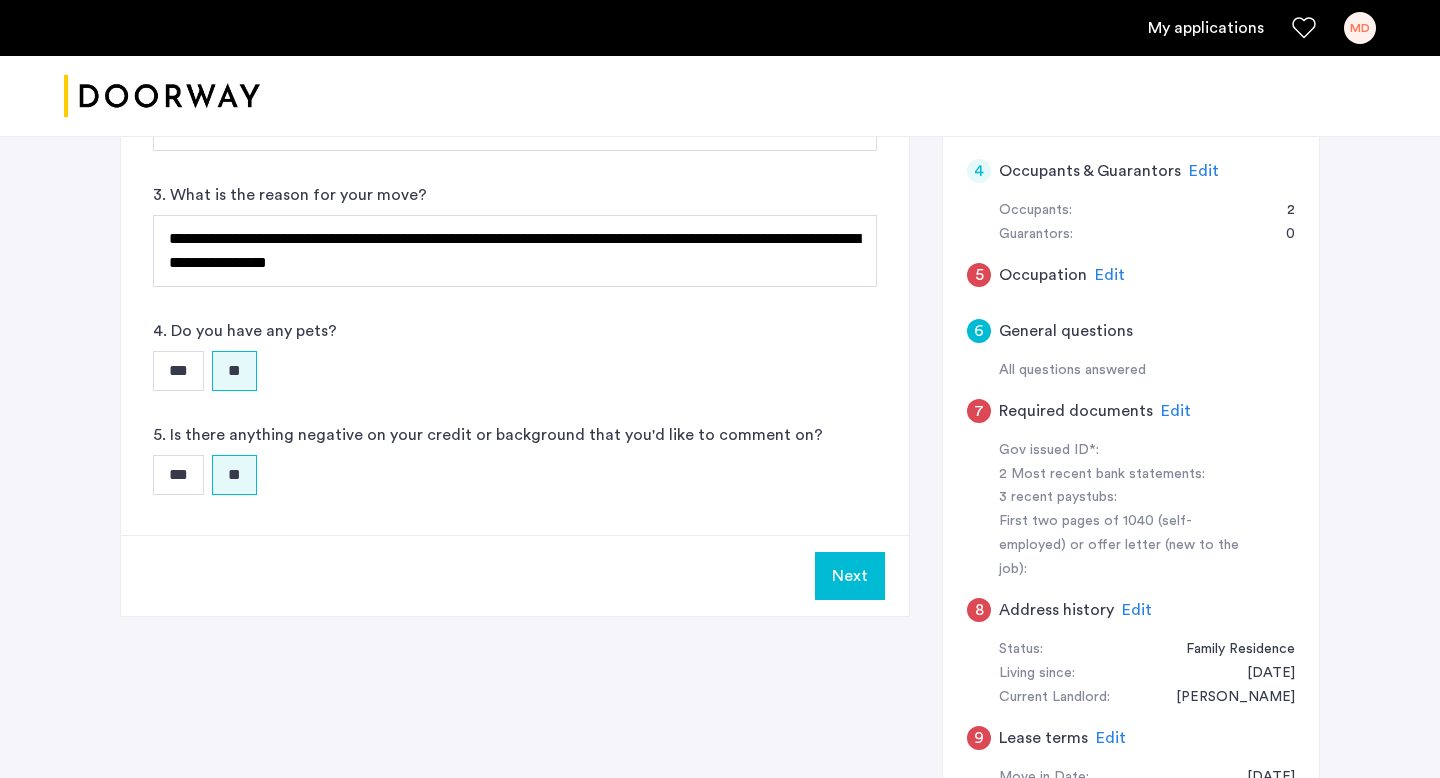 click on "Next" at bounding box center (850, 576) 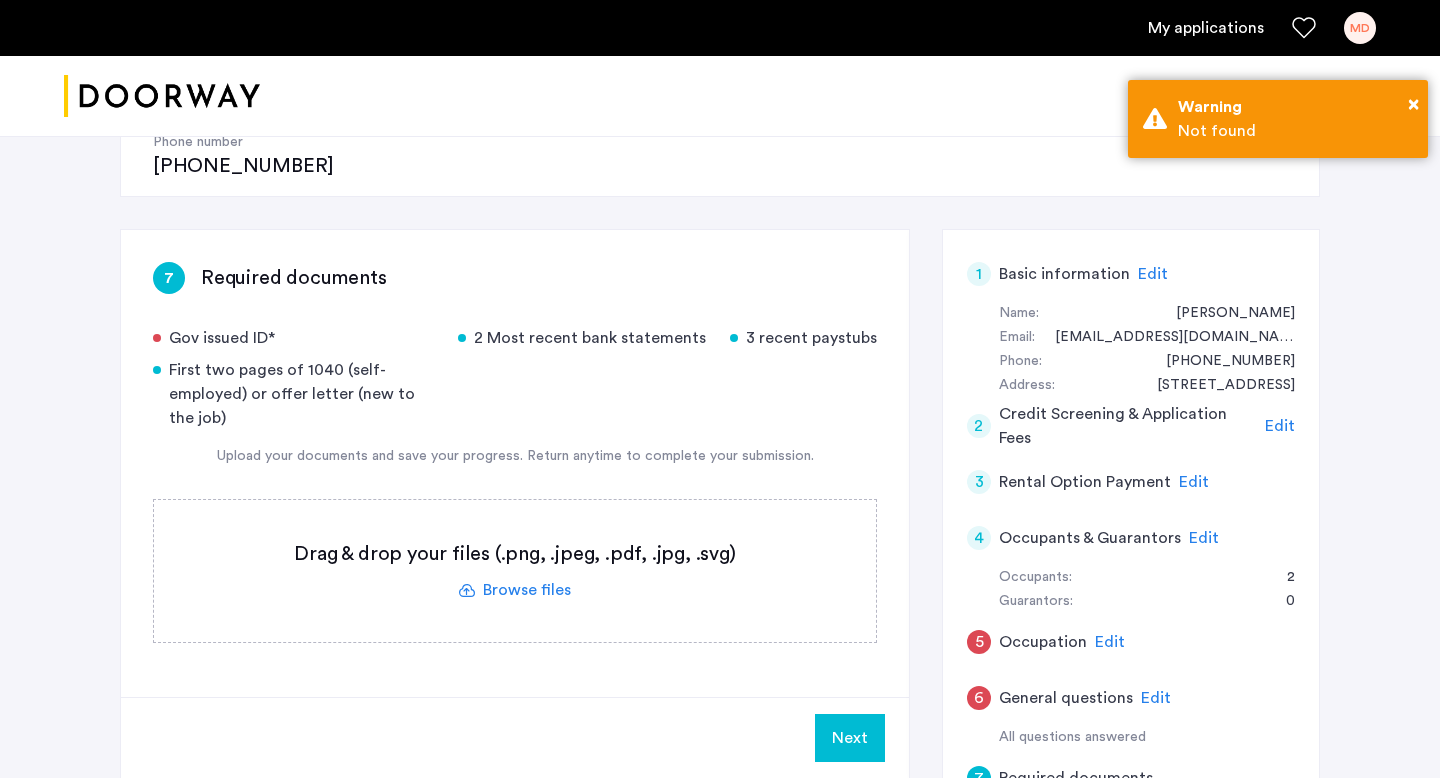 scroll, scrollTop: 281, scrollLeft: 0, axis: vertical 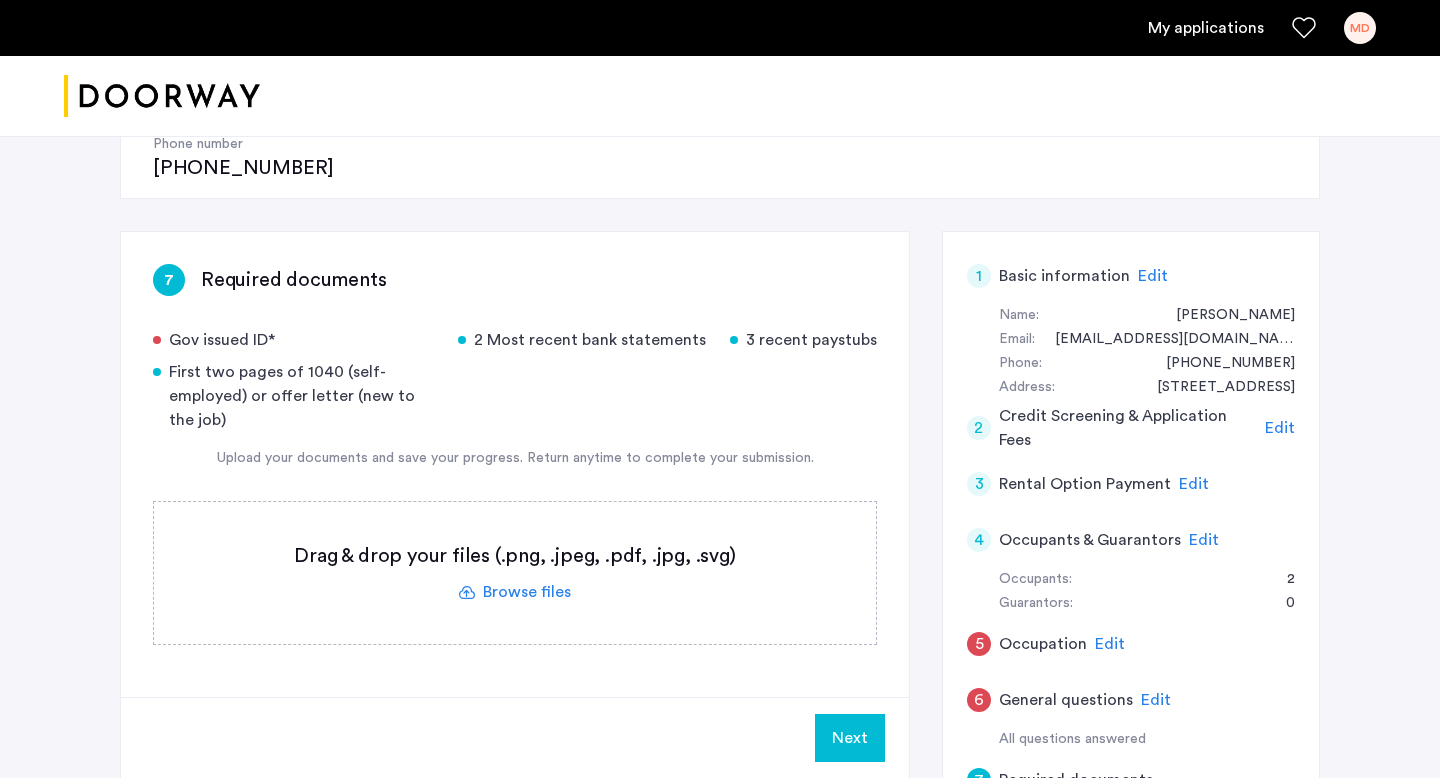 click 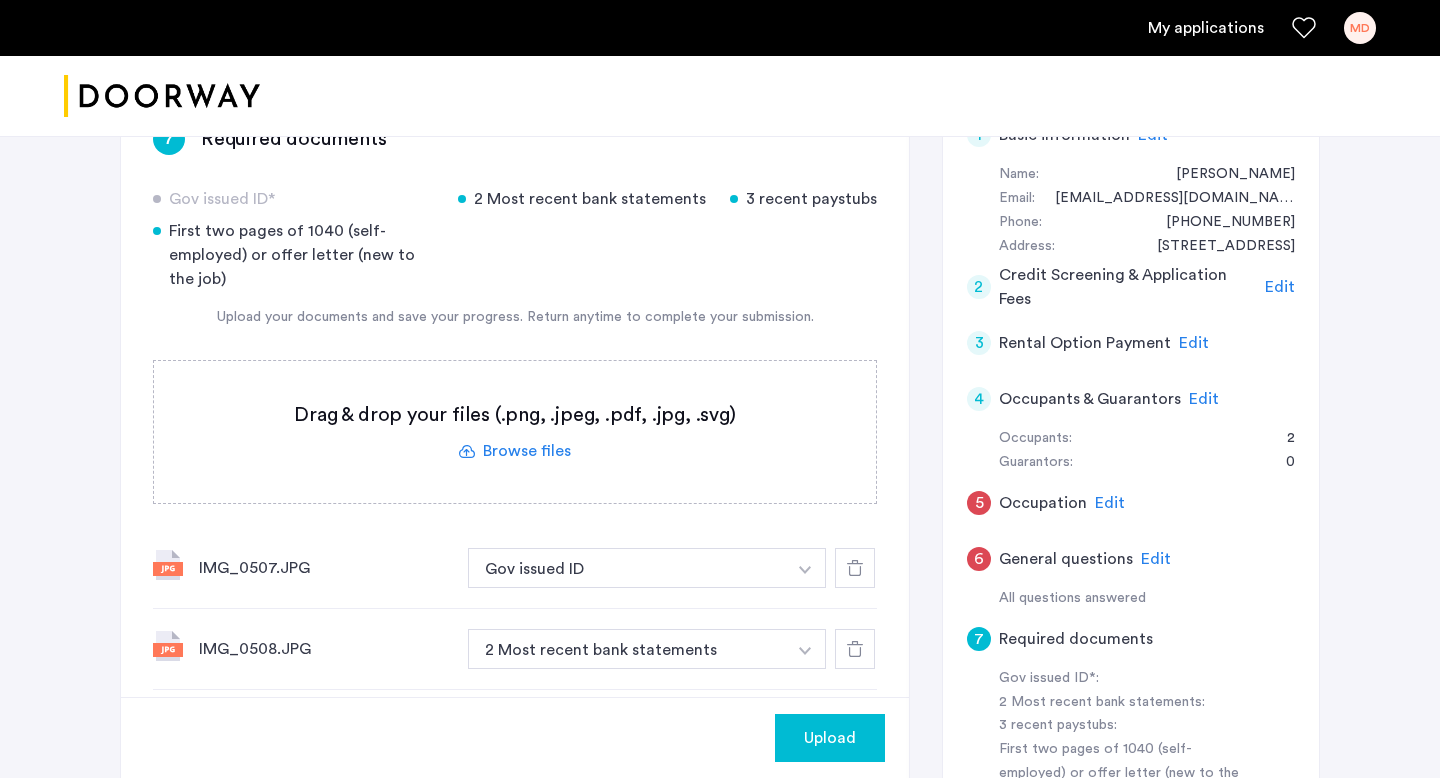 scroll, scrollTop: 433, scrollLeft: 0, axis: vertical 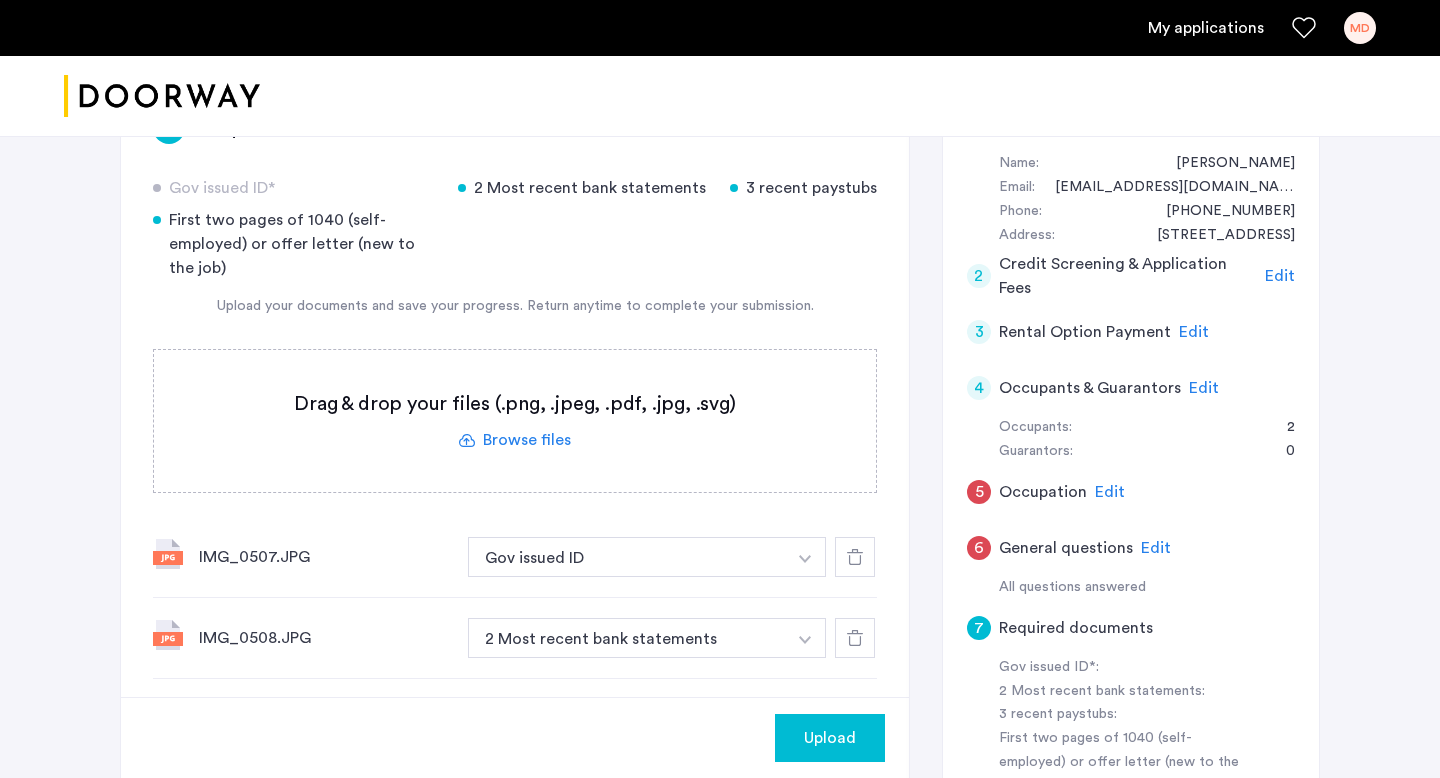 click on "IMG_0507.JPG" 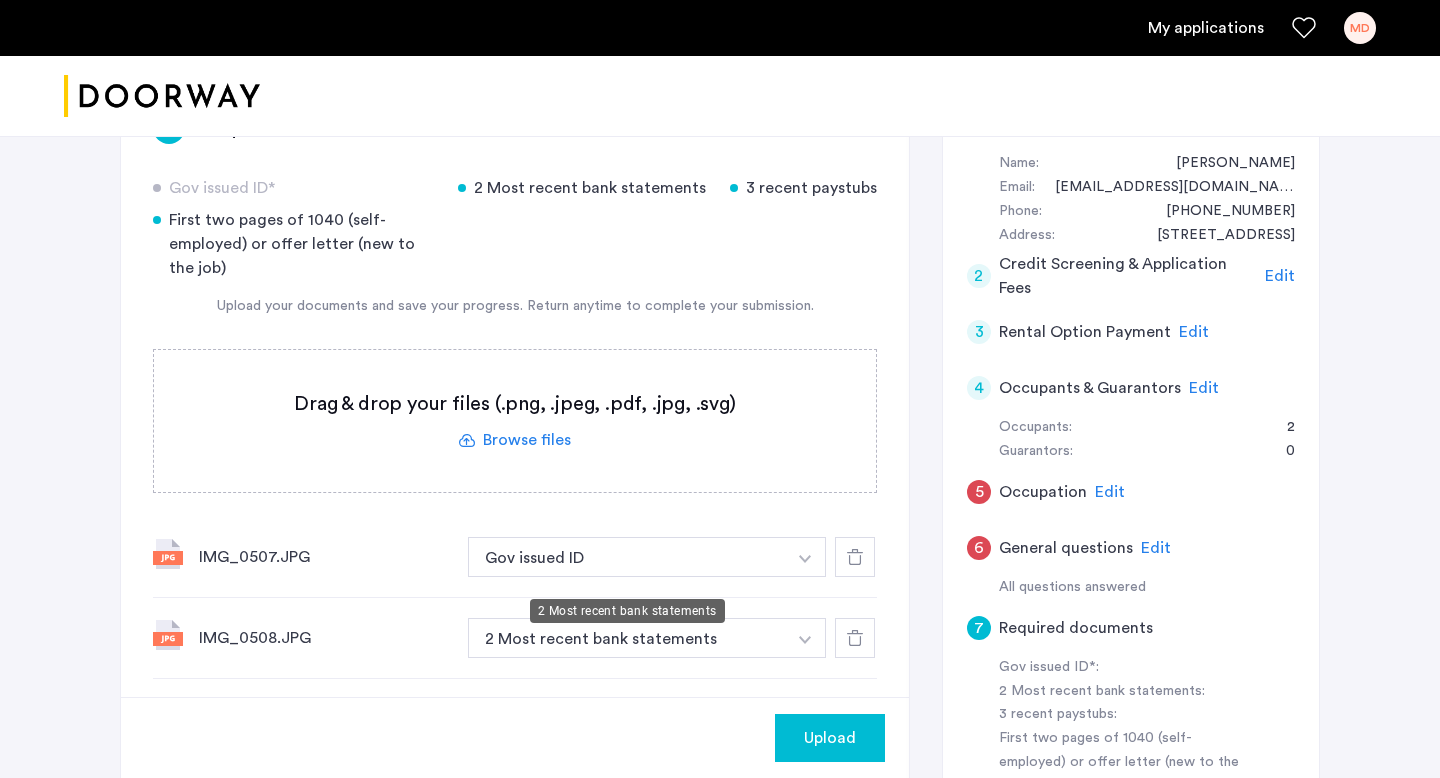 click on "2 Most recent bank statements" at bounding box center [627, 638] 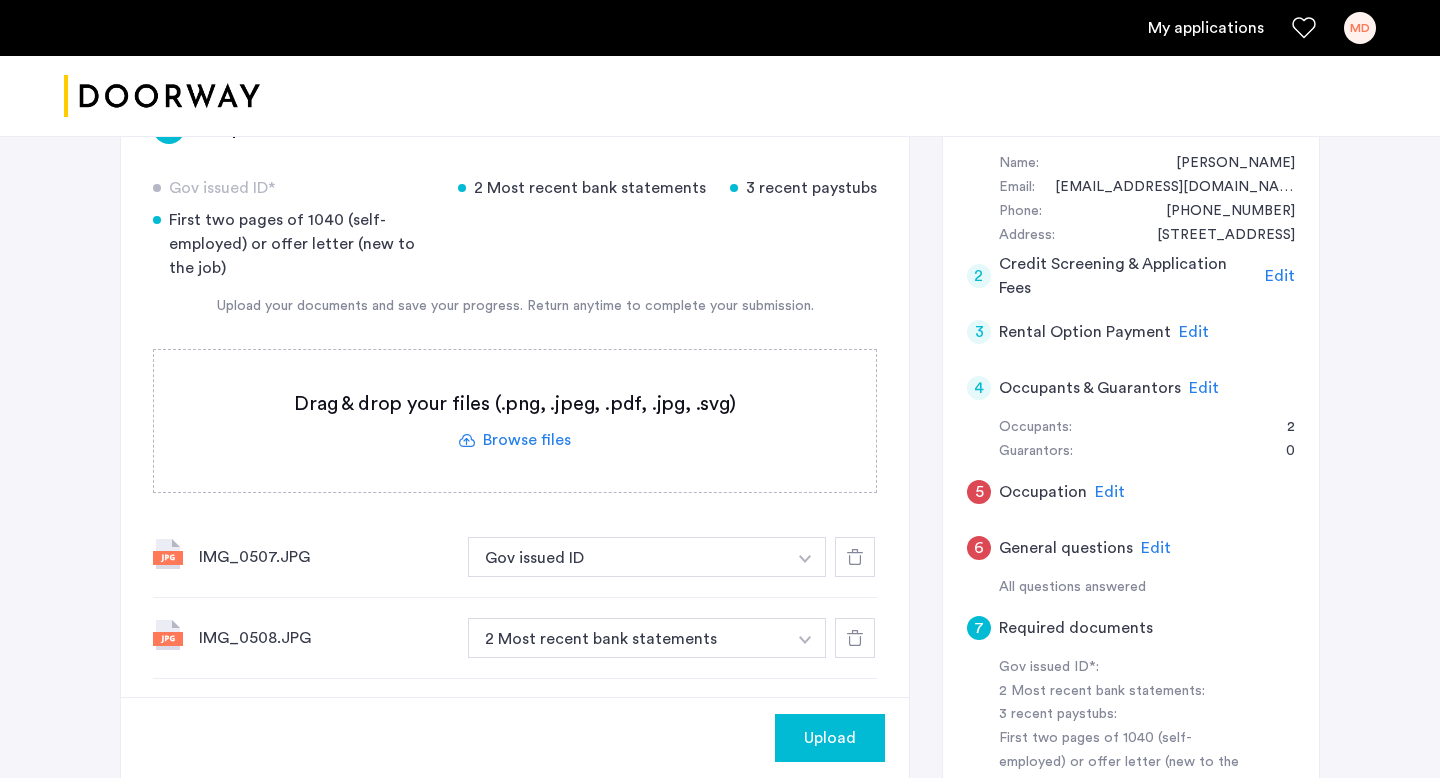 click on "2 Most recent bank statements" at bounding box center (627, 638) 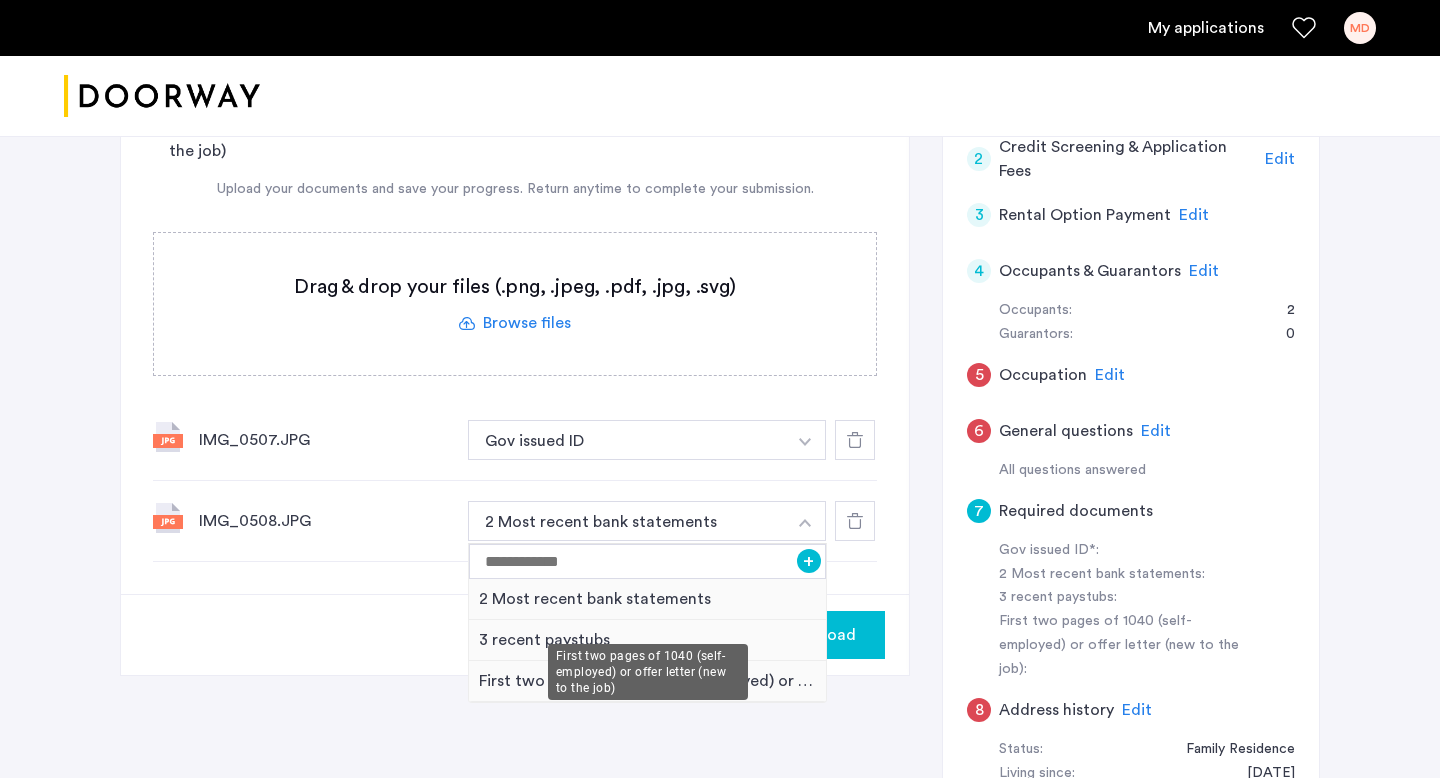scroll, scrollTop: 549, scrollLeft: 0, axis: vertical 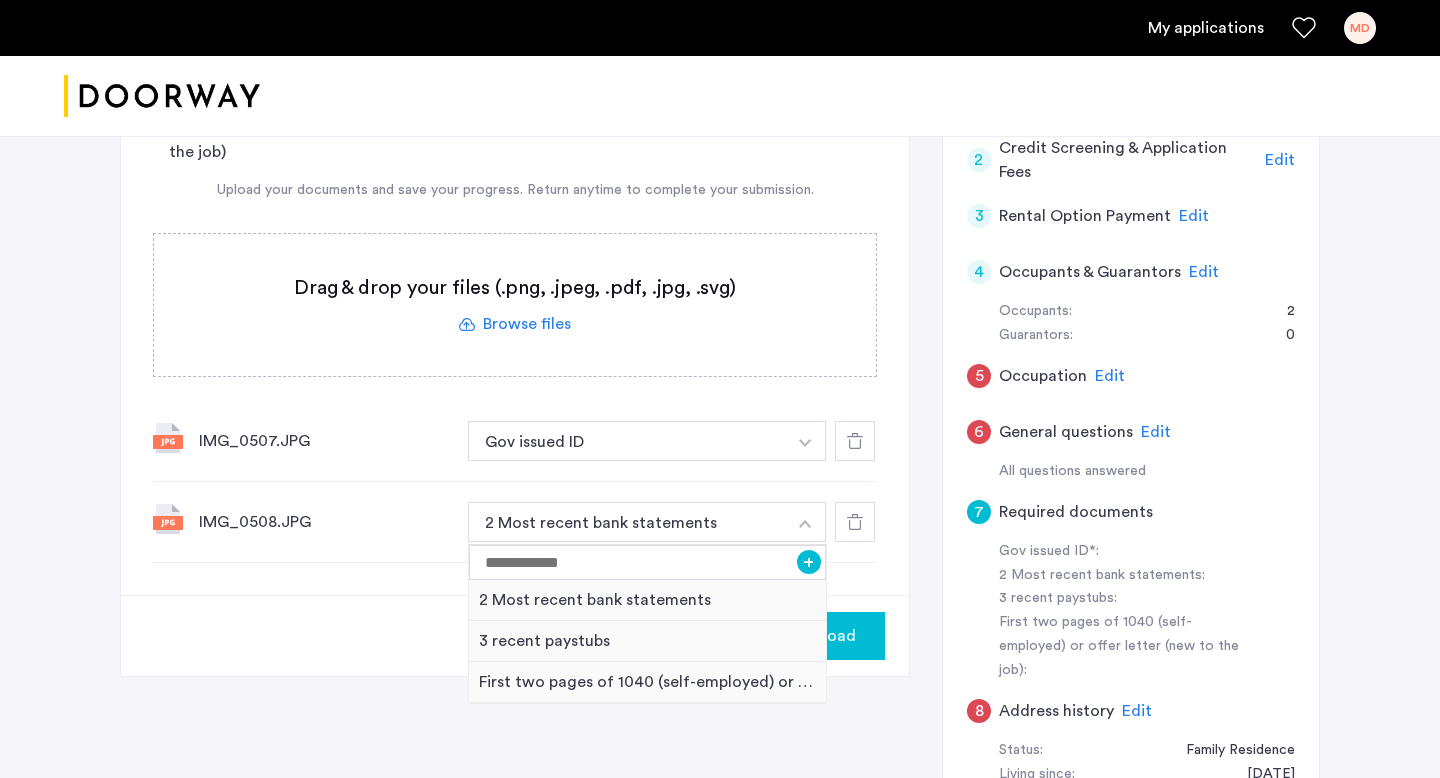 click on "IMG_0508.JPG 2 Most recent bank statements + 2 Most recent bank statements 3 recent paystubs First two pages of 1040 (self-employed) or offer letter (new to the job)" 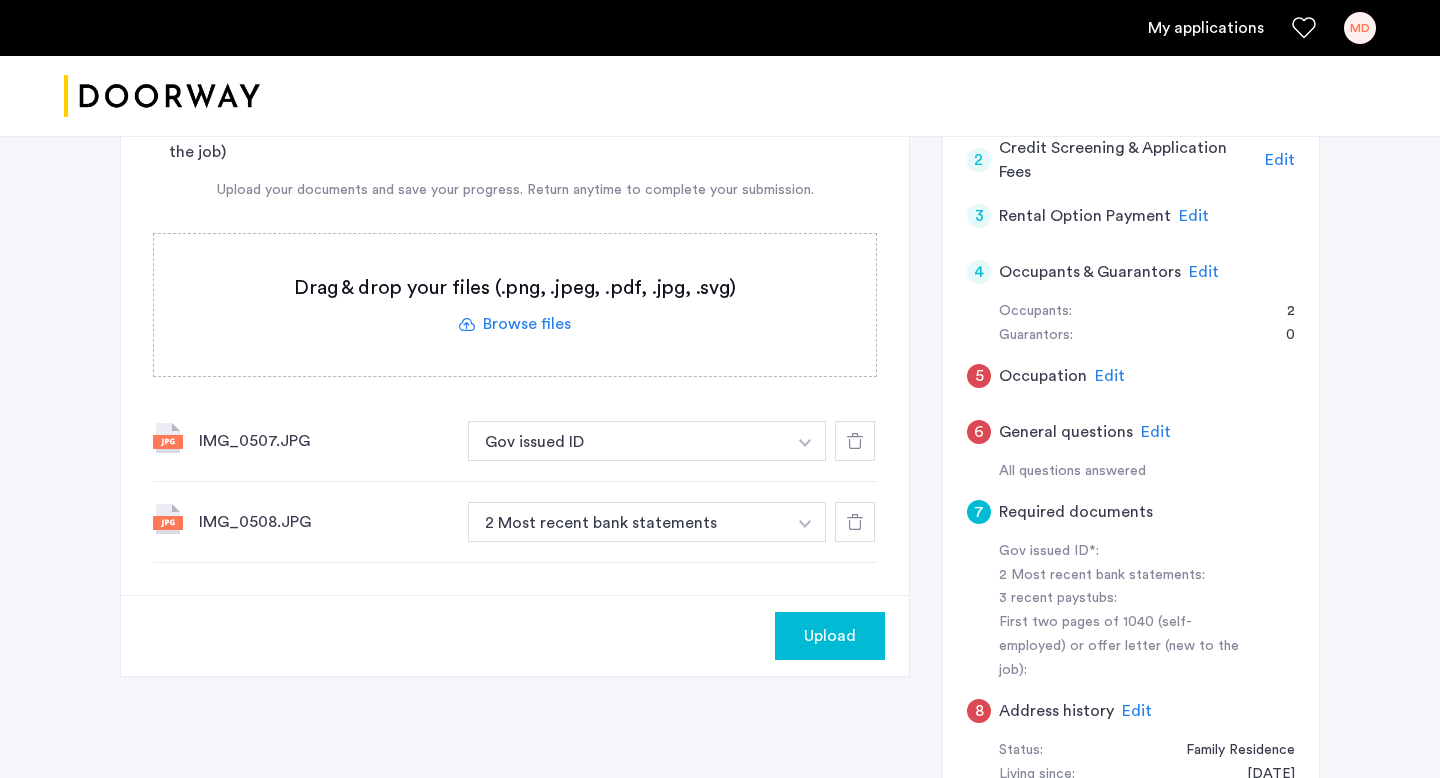 click 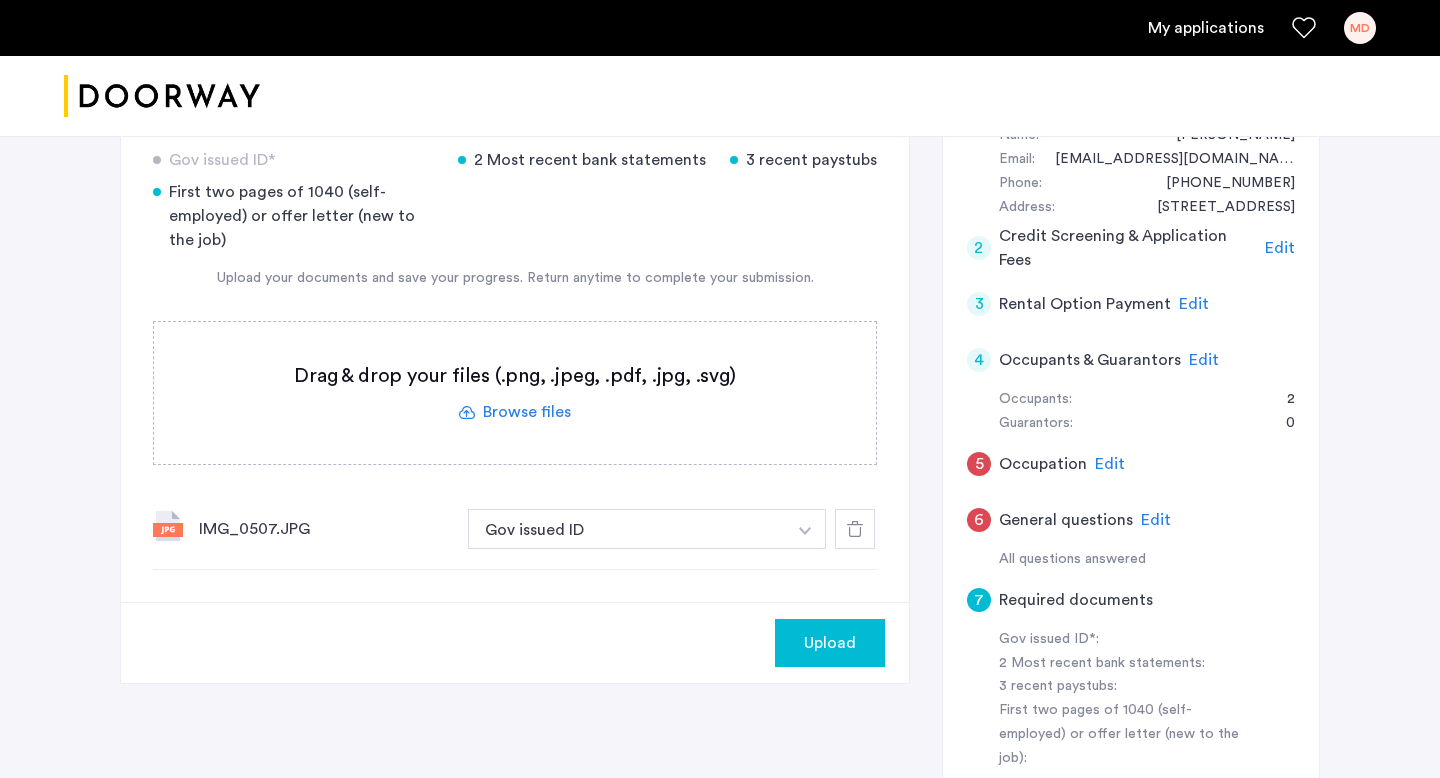 scroll, scrollTop: 449, scrollLeft: 0, axis: vertical 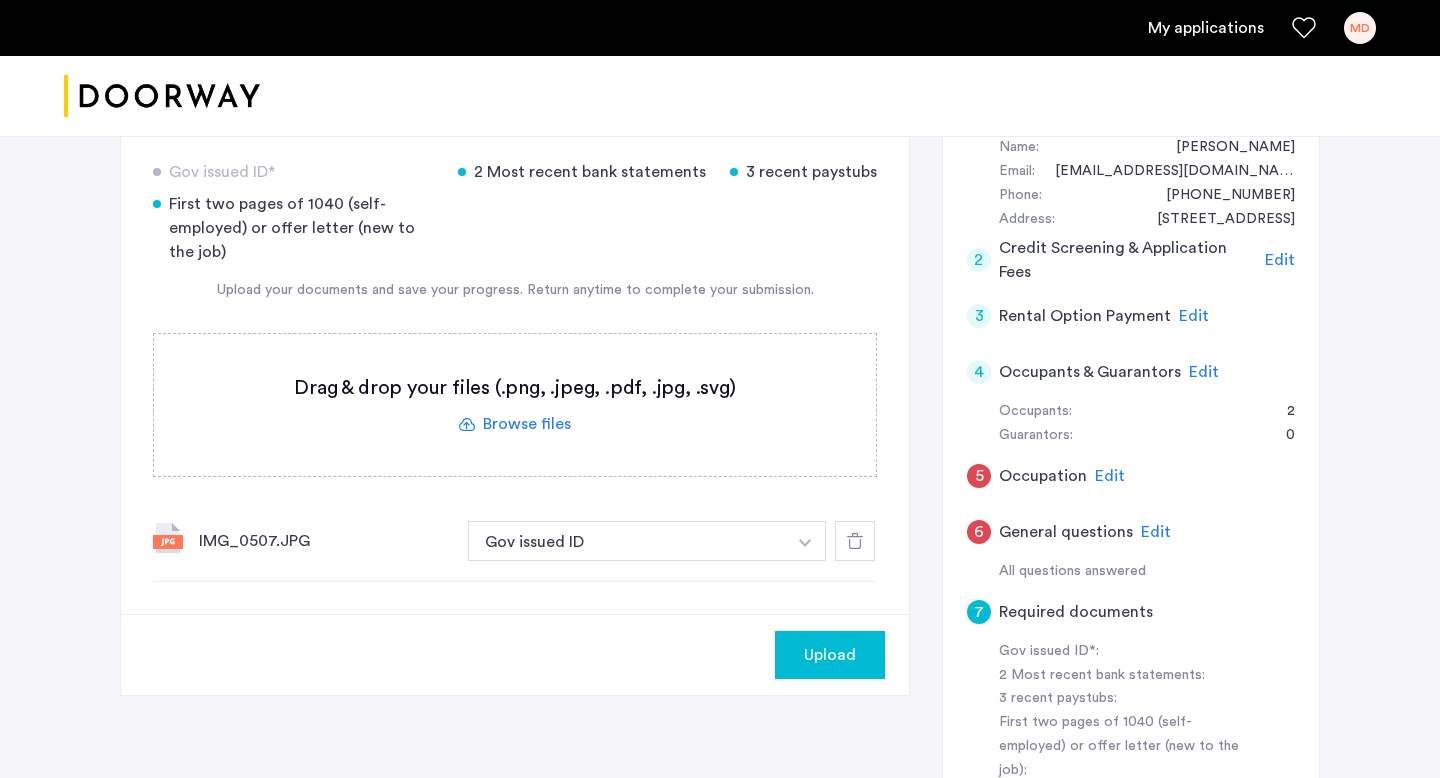 click on "Upload" 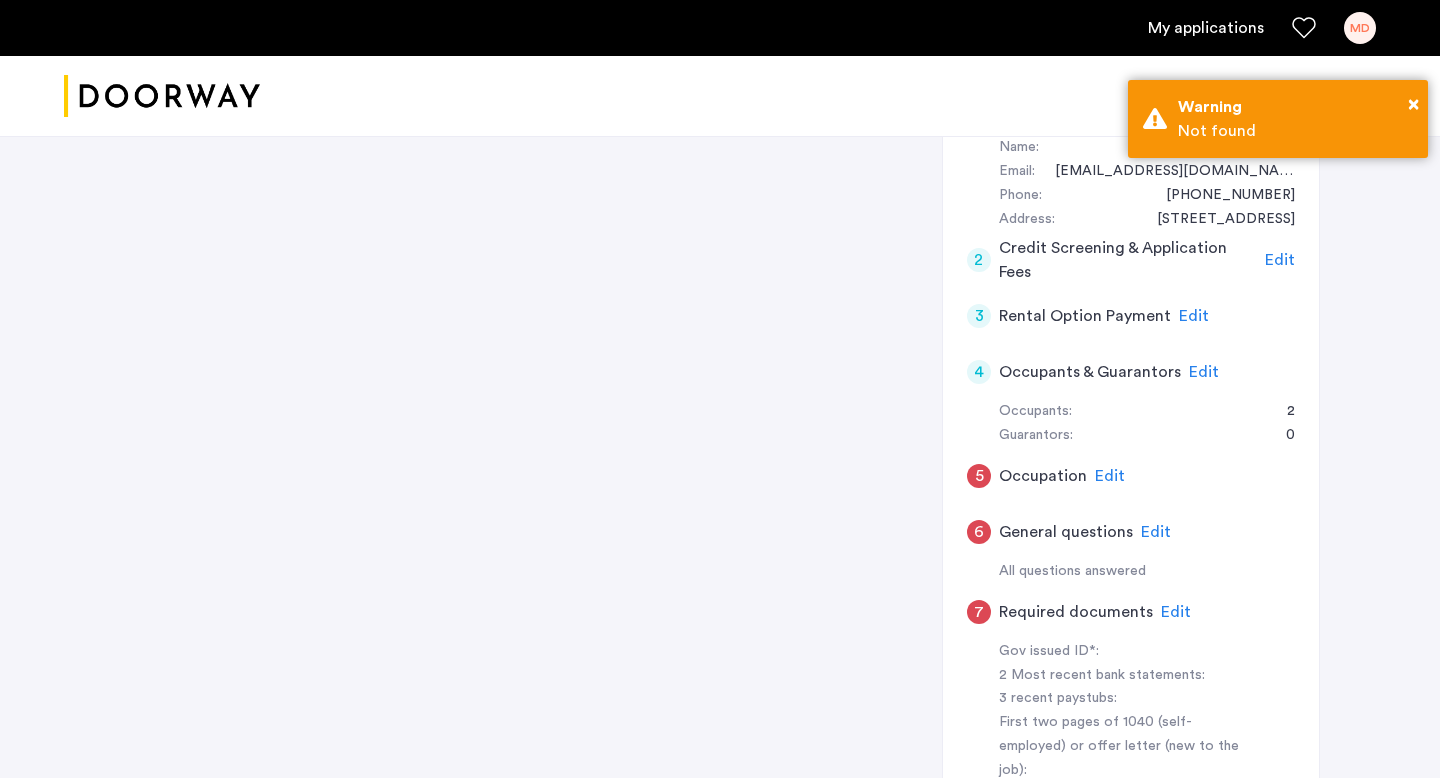 click on "Edit" 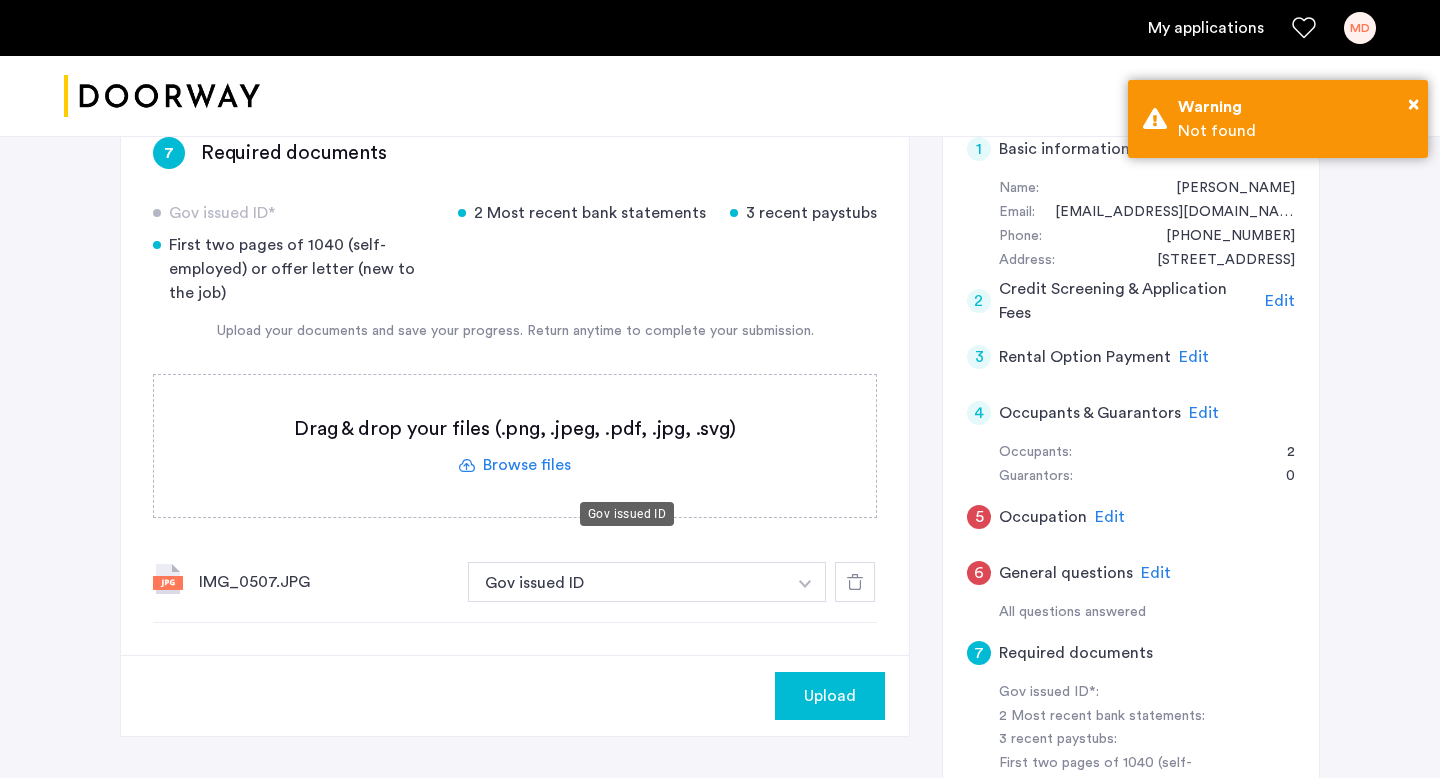 scroll, scrollTop: 398, scrollLeft: 0, axis: vertical 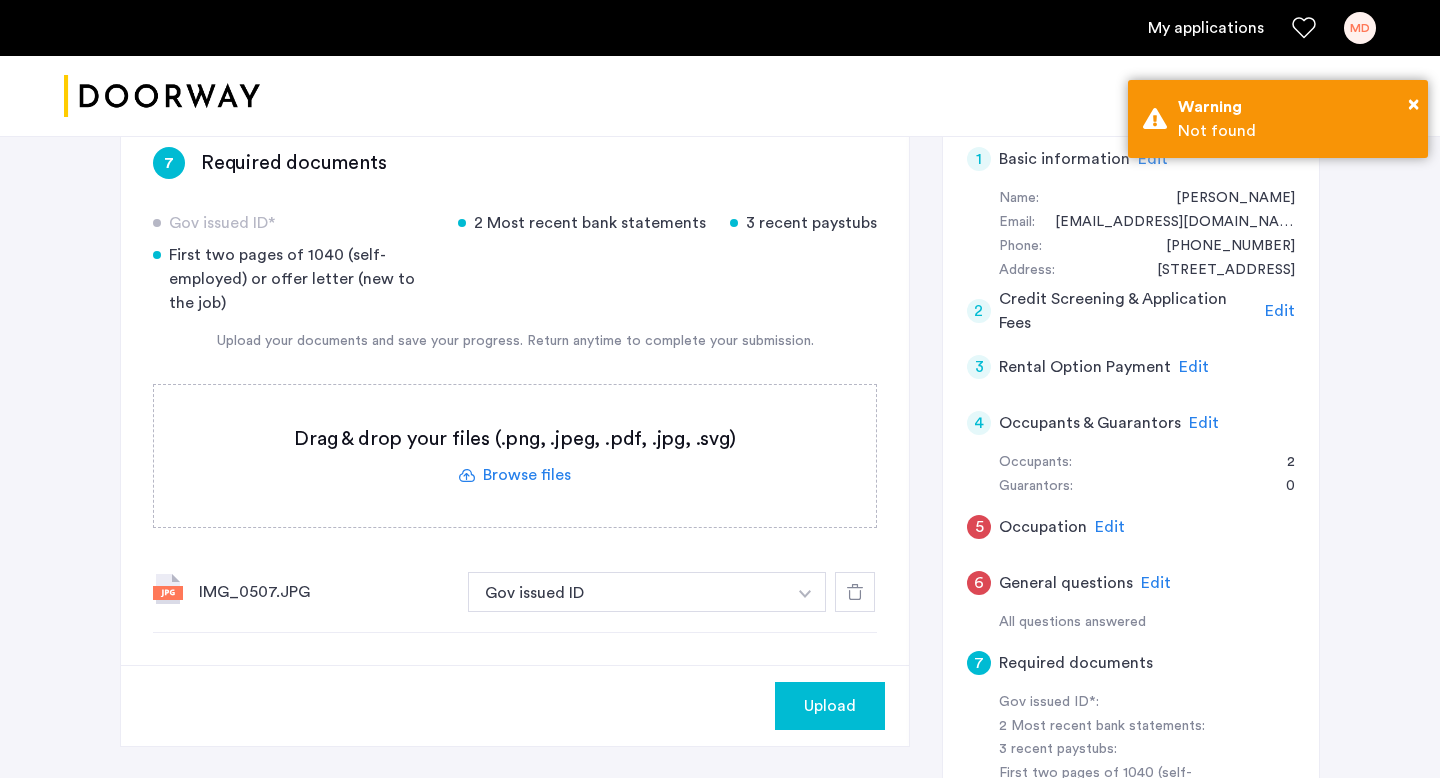 click 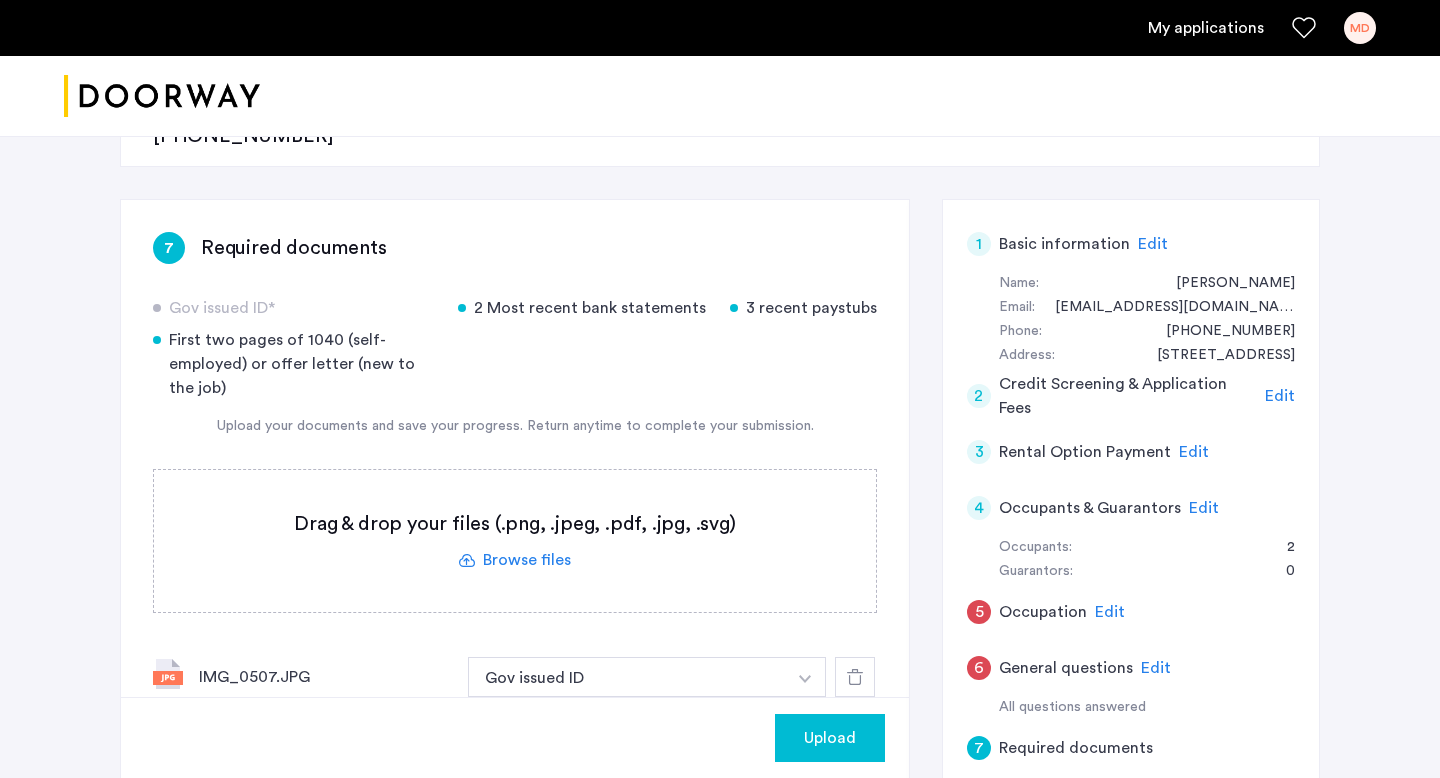 scroll, scrollTop: 328, scrollLeft: 0, axis: vertical 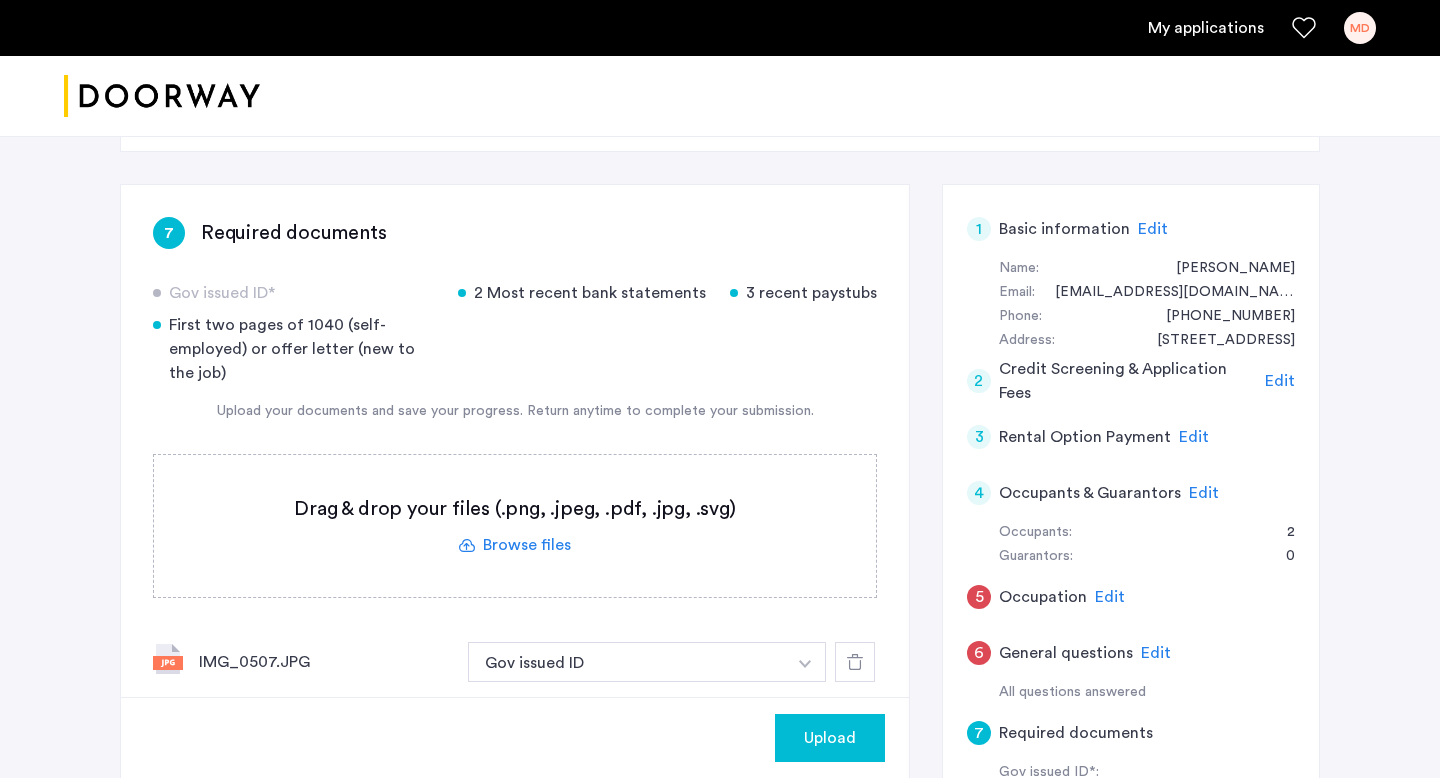 click 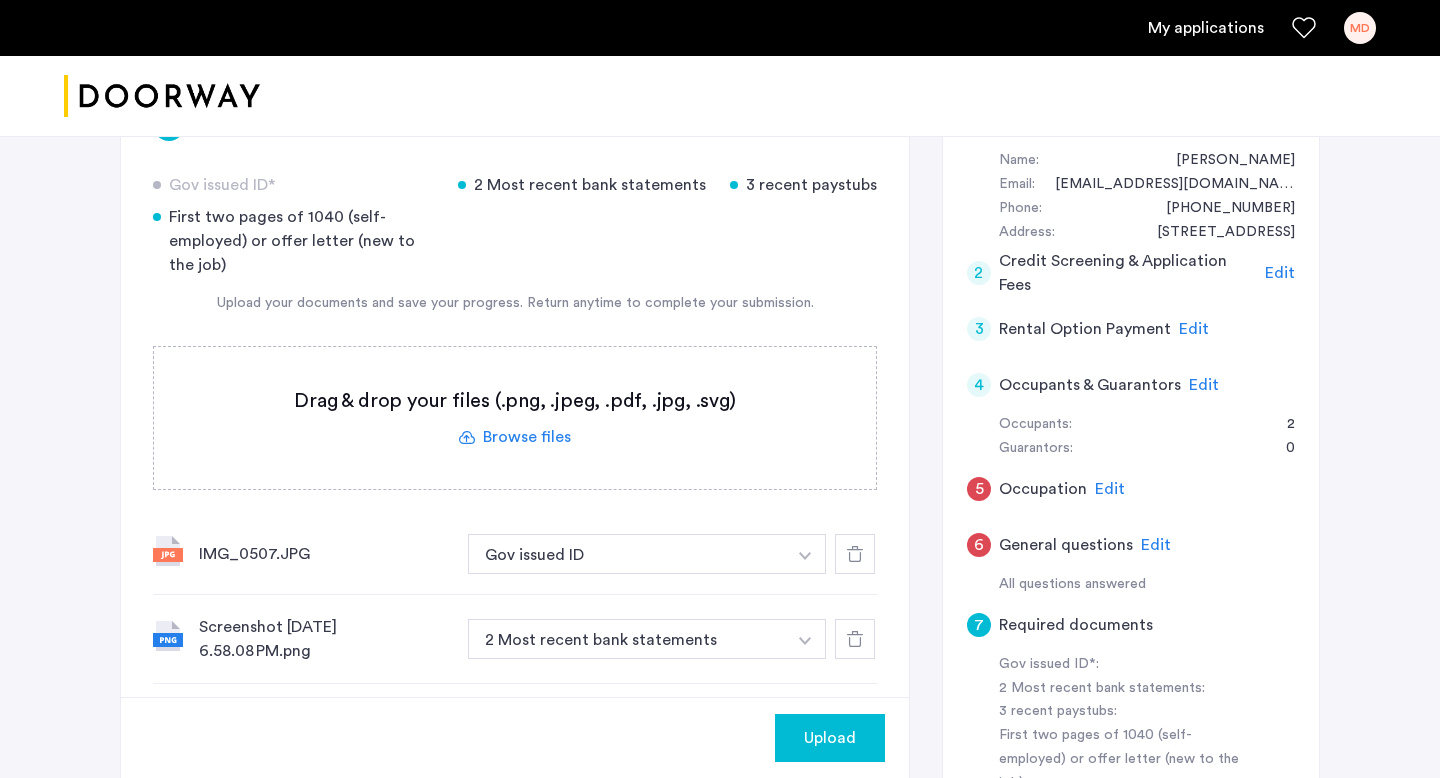 scroll, scrollTop: 437, scrollLeft: 0, axis: vertical 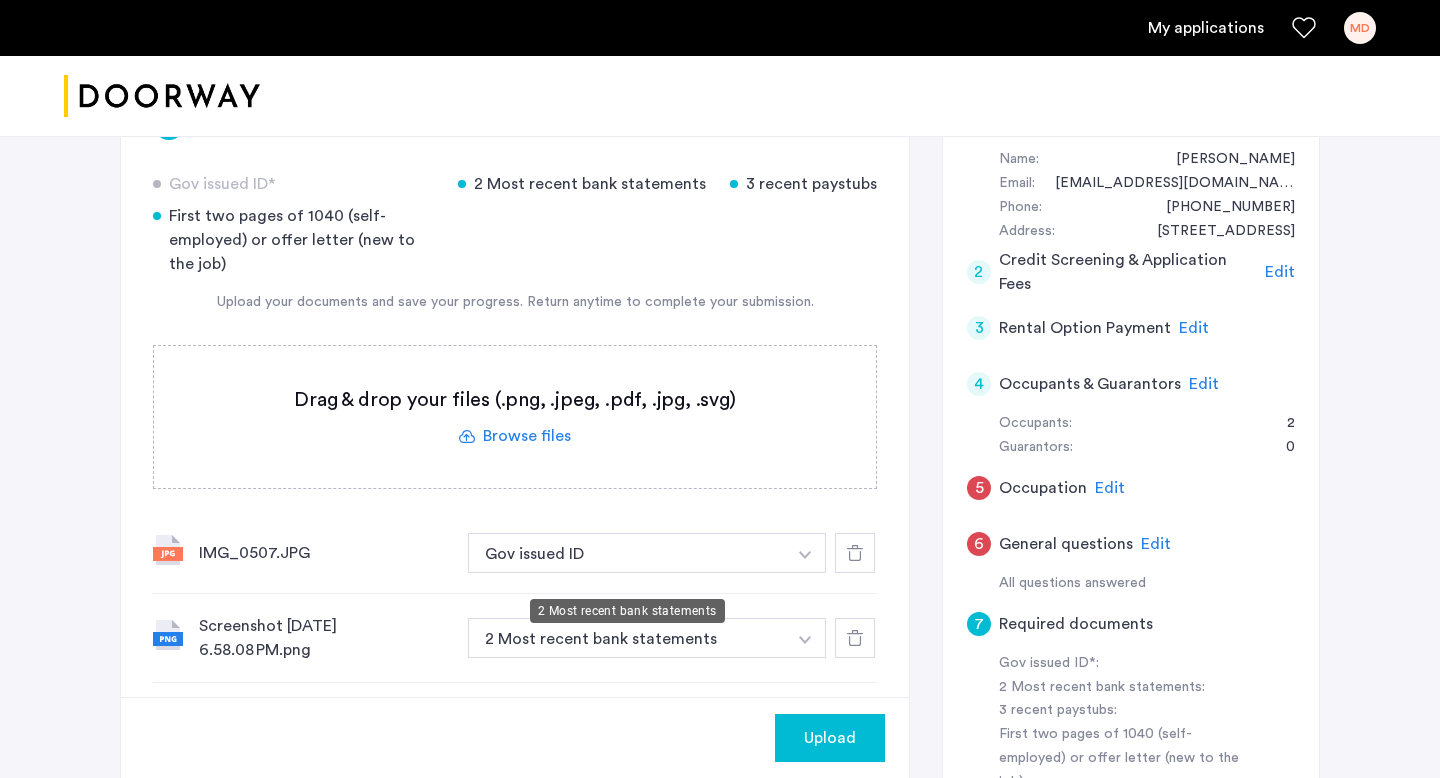 click on "2 Most recent bank statements" at bounding box center (627, 638) 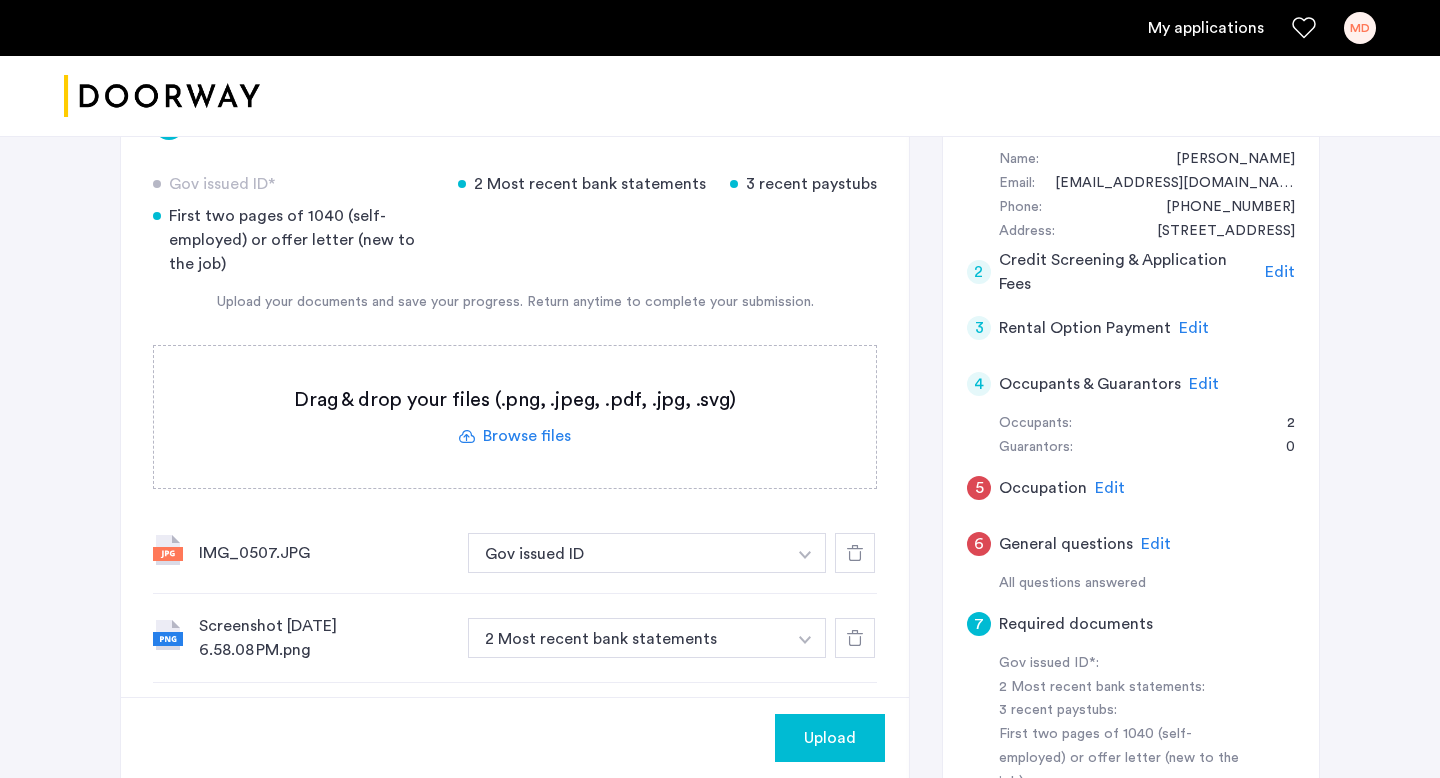 click on "2 Most recent bank statements" at bounding box center (627, 638) 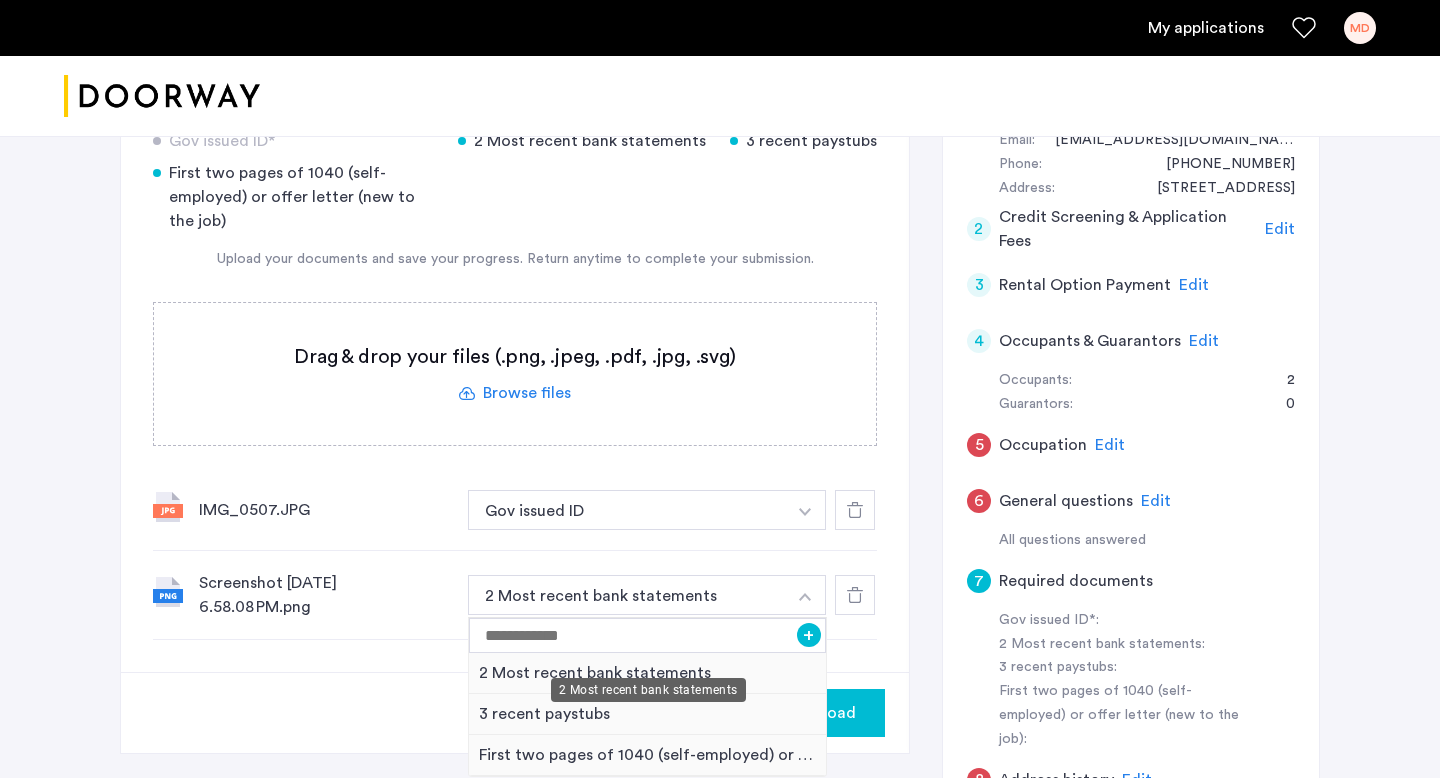 scroll, scrollTop: 487, scrollLeft: 0, axis: vertical 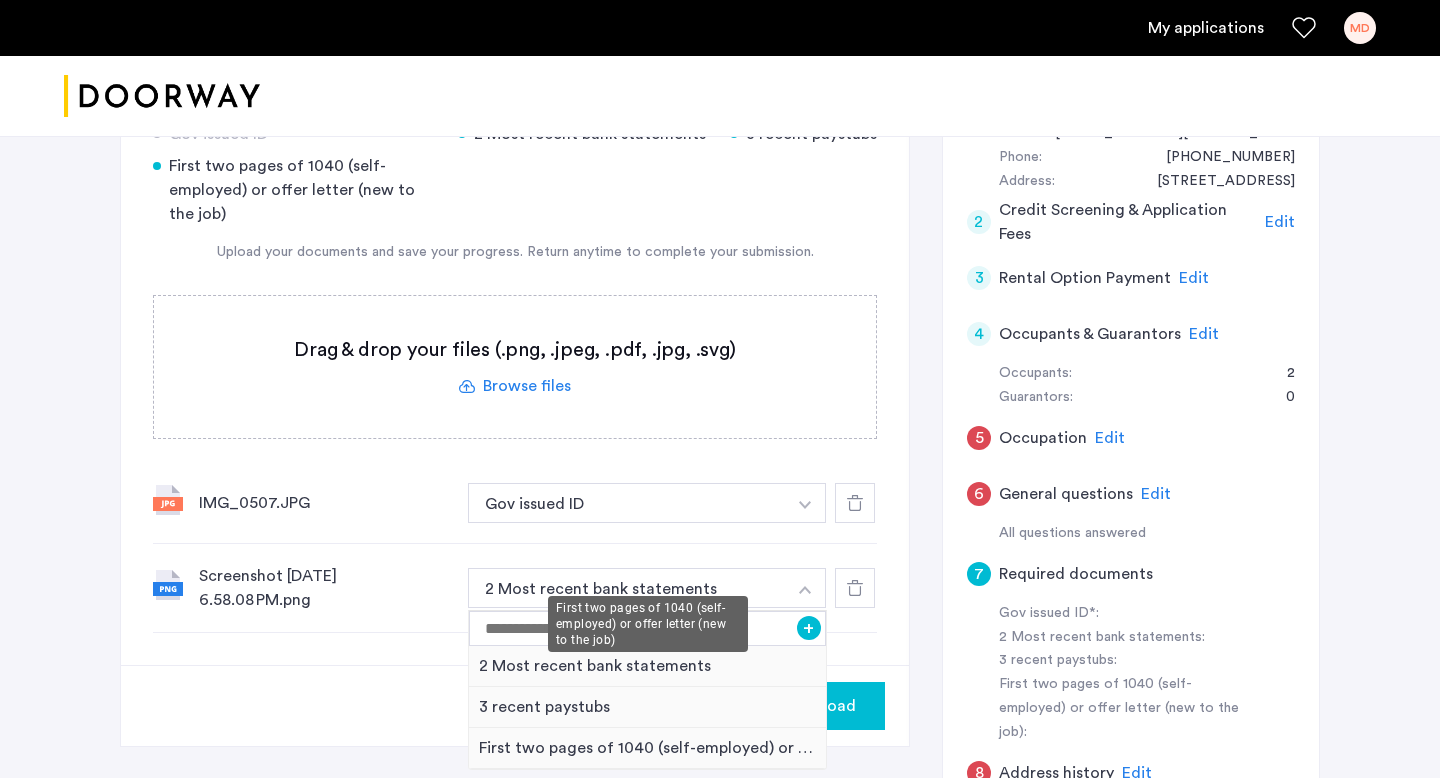 click on "First two pages of 1040 (self-employed) or offer letter (new to the job)" at bounding box center (647, 748) 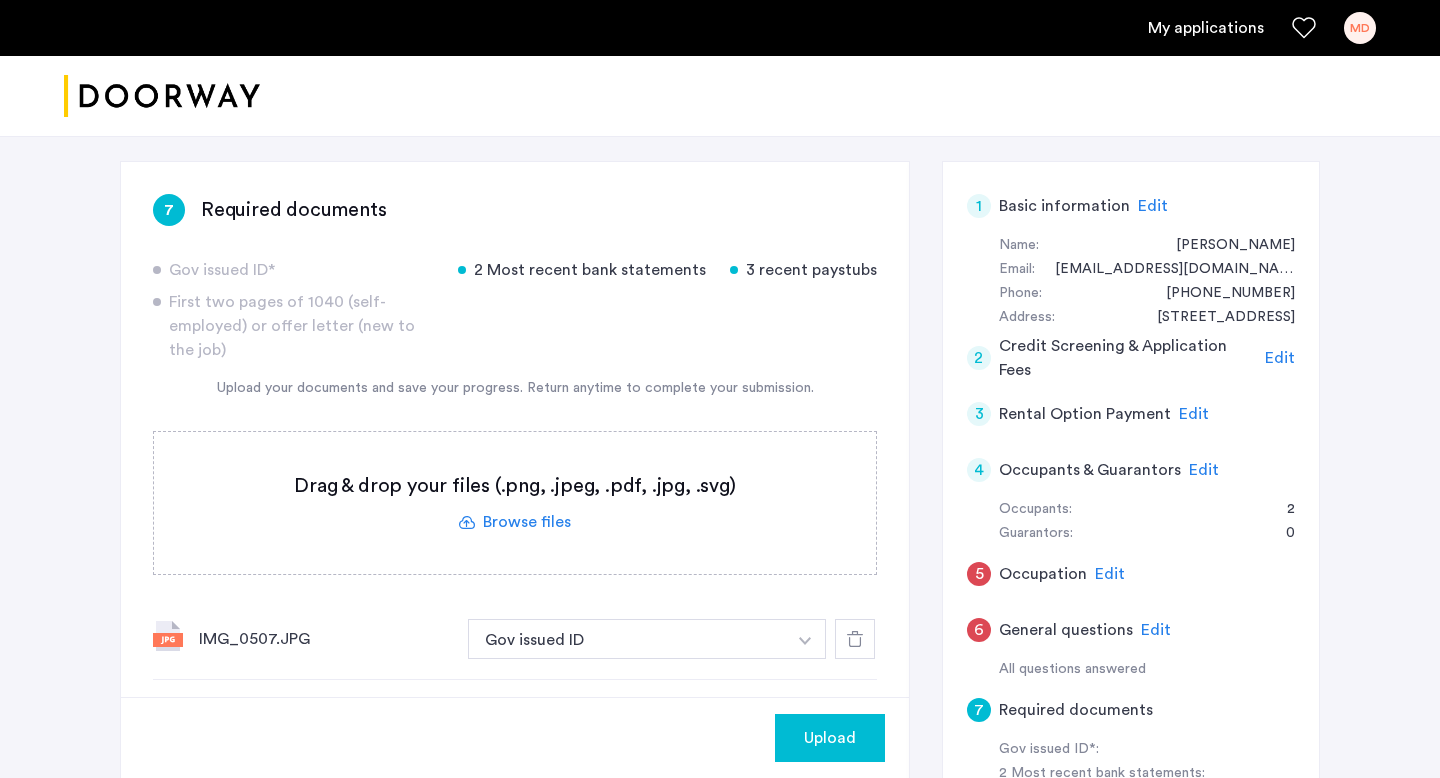 scroll, scrollTop: 366, scrollLeft: 0, axis: vertical 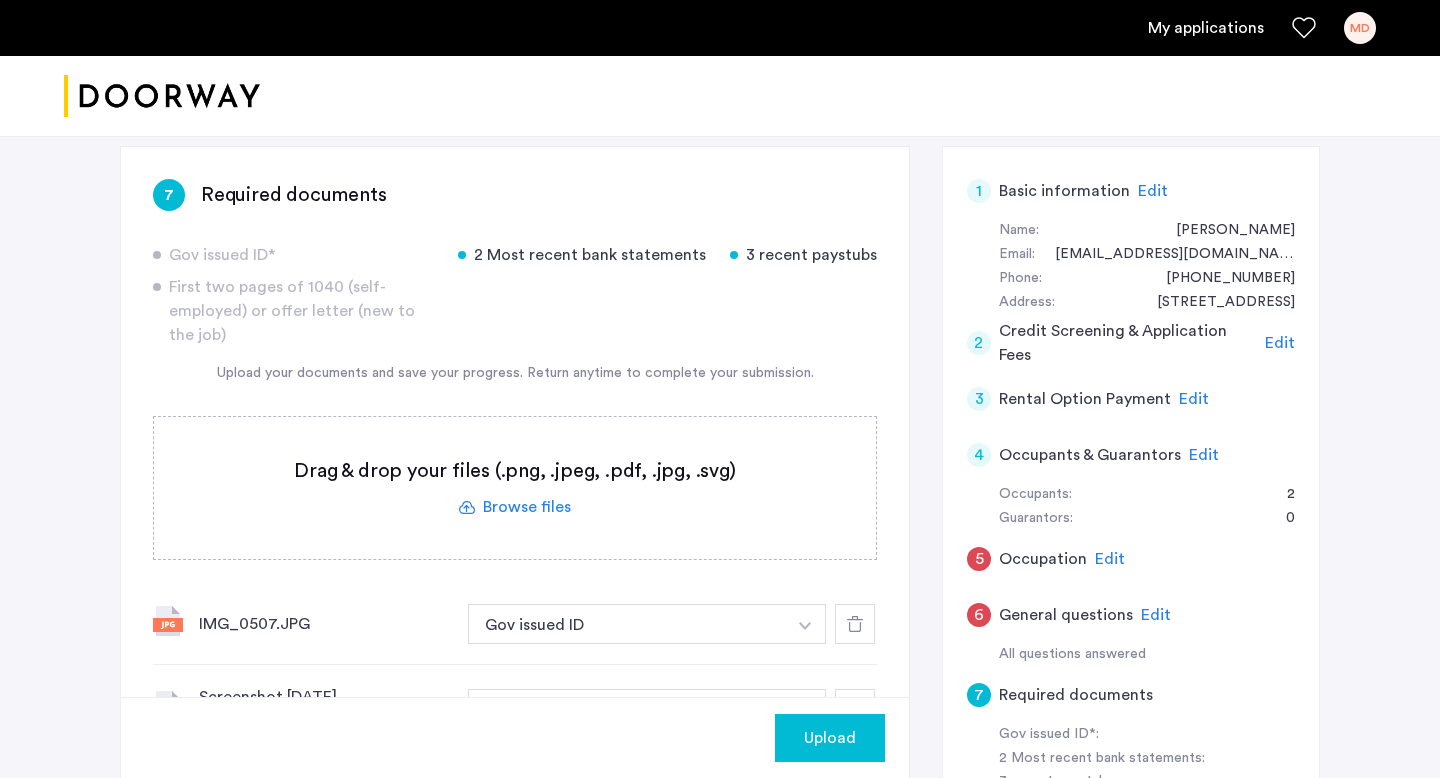 click on "5" 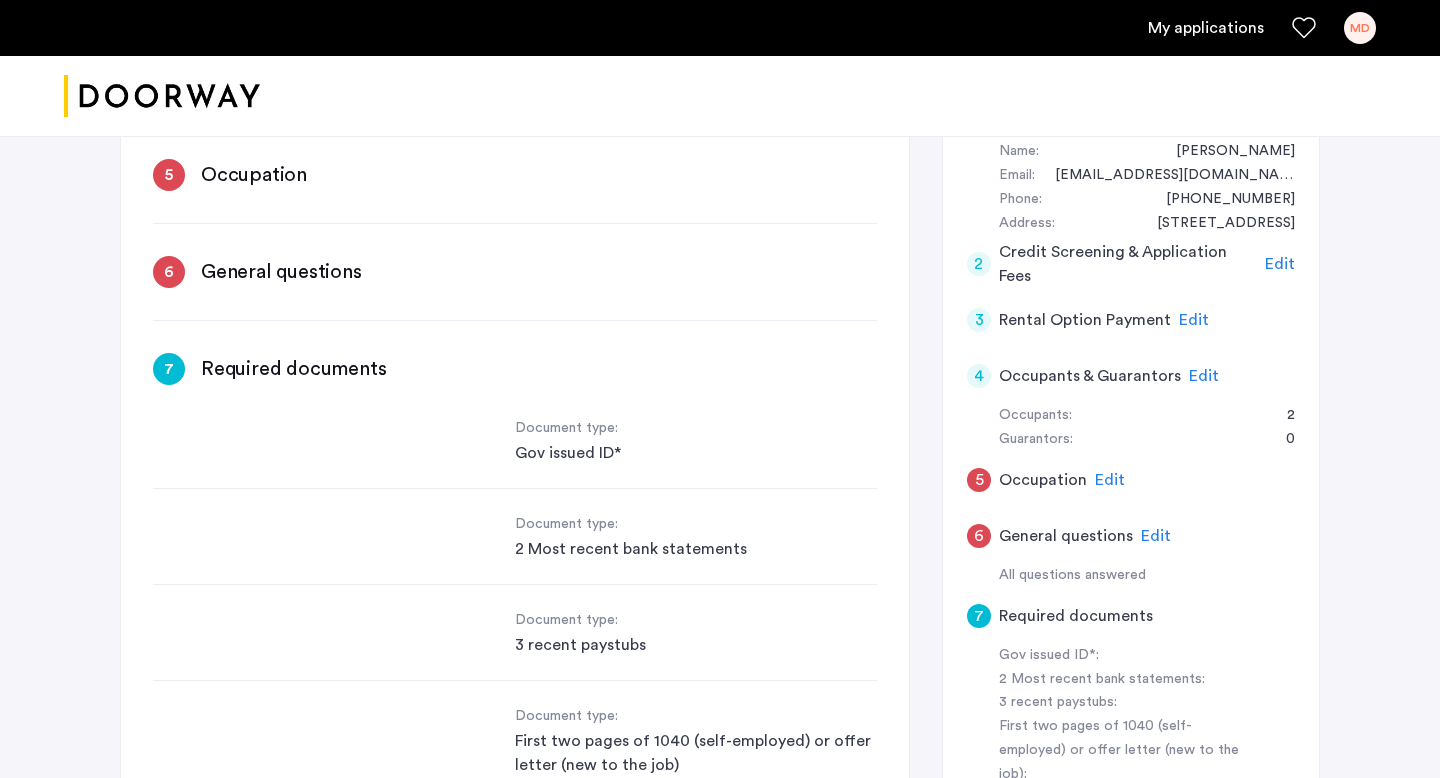 scroll, scrollTop: 0, scrollLeft: 0, axis: both 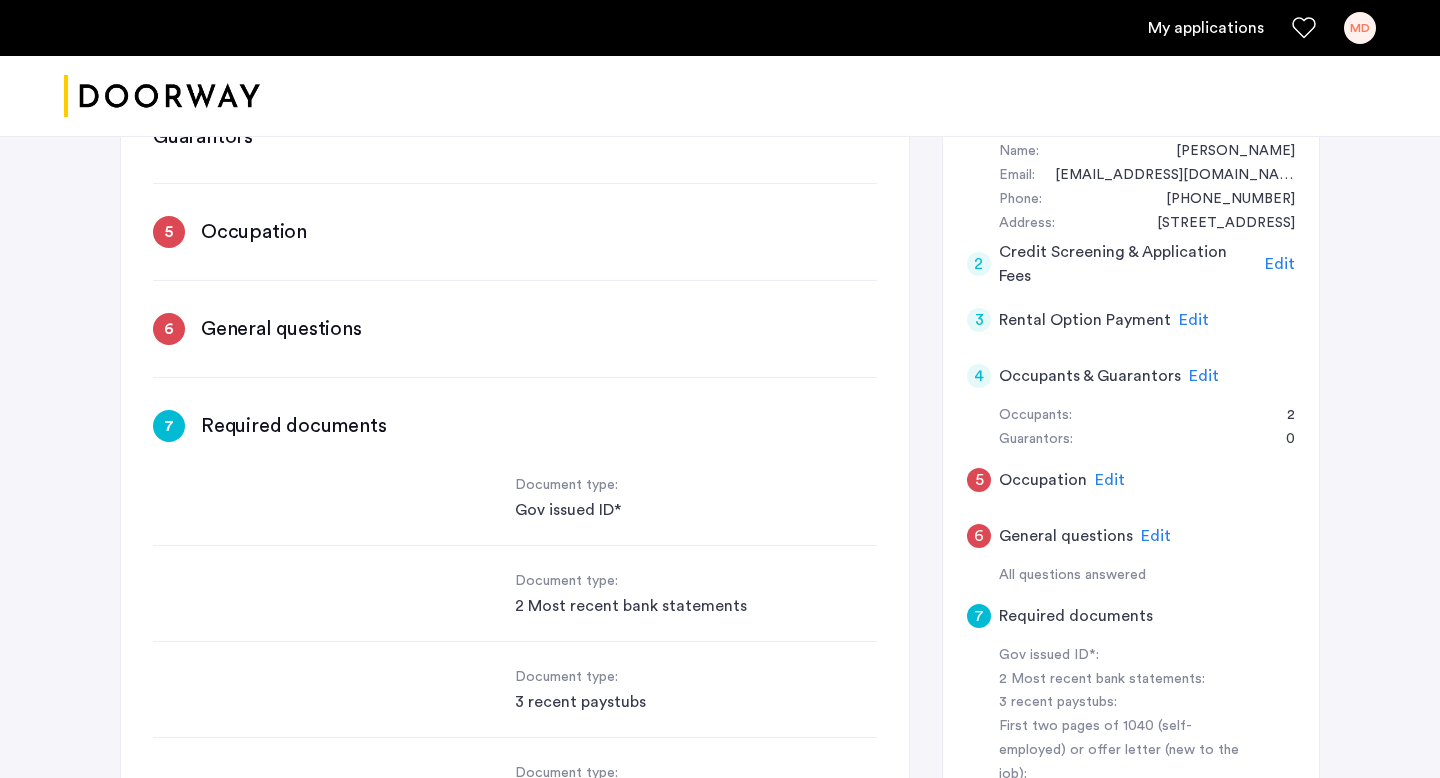 click on "General questions" at bounding box center (281, 329) 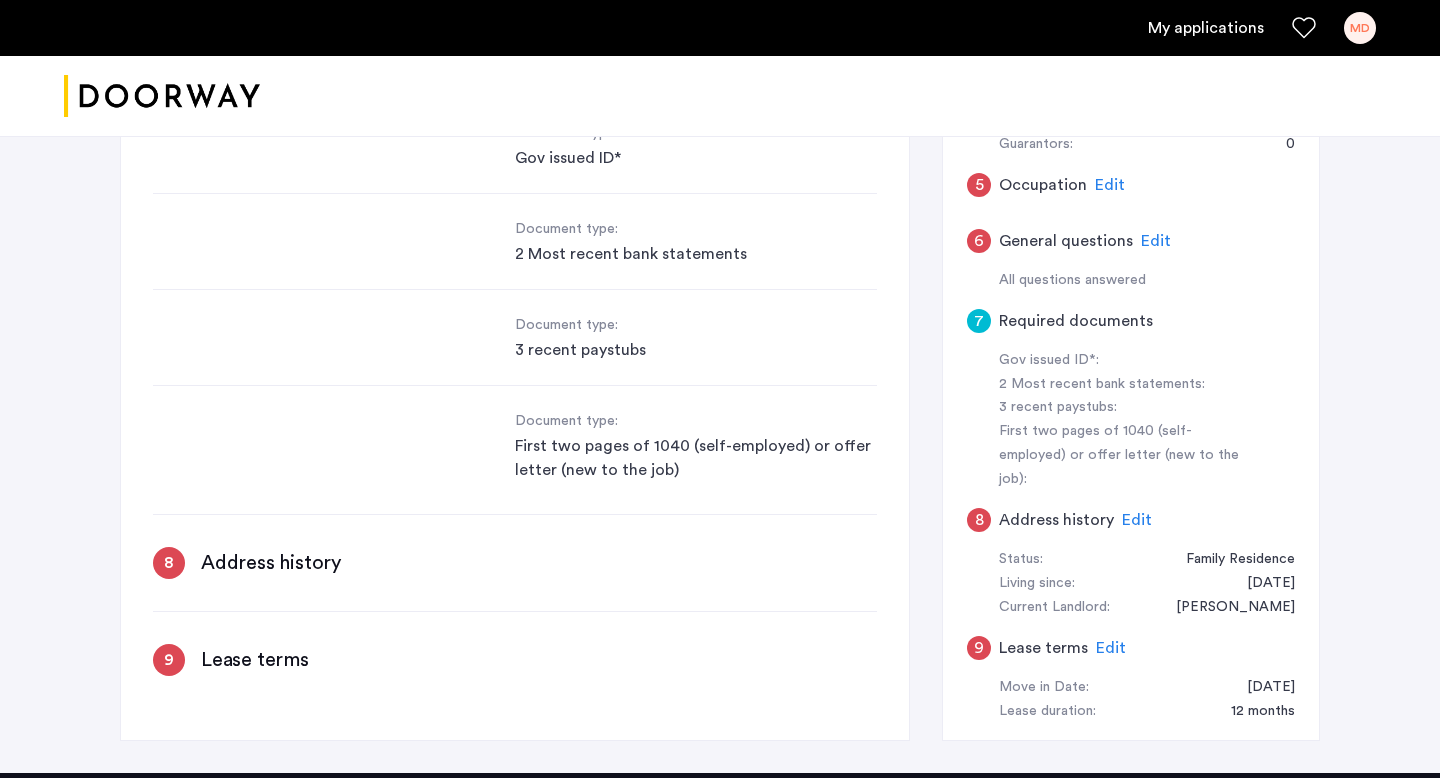 scroll, scrollTop: 597, scrollLeft: 0, axis: vertical 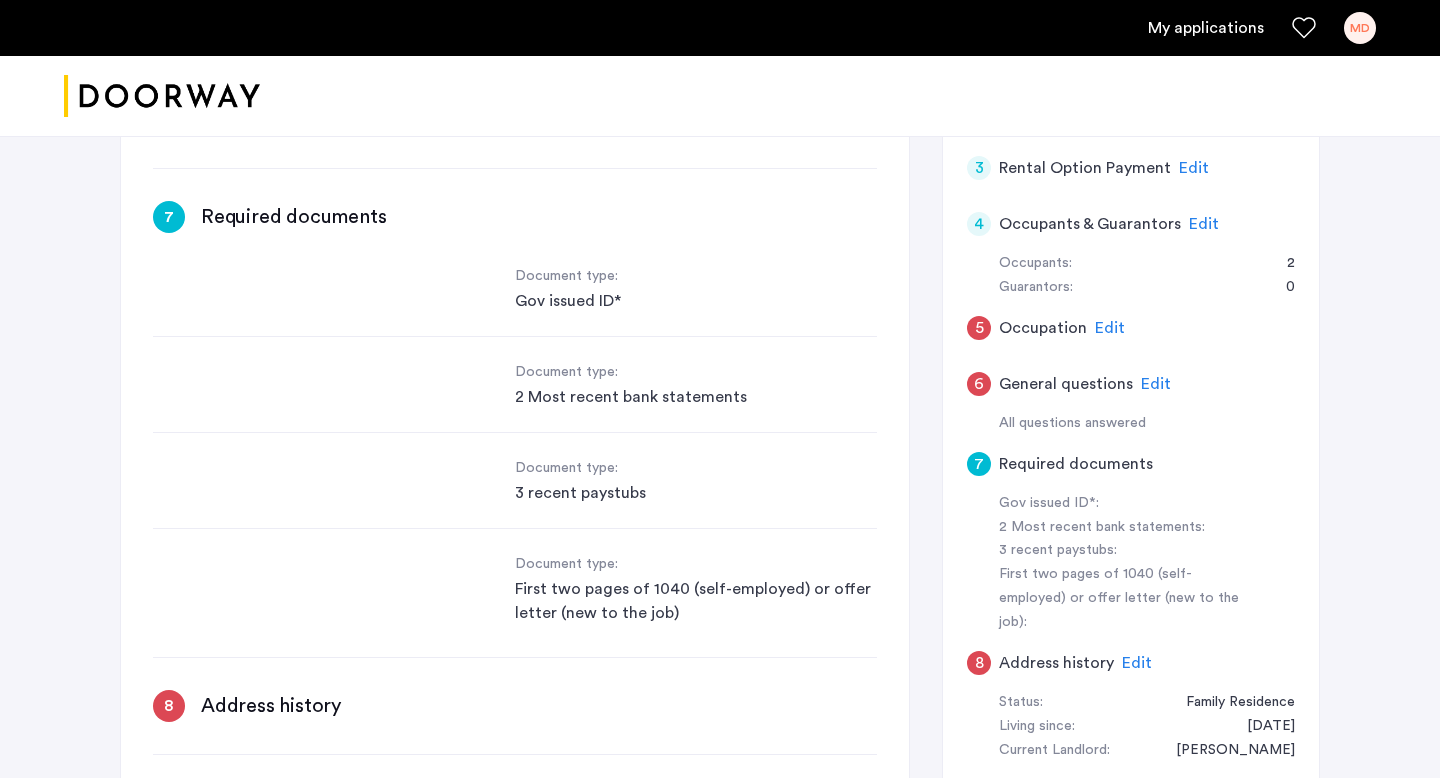 click on "Required documents" 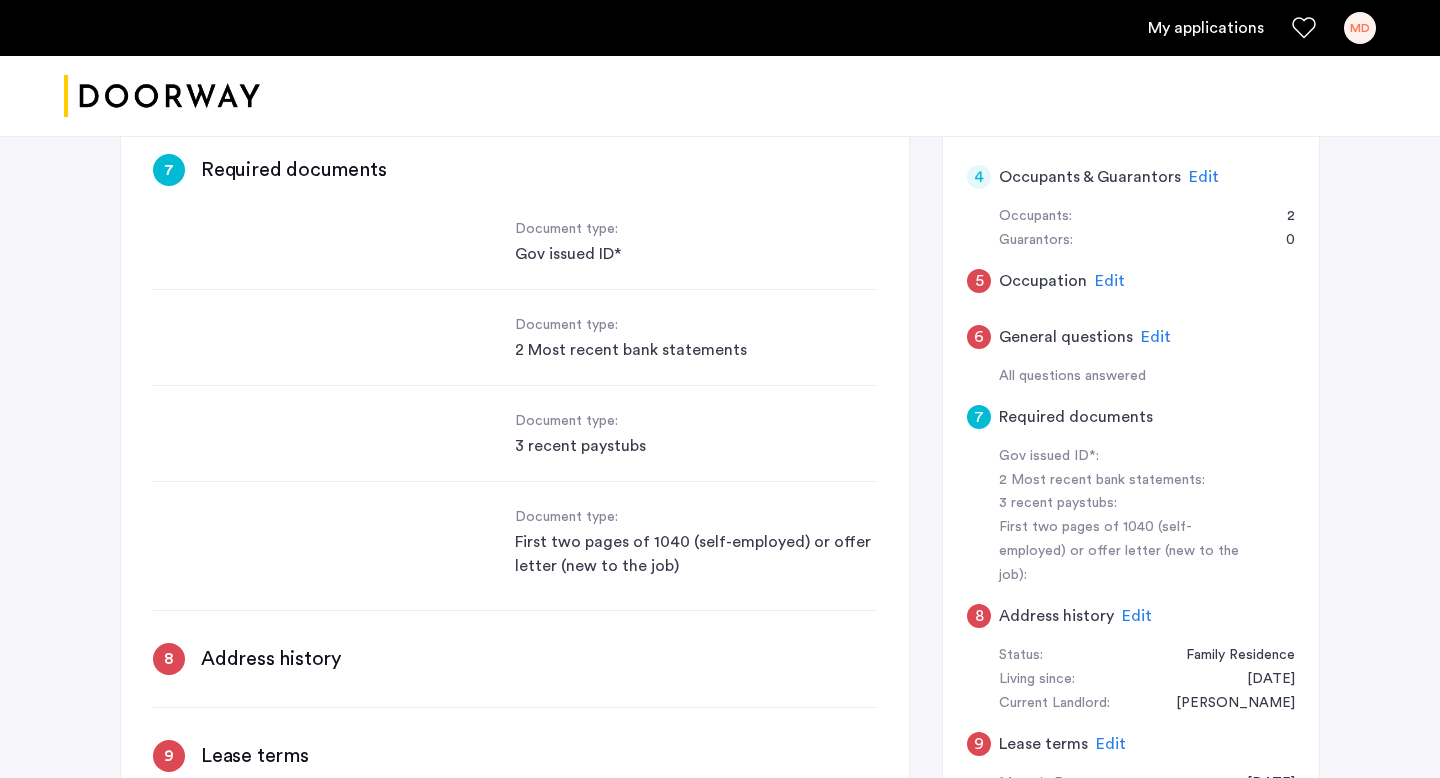 scroll, scrollTop: 673, scrollLeft: 0, axis: vertical 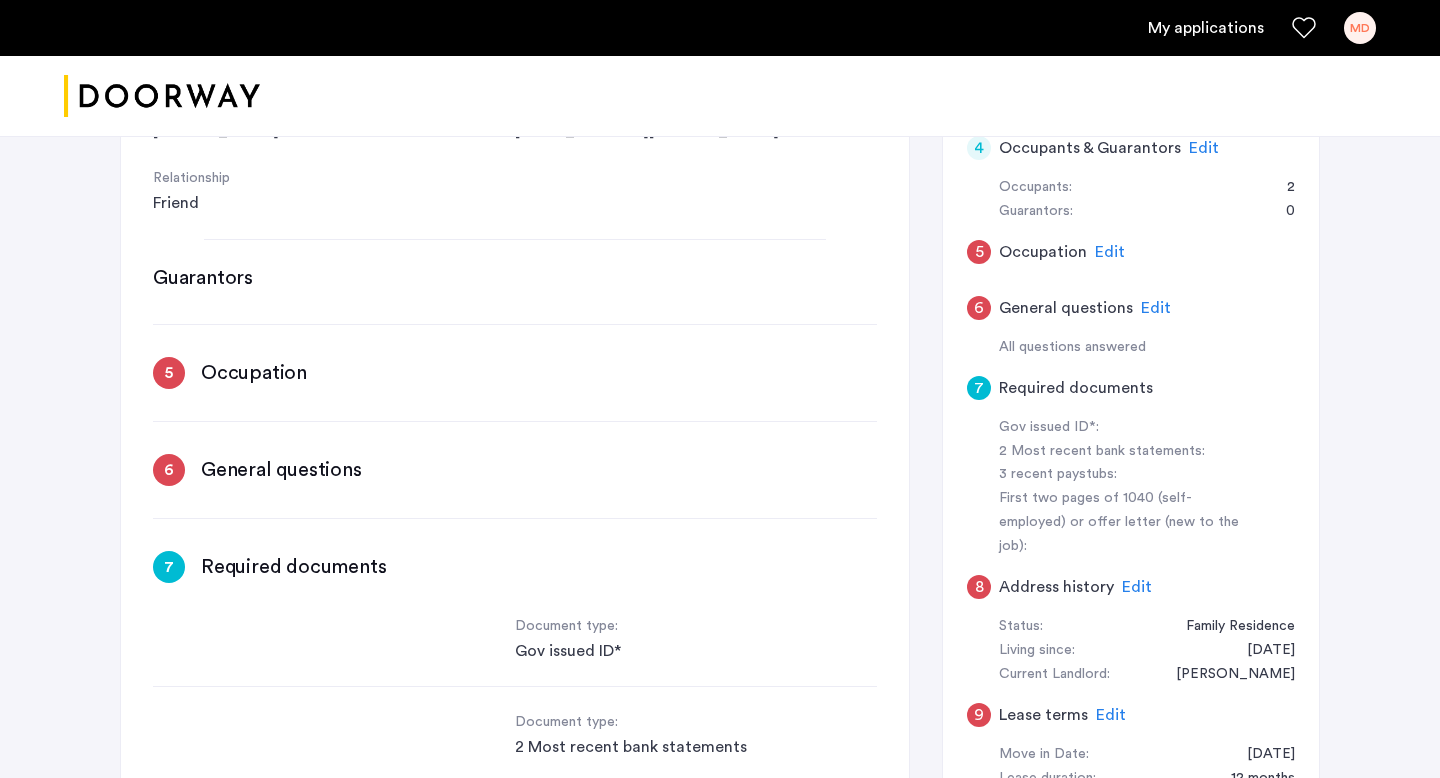 click on "Required documents" at bounding box center (293, 567) 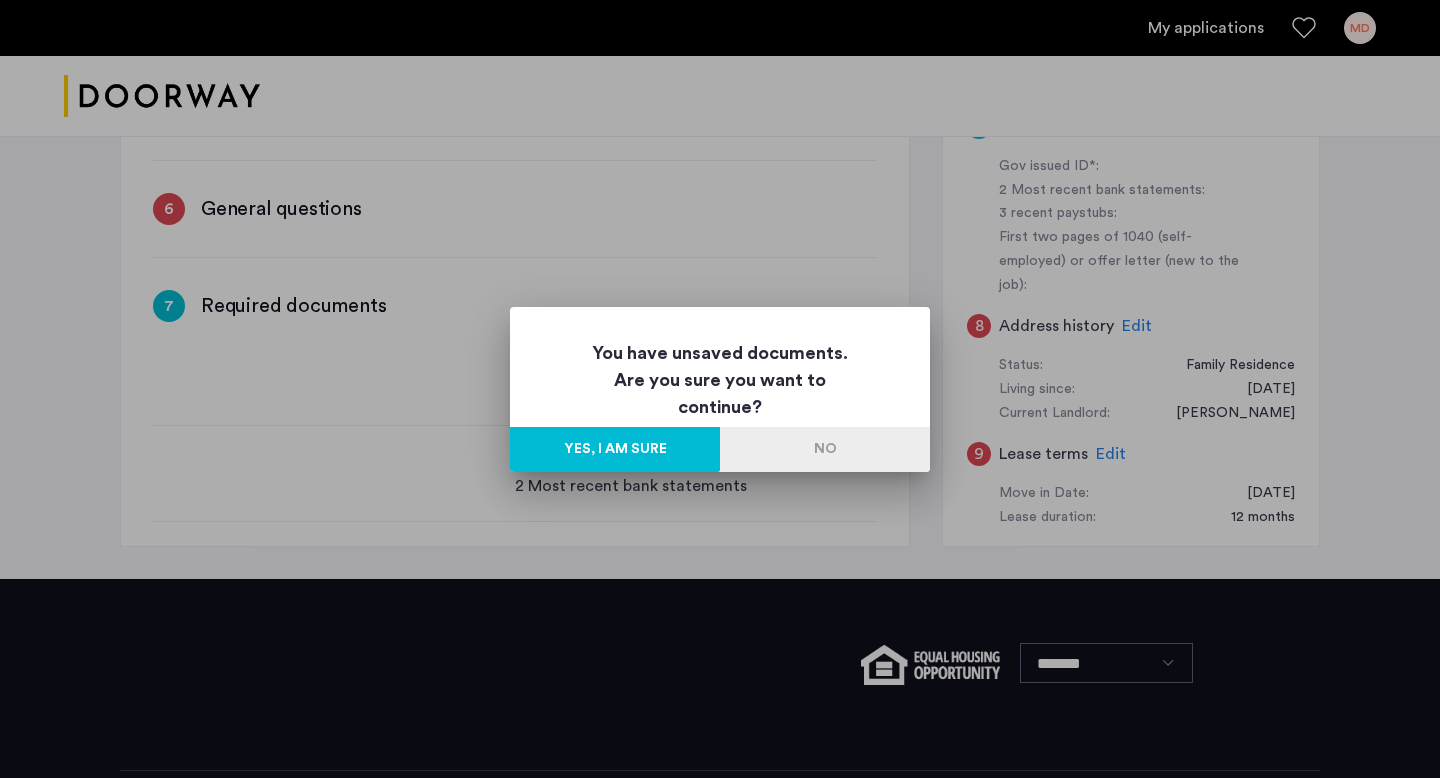 scroll, scrollTop: 0, scrollLeft: 0, axis: both 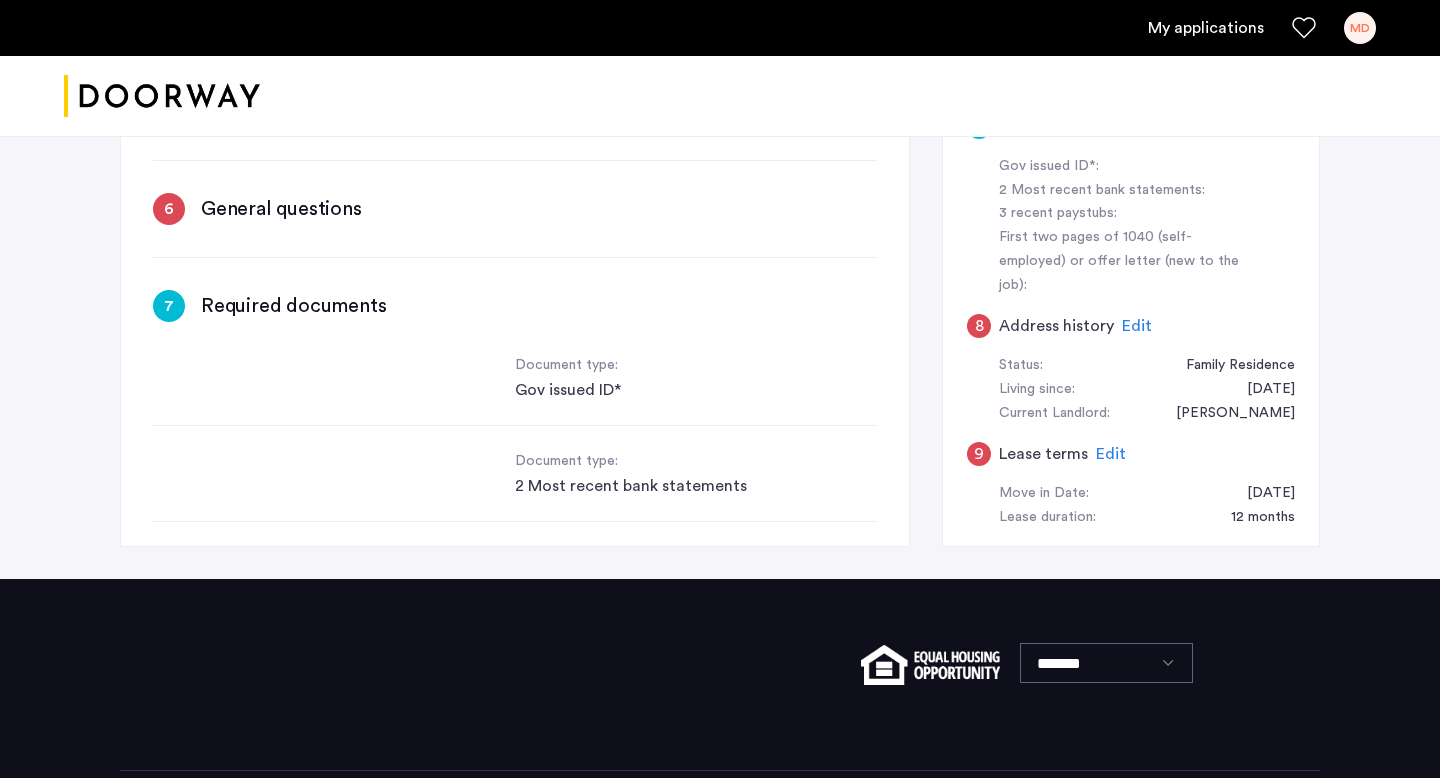 click on "Edit" 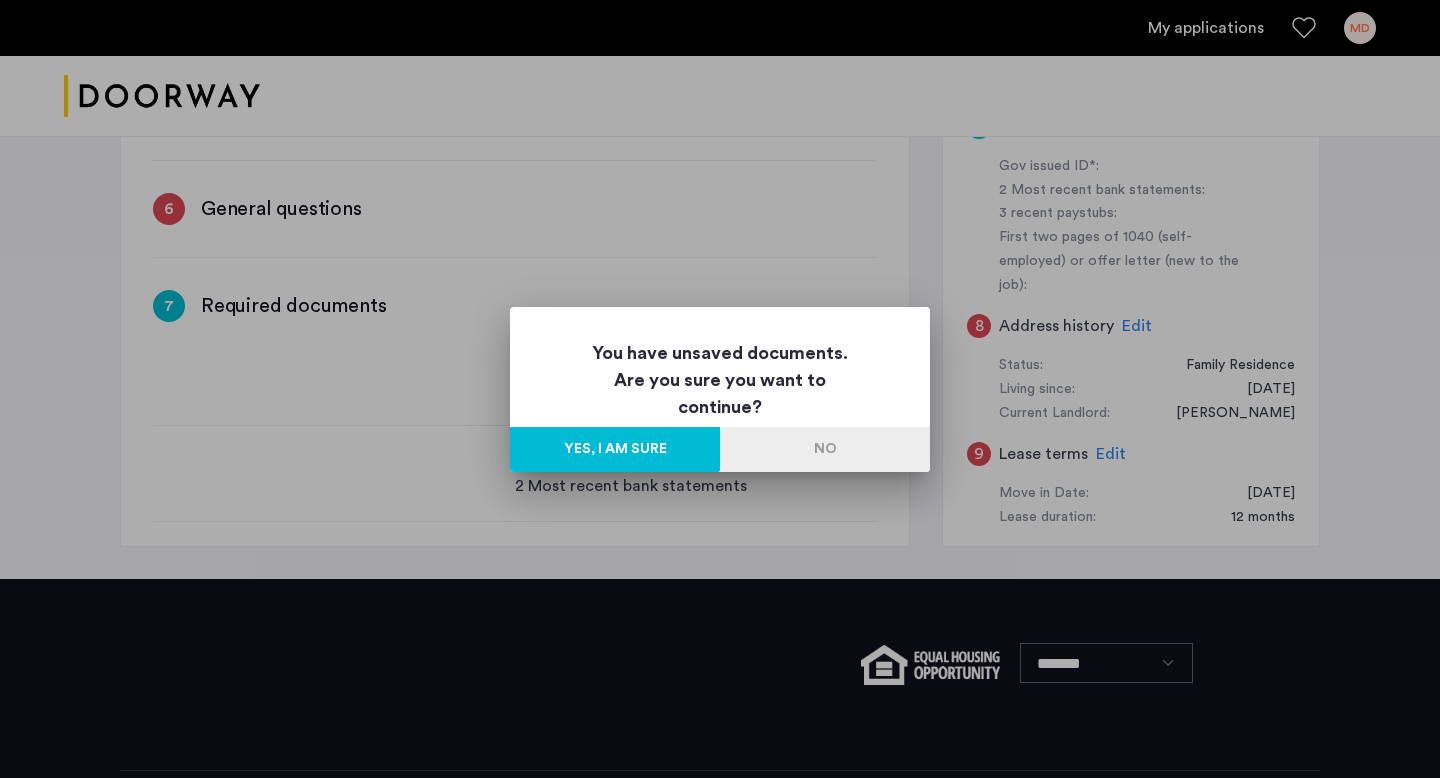click on "No" at bounding box center [825, 449] 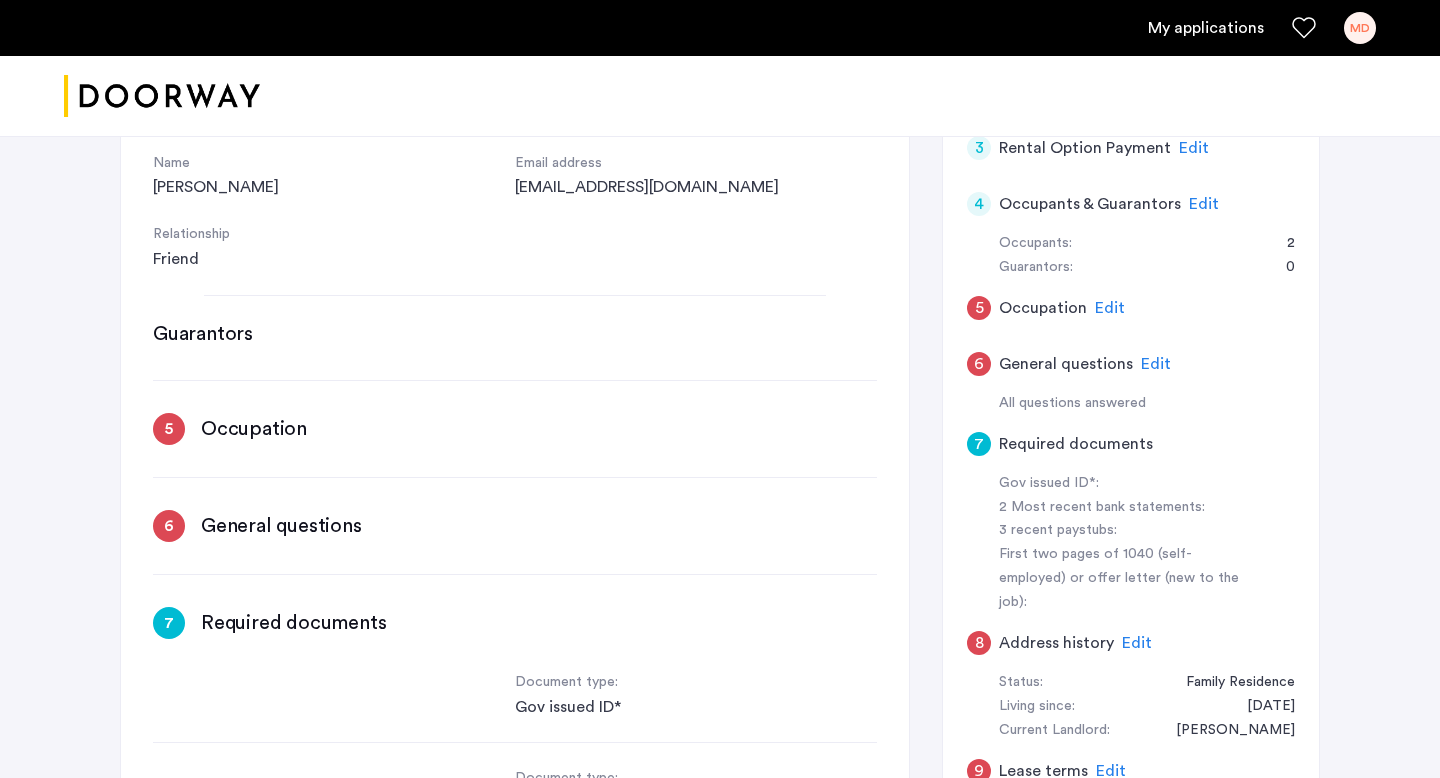 scroll, scrollTop: 0, scrollLeft: 0, axis: both 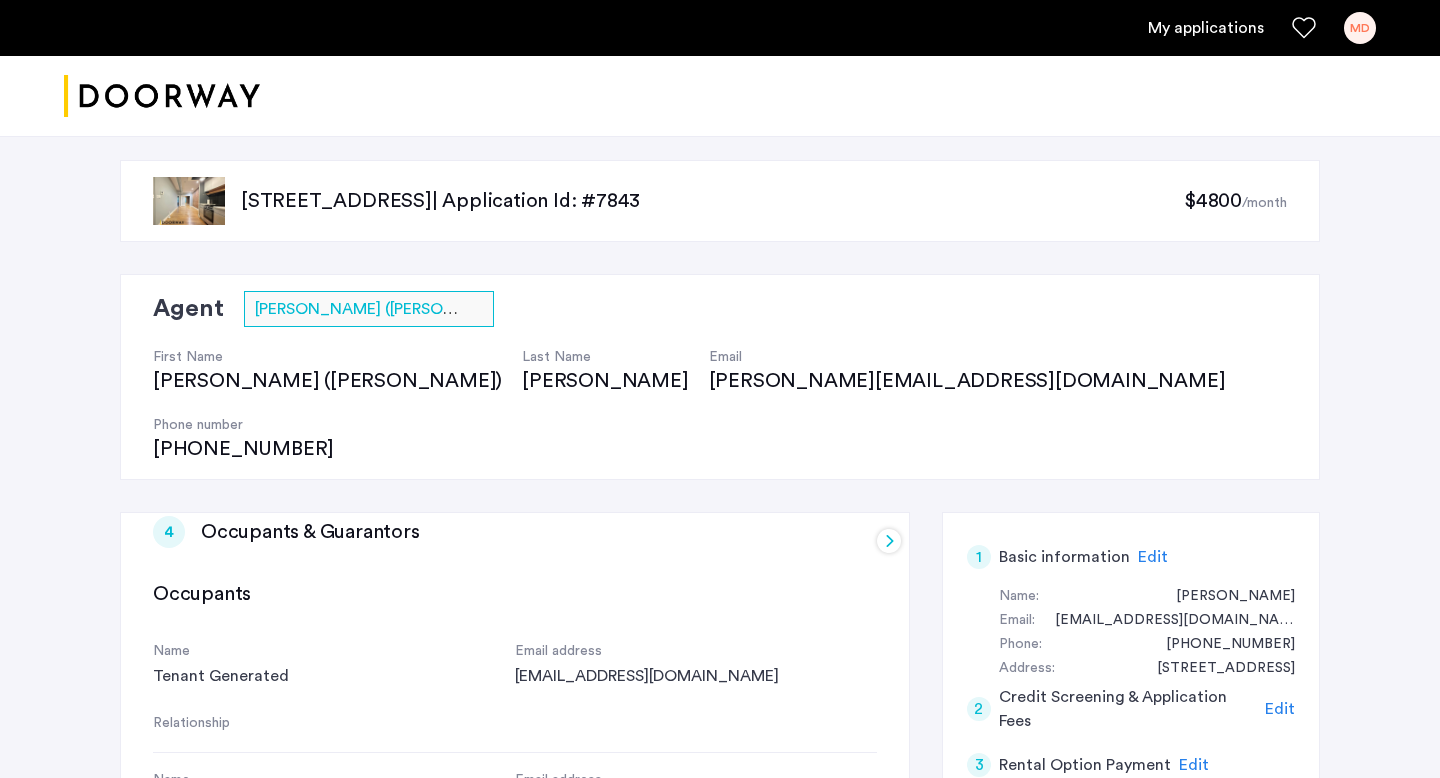 click on "Occupants & Guarantors" at bounding box center [310, 532] 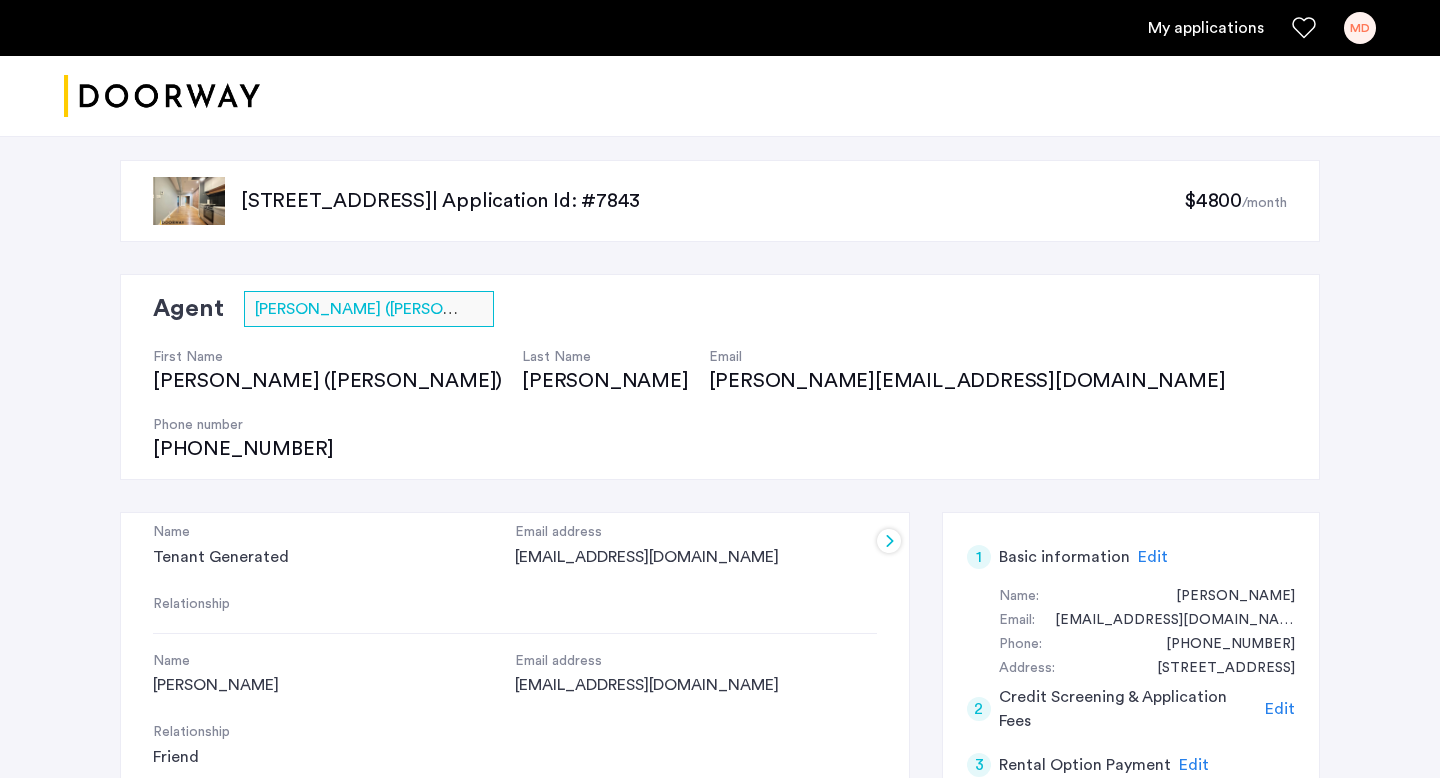 scroll, scrollTop: 1073, scrollLeft: 0, axis: vertical 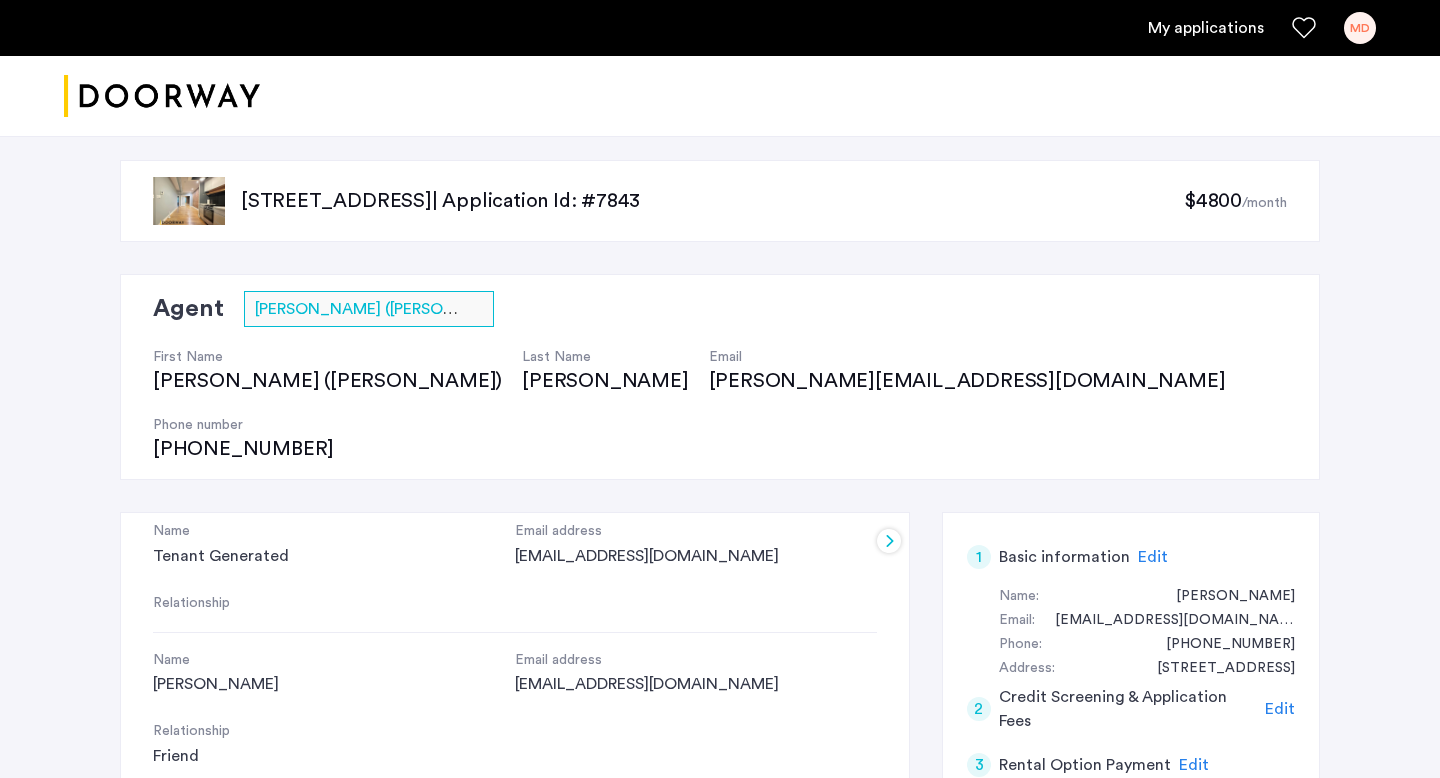 click on "1 Basic information Edit" 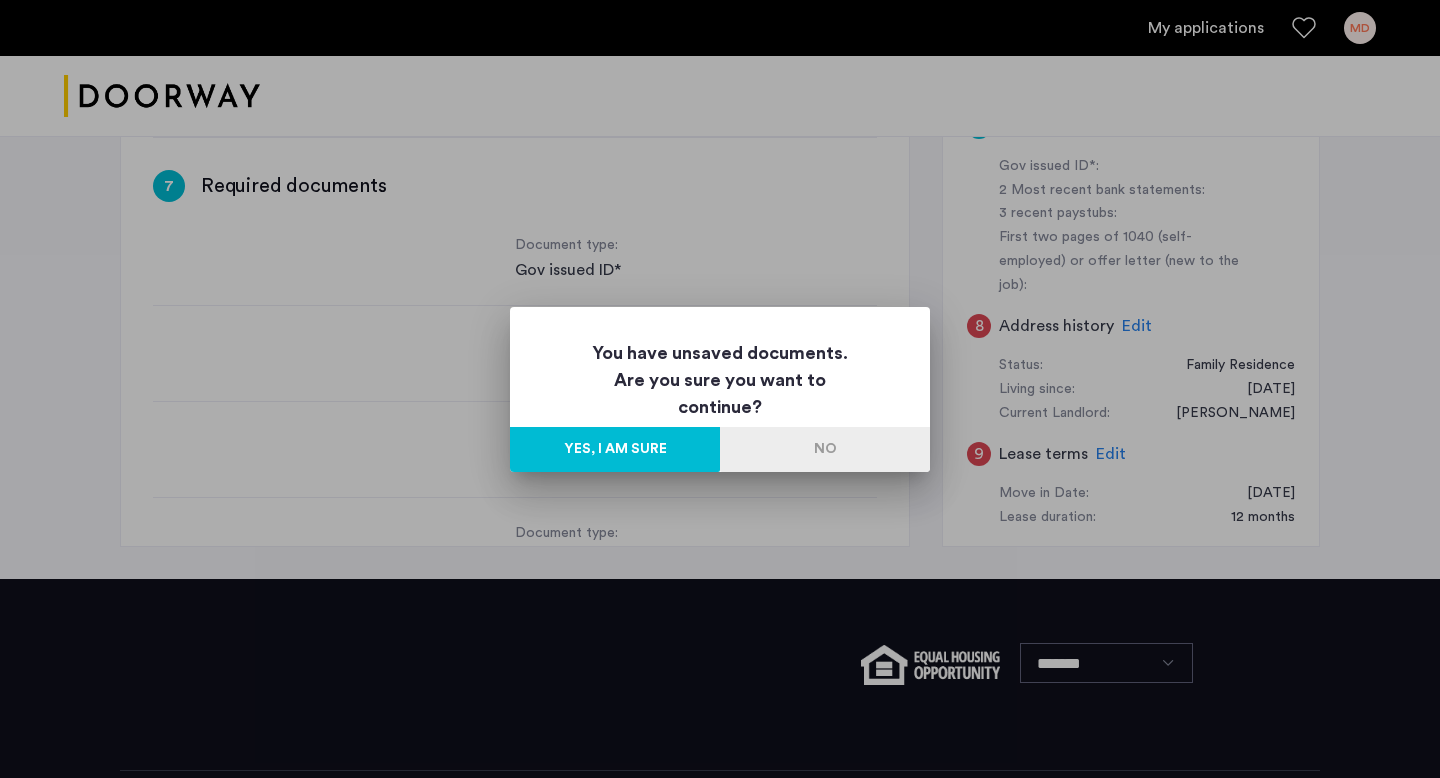 click on "Yes, I am sure" at bounding box center (615, 449) 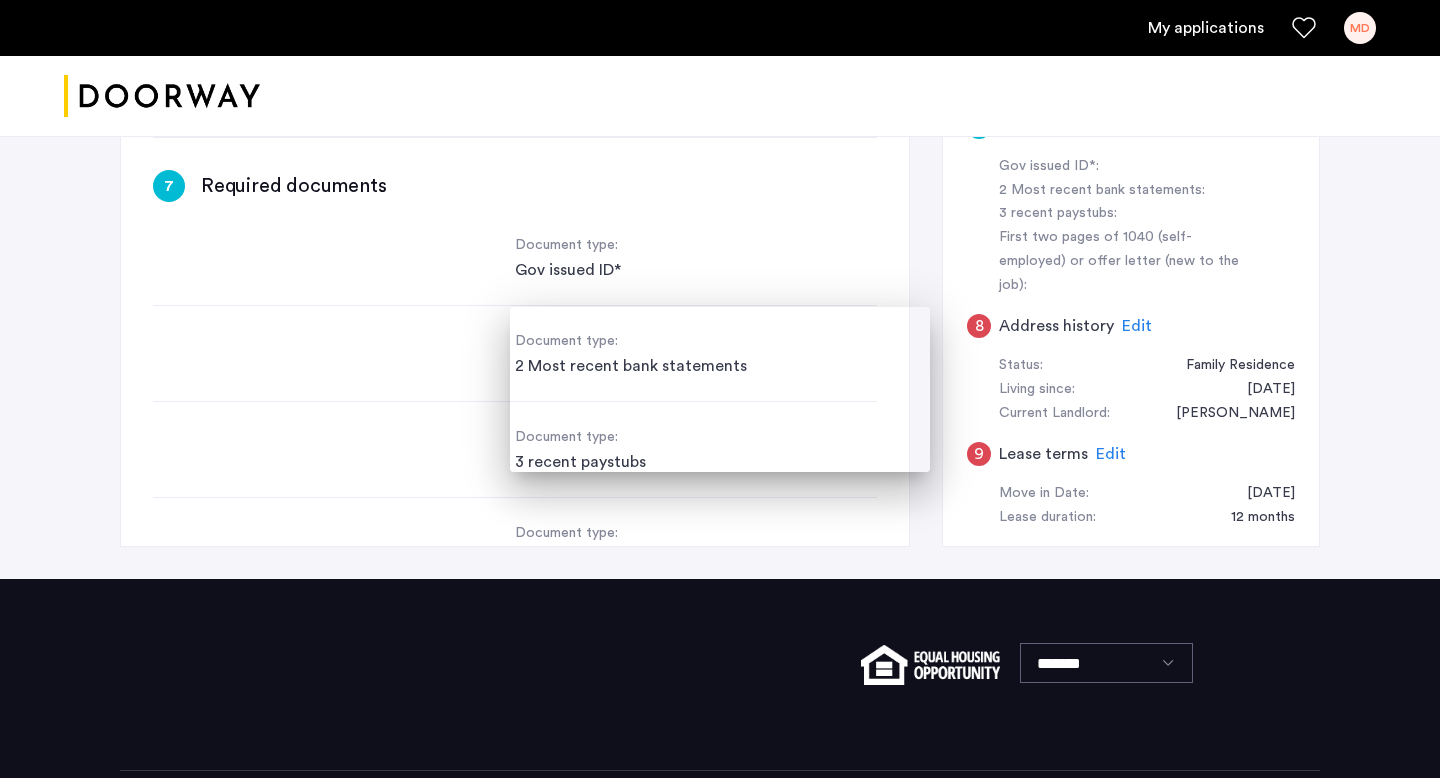scroll, scrollTop: 934, scrollLeft: 0, axis: vertical 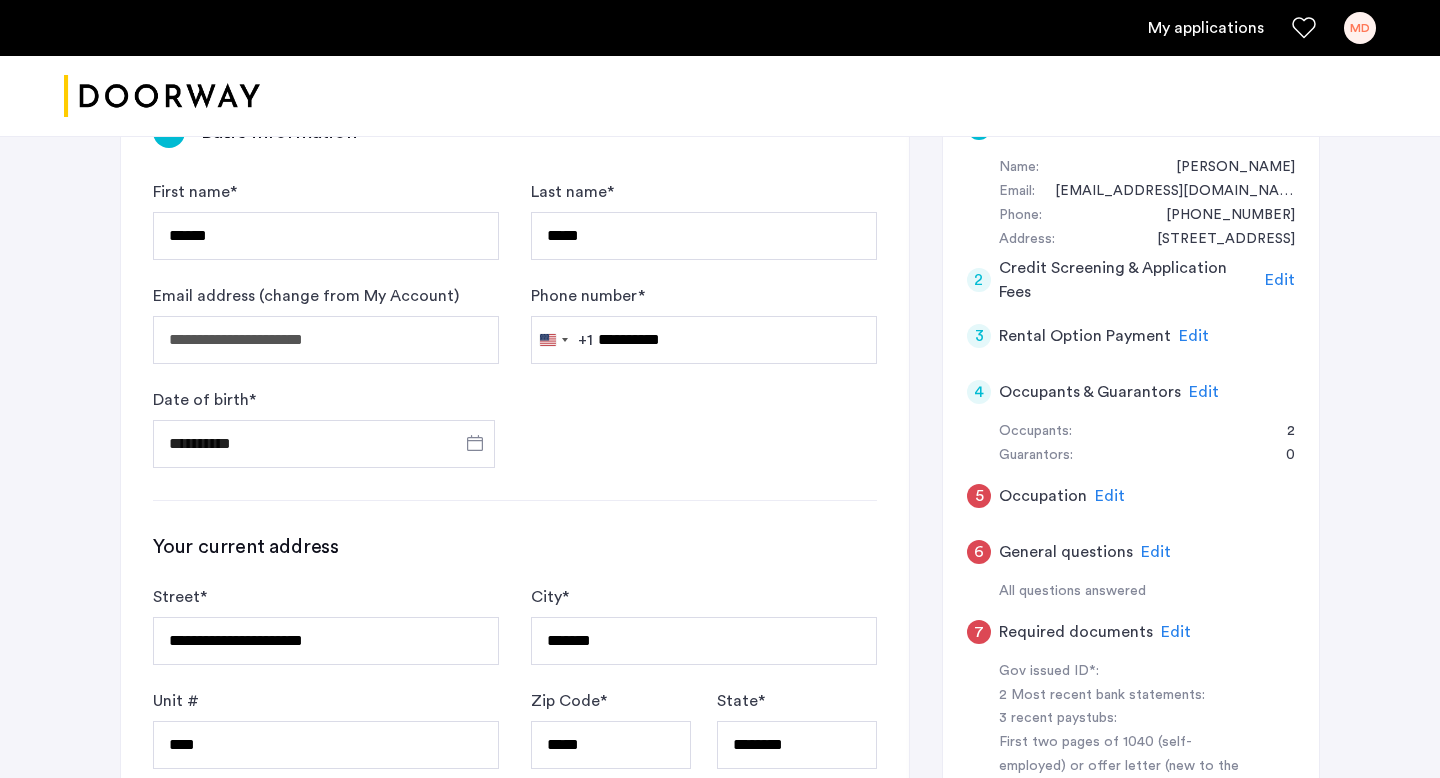click on "Edit" 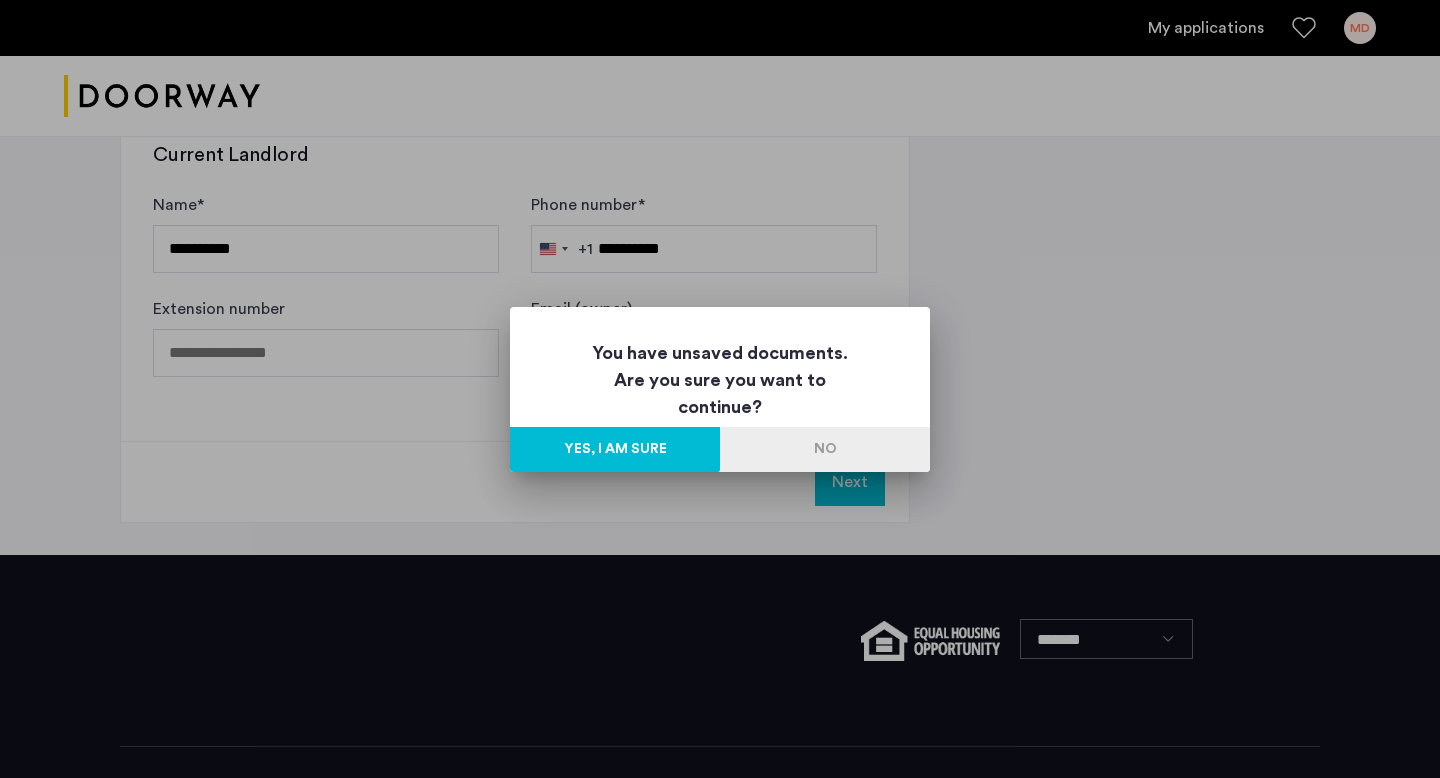 click on "Yes, I am sure" at bounding box center (615, 449) 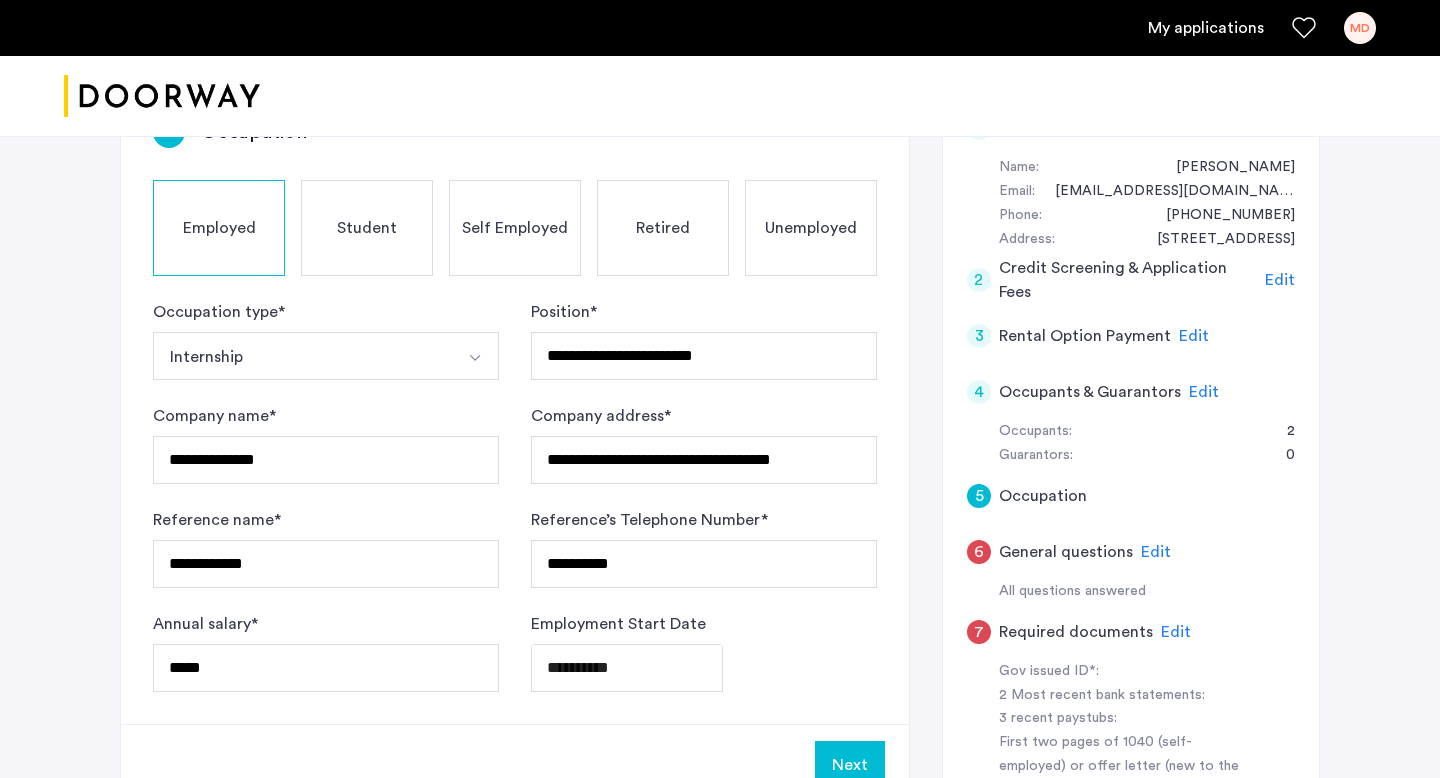 scroll, scrollTop: 409, scrollLeft: 0, axis: vertical 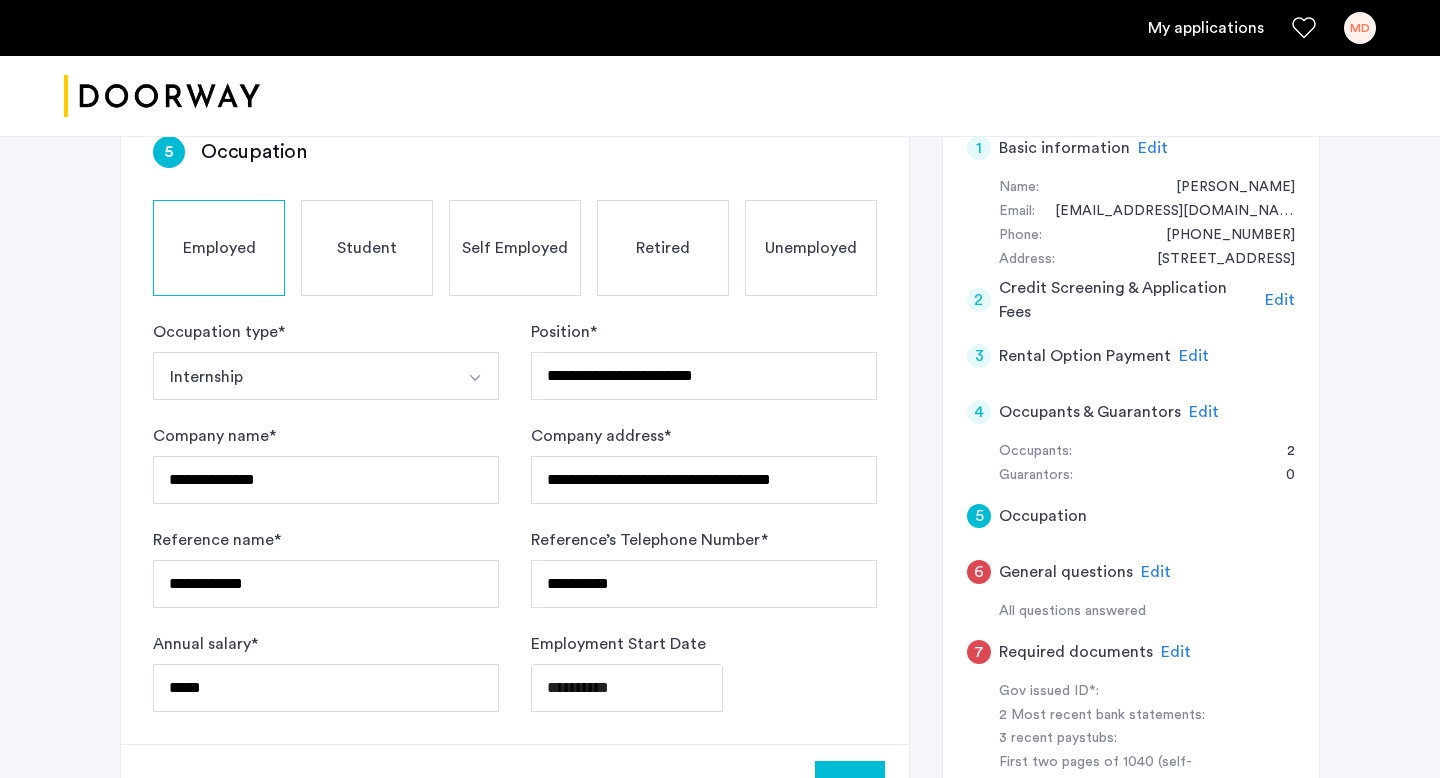 click on "Next" 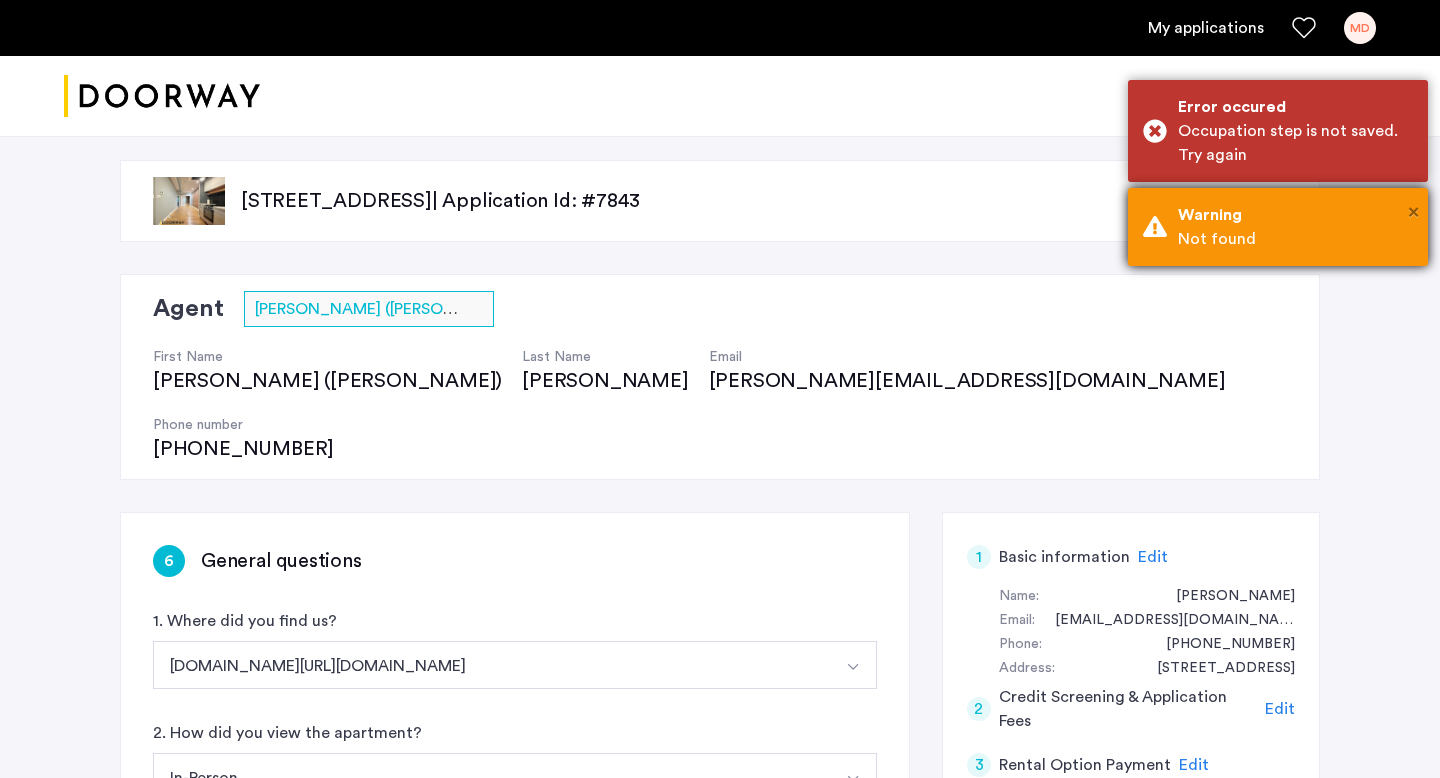 click on "×" at bounding box center [1413, 212] 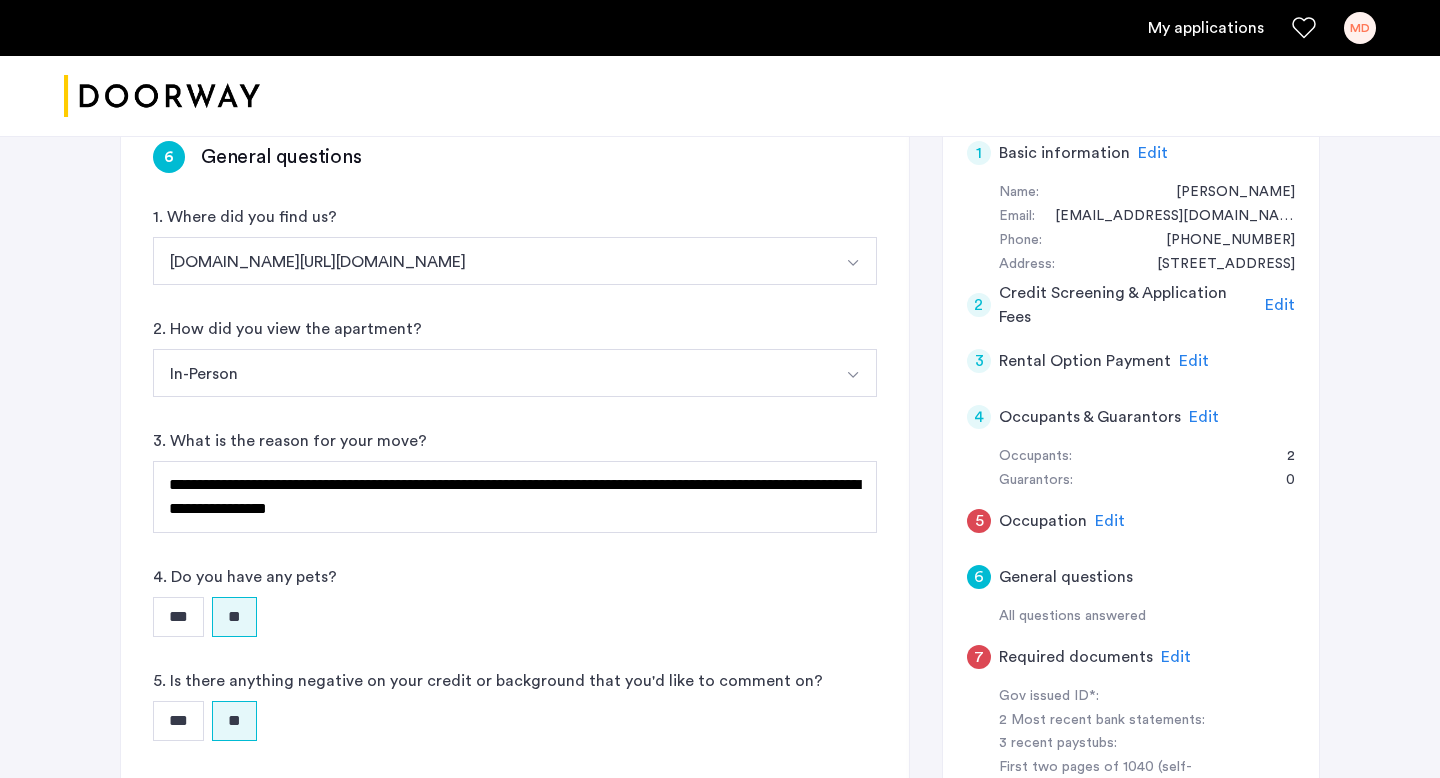 scroll, scrollTop: 484, scrollLeft: 0, axis: vertical 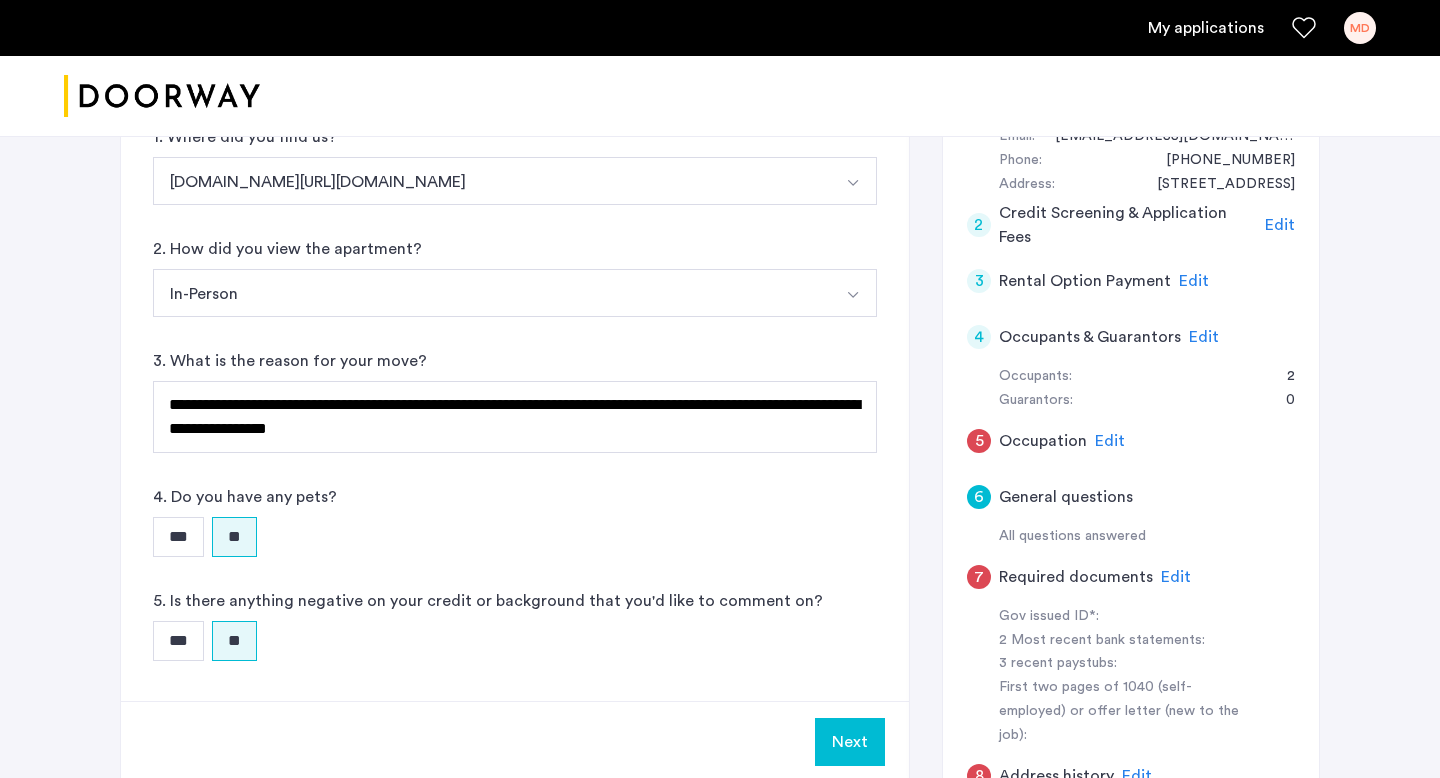 click on "Next" at bounding box center (850, 742) 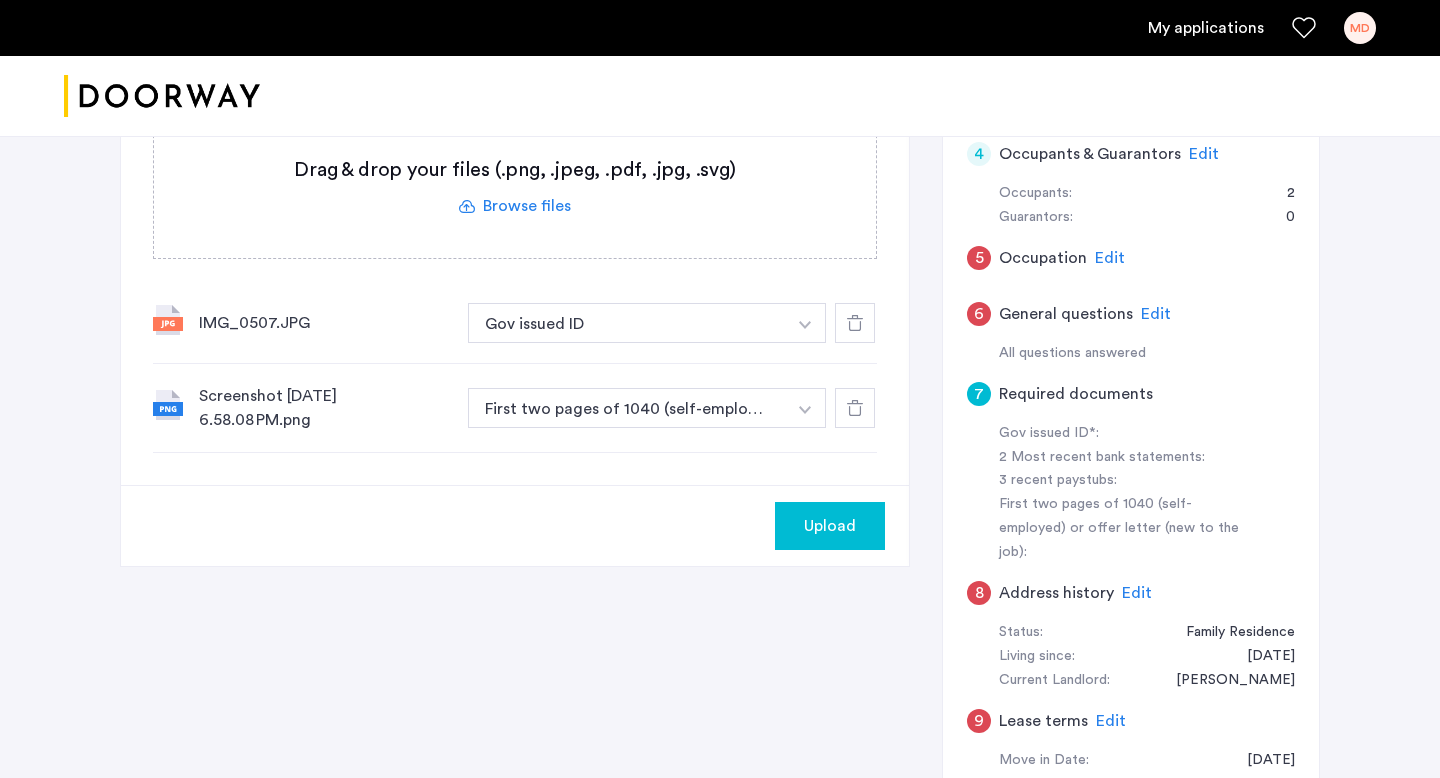 scroll, scrollTop: 530, scrollLeft: 0, axis: vertical 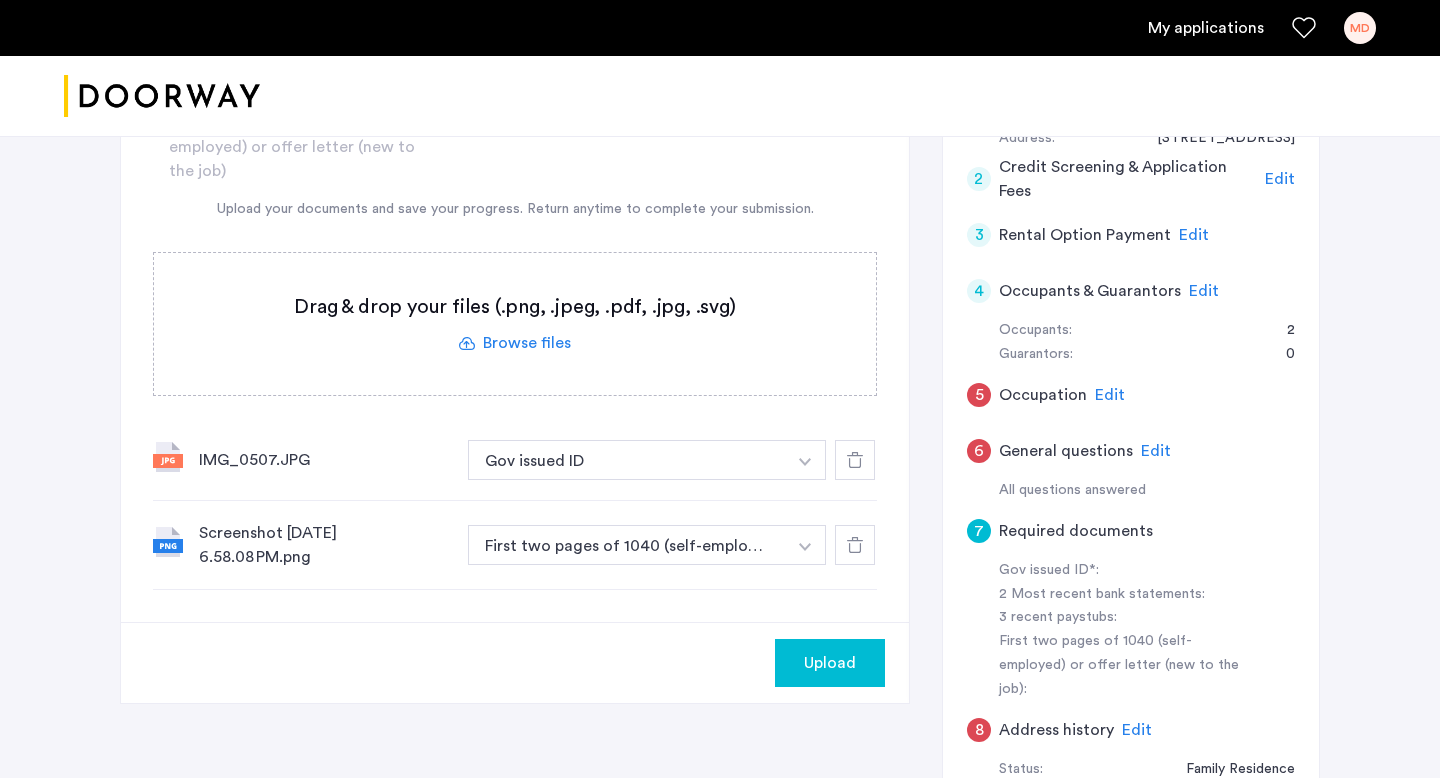 click on "Upload" 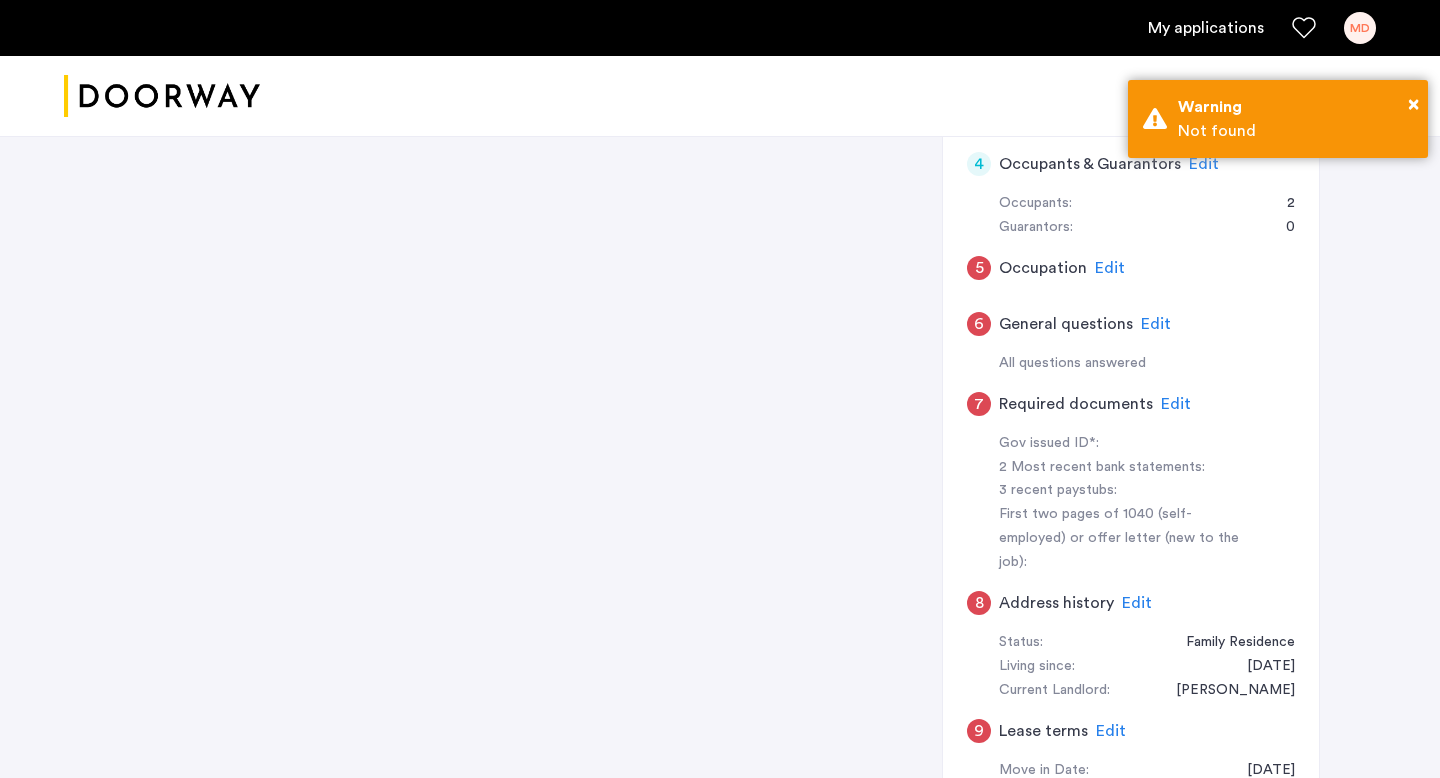 scroll, scrollTop: 632, scrollLeft: 0, axis: vertical 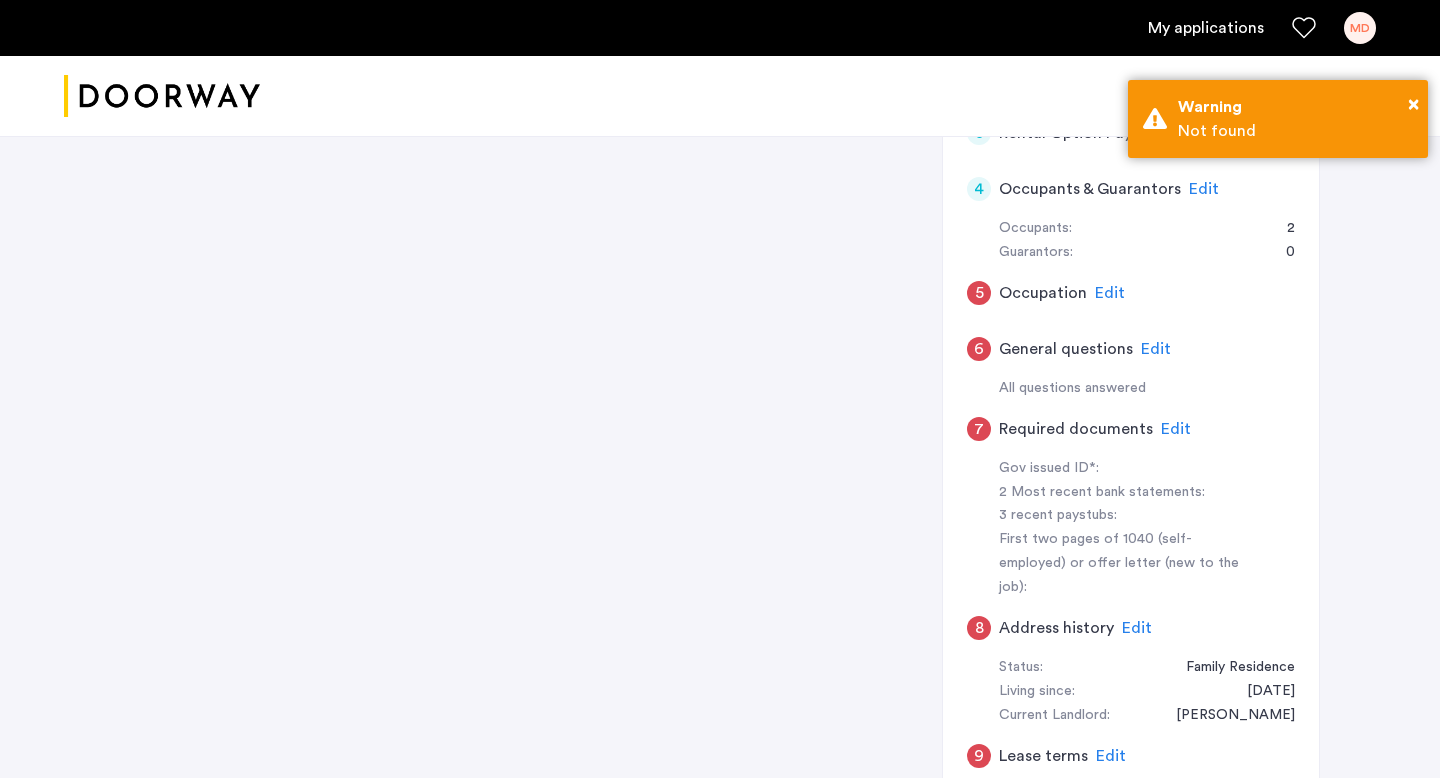 click on "Edit" 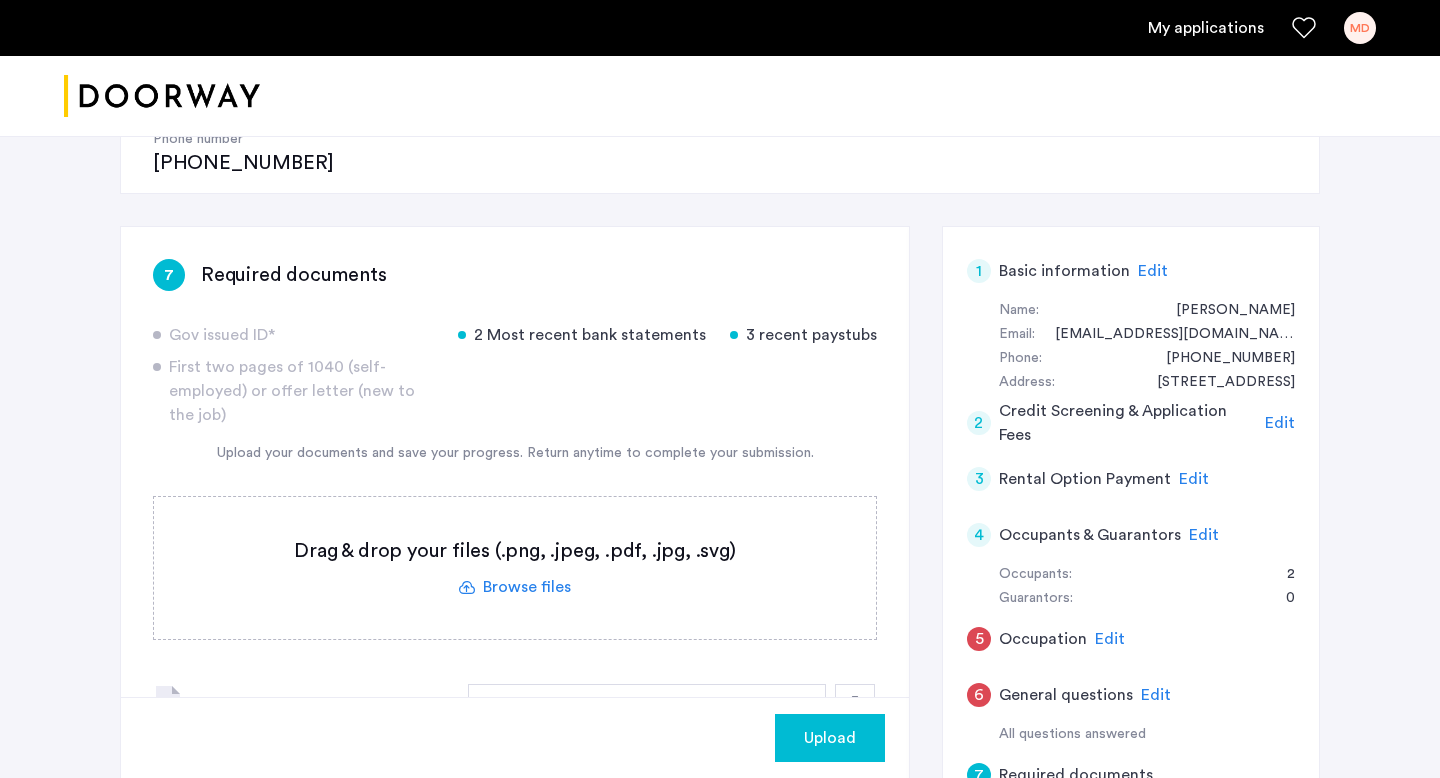 scroll, scrollTop: 289, scrollLeft: 0, axis: vertical 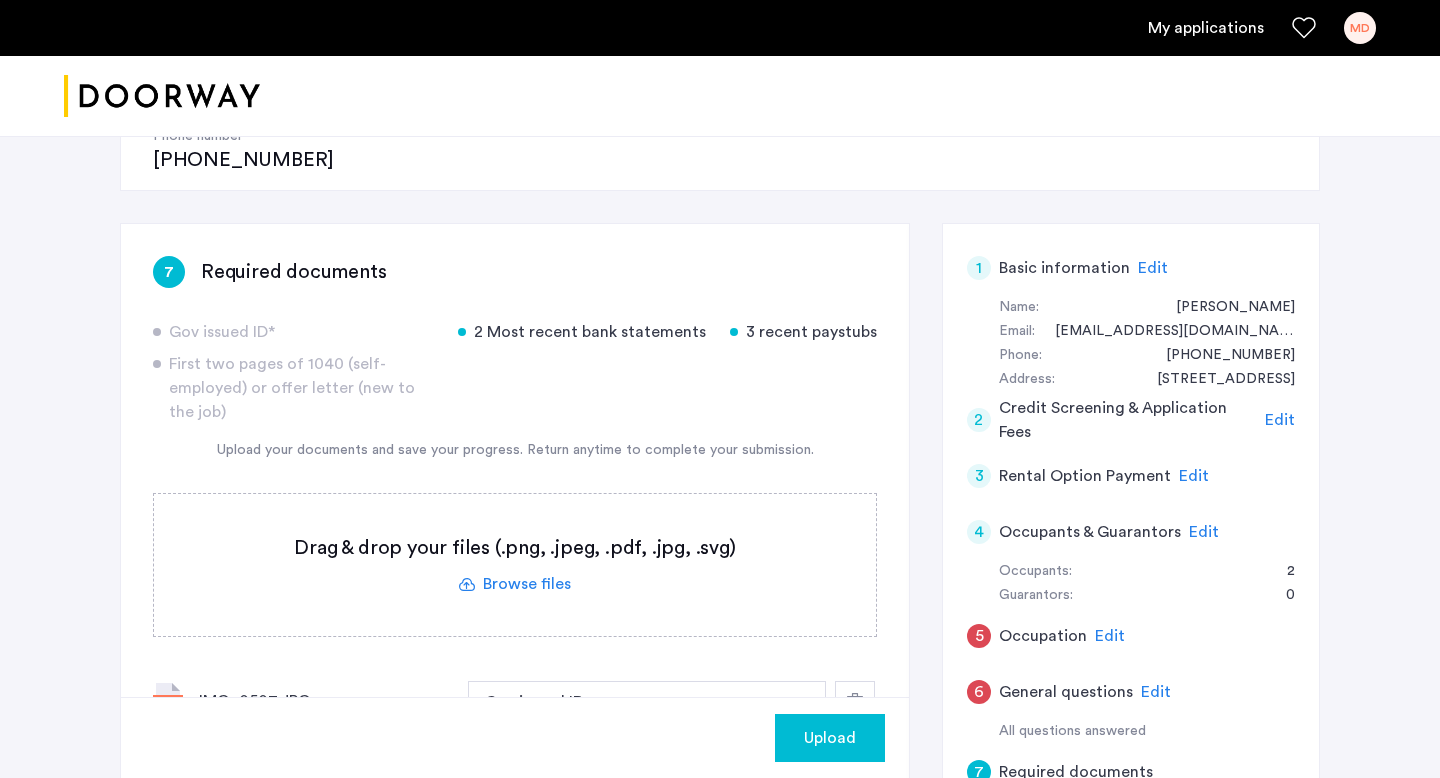 click on "Upload" 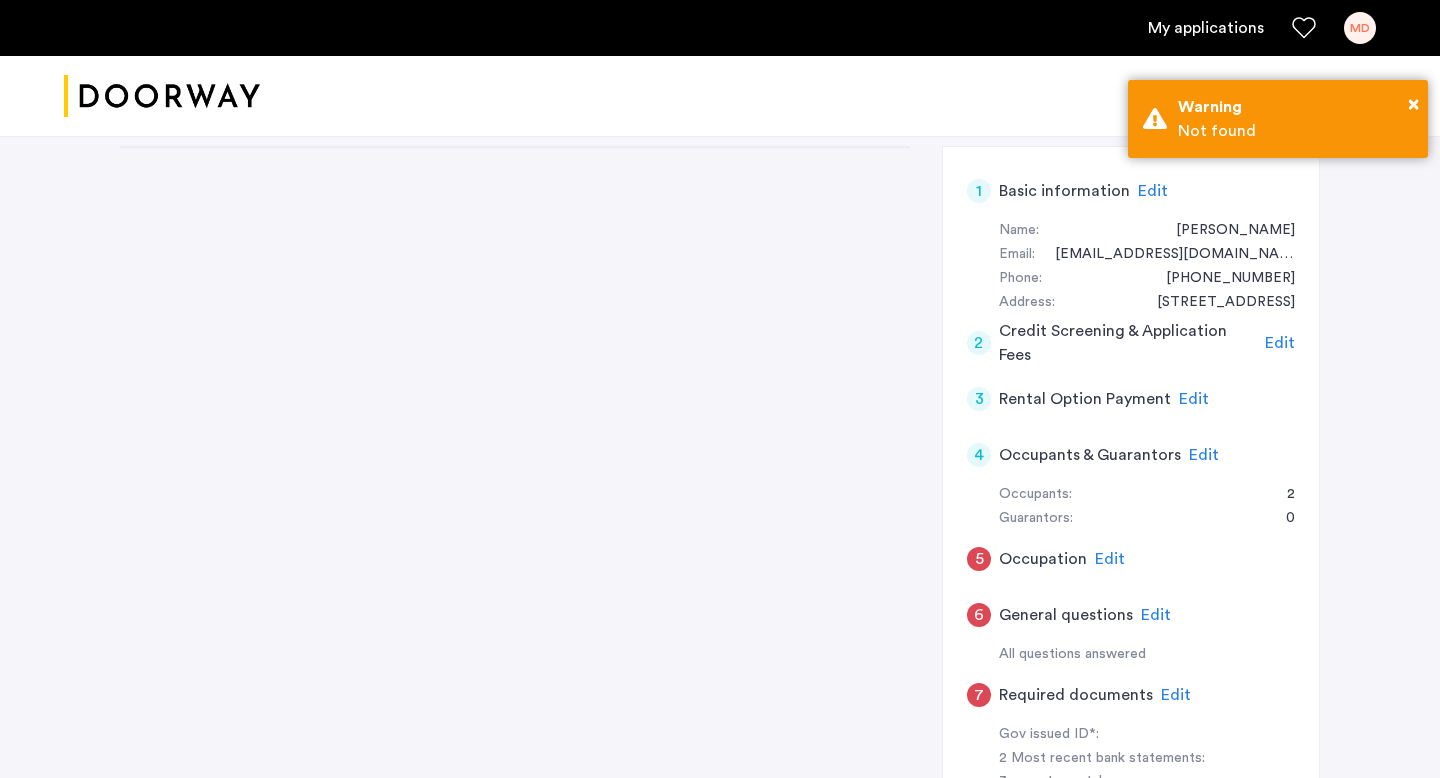 scroll, scrollTop: 367, scrollLeft: 0, axis: vertical 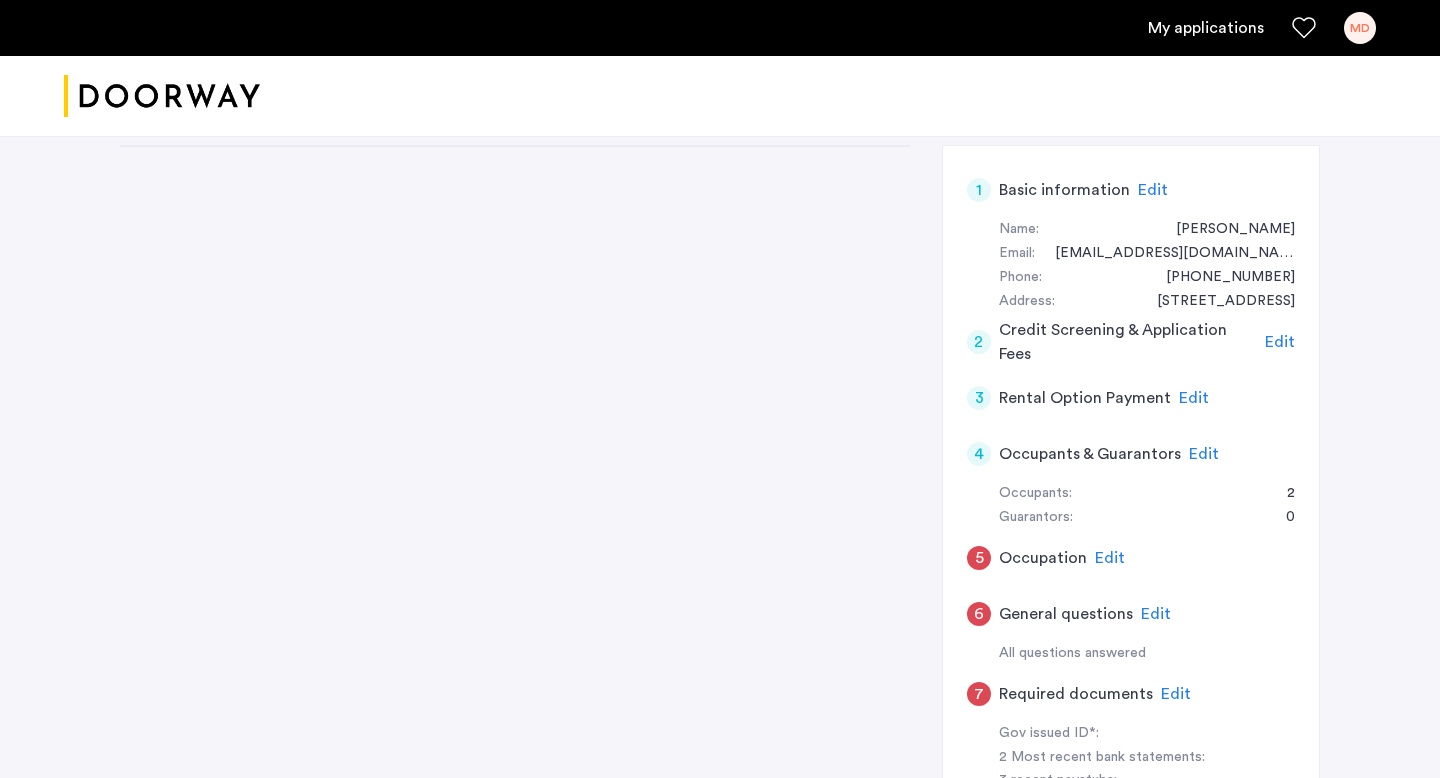 click on "Edit" 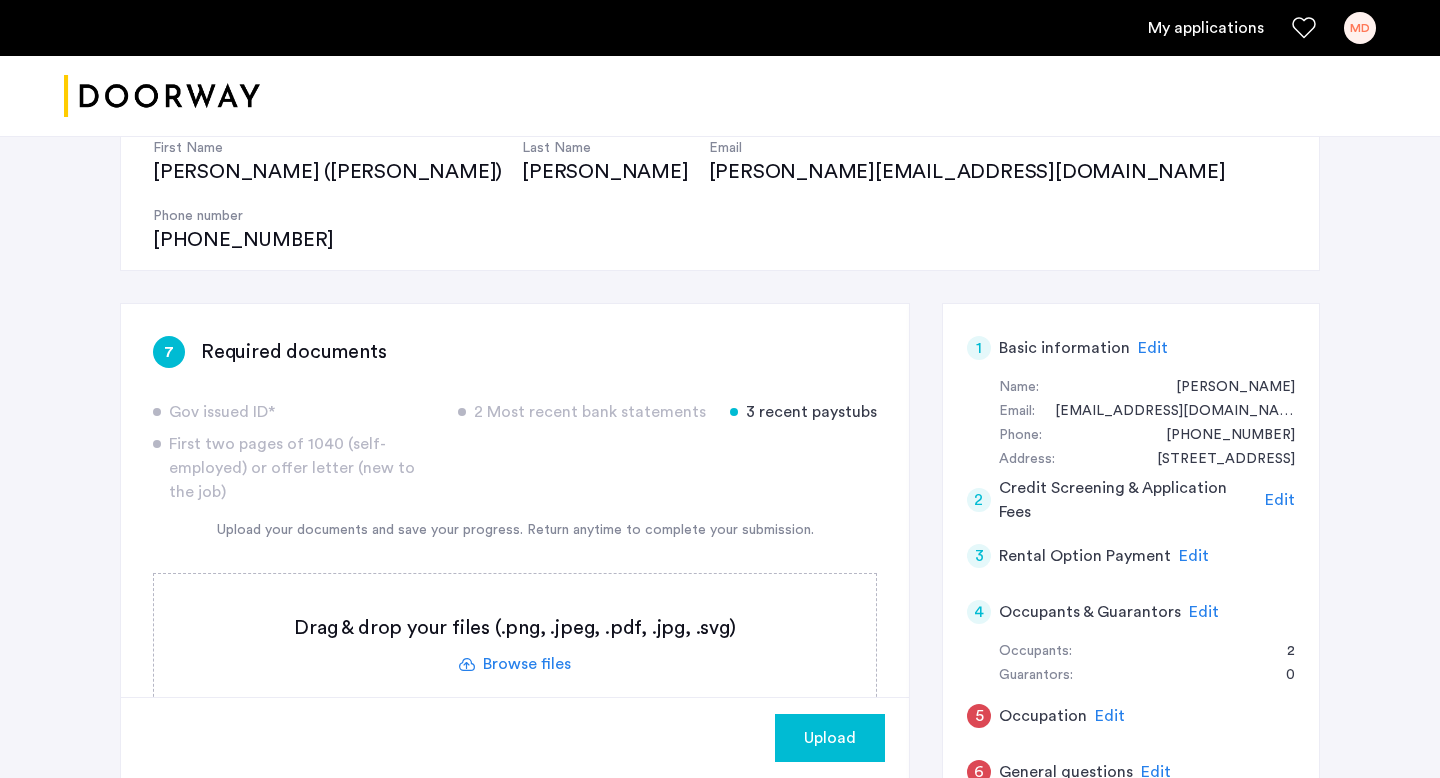 scroll, scrollTop: 202, scrollLeft: 0, axis: vertical 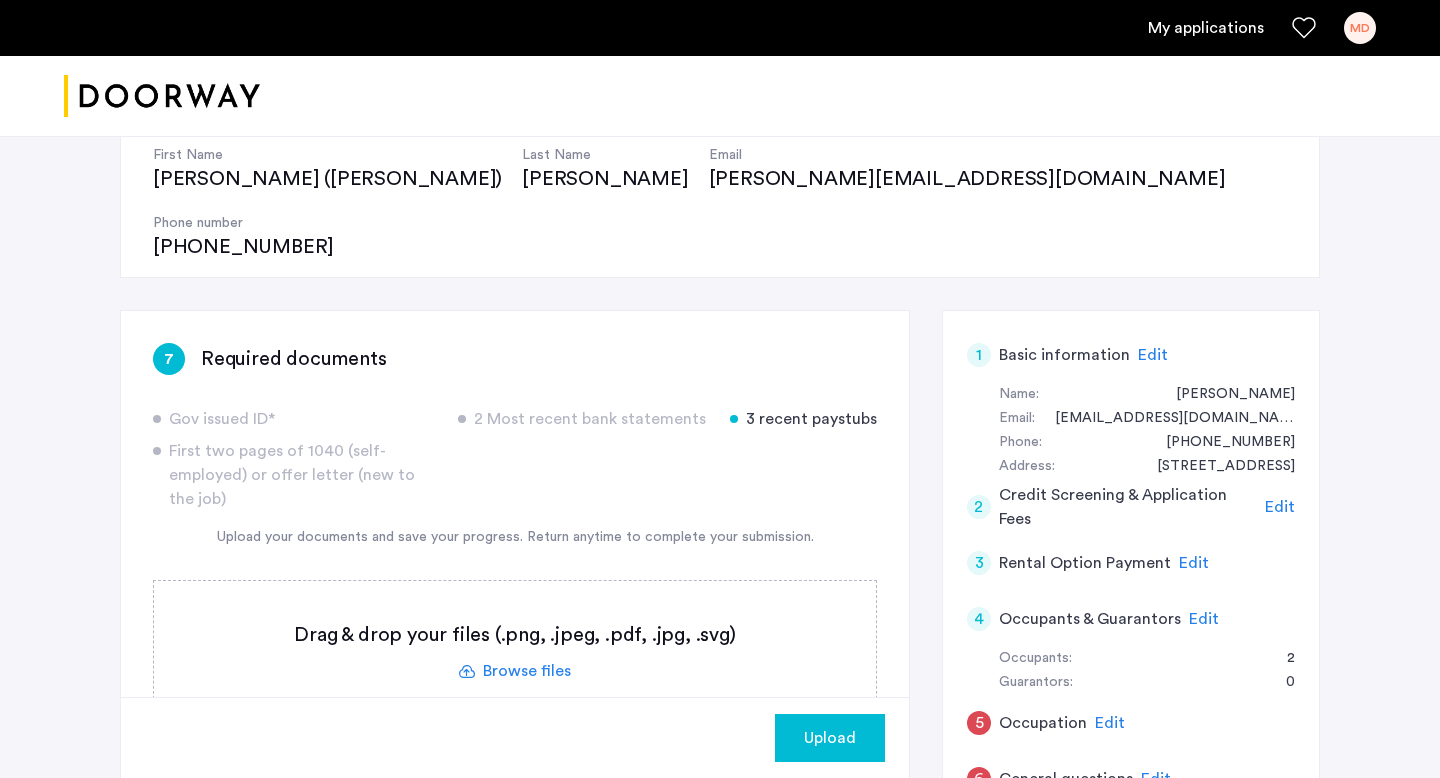 click on "3 recent paystubs" 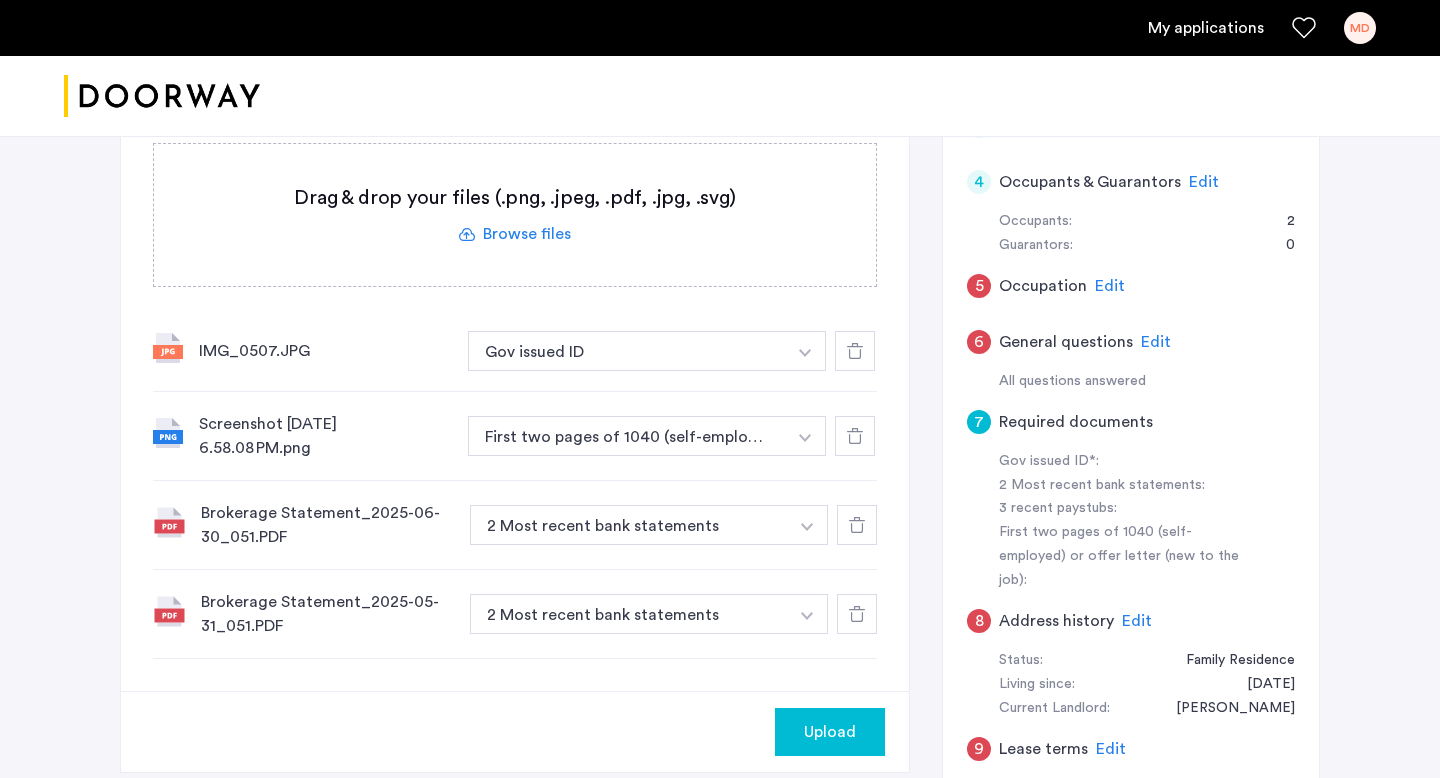 scroll, scrollTop: 657, scrollLeft: 0, axis: vertical 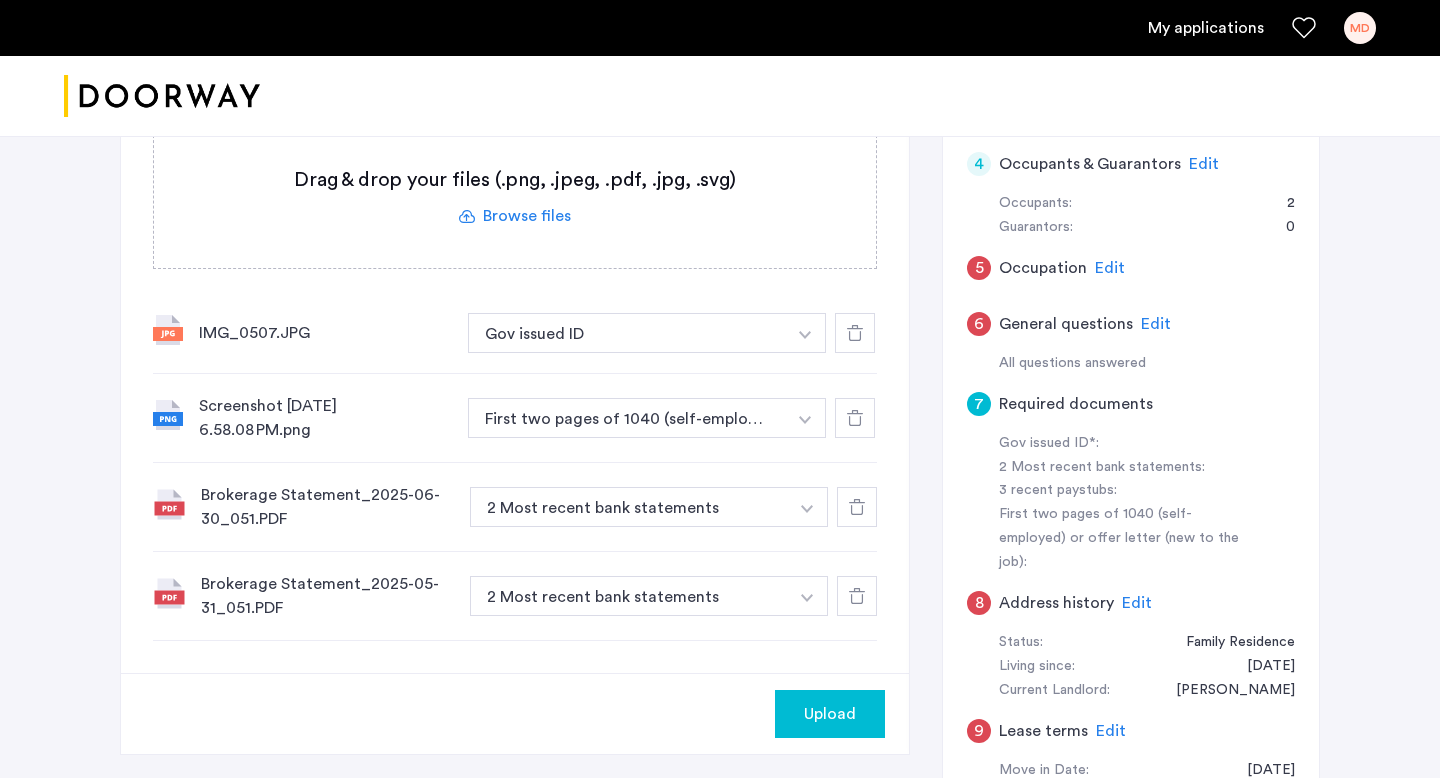 click on "Upload" 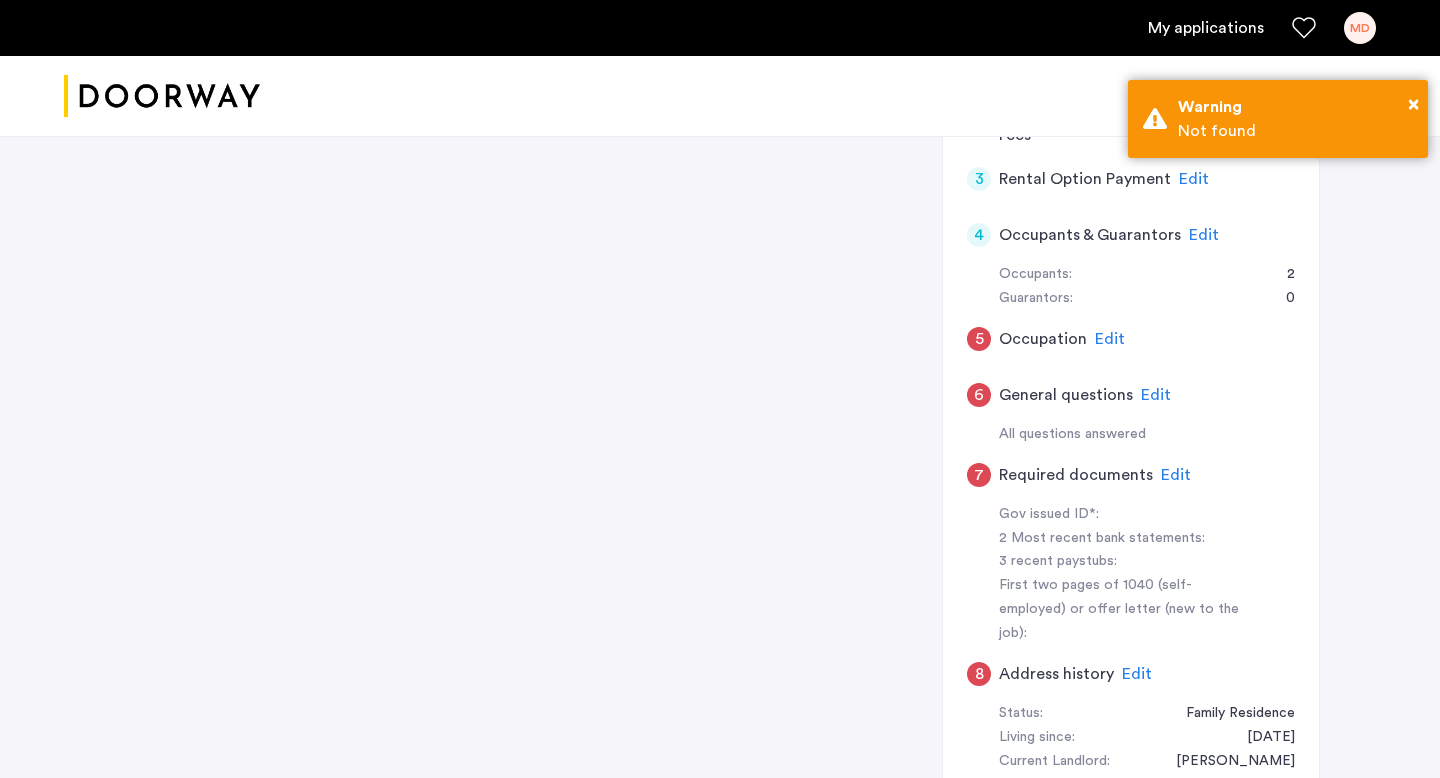 scroll, scrollTop: 588, scrollLeft: 0, axis: vertical 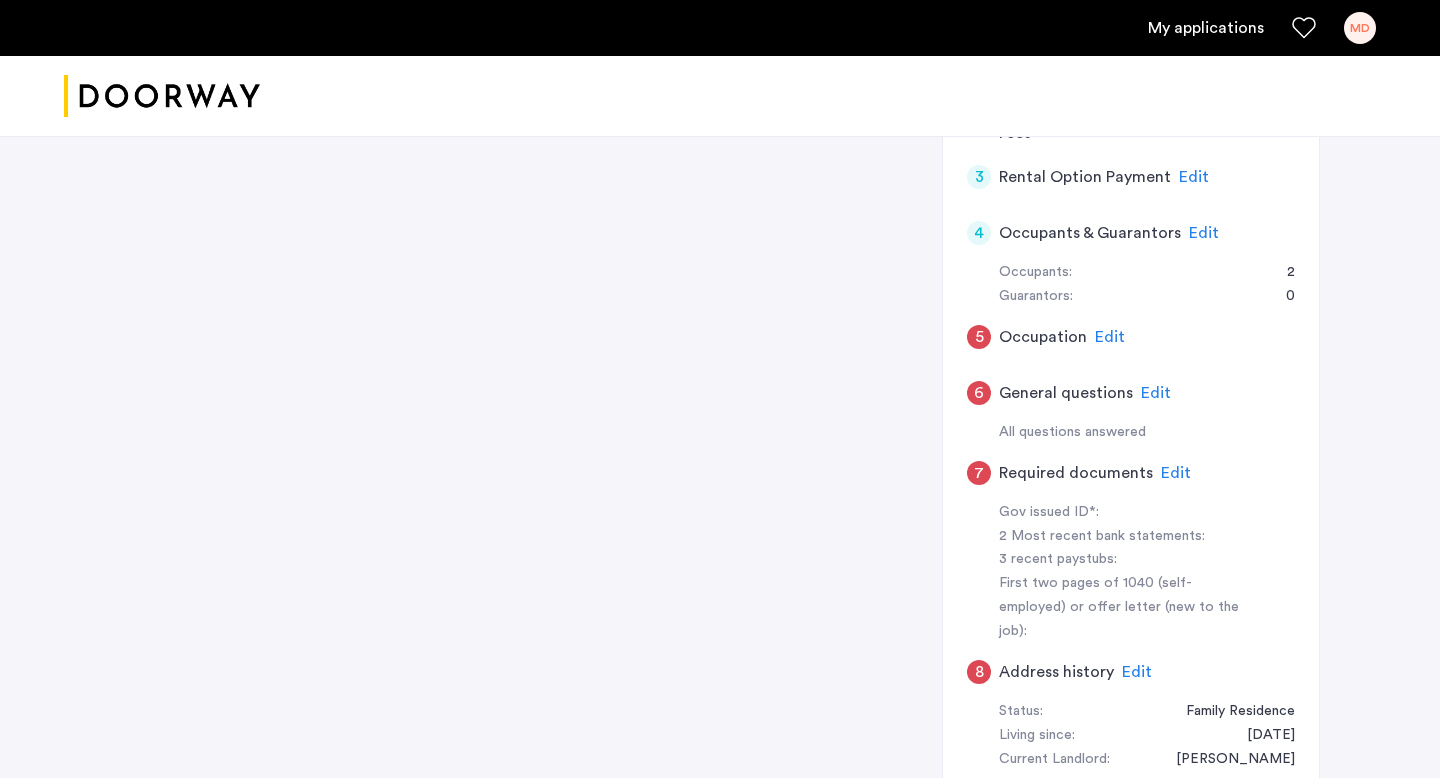 click on "Edit" 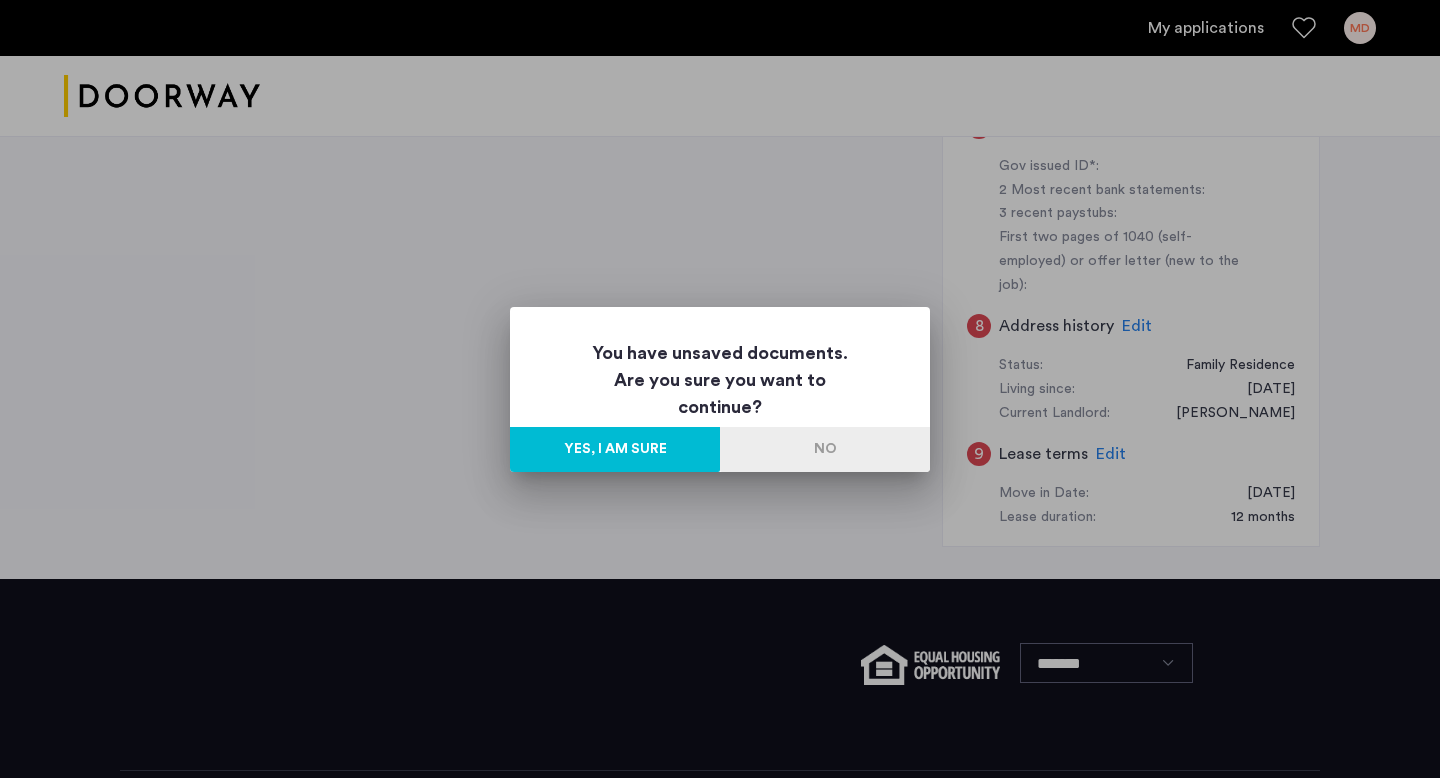 scroll, scrollTop: 0, scrollLeft: 0, axis: both 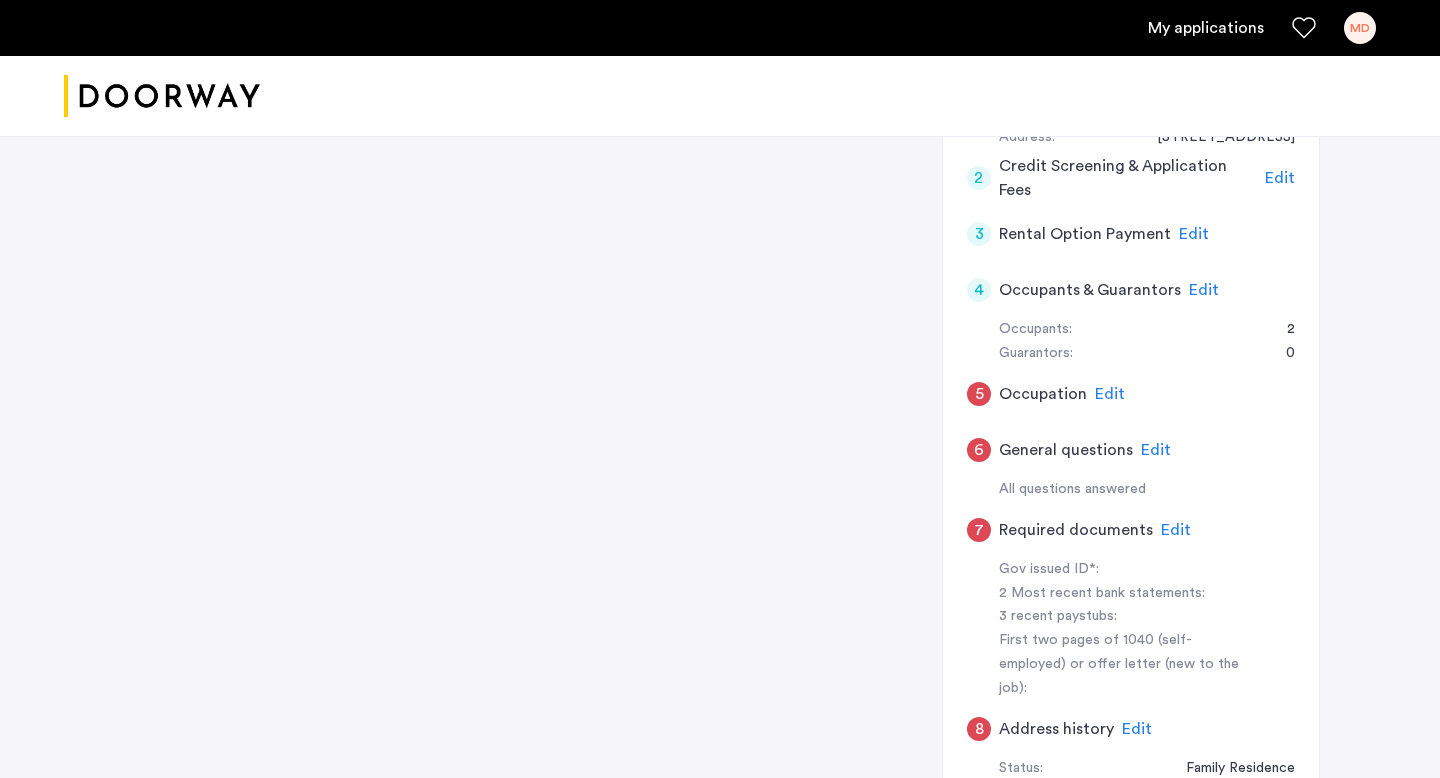 click on "Edit" 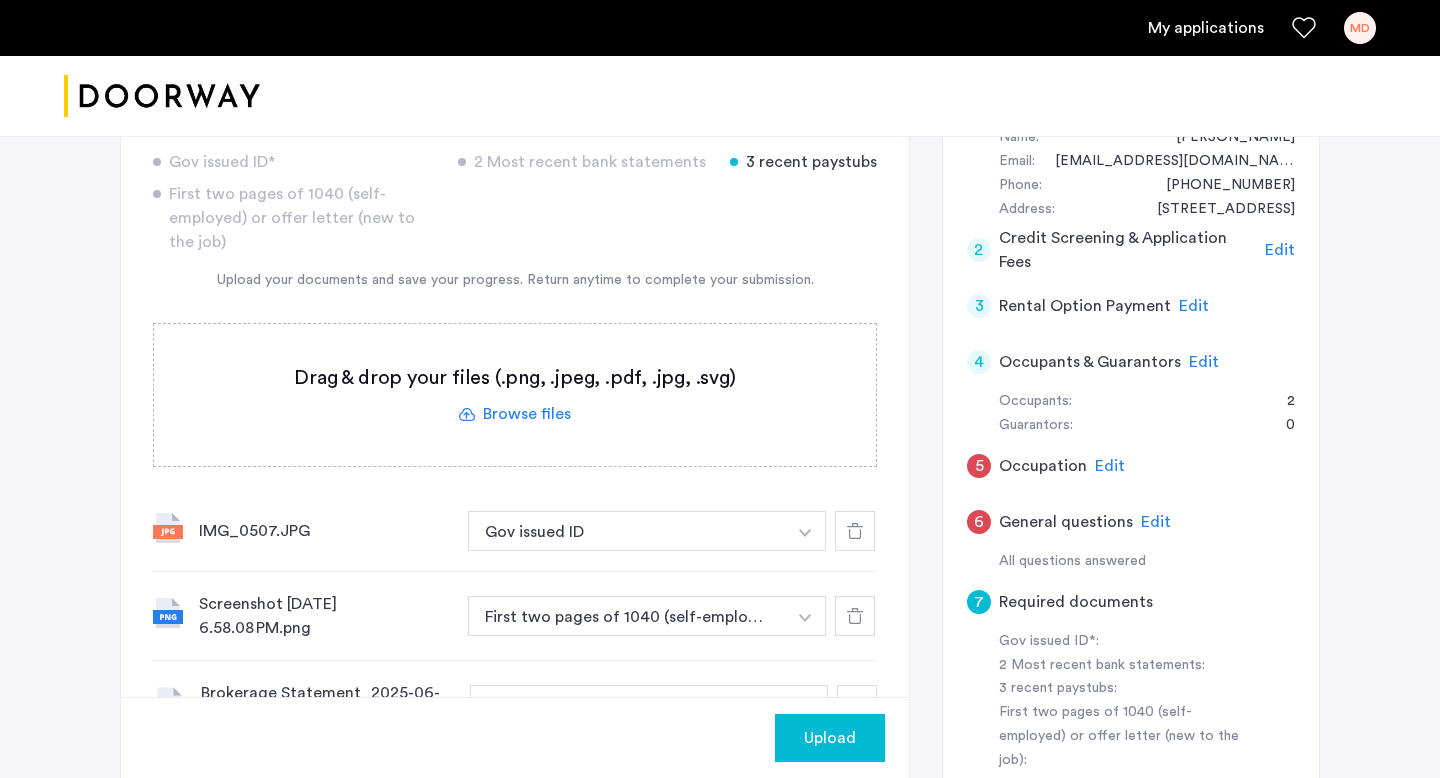 scroll, scrollTop: 462, scrollLeft: 0, axis: vertical 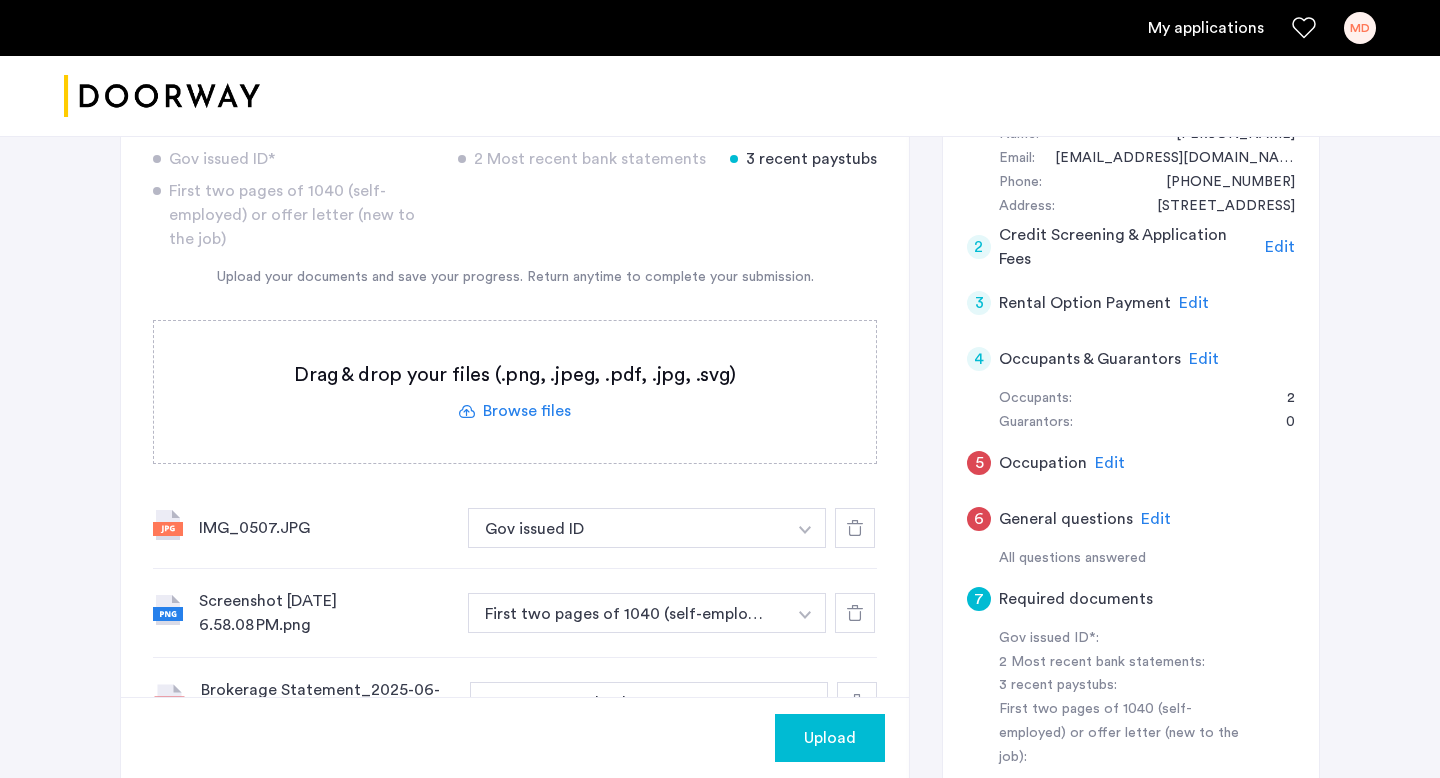 click on "Edit" 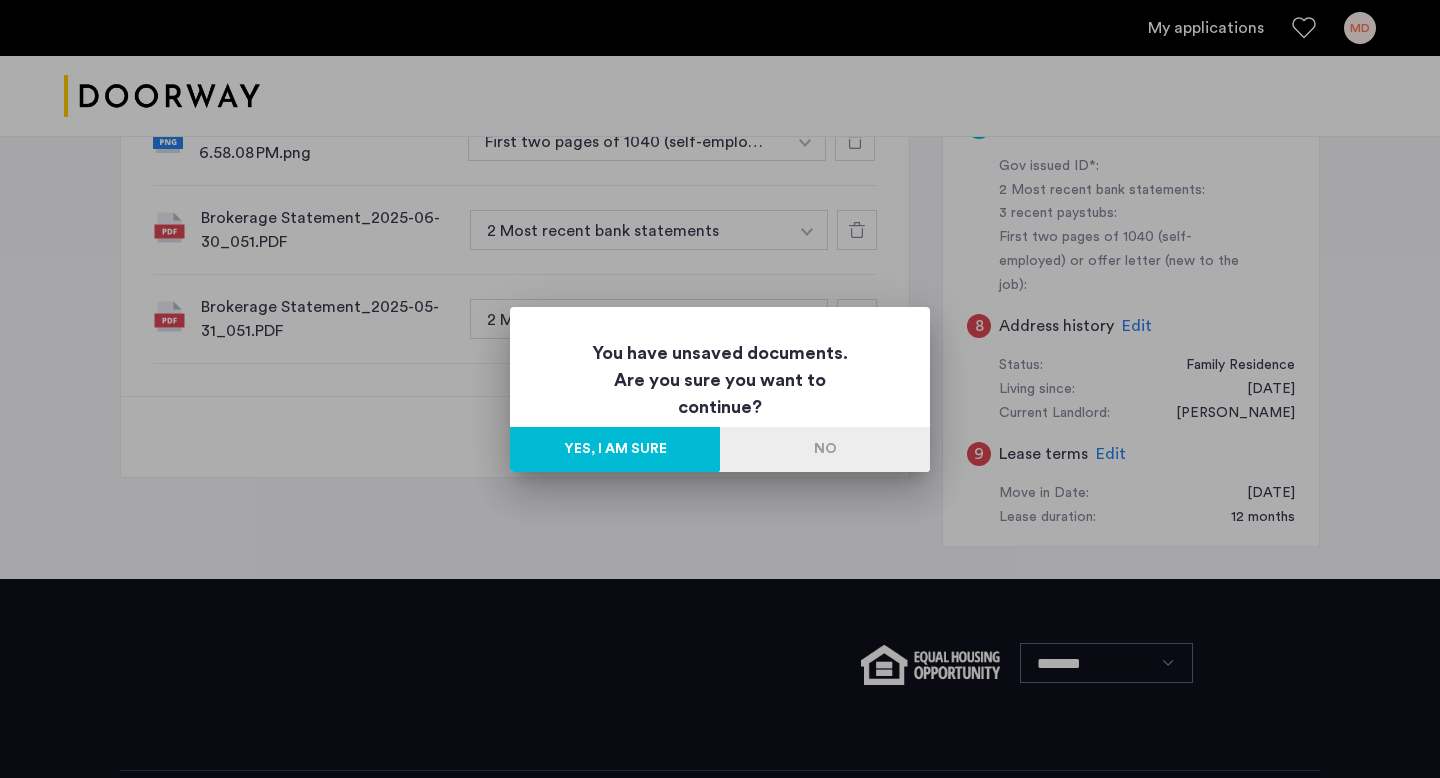 scroll, scrollTop: 0, scrollLeft: 0, axis: both 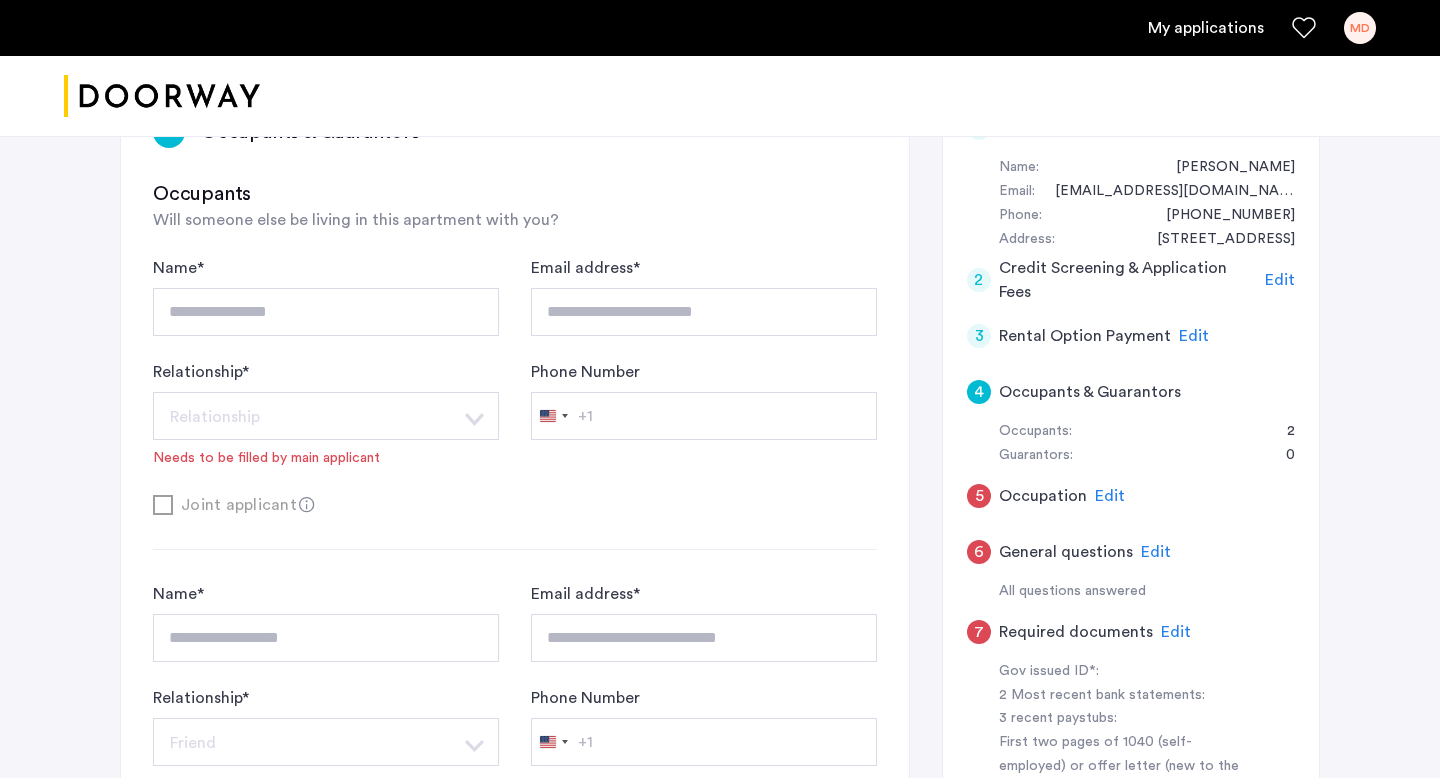 click on "5 Occupation Edit" 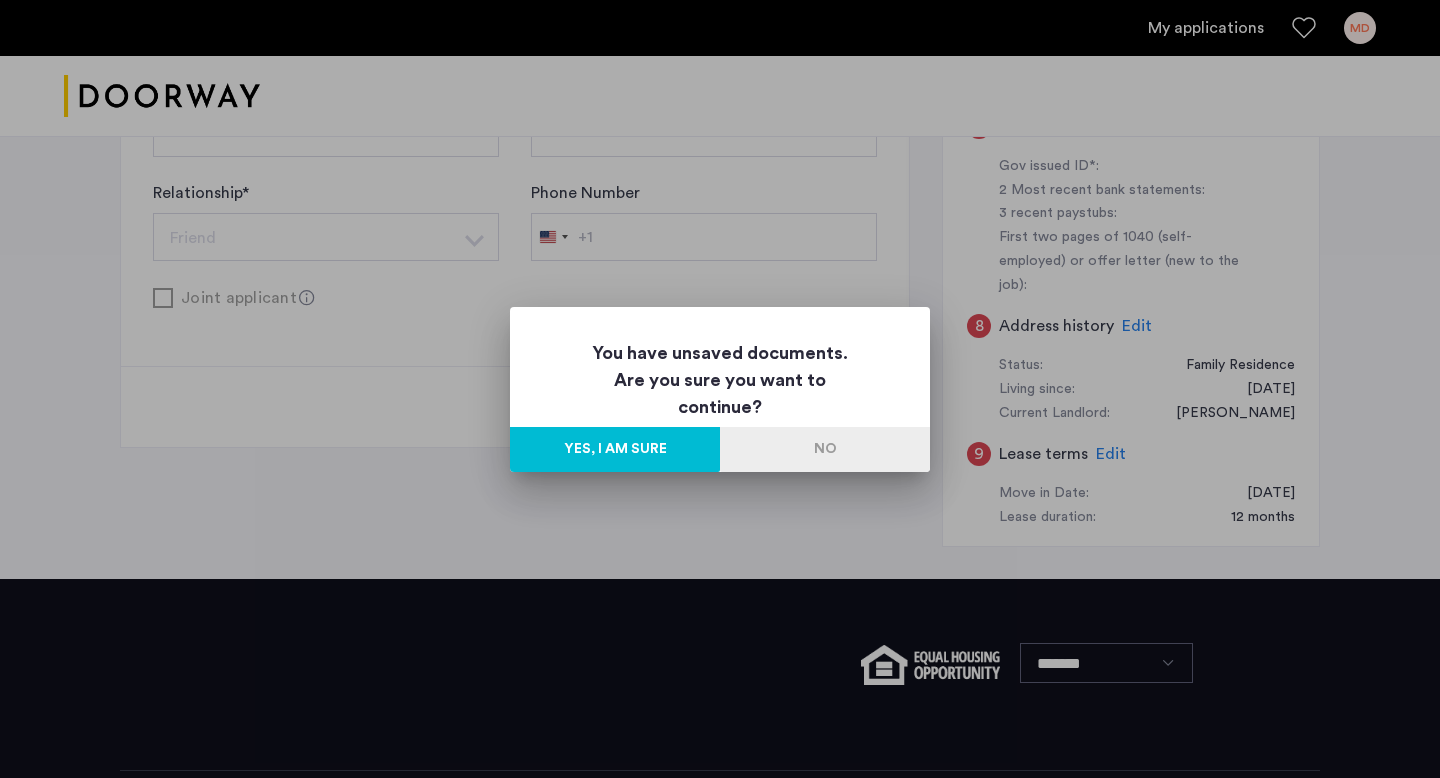 scroll, scrollTop: 0, scrollLeft: 0, axis: both 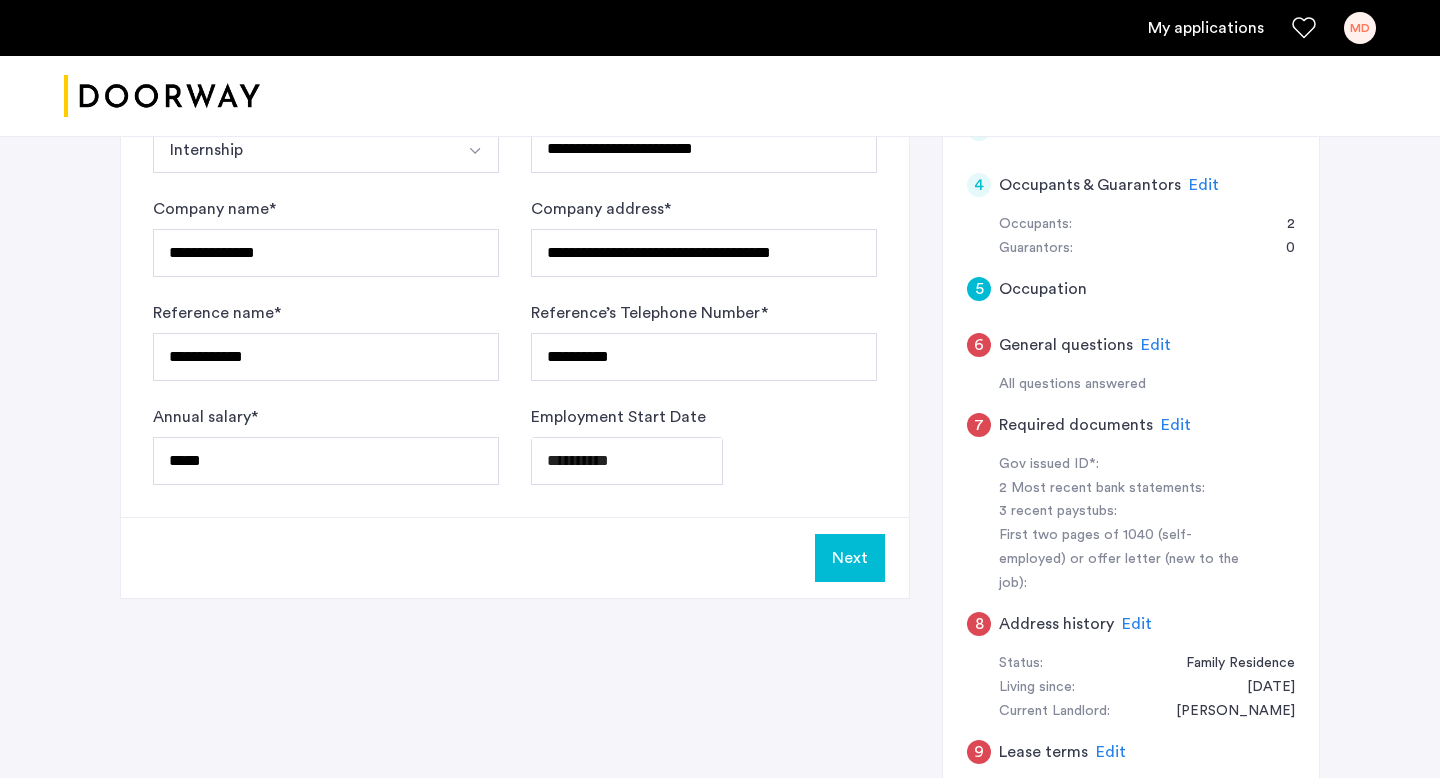 click on "Next" 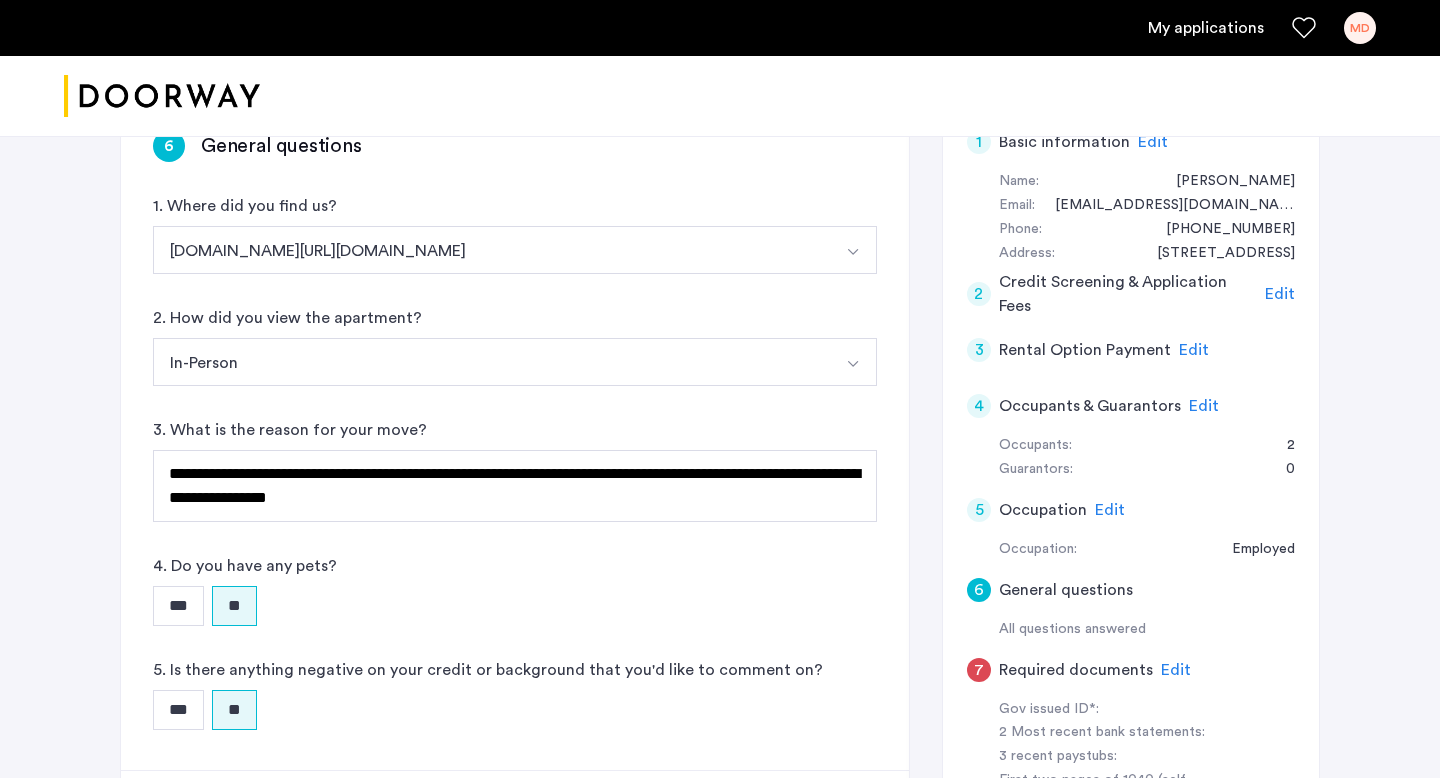 scroll, scrollTop: 420, scrollLeft: 0, axis: vertical 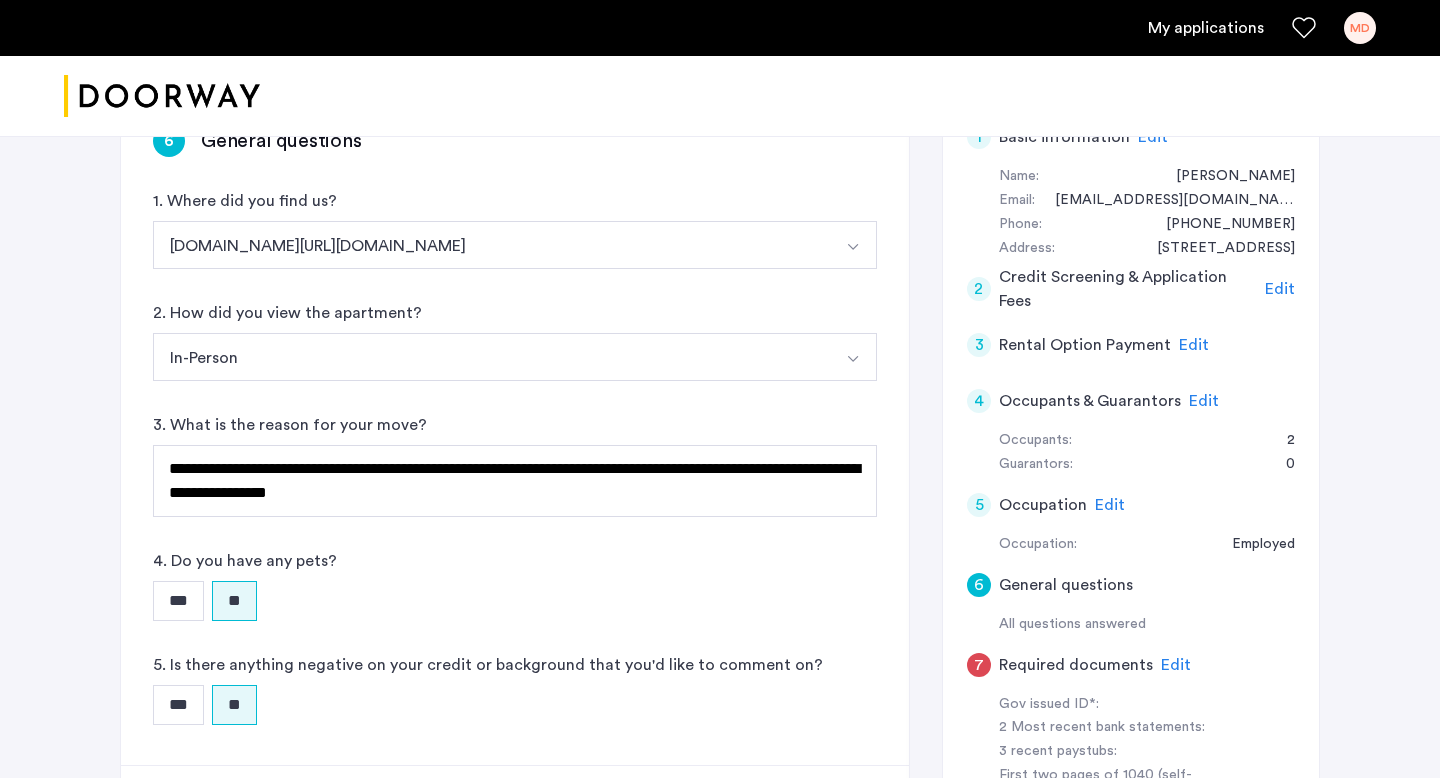 click on "Next" at bounding box center (850, 806) 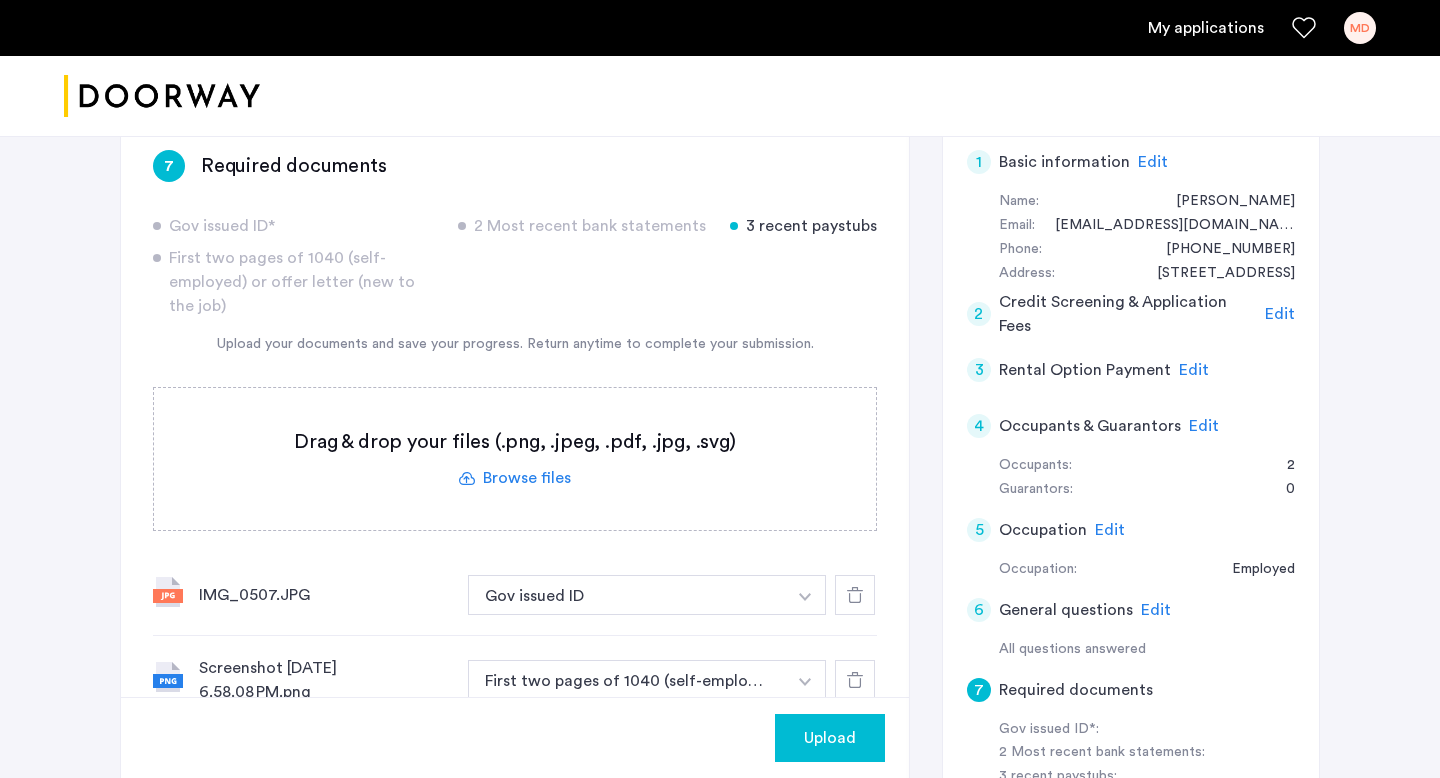 scroll, scrollTop: 516, scrollLeft: 0, axis: vertical 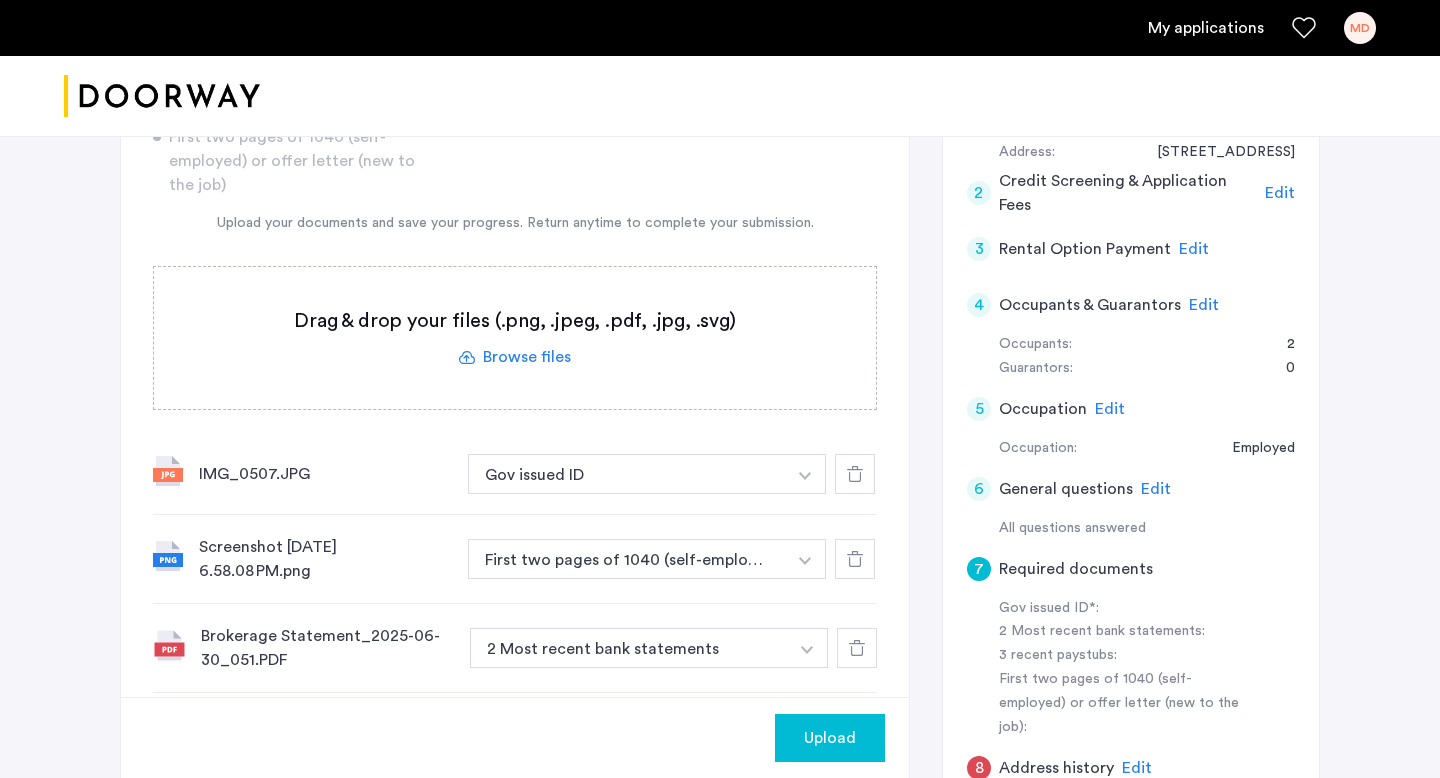 click on "Upload" 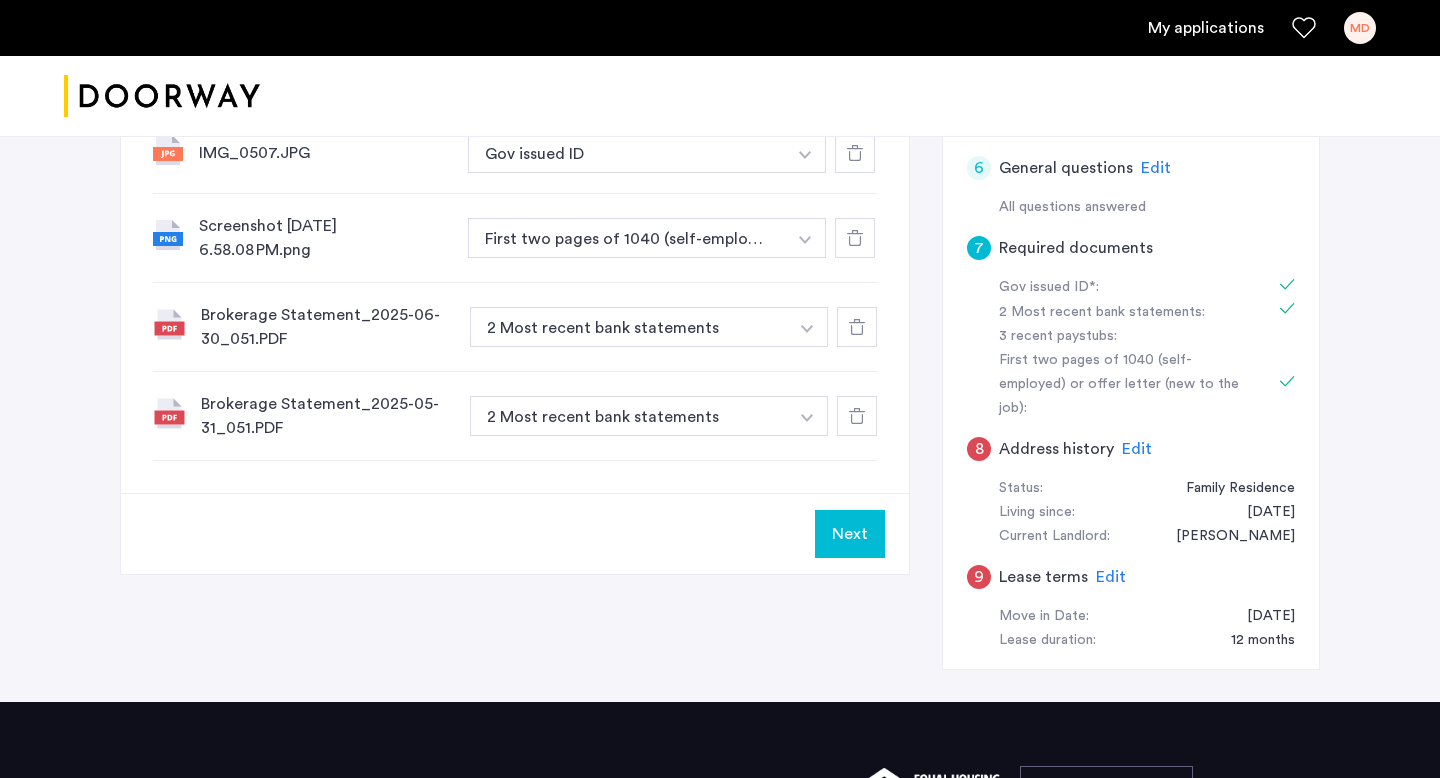 scroll, scrollTop: 842, scrollLeft: 0, axis: vertical 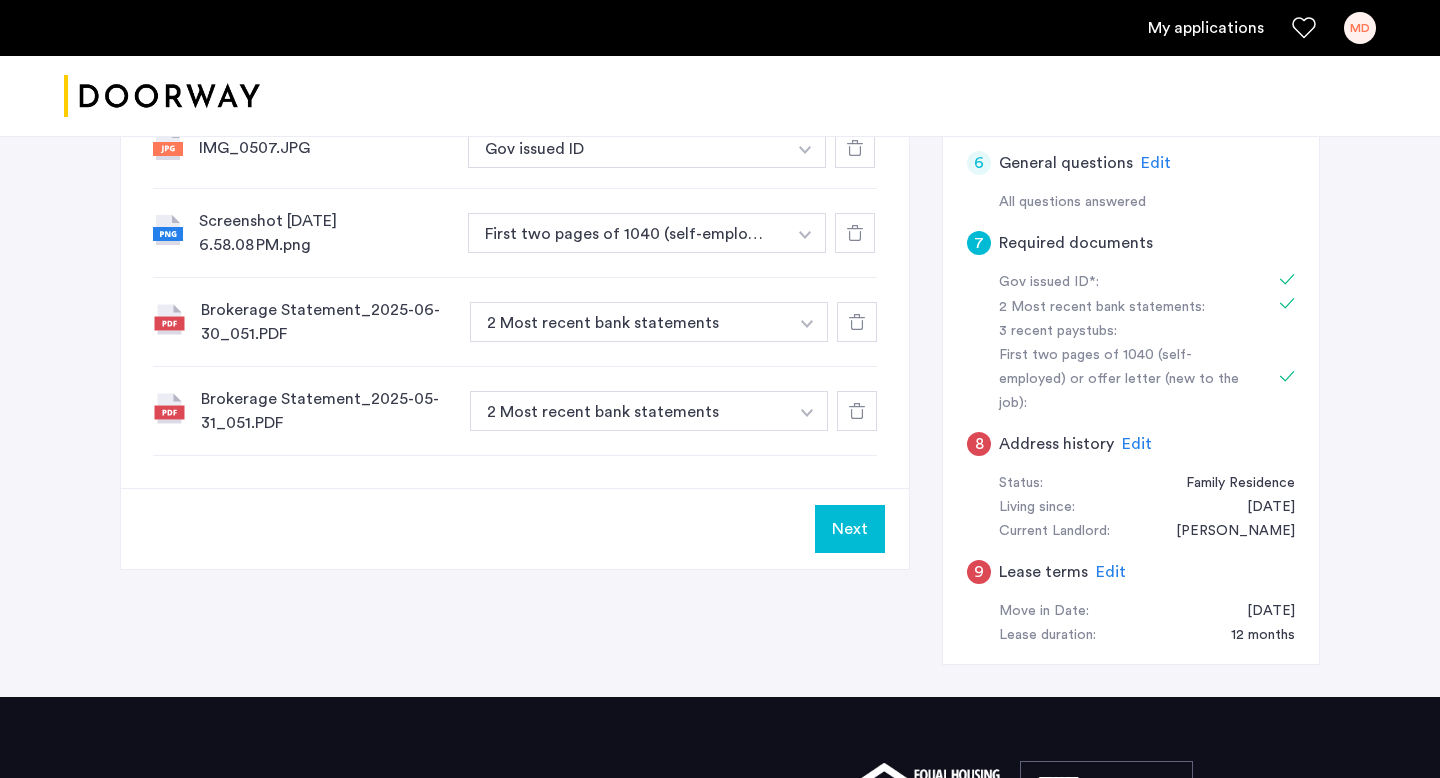 click on "Edit" 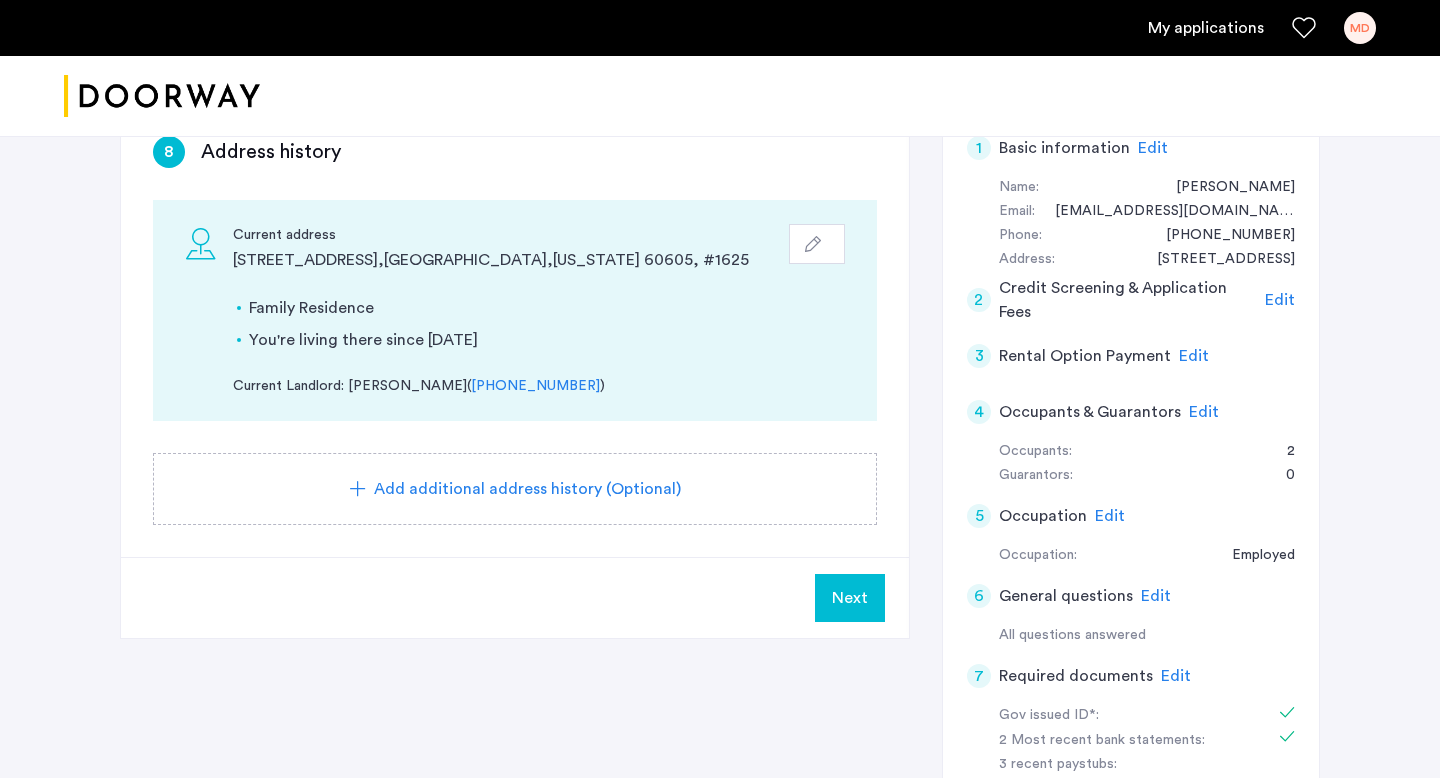 scroll, scrollTop: 411, scrollLeft: 0, axis: vertical 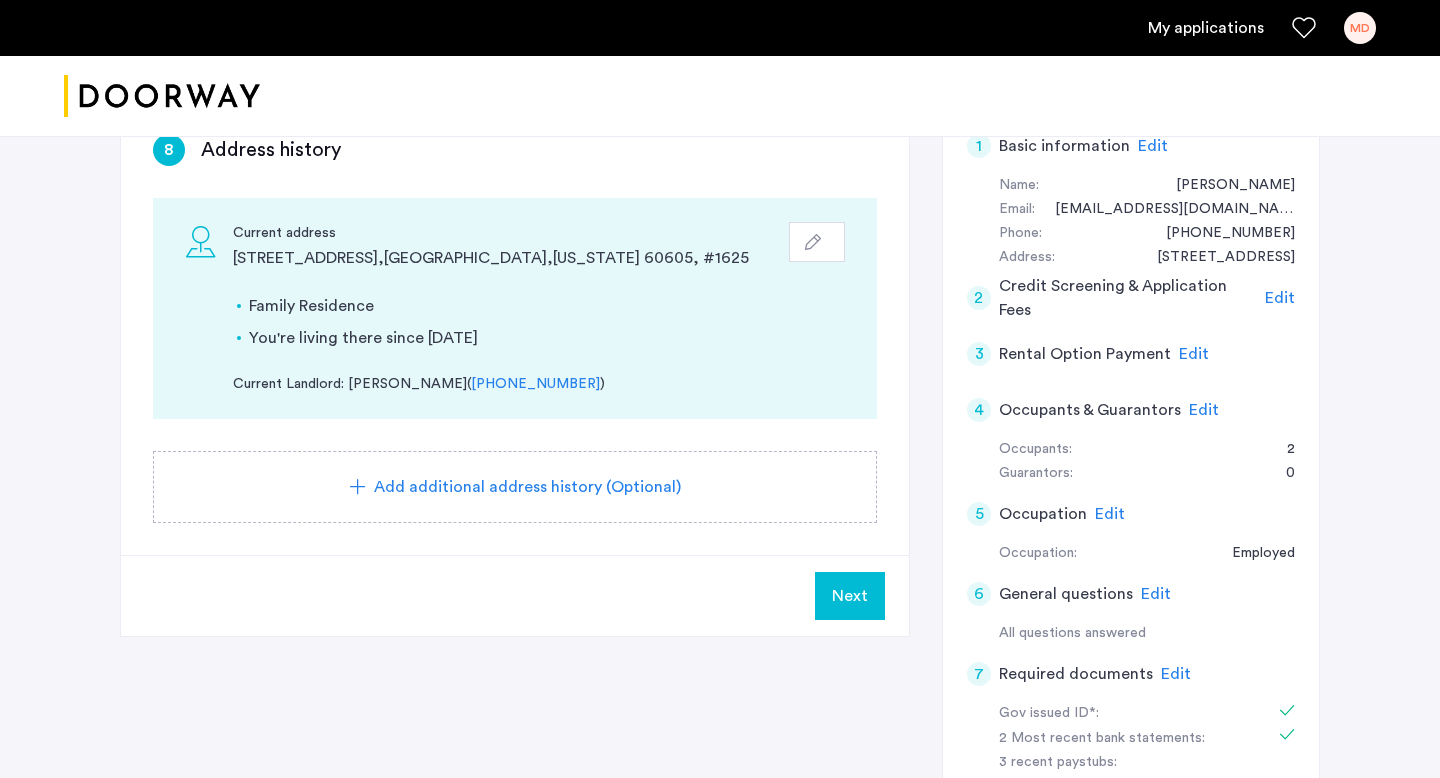 click on "Next" 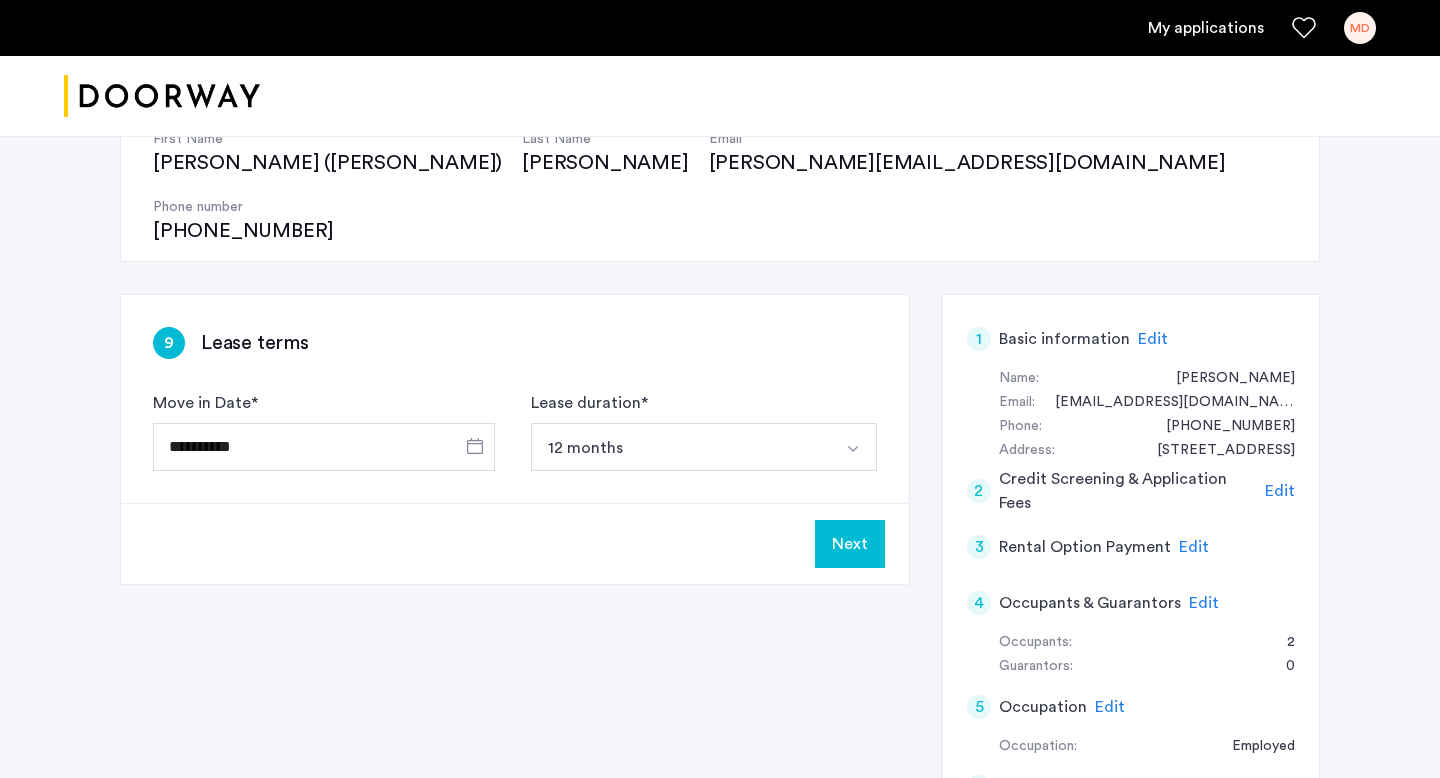 scroll, scrollTop: 166, scrollLeft: 0, axis: vertical 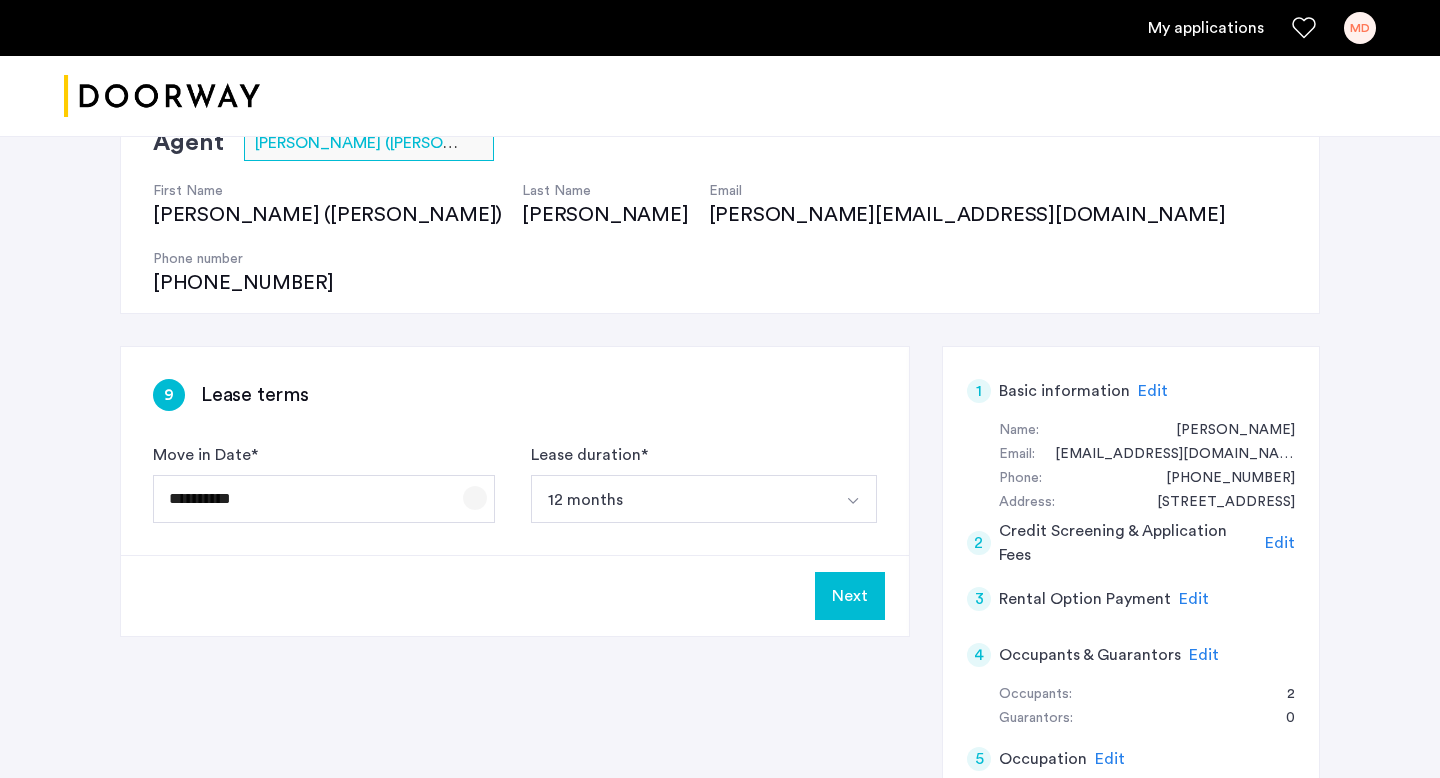 click 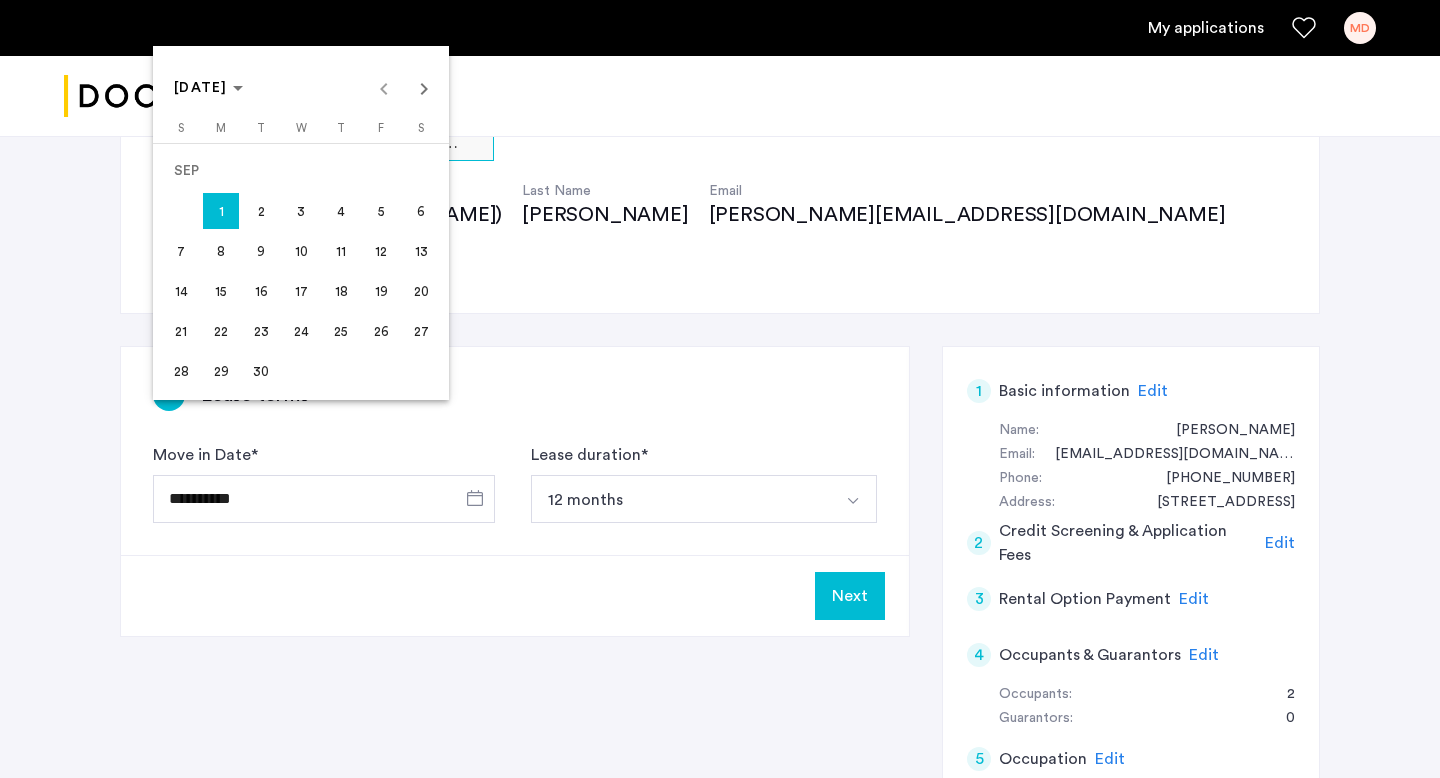 click at bounding box center [720, 389] 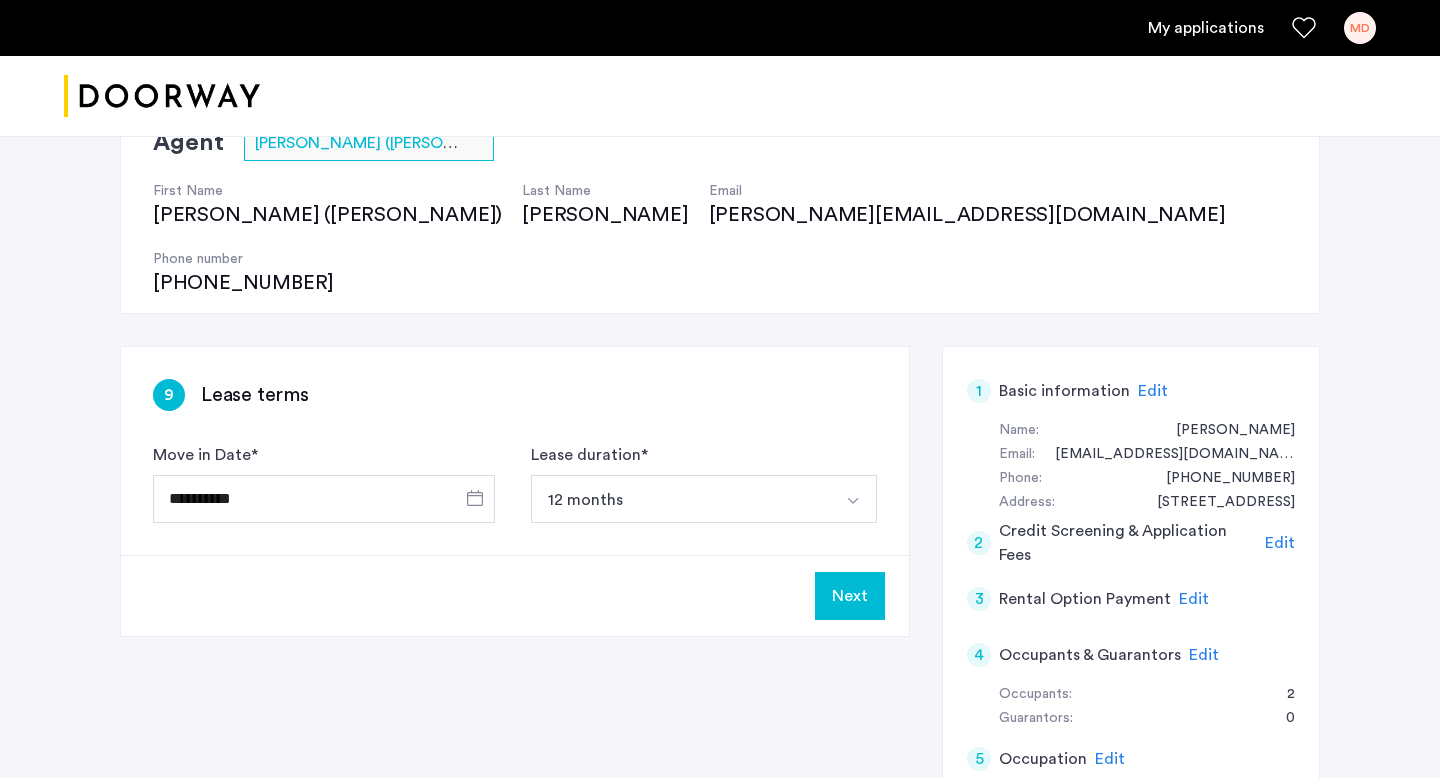 click on "12 months" at bounding box center (680, 499) 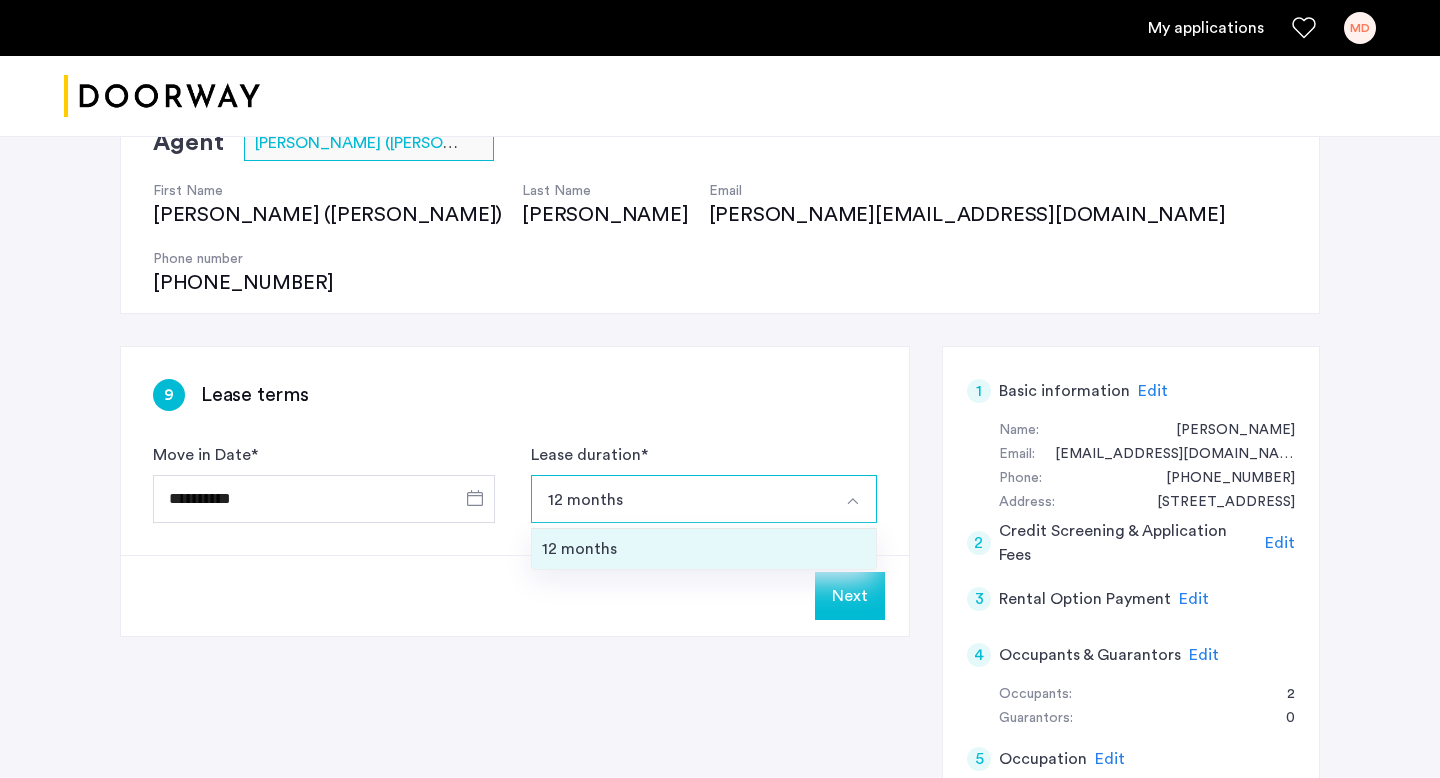 click on "12 months" at bounding box center [704, 549] 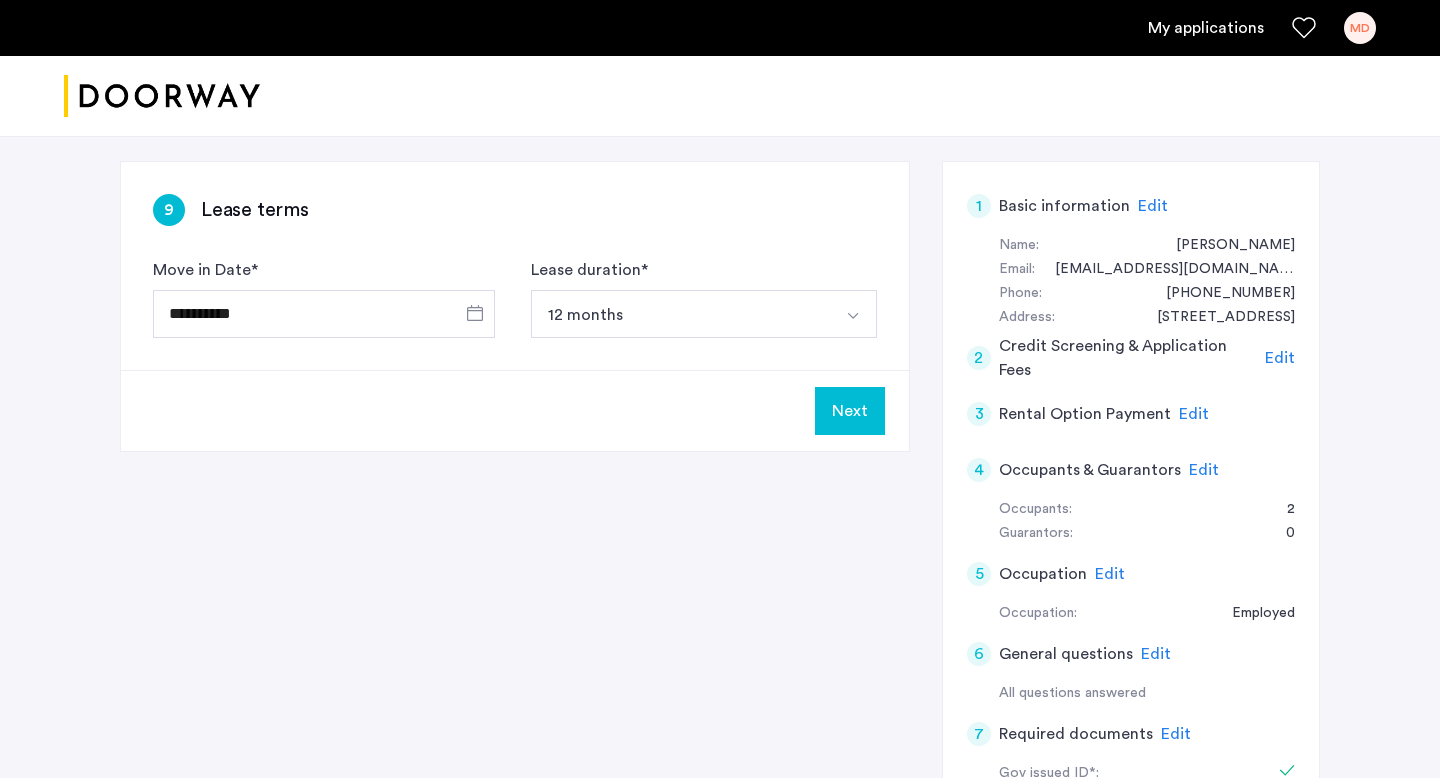 scroll, scrollTop: 218, scrollLeft: 0, axis: vertical 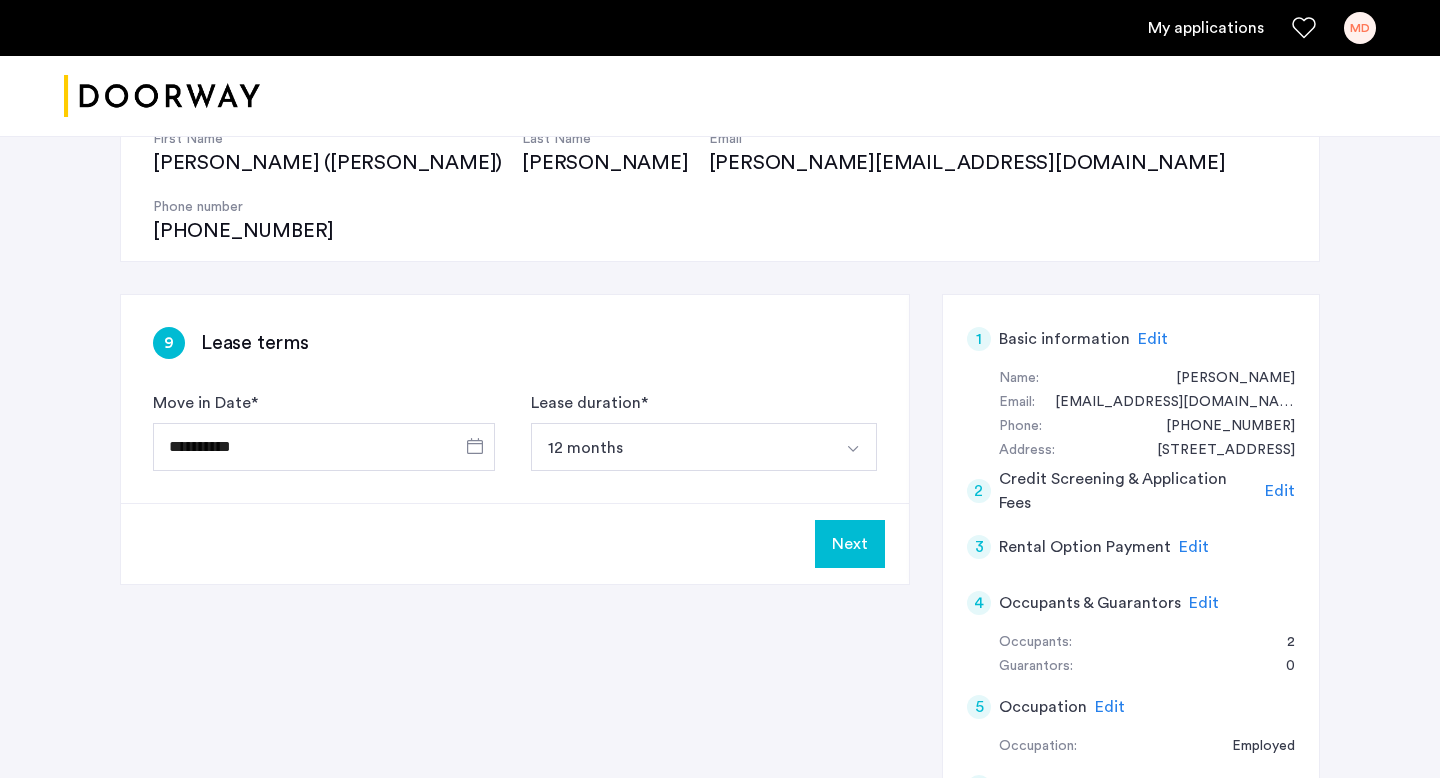 click on "Next" 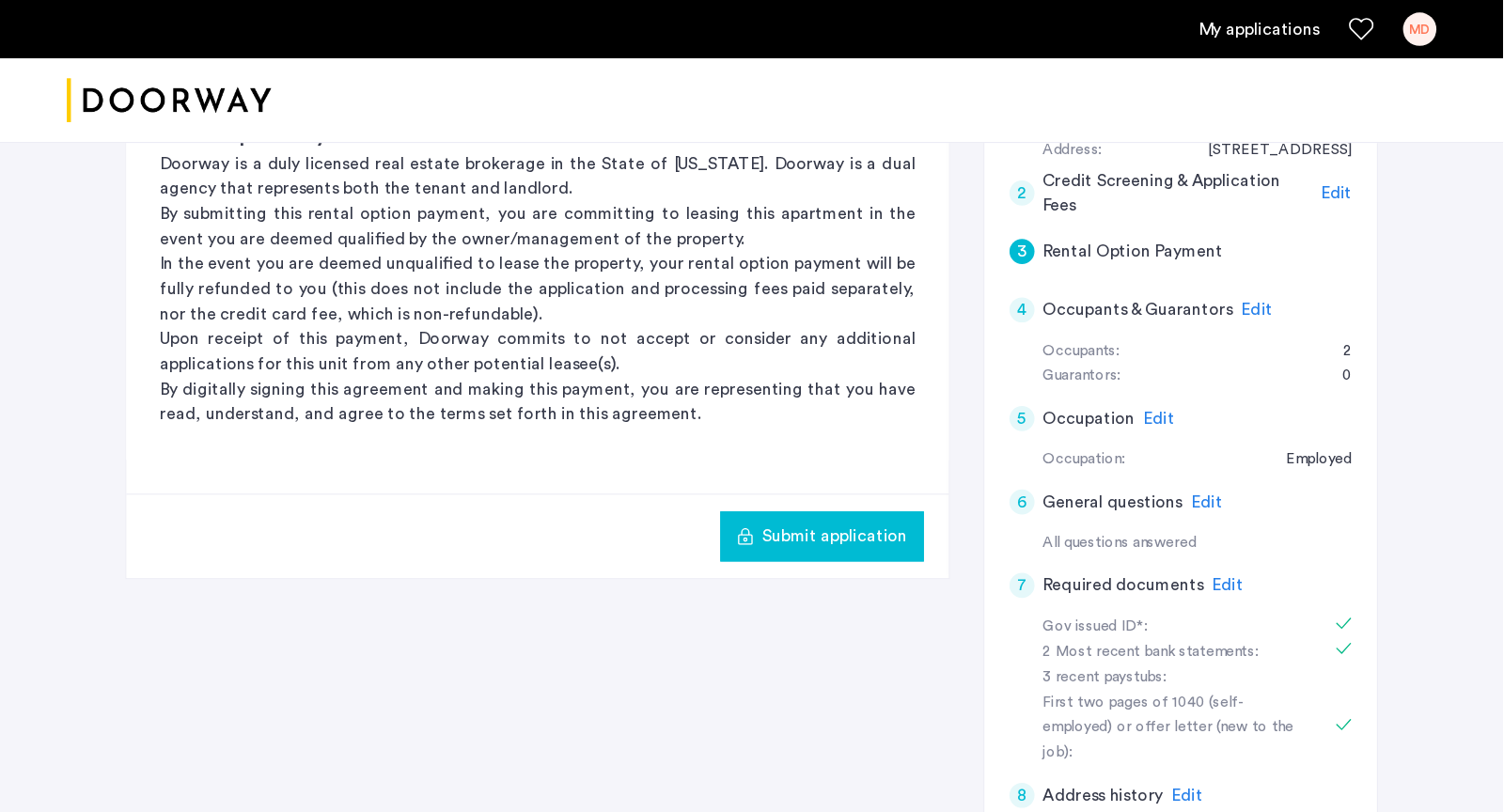 scroll, scrollTop: 492, scrollLeft: 0, axis: vertical 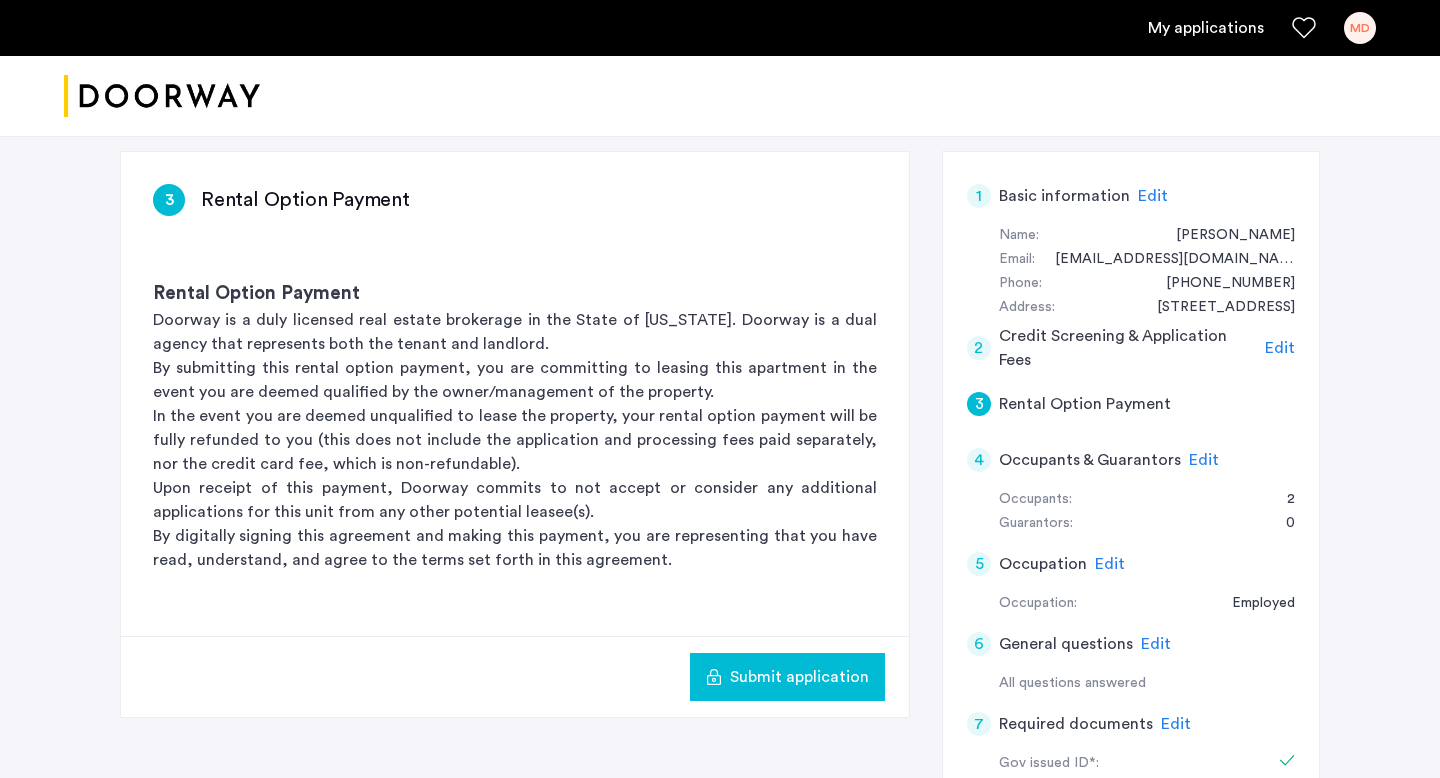 click on "Submit application" 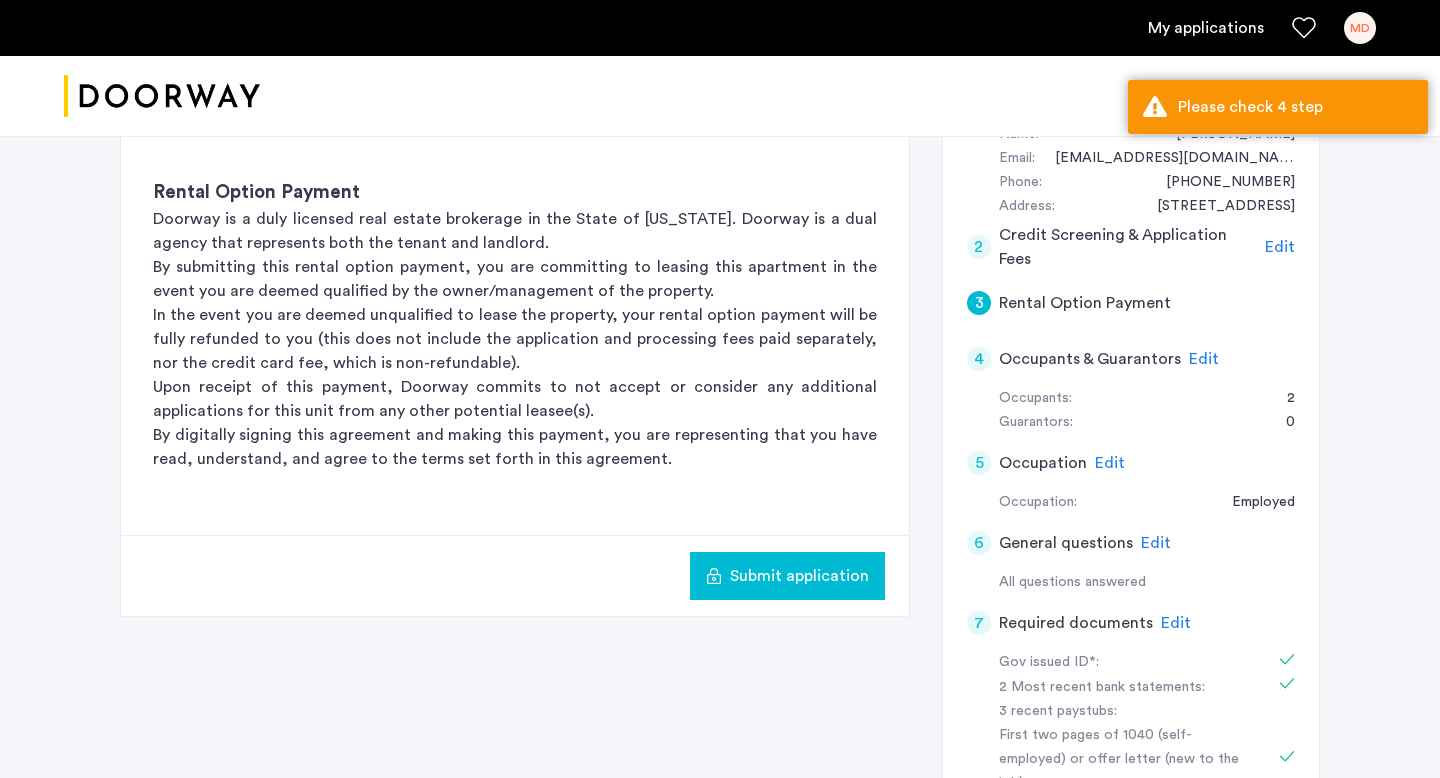 scroll, scrollTop: 414, scrollLeft: 0, axis: vertical 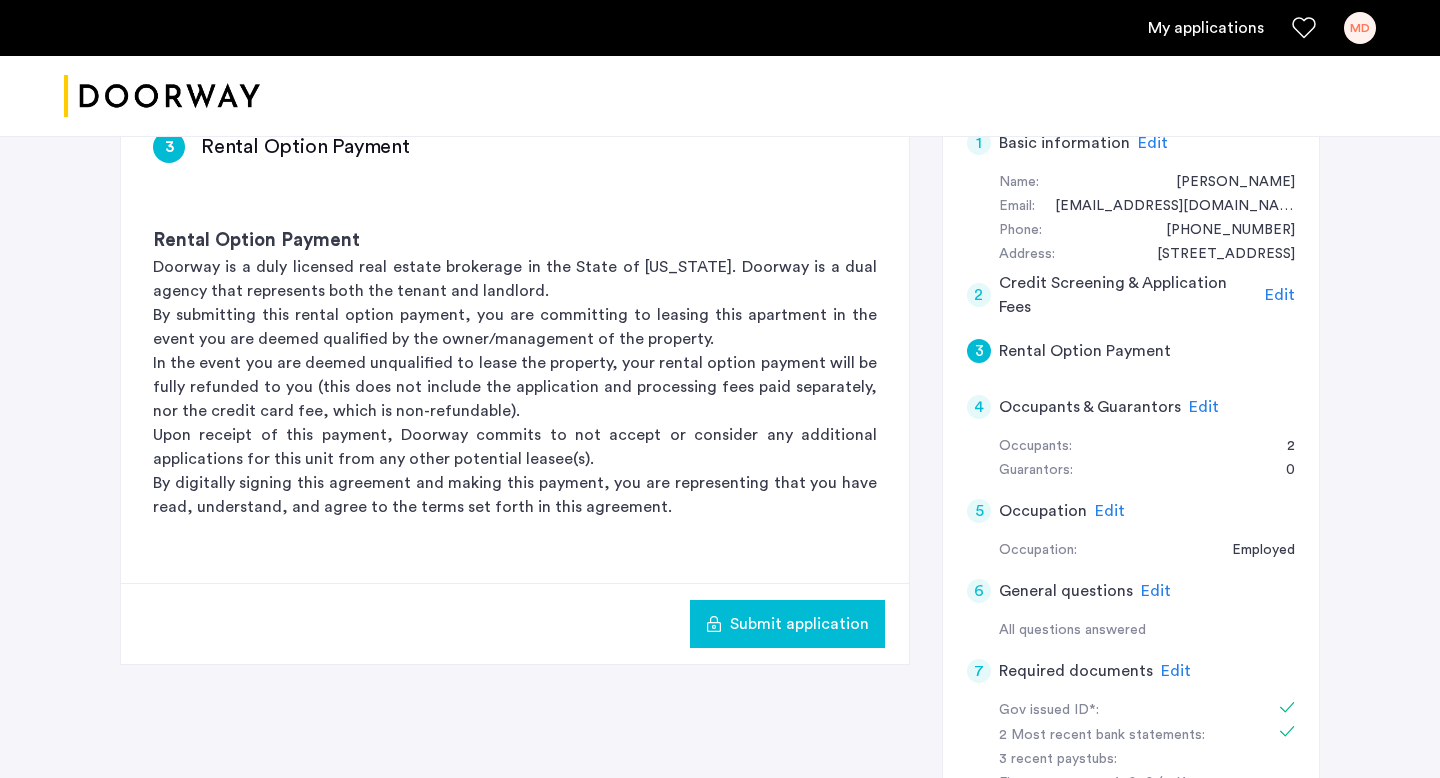 click on "Edit" 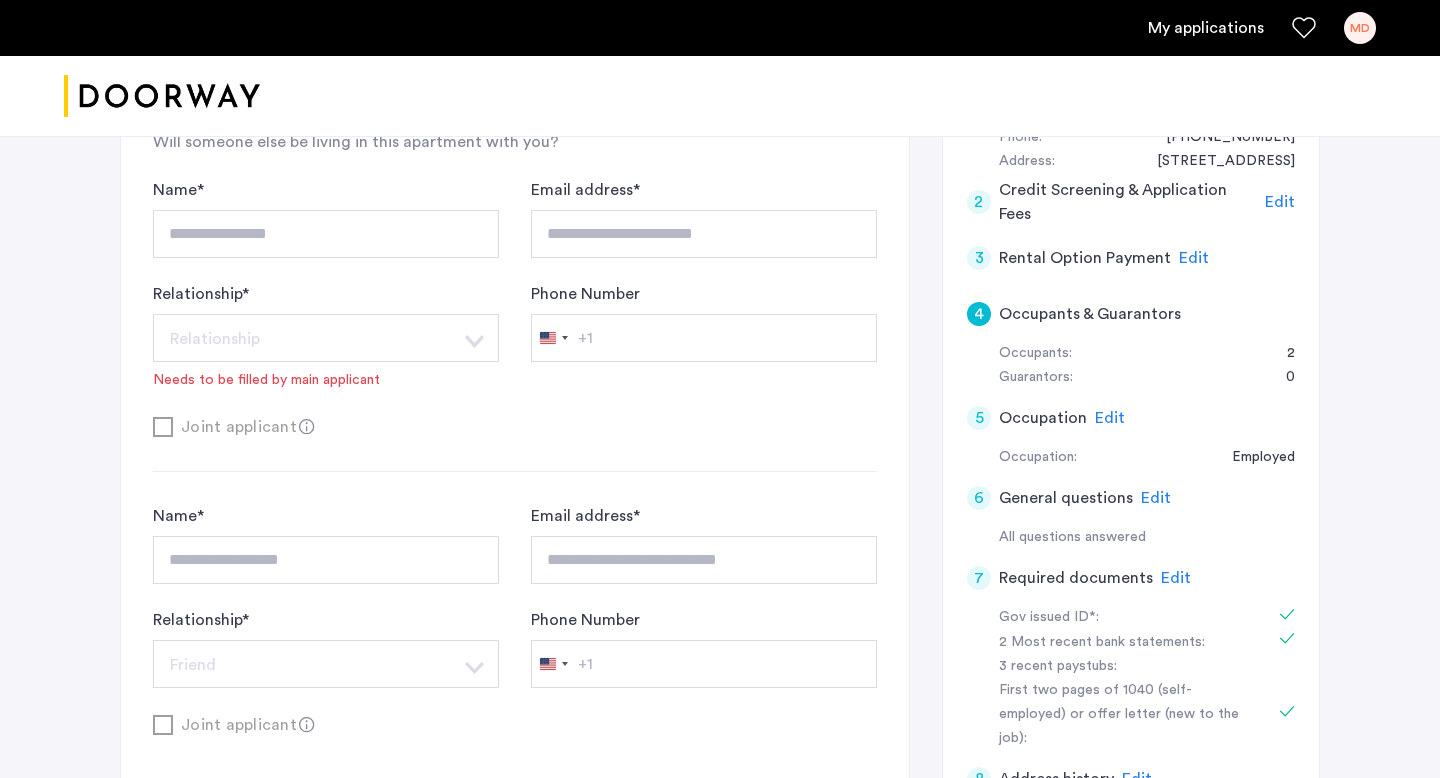 scroll, scrollTop: 690, scrollLeft: 0, axis: vertical 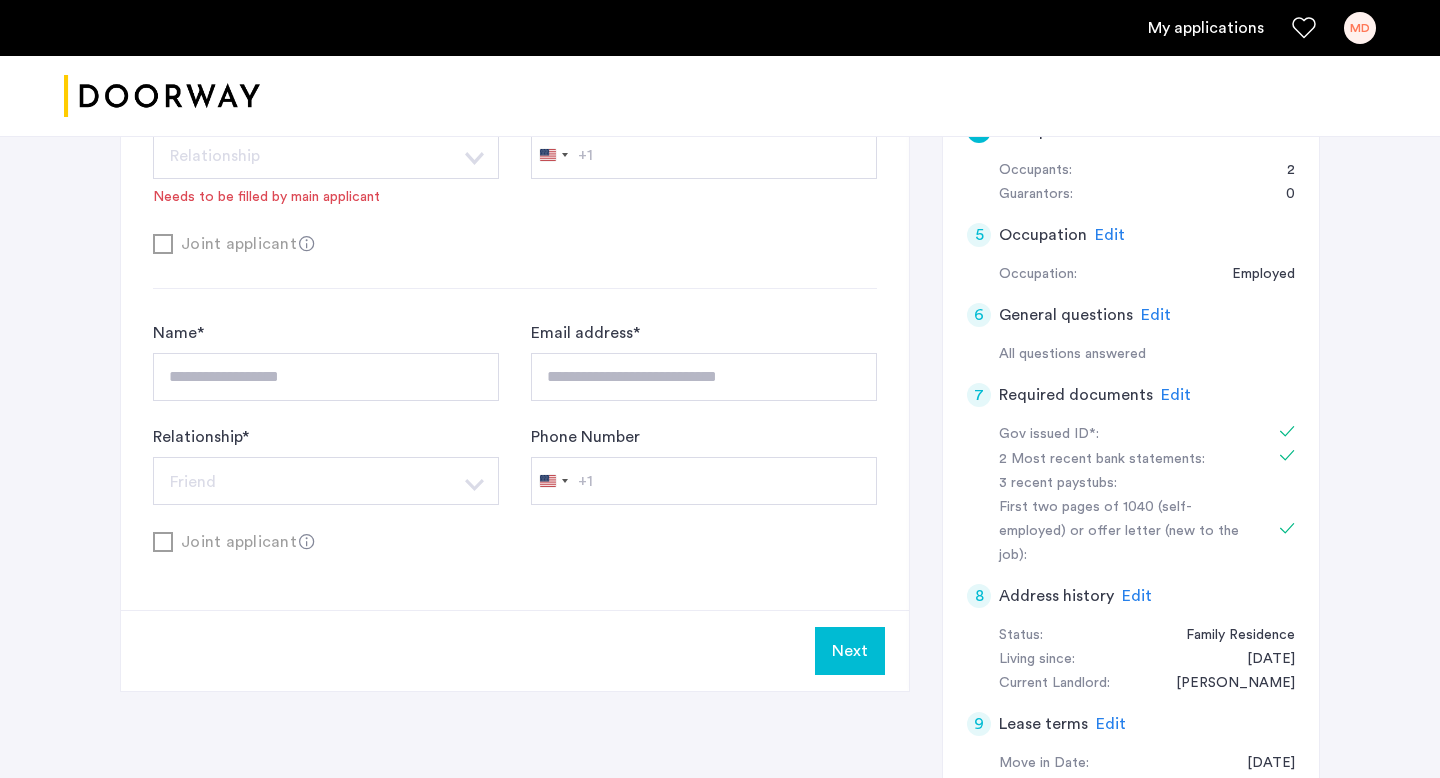 click on "Edit" 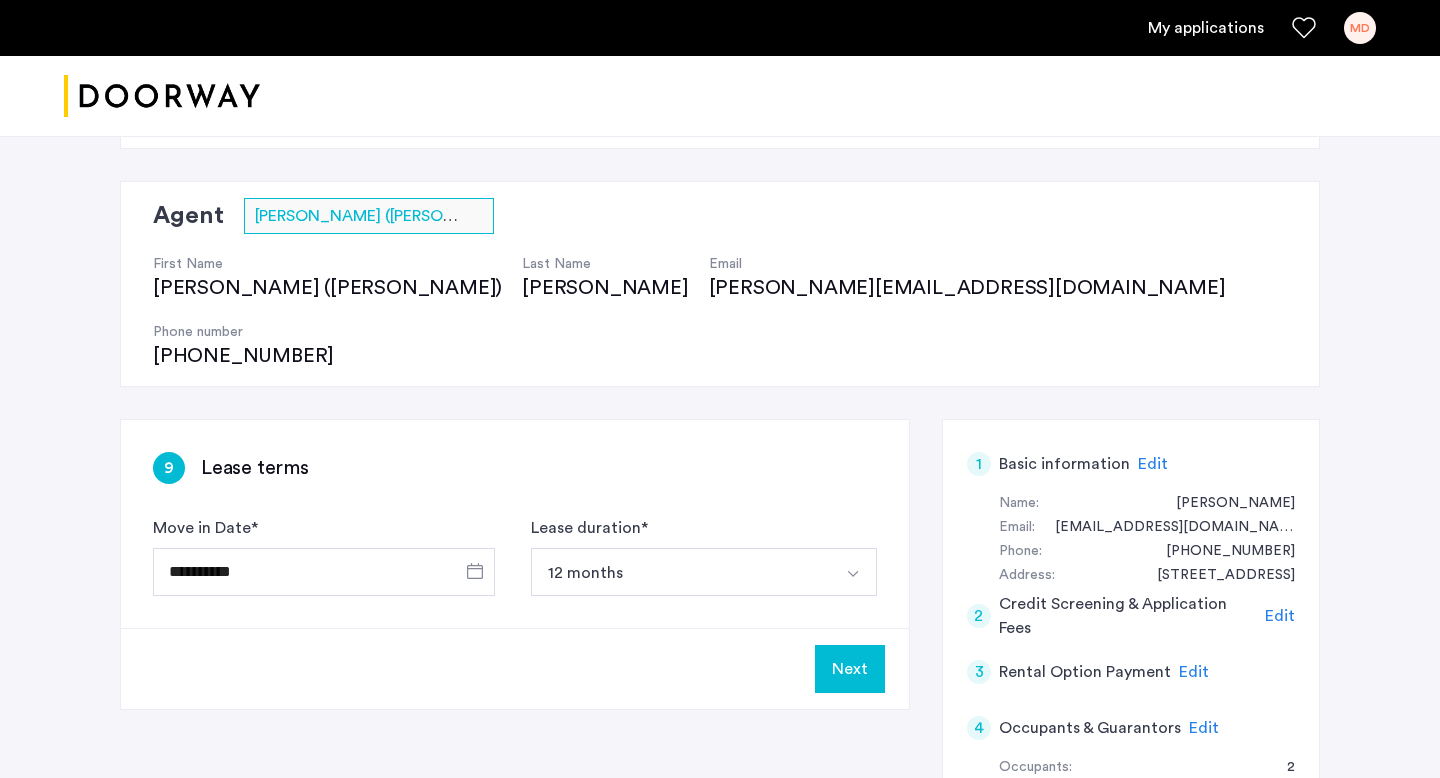 scroll, scrollTop: 70, scrollLeft: 0, axis: vertical 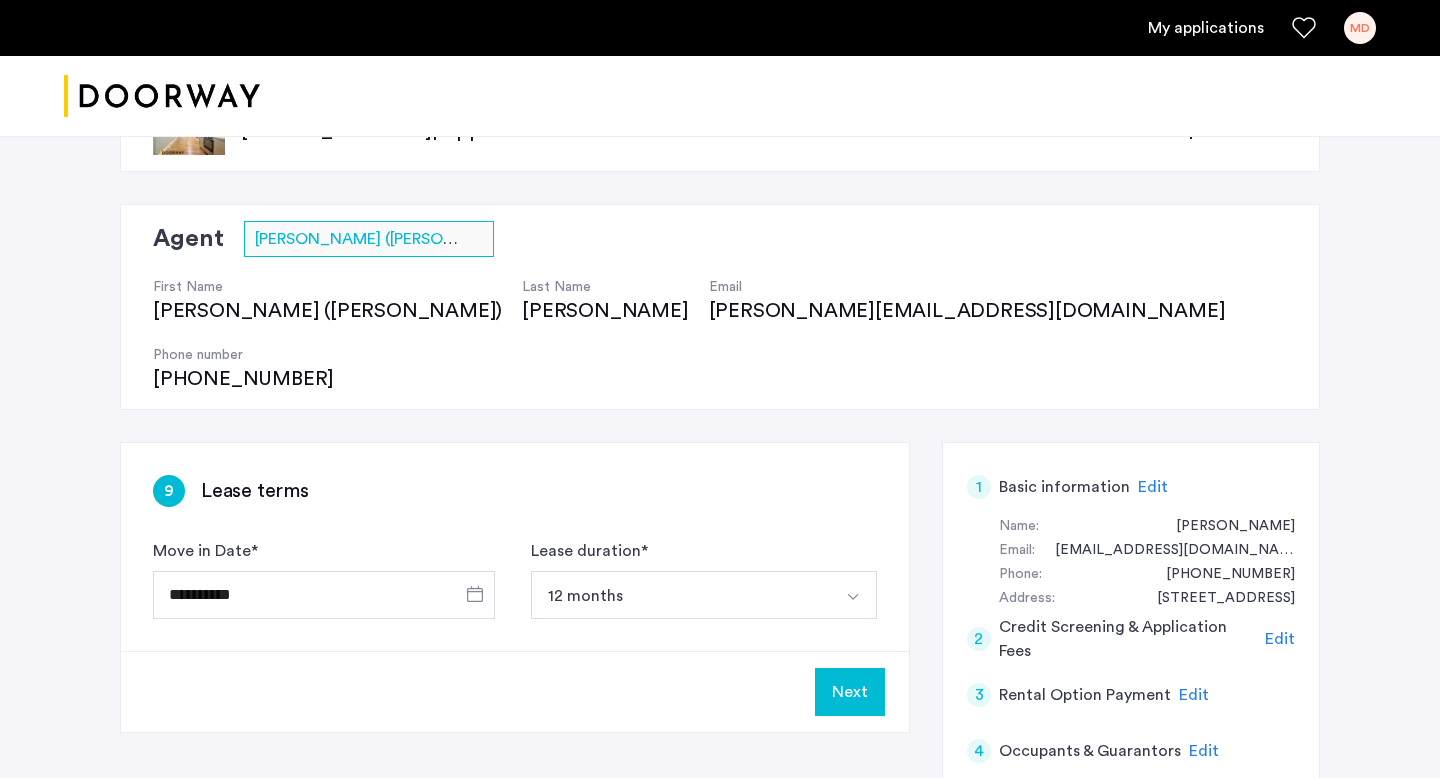 click on "Next" 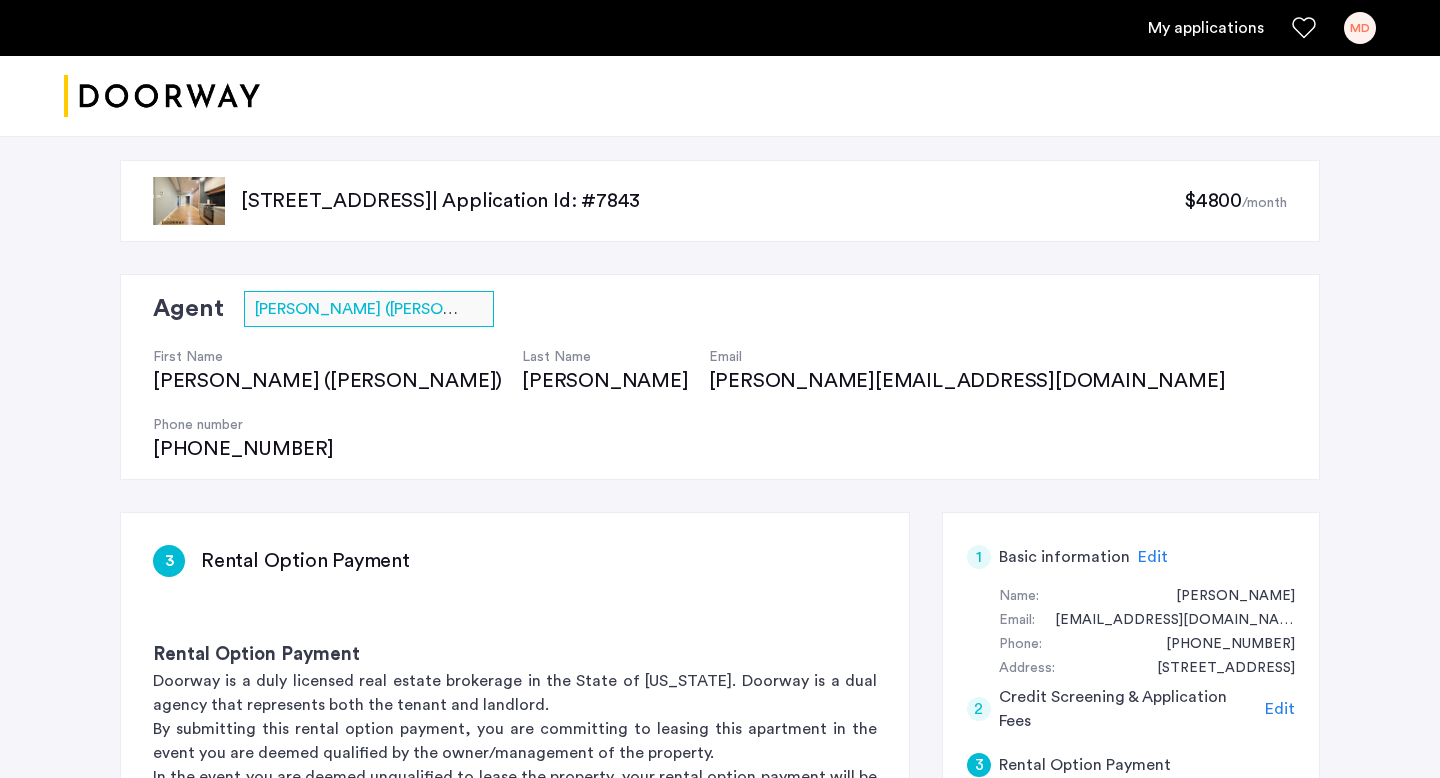 scroll, scrollTop: 467, scrollLeft: 0, axis: vertical 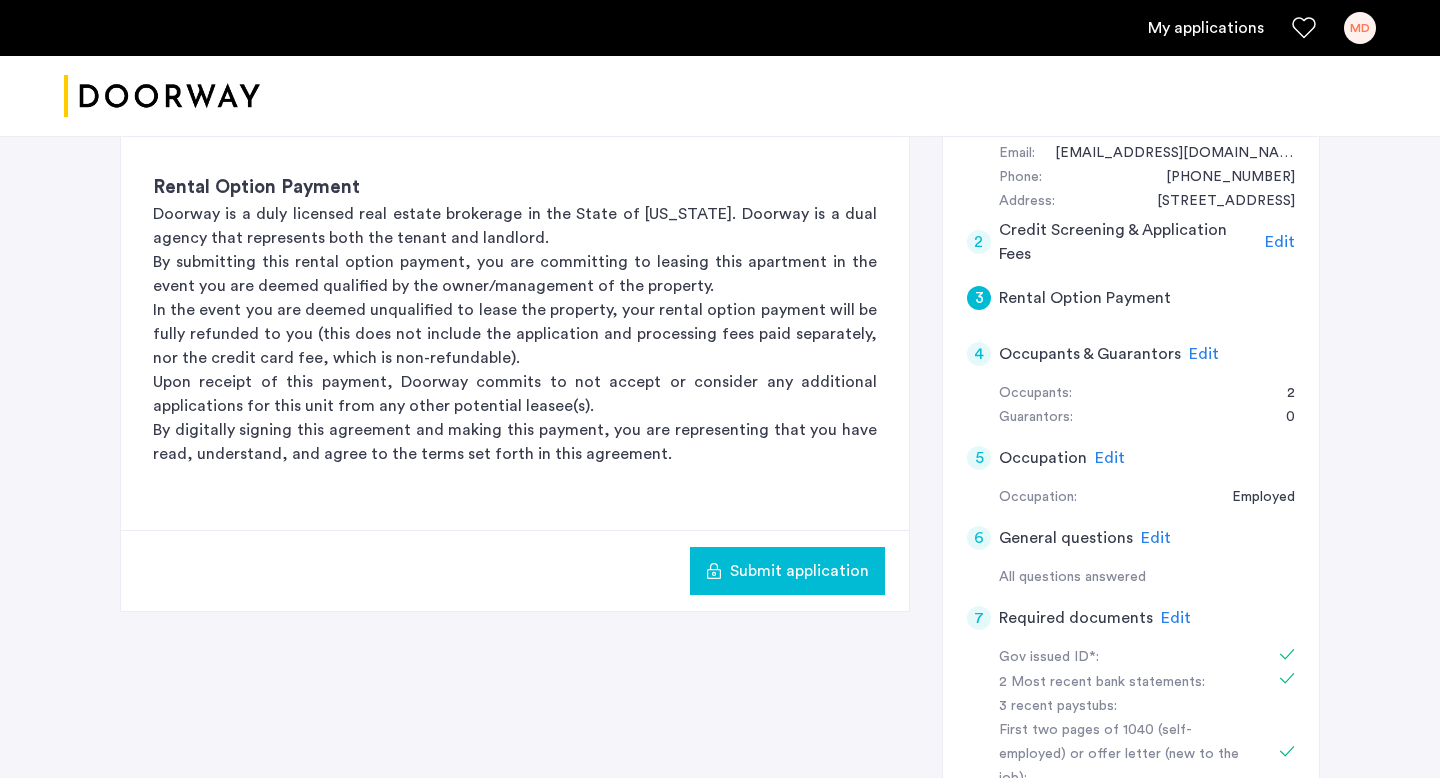 click on "Submit application" 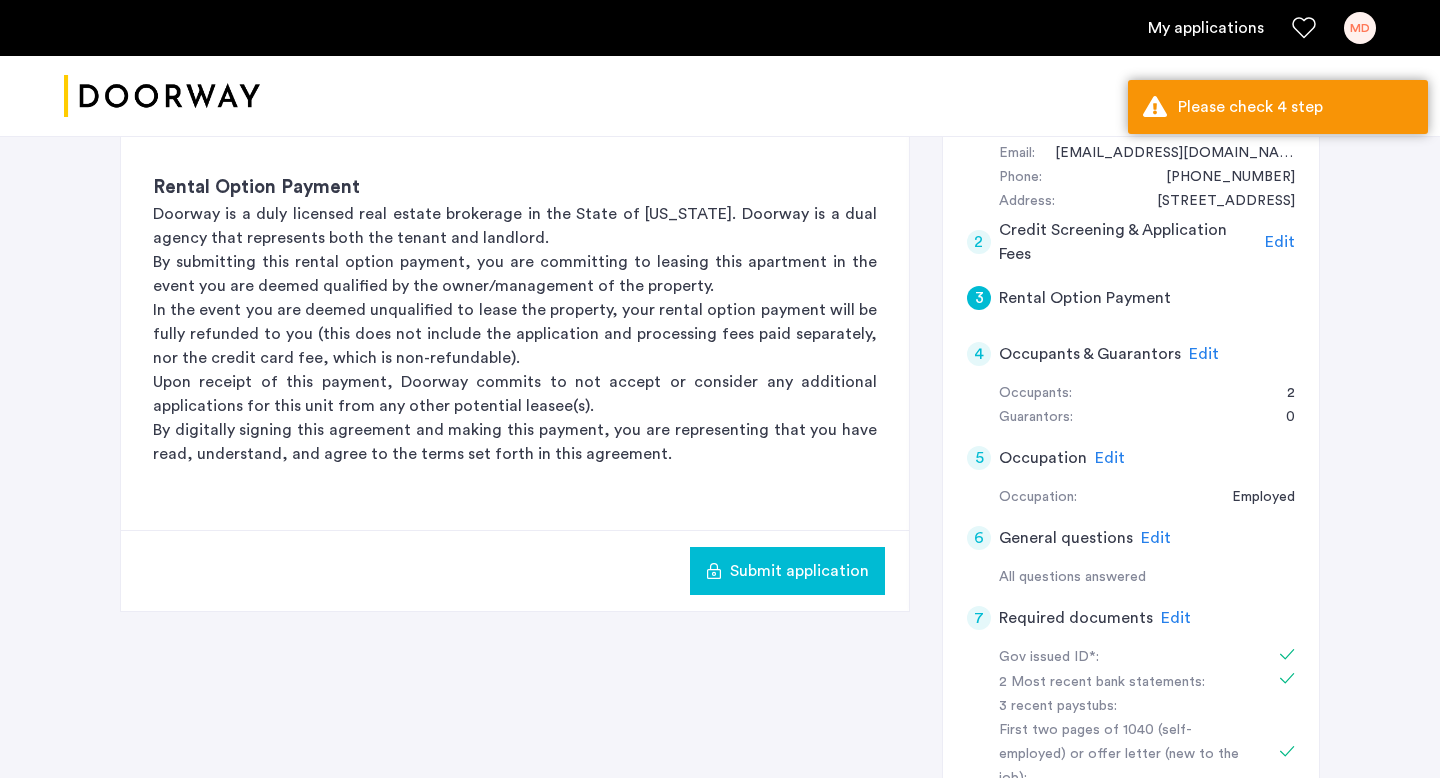 click on "Submit application" 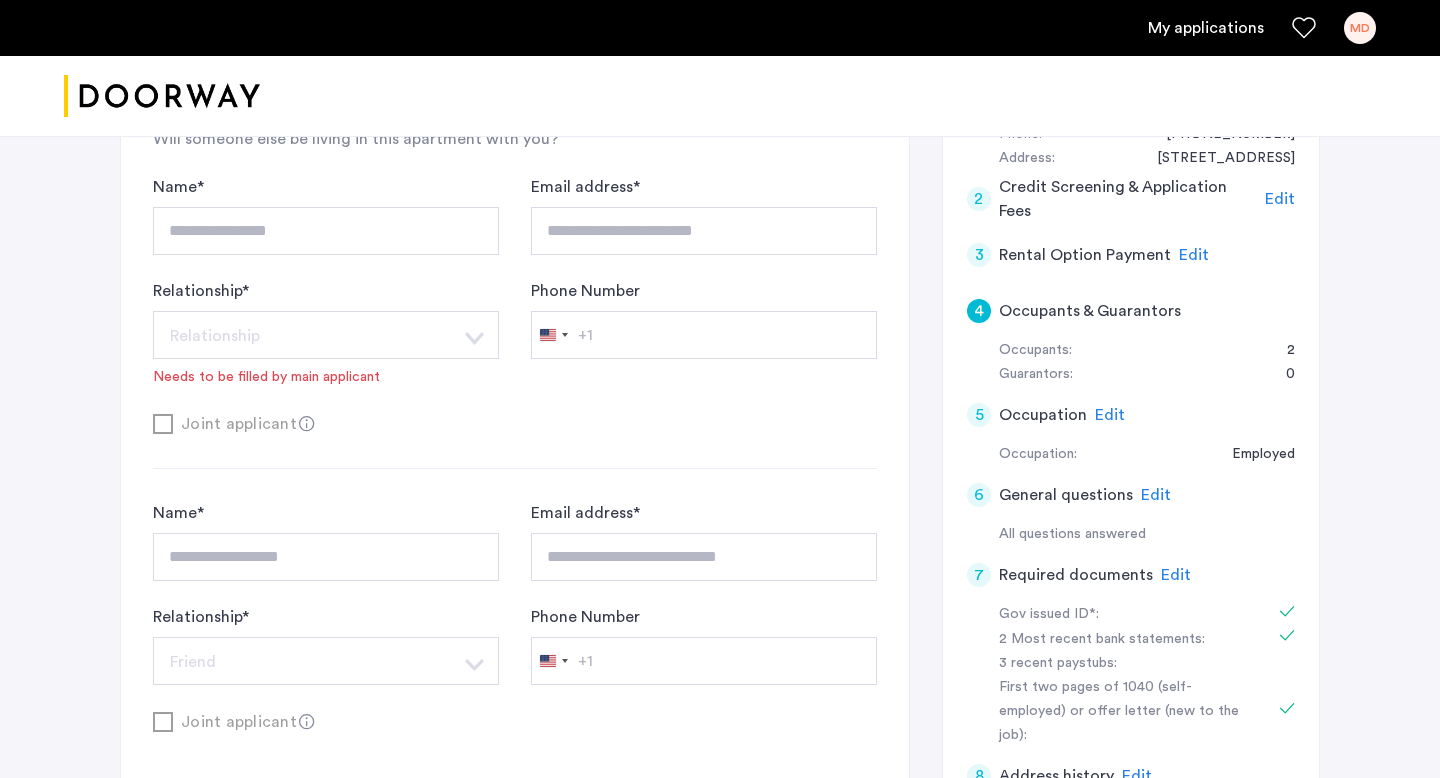 scroll, scrollTop: 958, scrollLeft: 0, axis: vertical 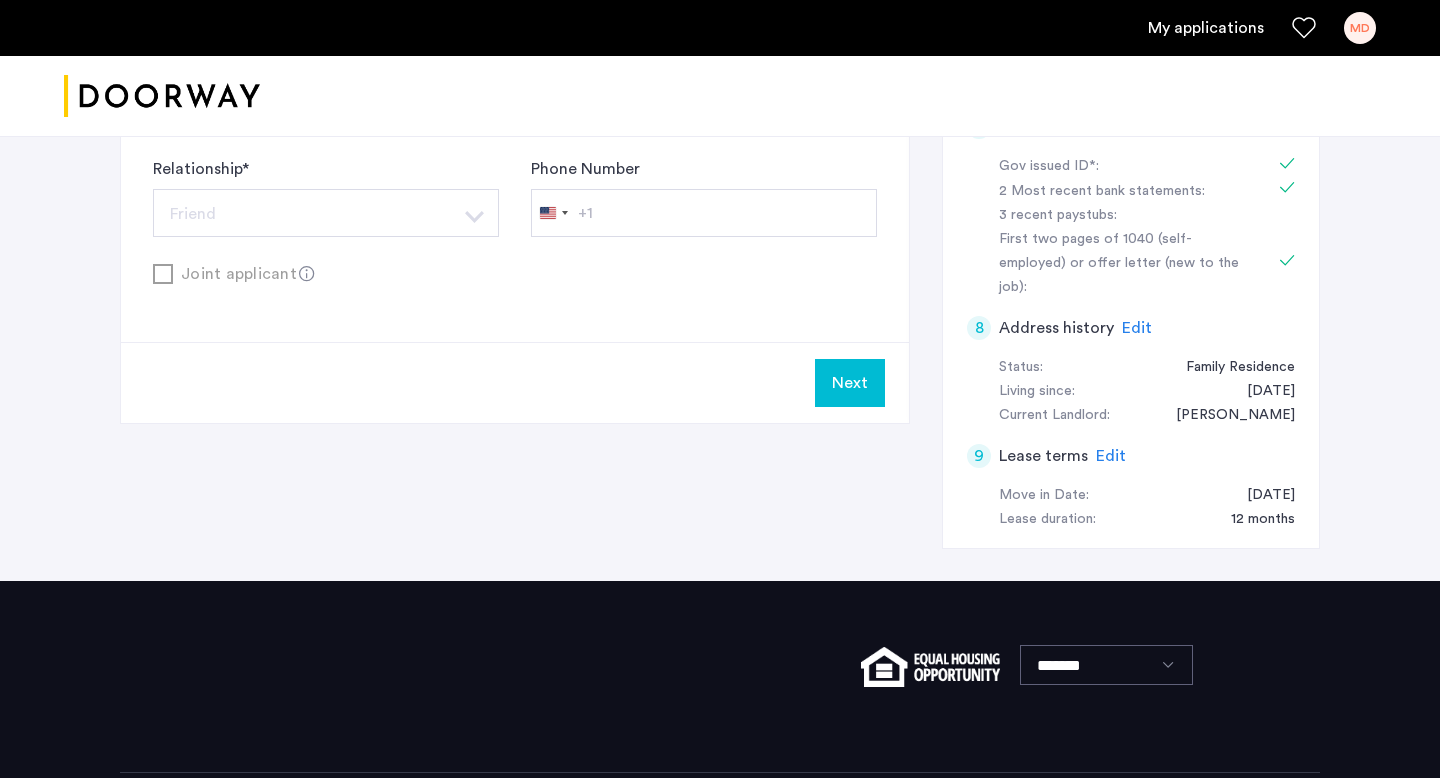 click on "Edit" 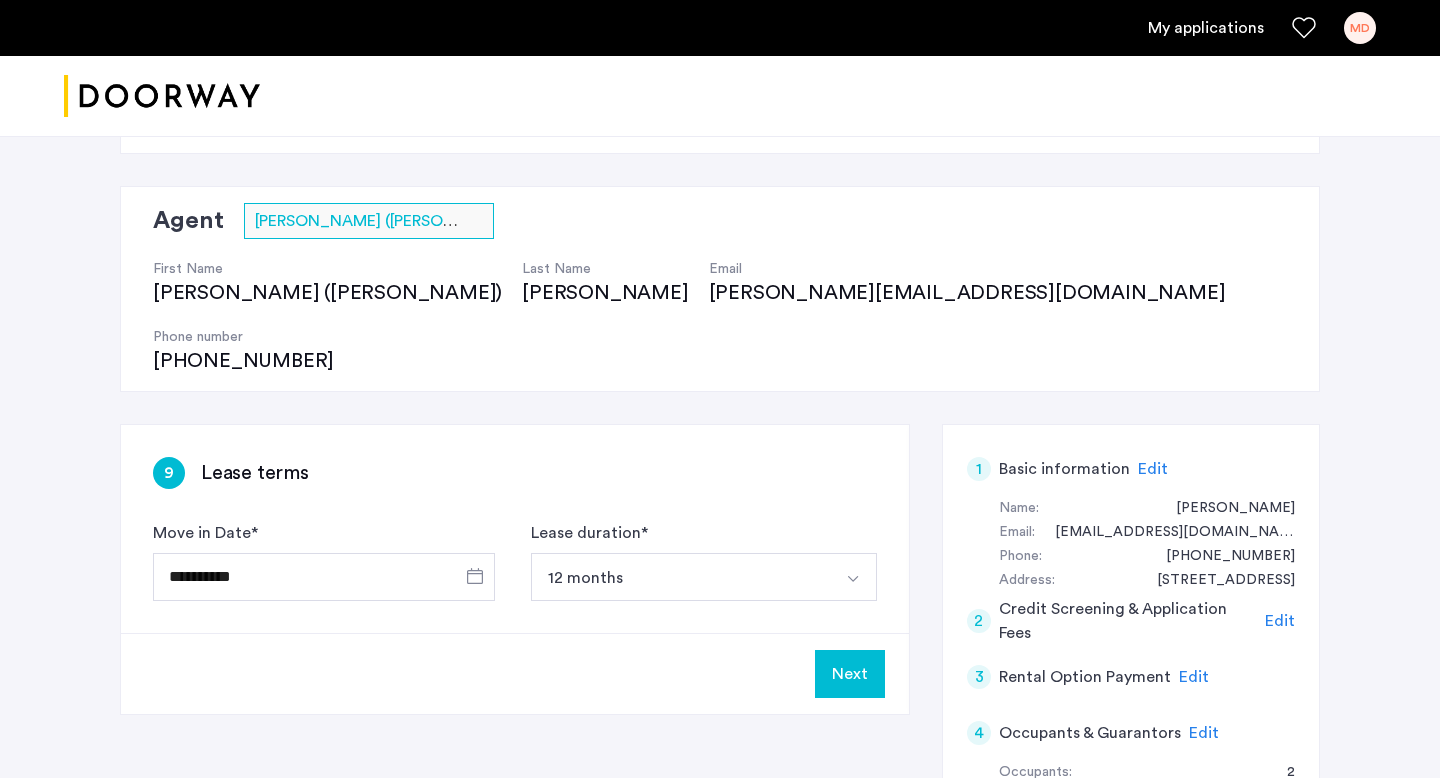 scroll, scrollTop: 77, scrollLeft: 0, axis: vertical 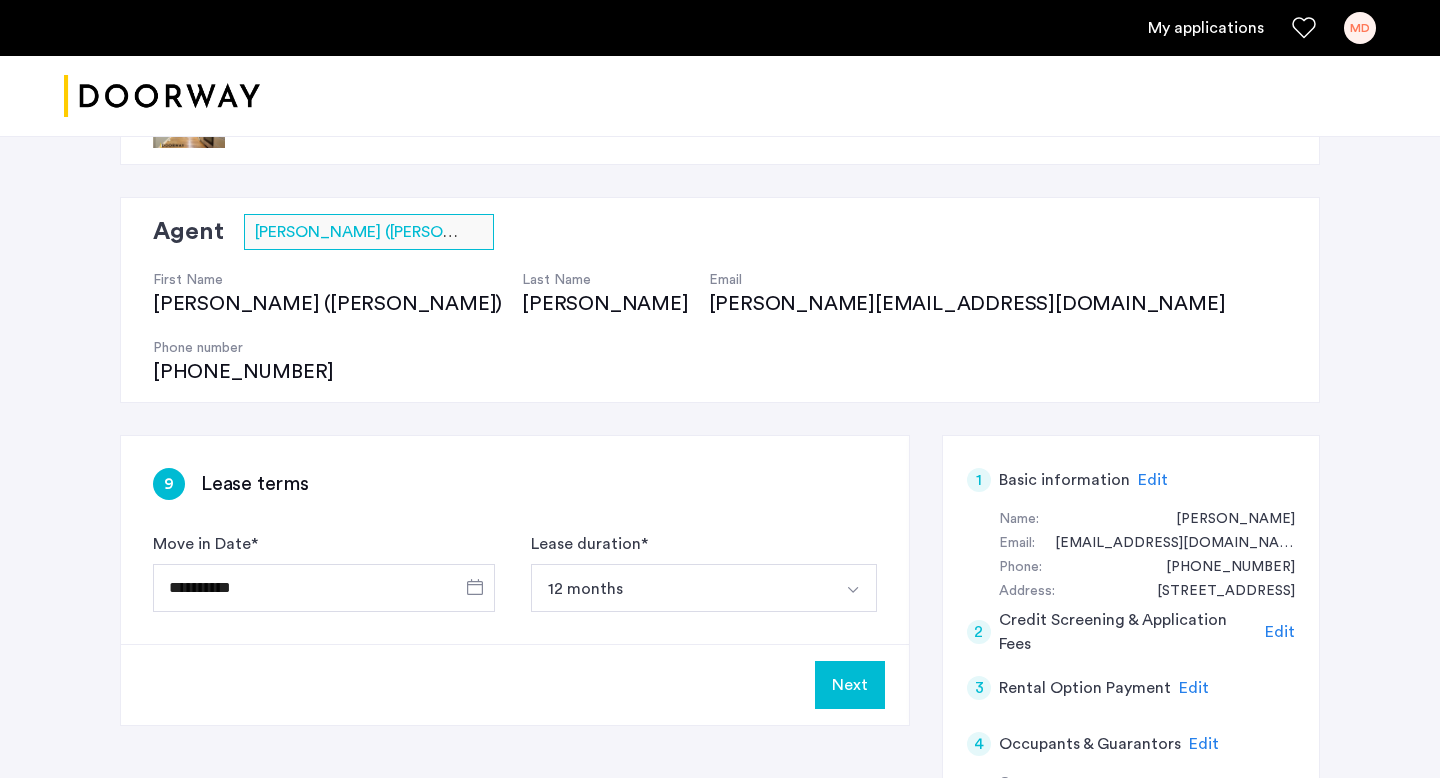 click on "Next" 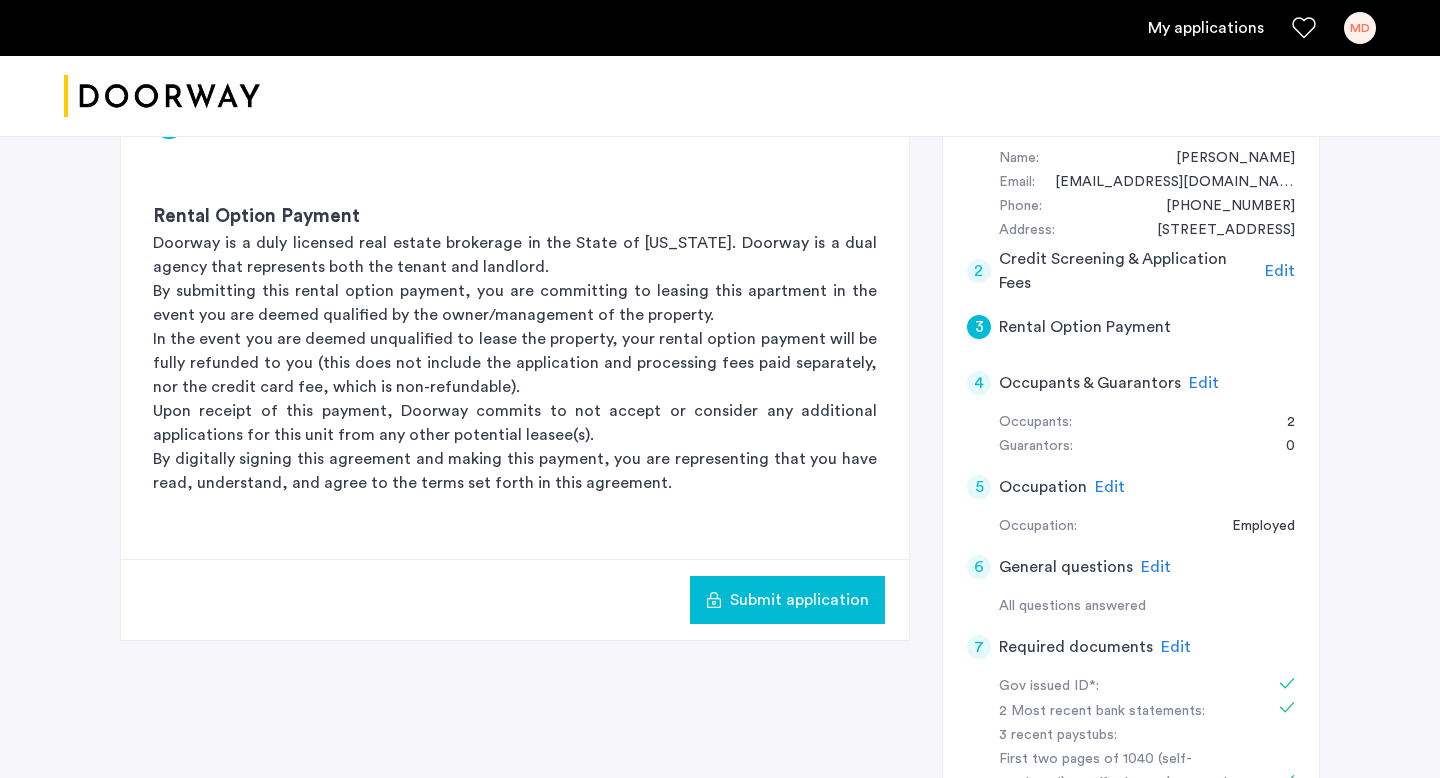 scroll, scrollTop: 436, scrollLeft: 0, axis: vertical 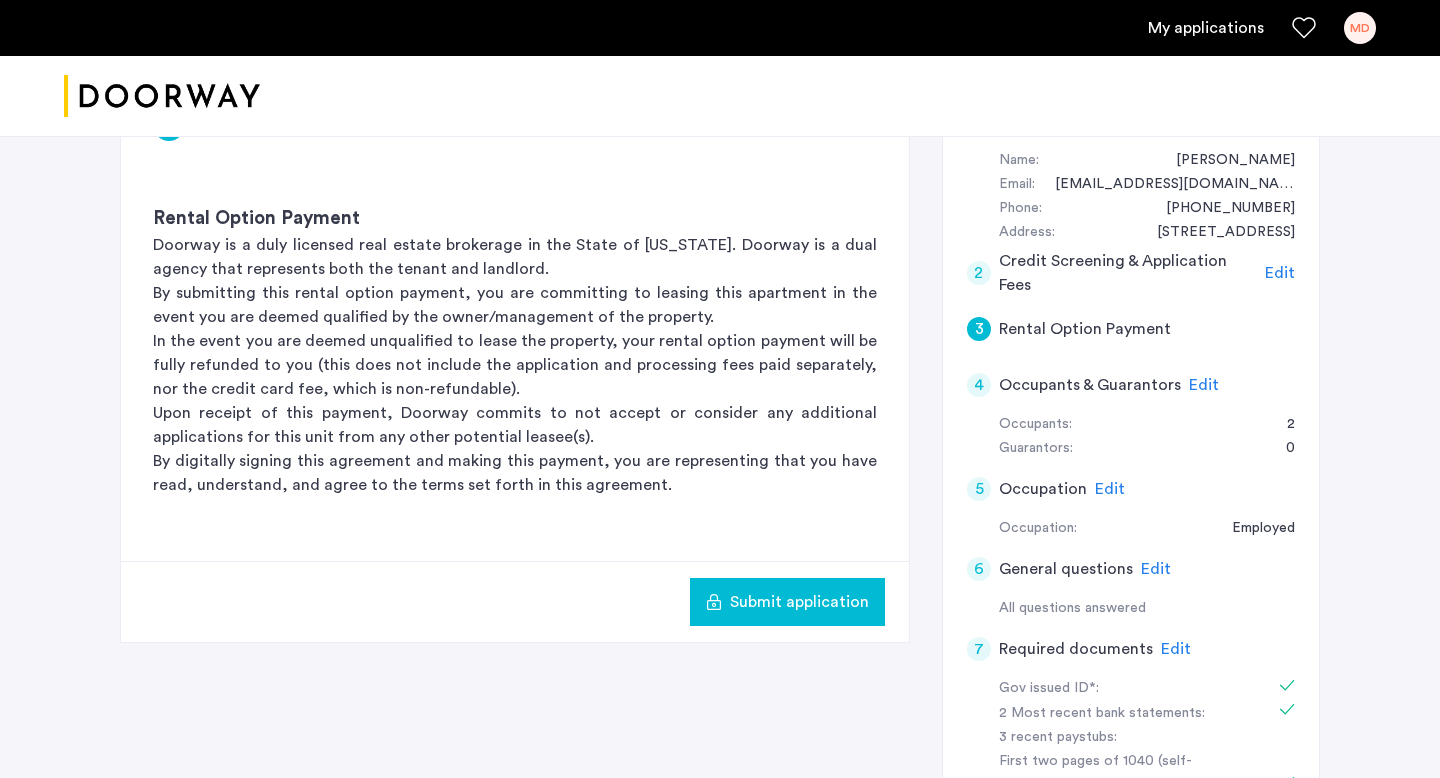 click on "Submit application" 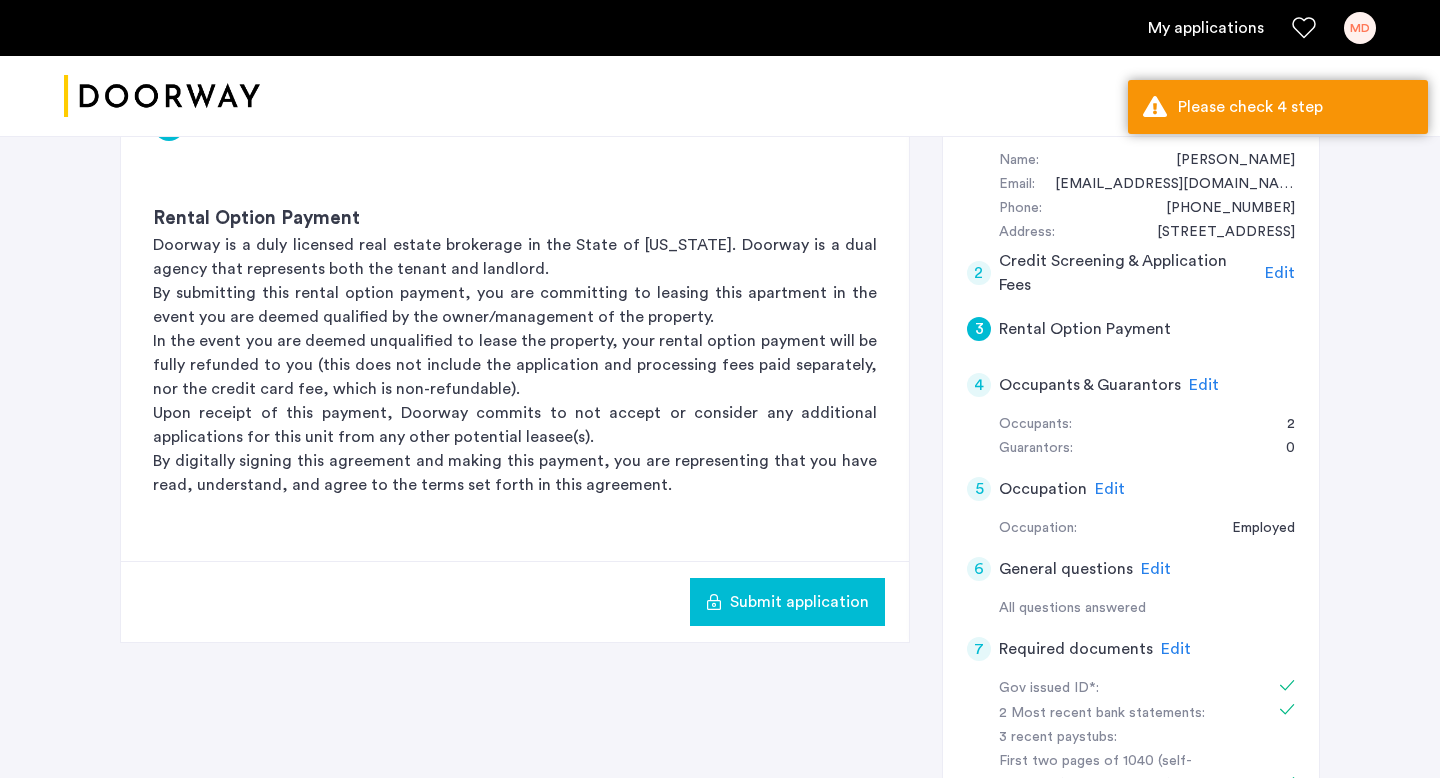 click on "Submit application" 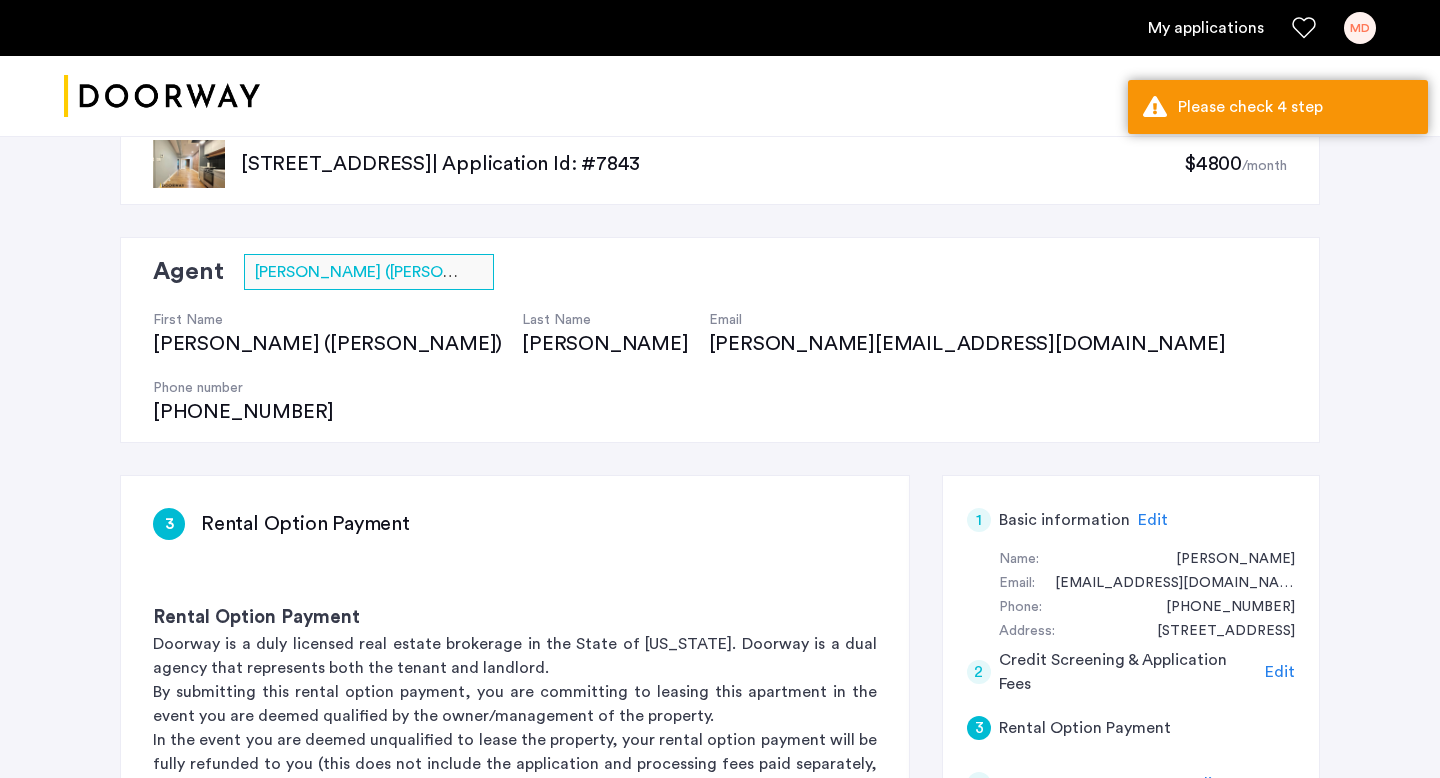 scroll, scrollTop: 19, scrollLeft: 0, axis: vertical 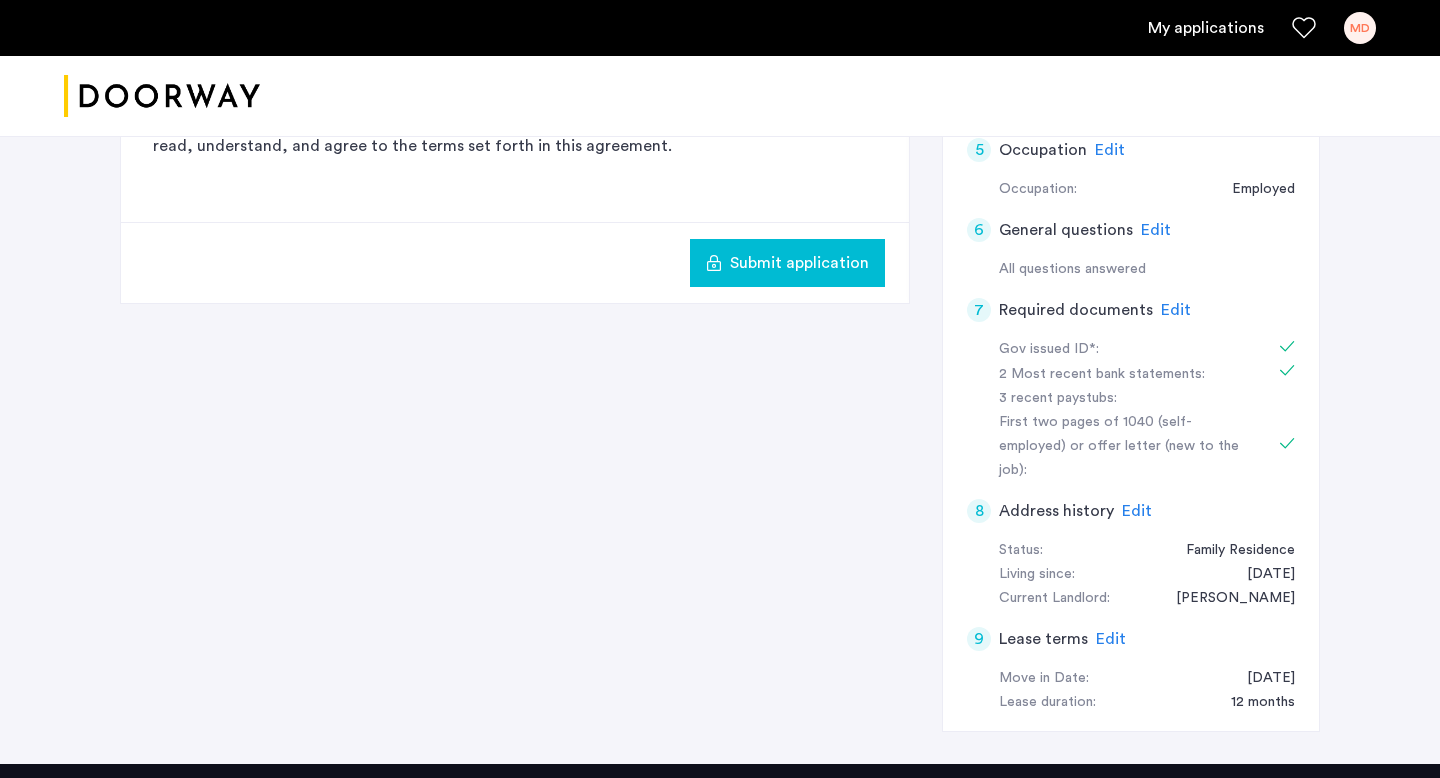 click on "Submit application" 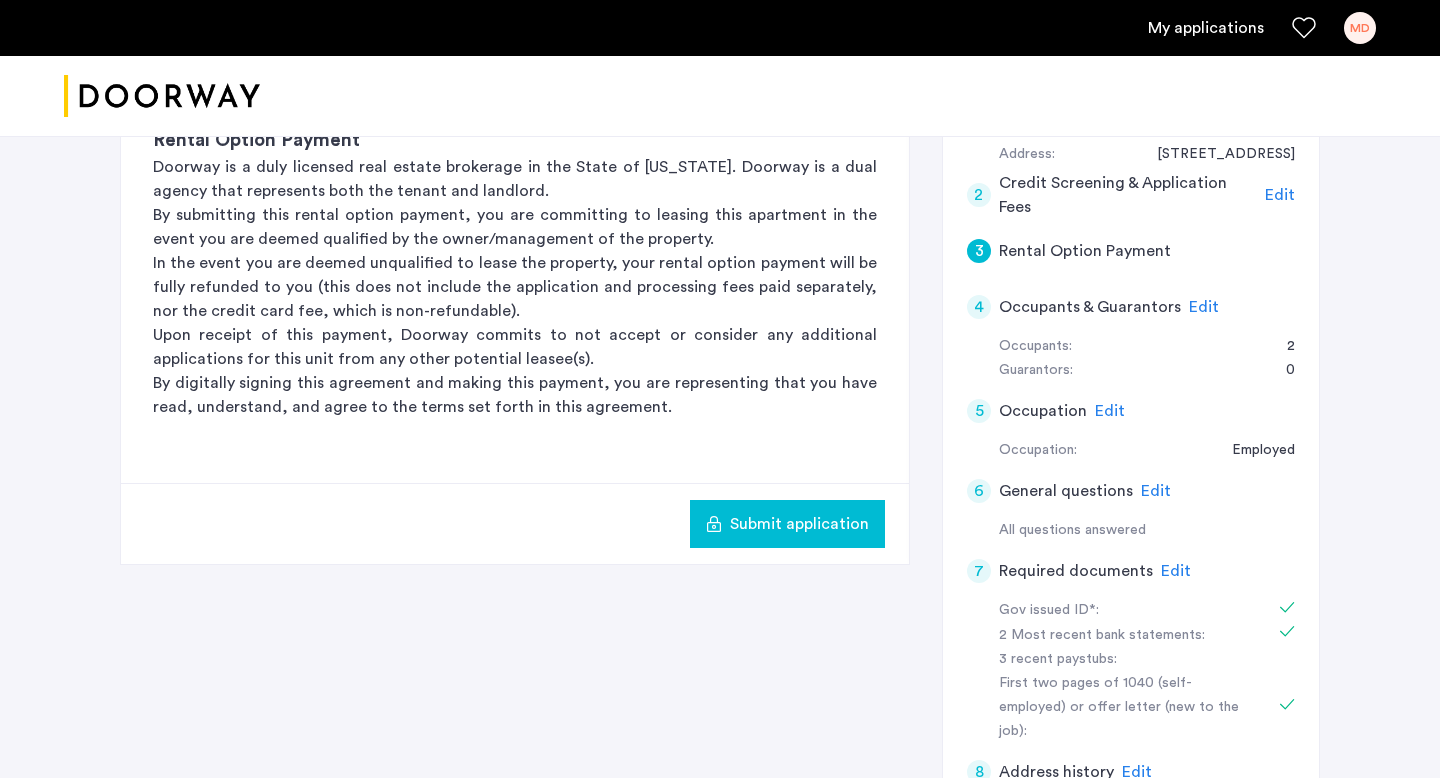 scroll, scrollTop: 601, scrollLeft: 0, axis: vertical 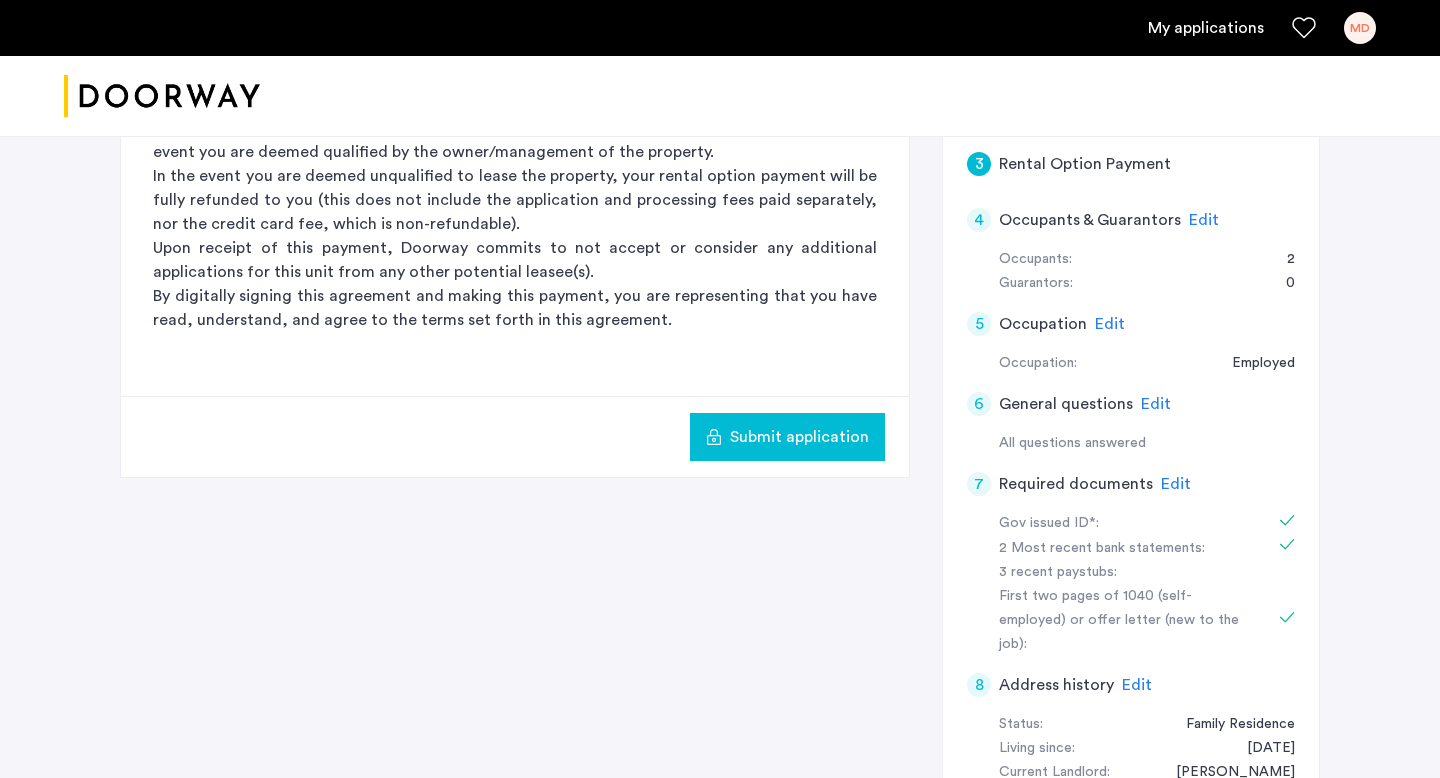click on "Edit" 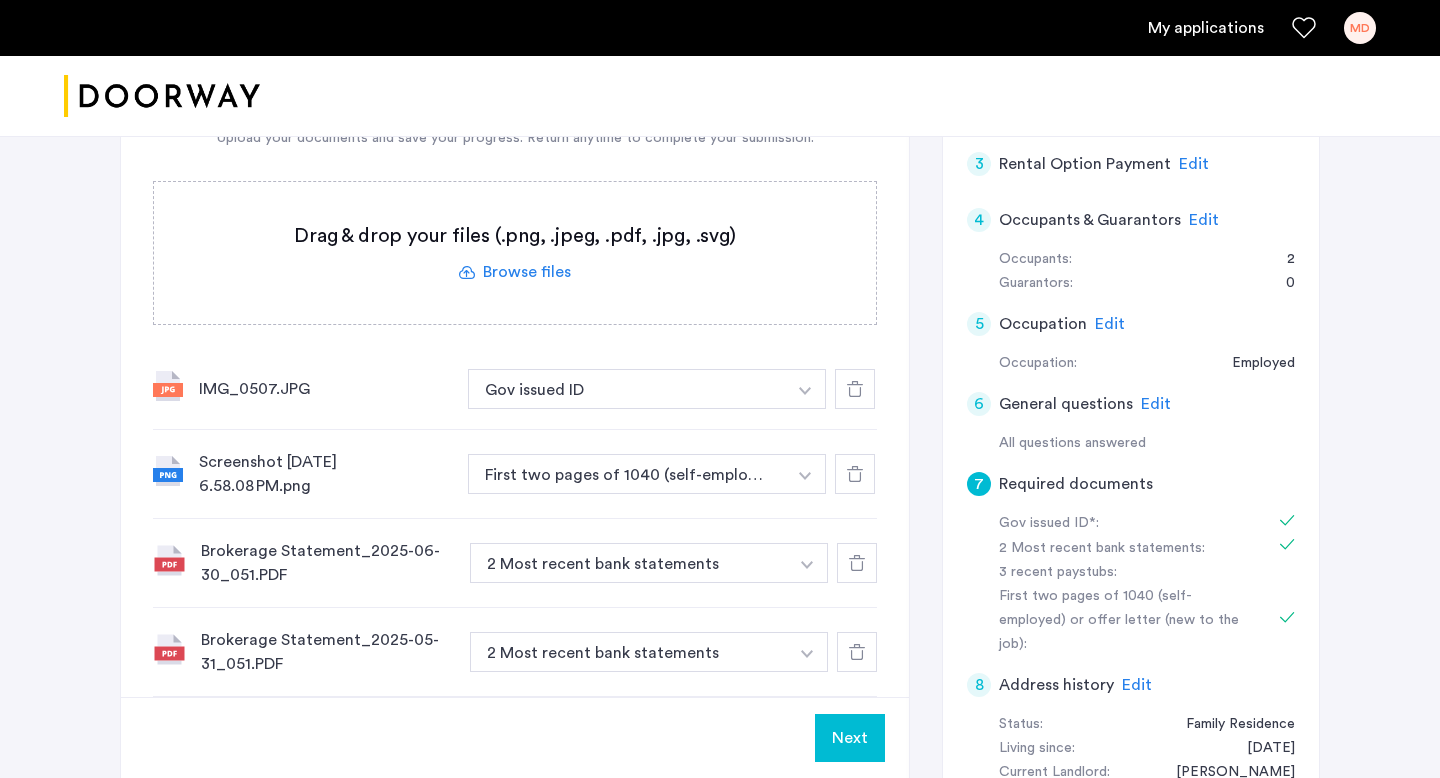 click on "6 General questions Edit" 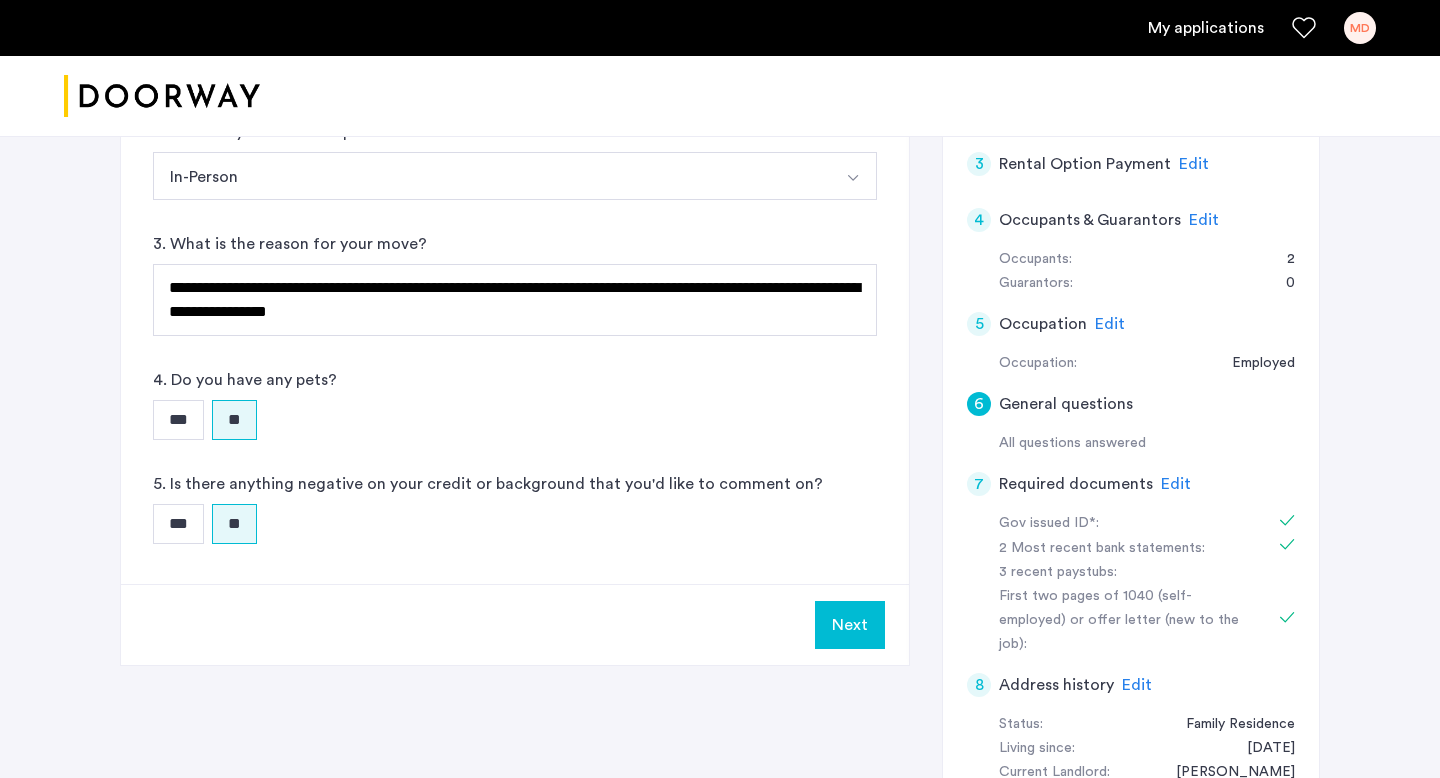click on "Edit" 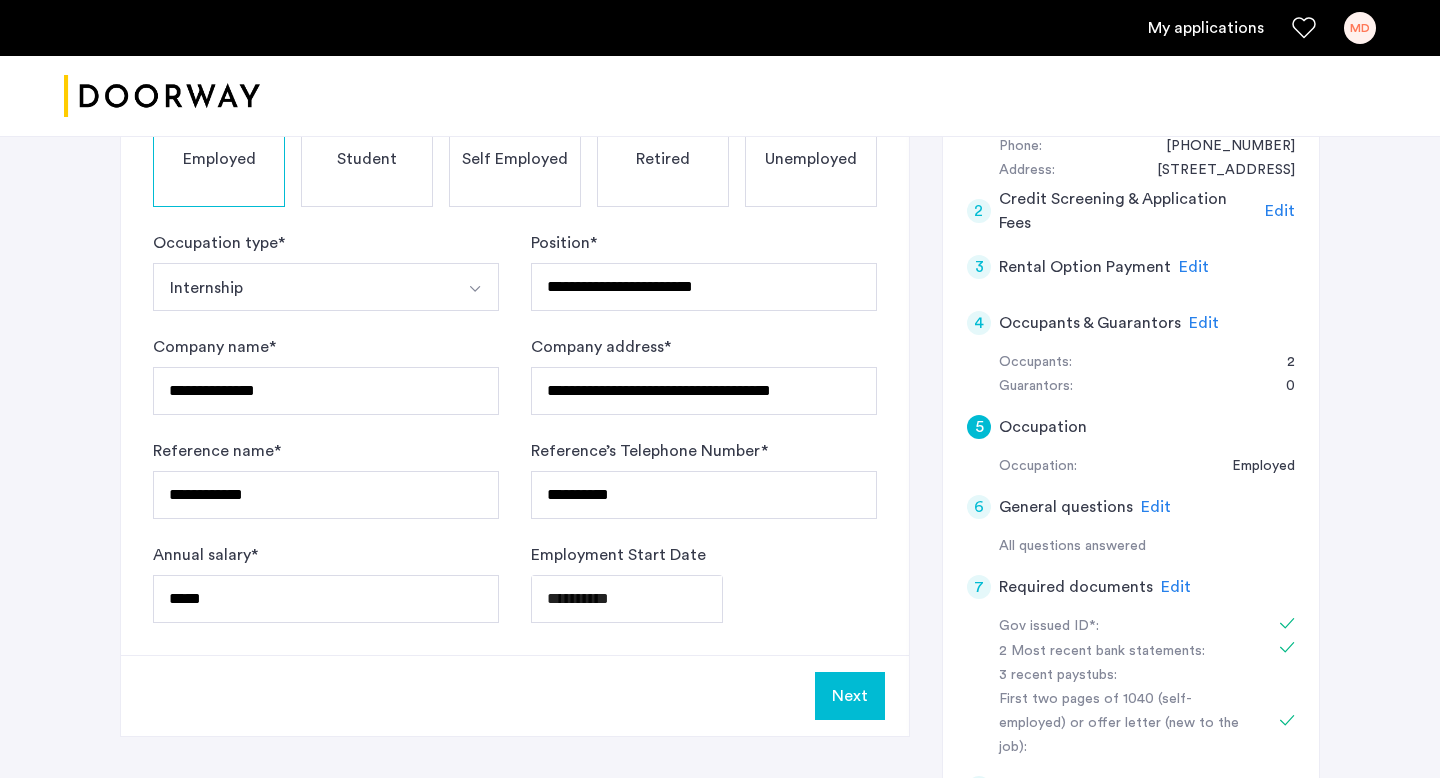 click on "Edit" 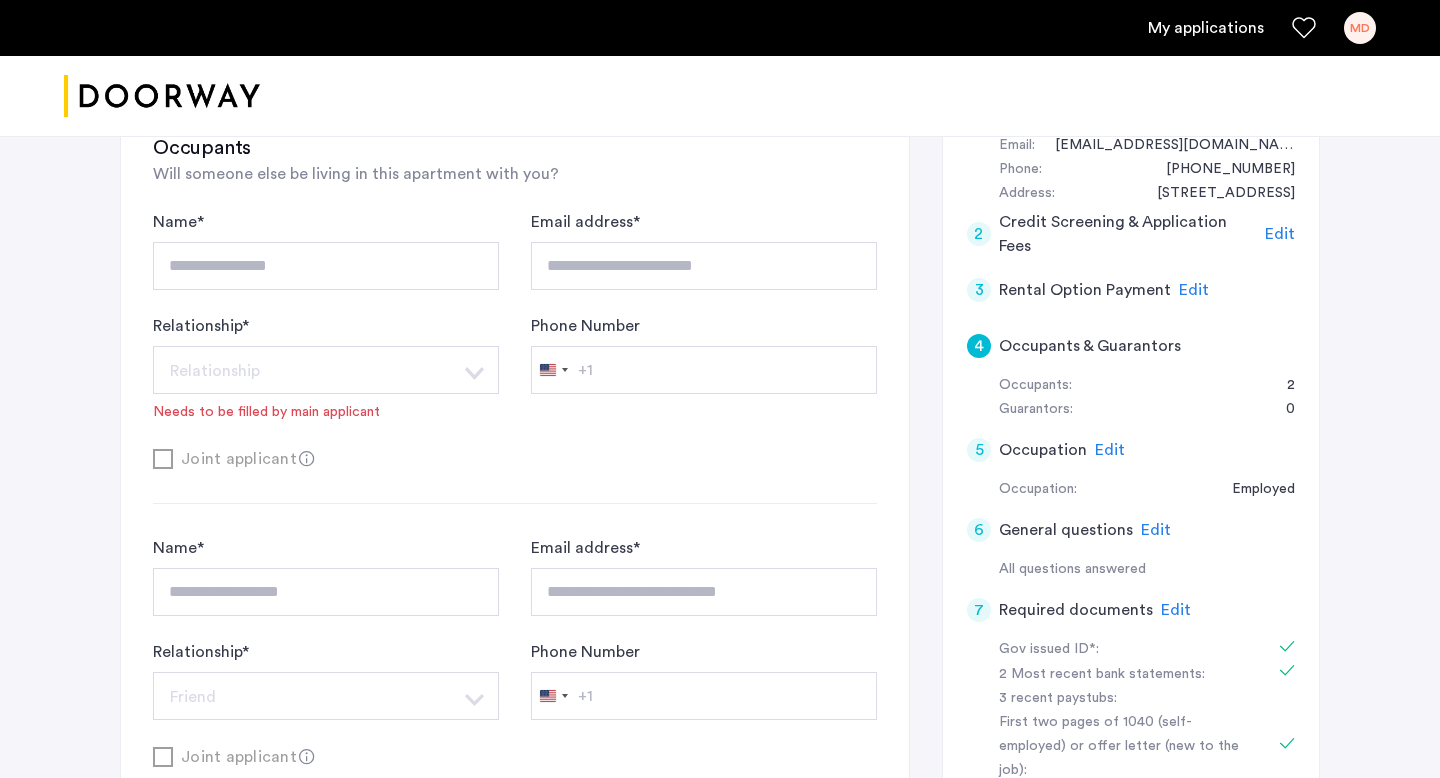 scroll, scrollTop: 463, scrollLeft: 0, axis: vertical 